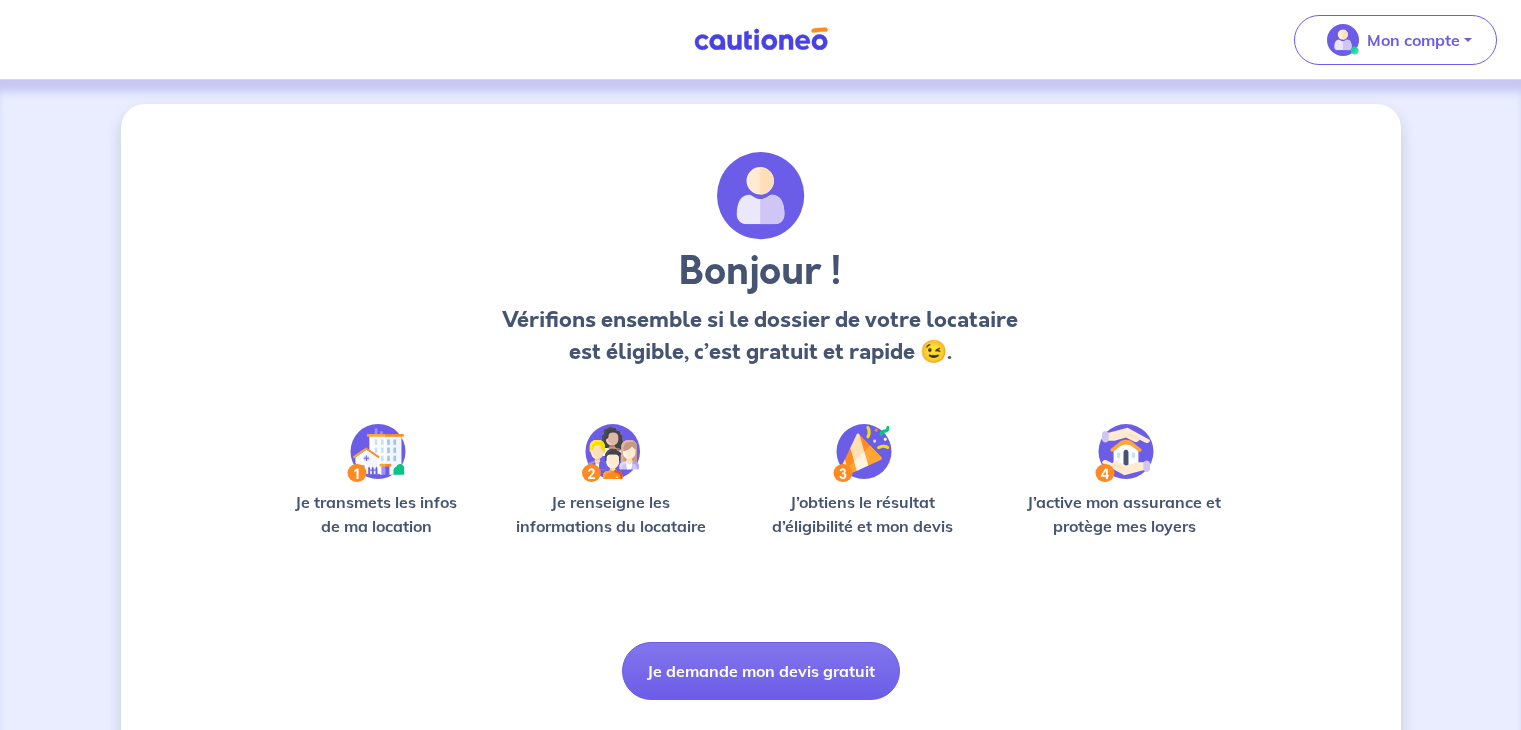 scroll, scrollTop: 0, scrollLeft: 0, axis: both 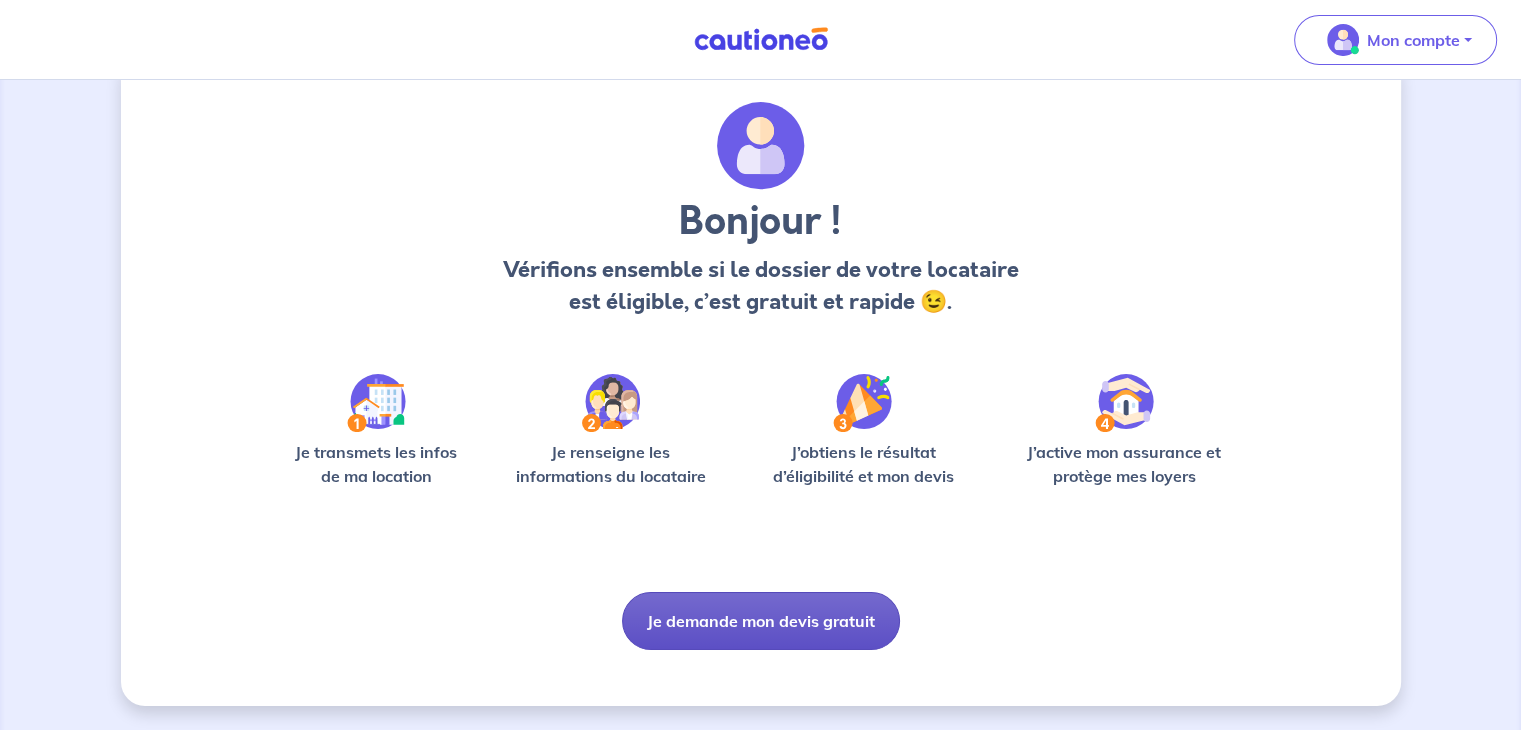 click on "Je demande mon devis gratuit" at bounding box center [761, 621] 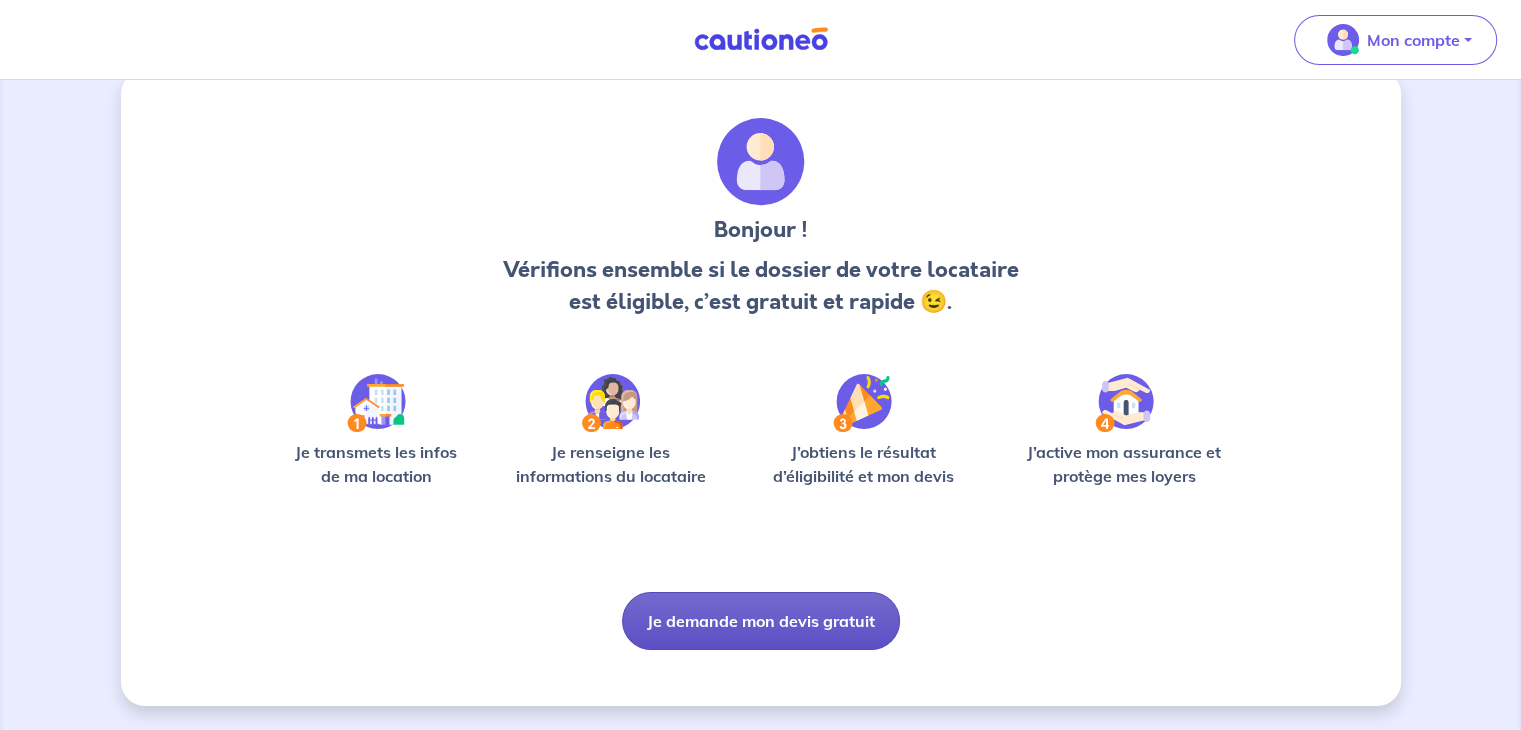 scroll, scrollTop: 0, scrollLeft: 0, axis: both 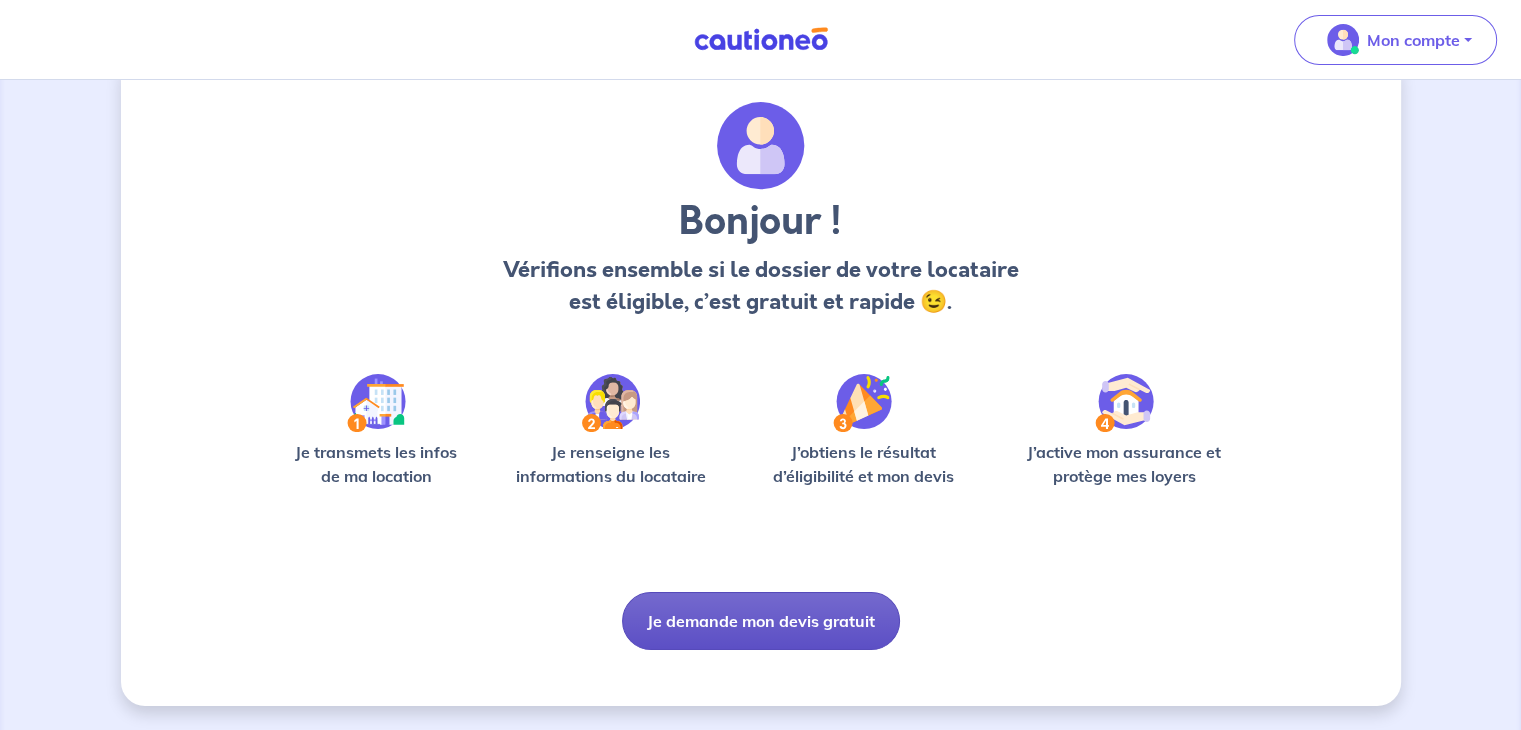 click on "Je demande mon devis gratuit" at bounding box center [761, 621] 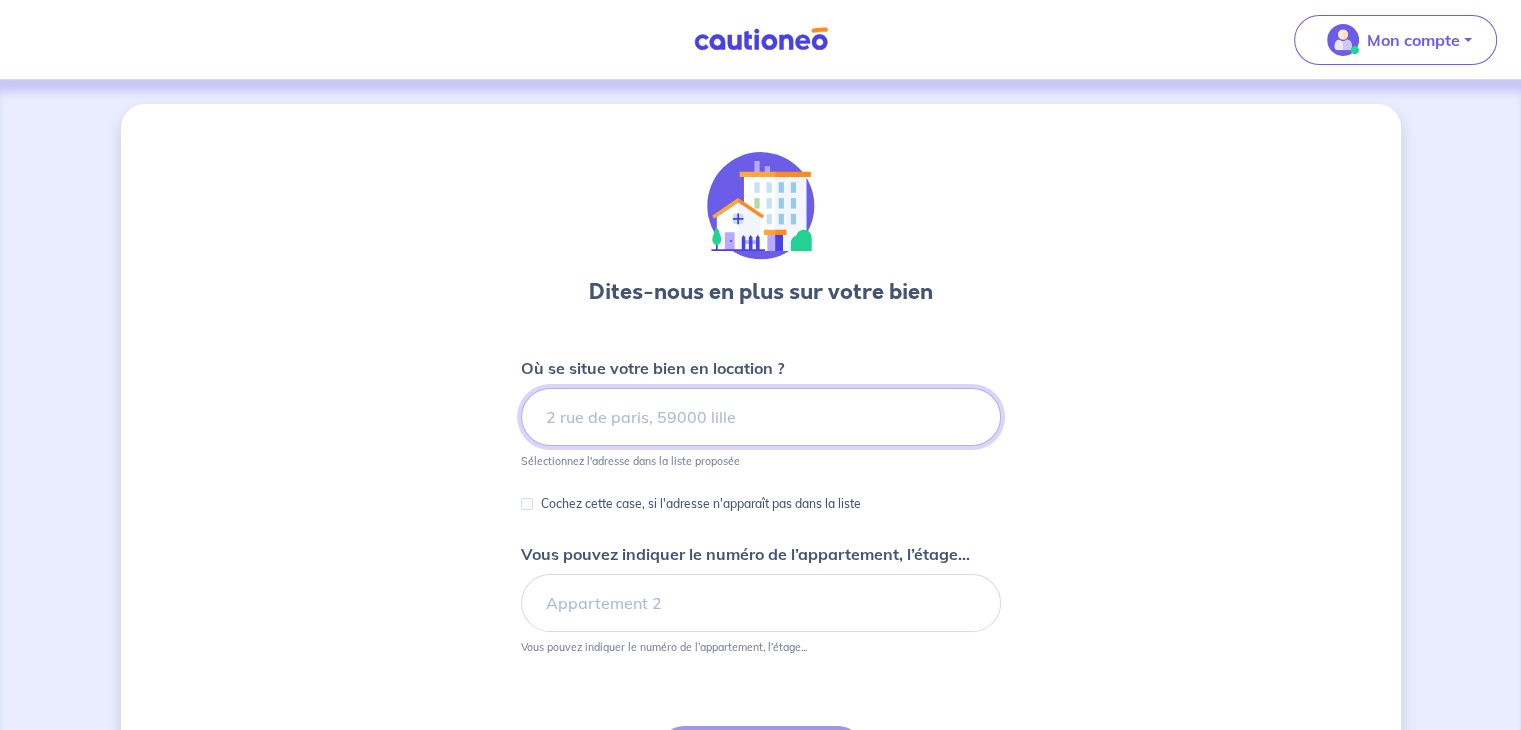 click at bounding box center (761, 417) 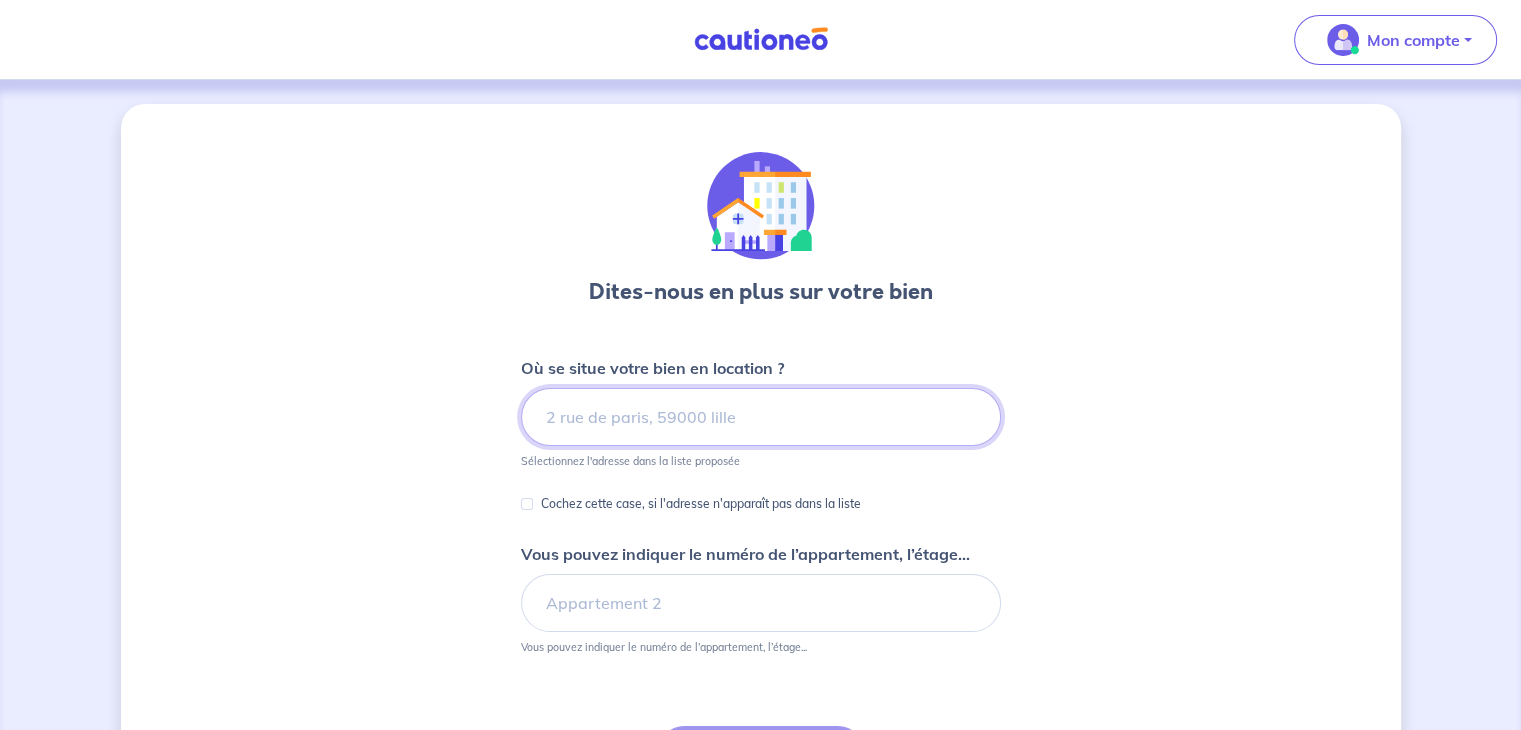click at bounding box center (761, 417) 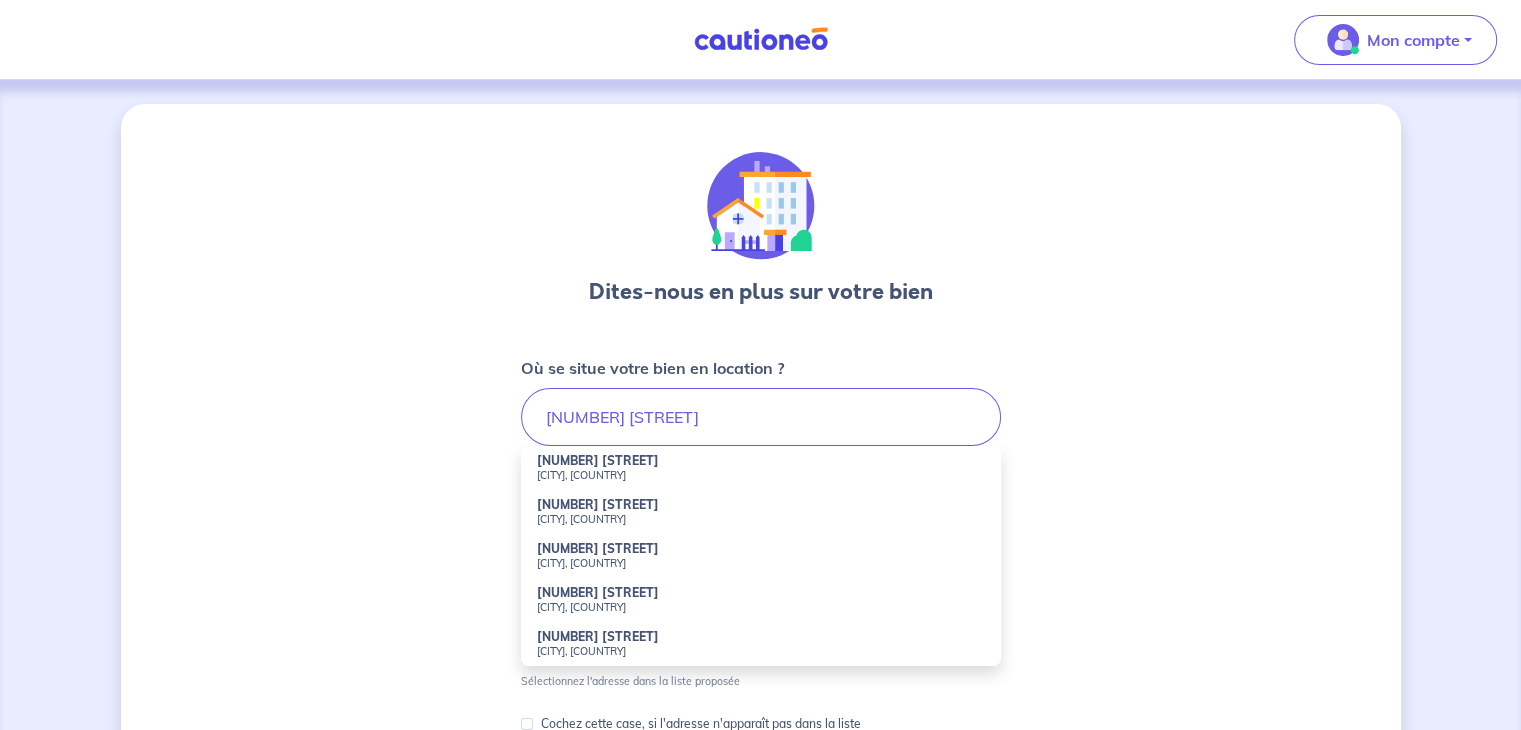 click on "[CITY], [COUNTRY]" at bounding box center [761, 475] 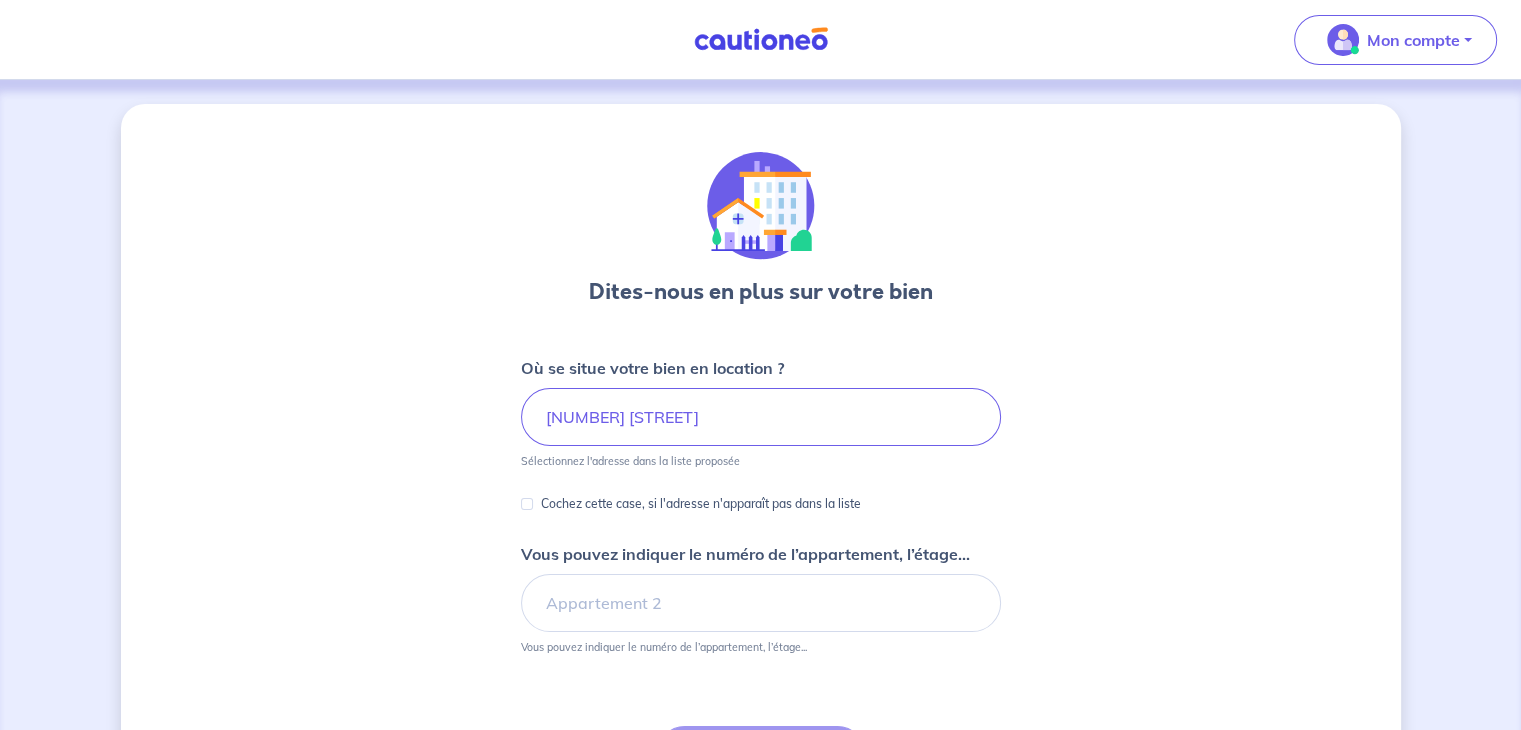 type on "[NUMBER] [STREET], [CITY], [COUNTRY]" 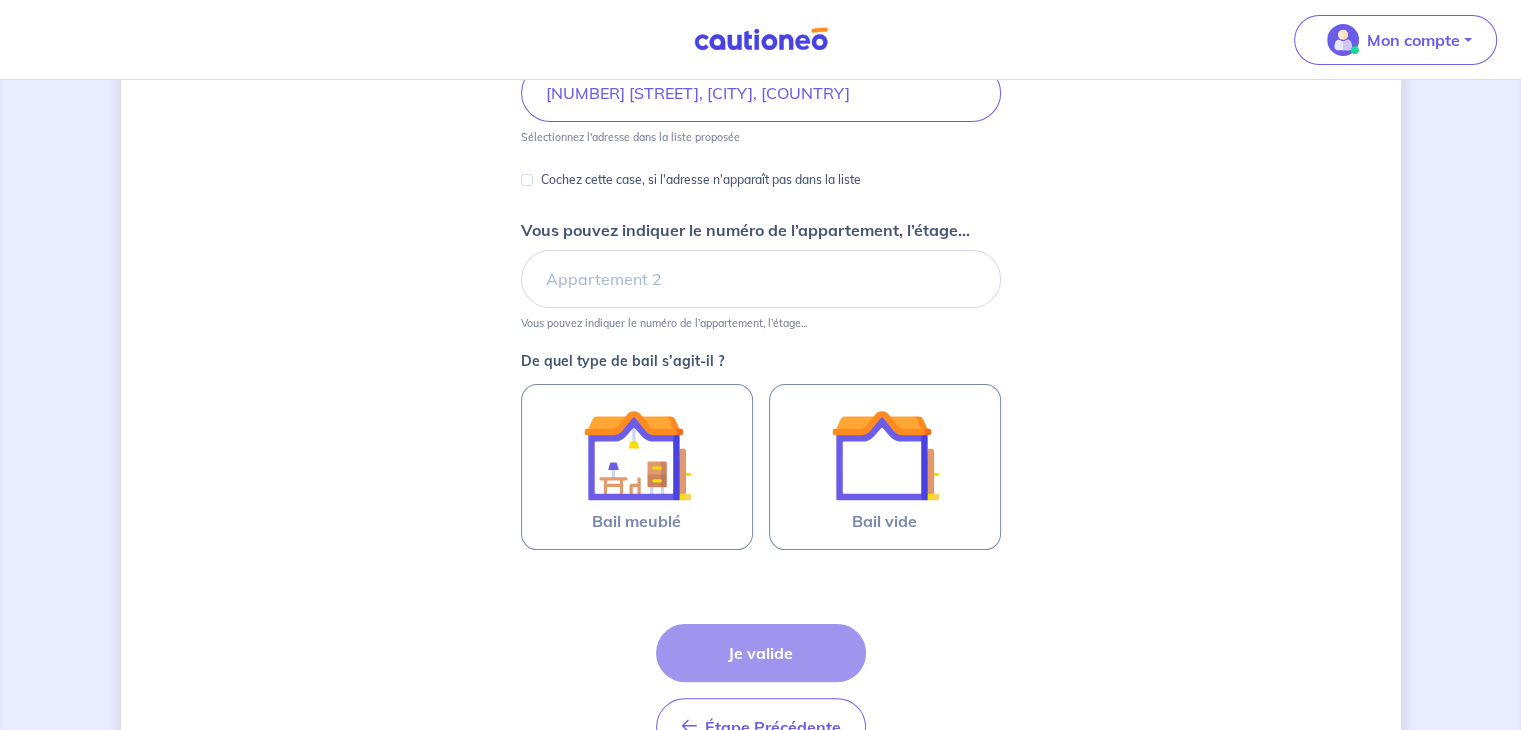 scroll, scrollTop: 326, scrollLeft: 0, axis: vertical 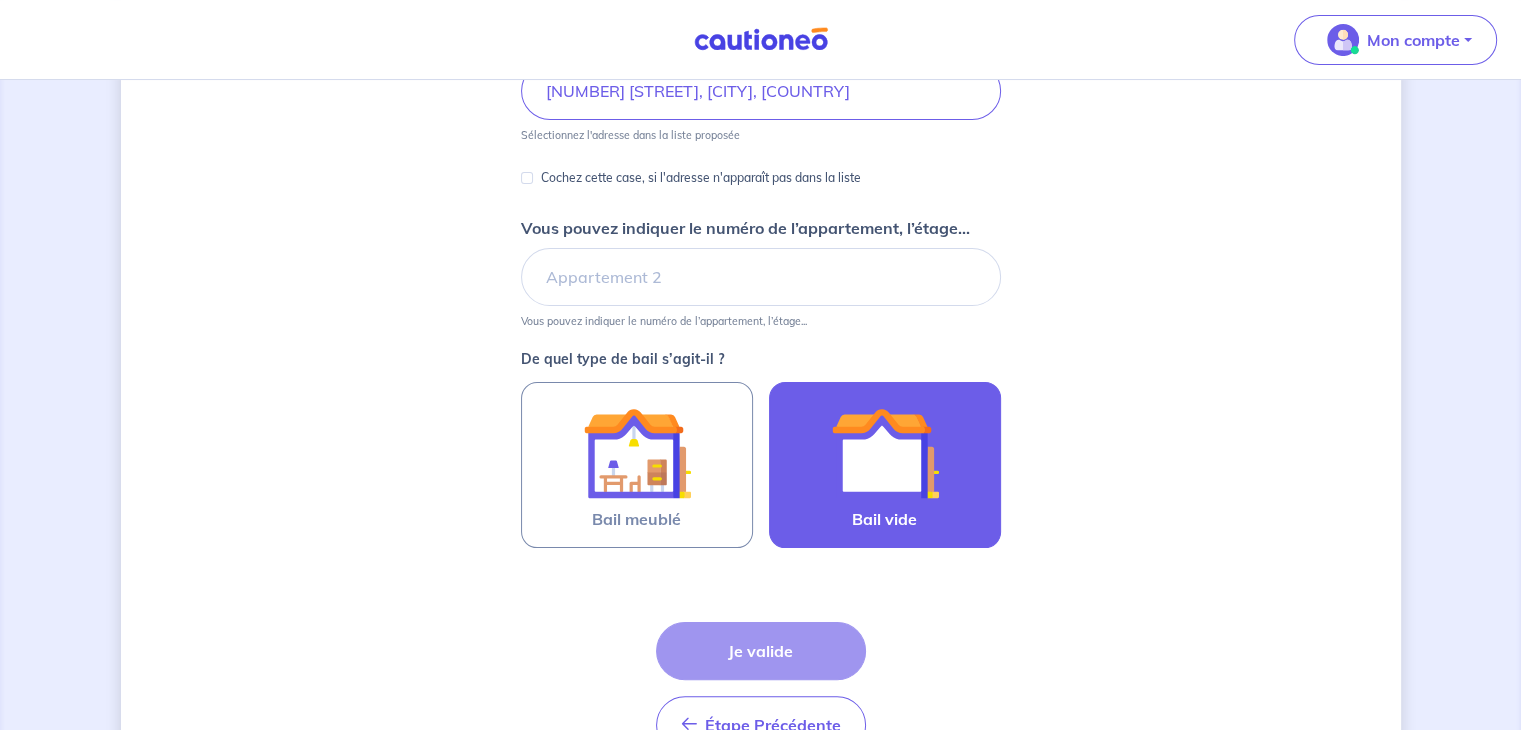 click at bounding box center [885, 453] 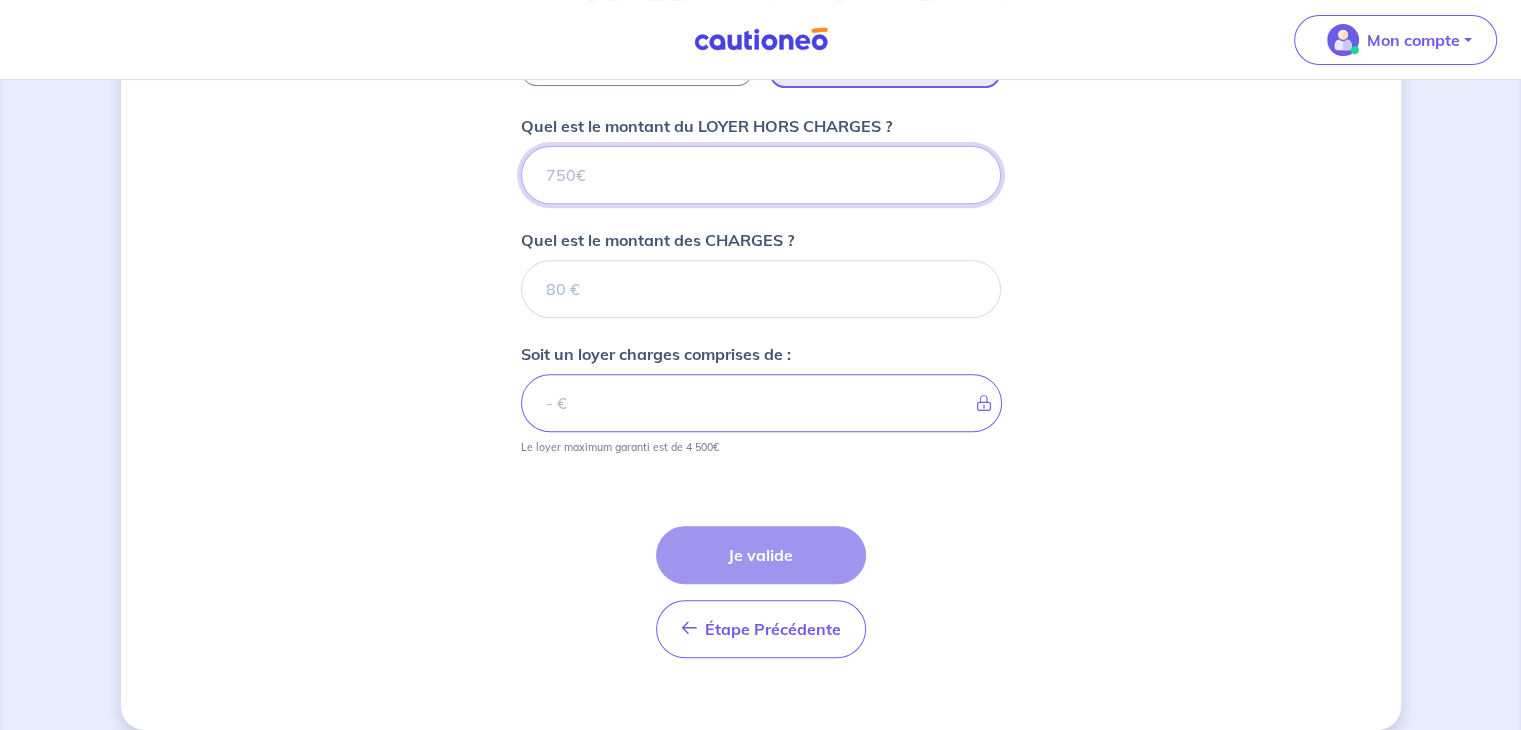 scroll, scrollTop: 808, scrollLeft: 0, axis: vertical 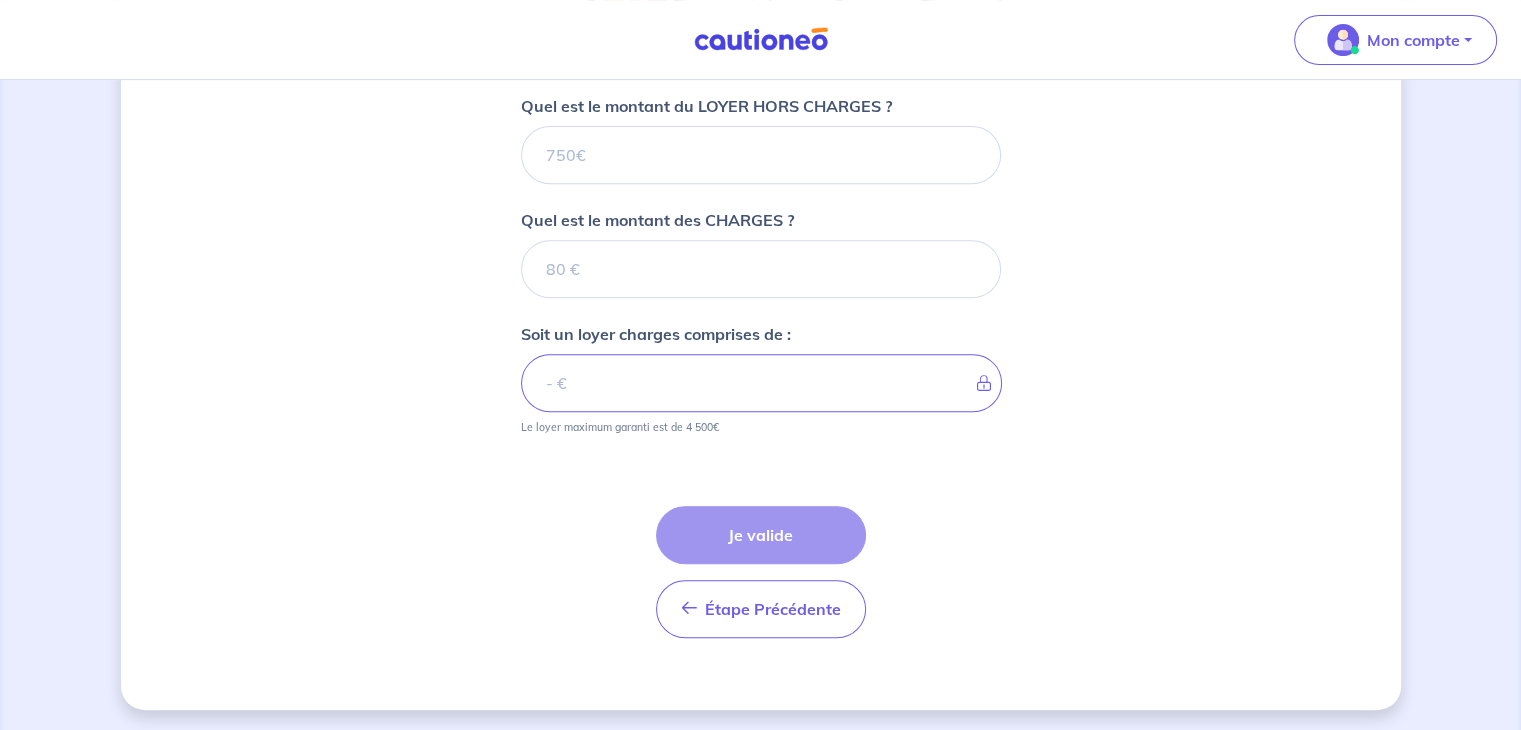 click on "Quel est le montant du LOYER HORS CHARGES ?" at bounding box center [761, 139] 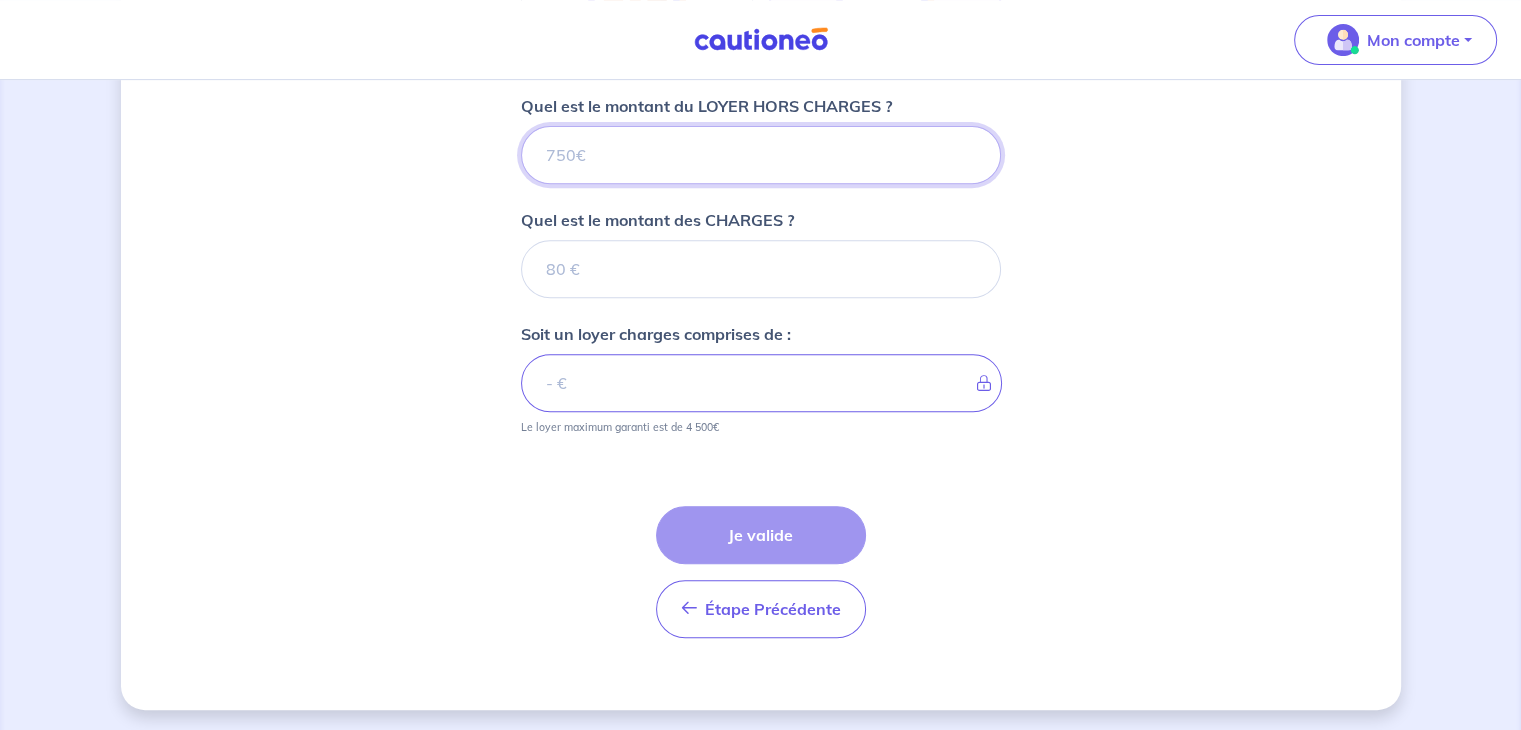 click on "Quel est le montant du LOYER HORS CHARGES ?" at bounding box center (761, 155) 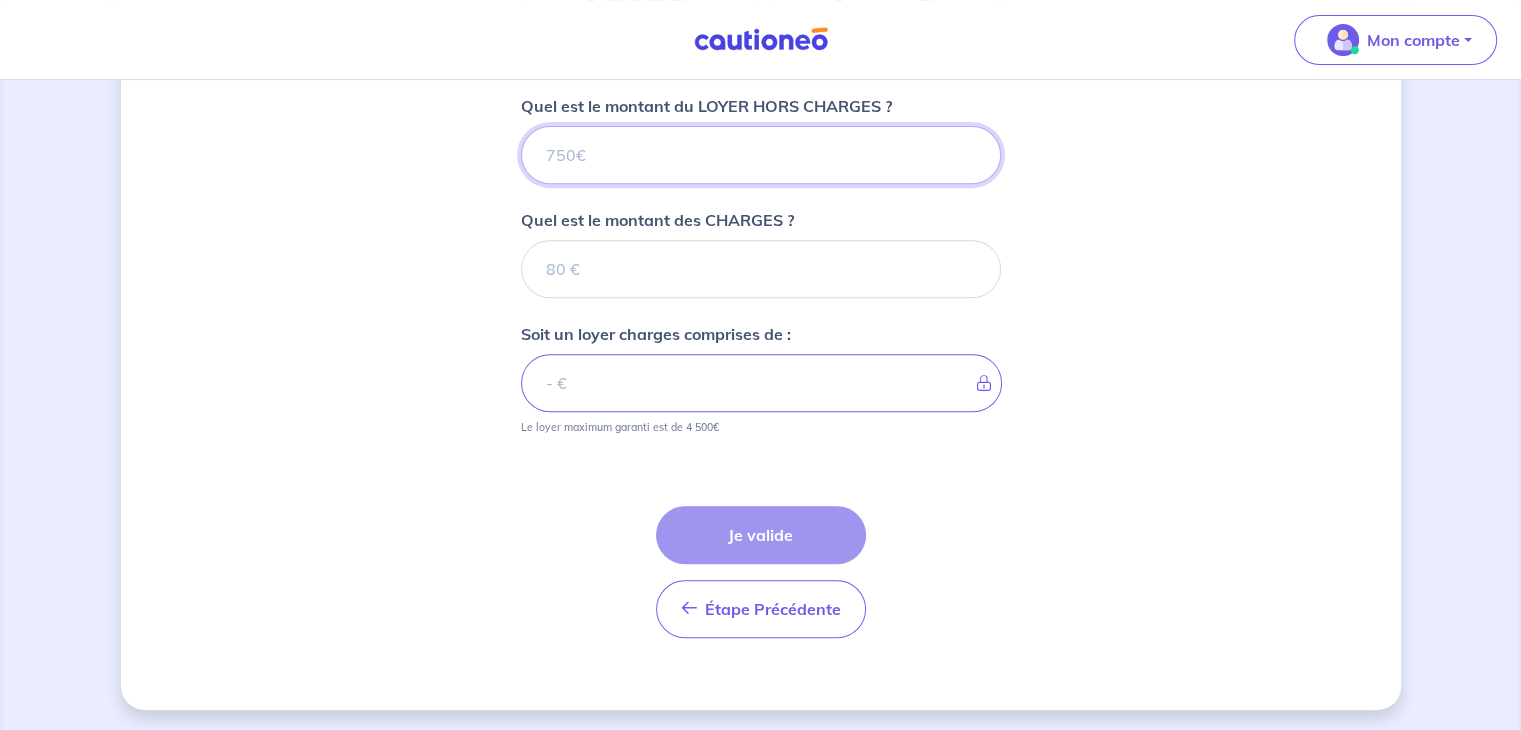 type on "1" 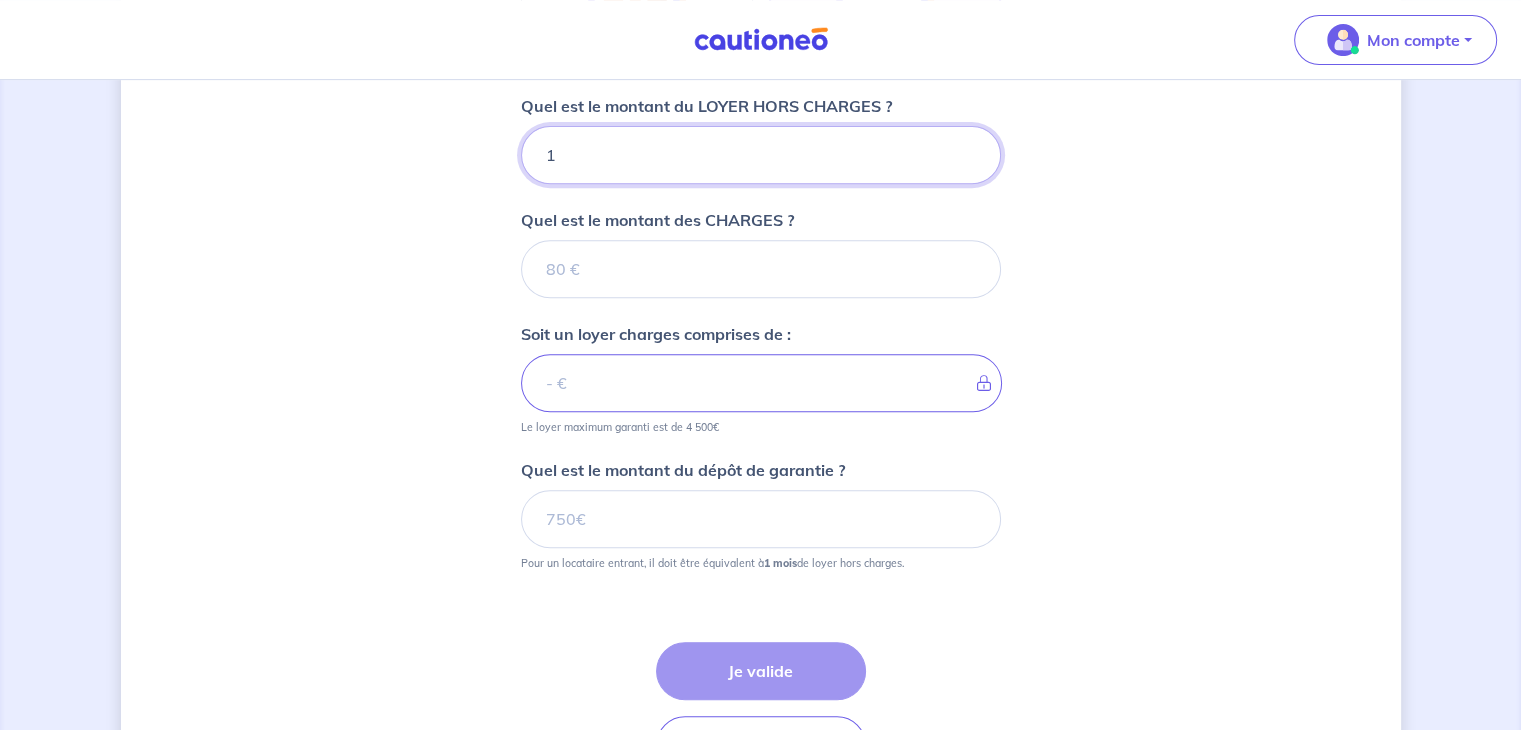 type 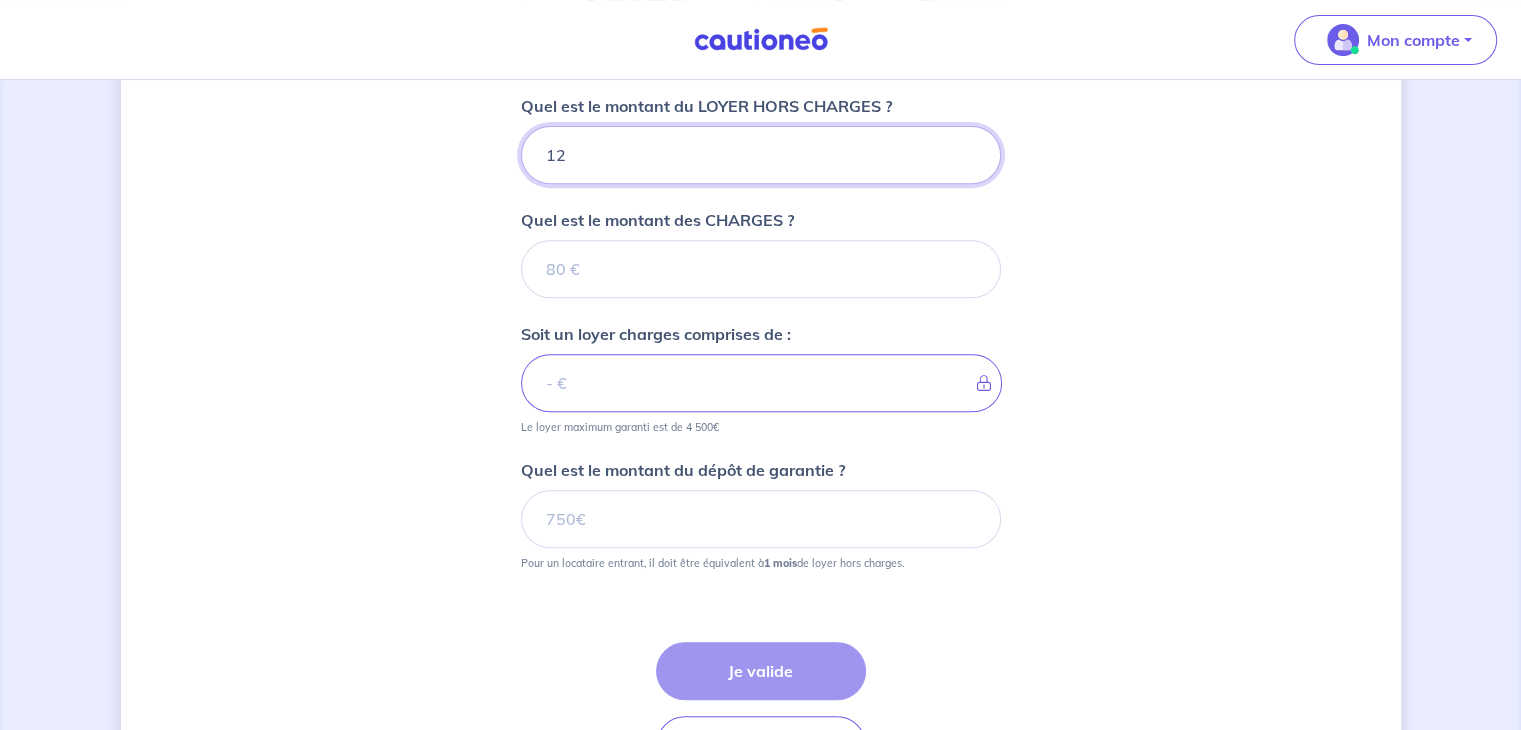 type 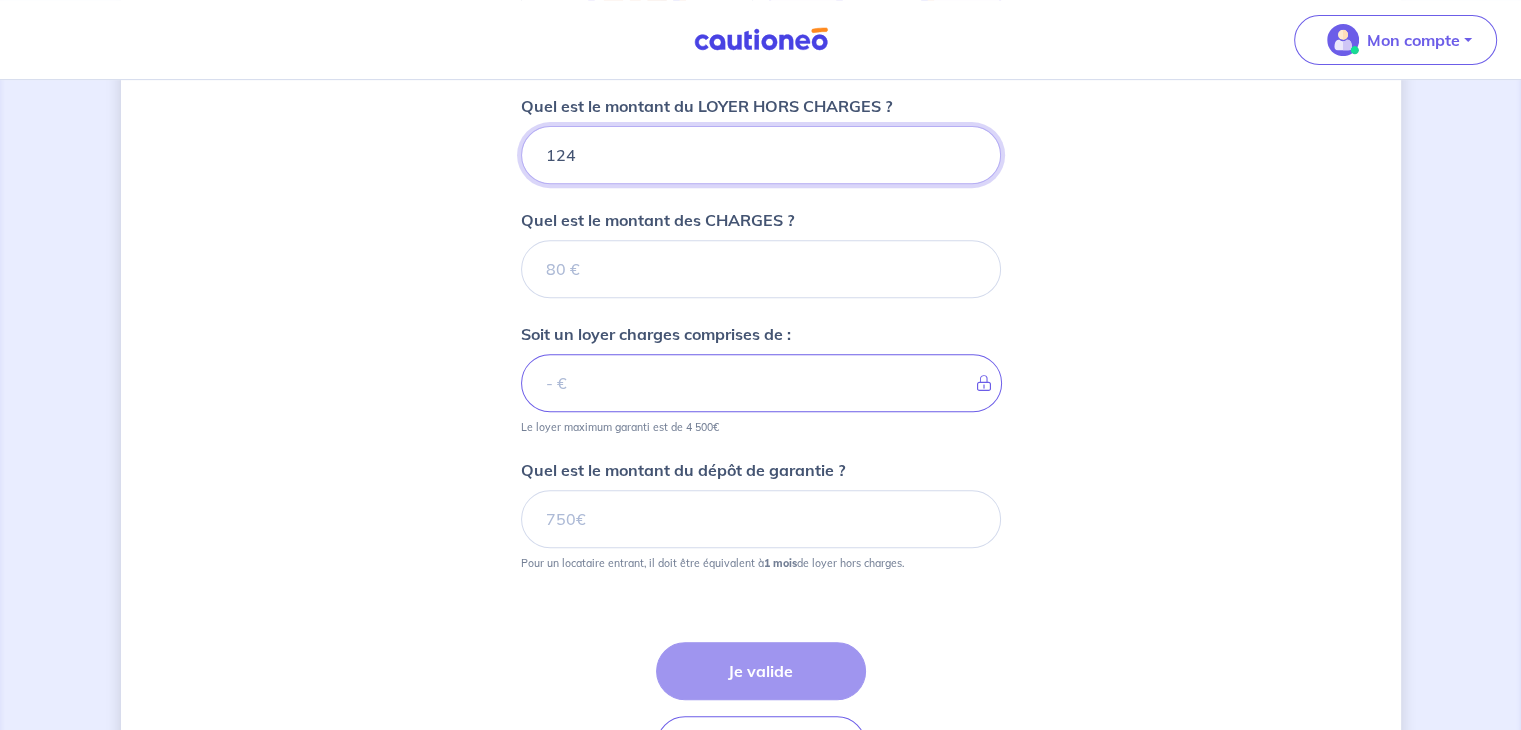 type on "[NUMBER]" 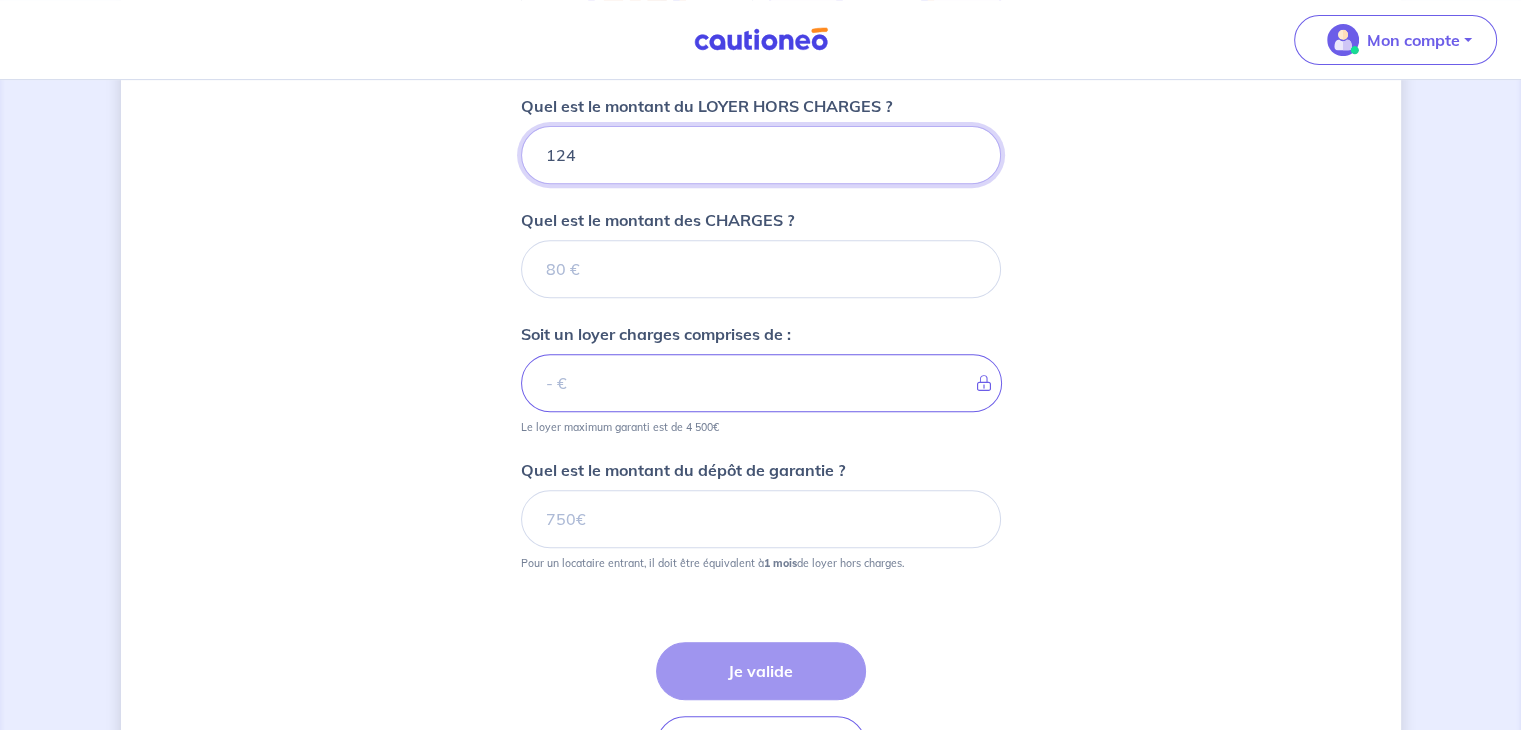type 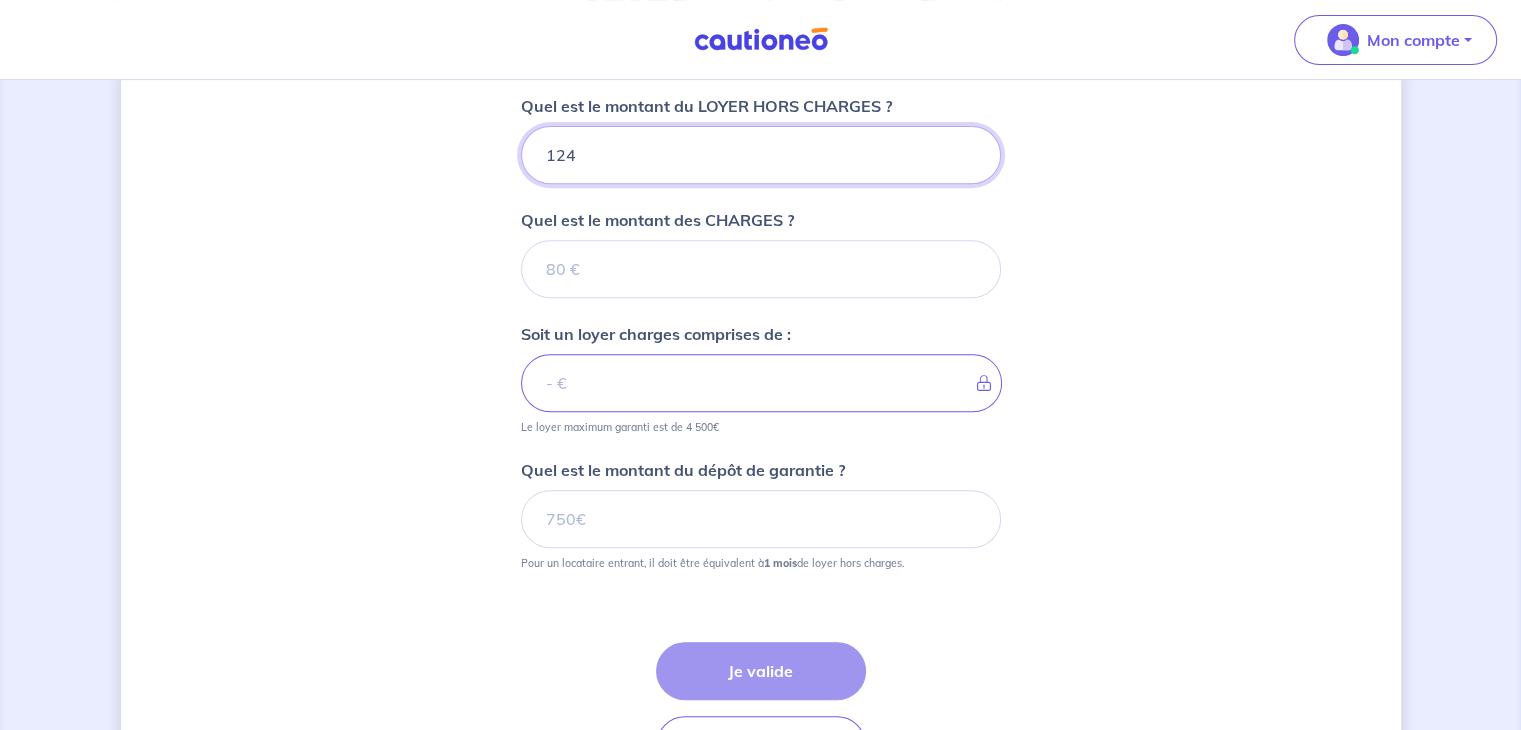 type on "[NUMBER]" 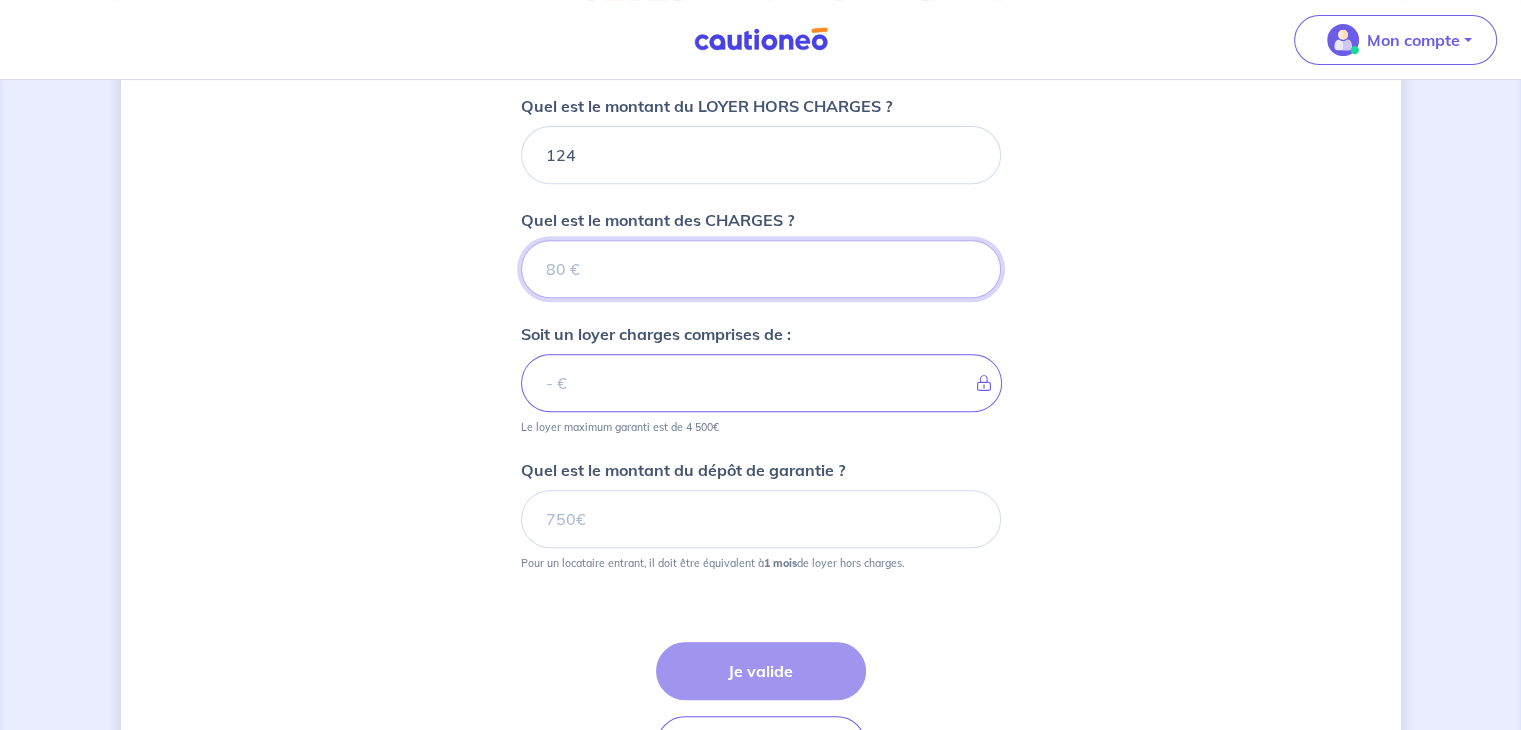 click on "Quel est le montant des CHARGES ?" at bounding box center (761, 269) 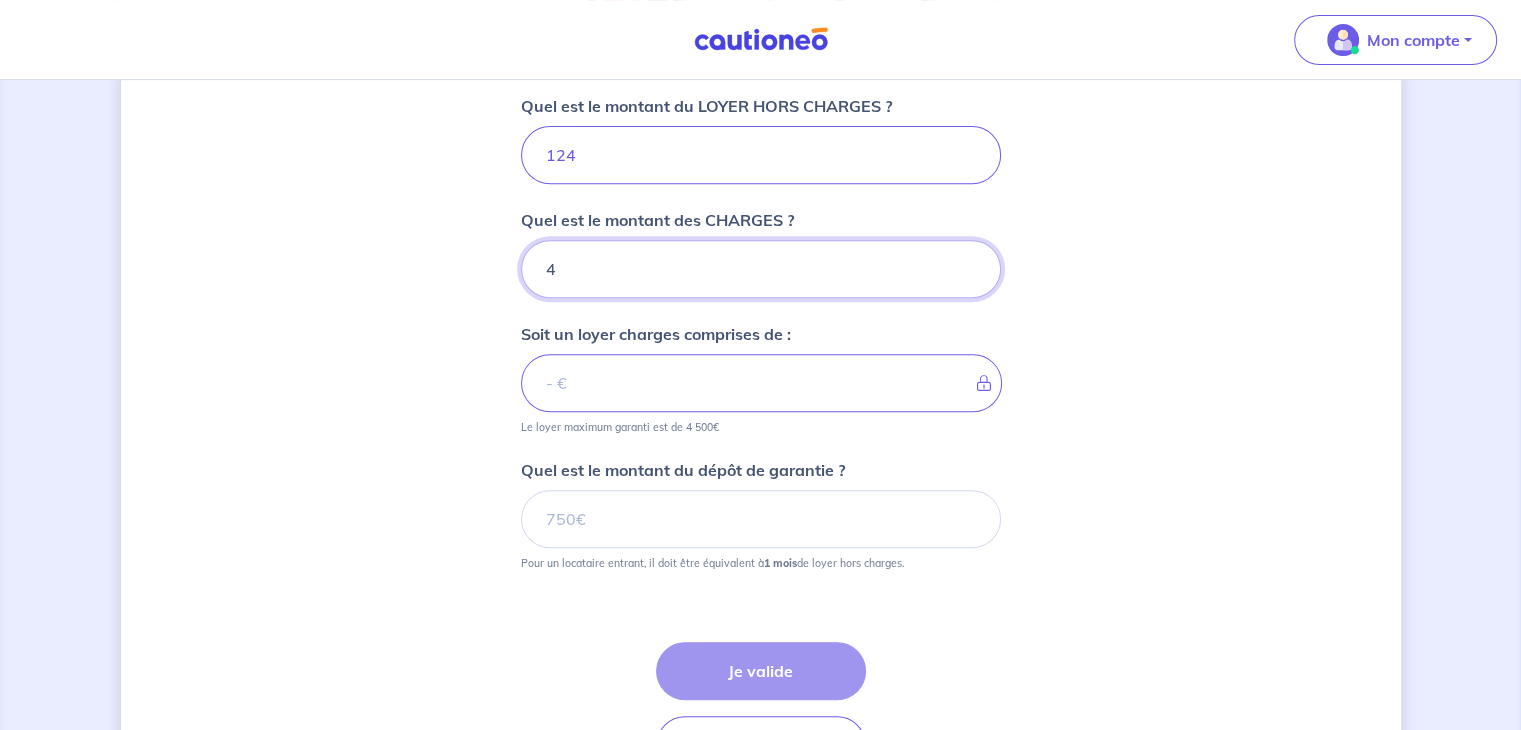 type on "40" 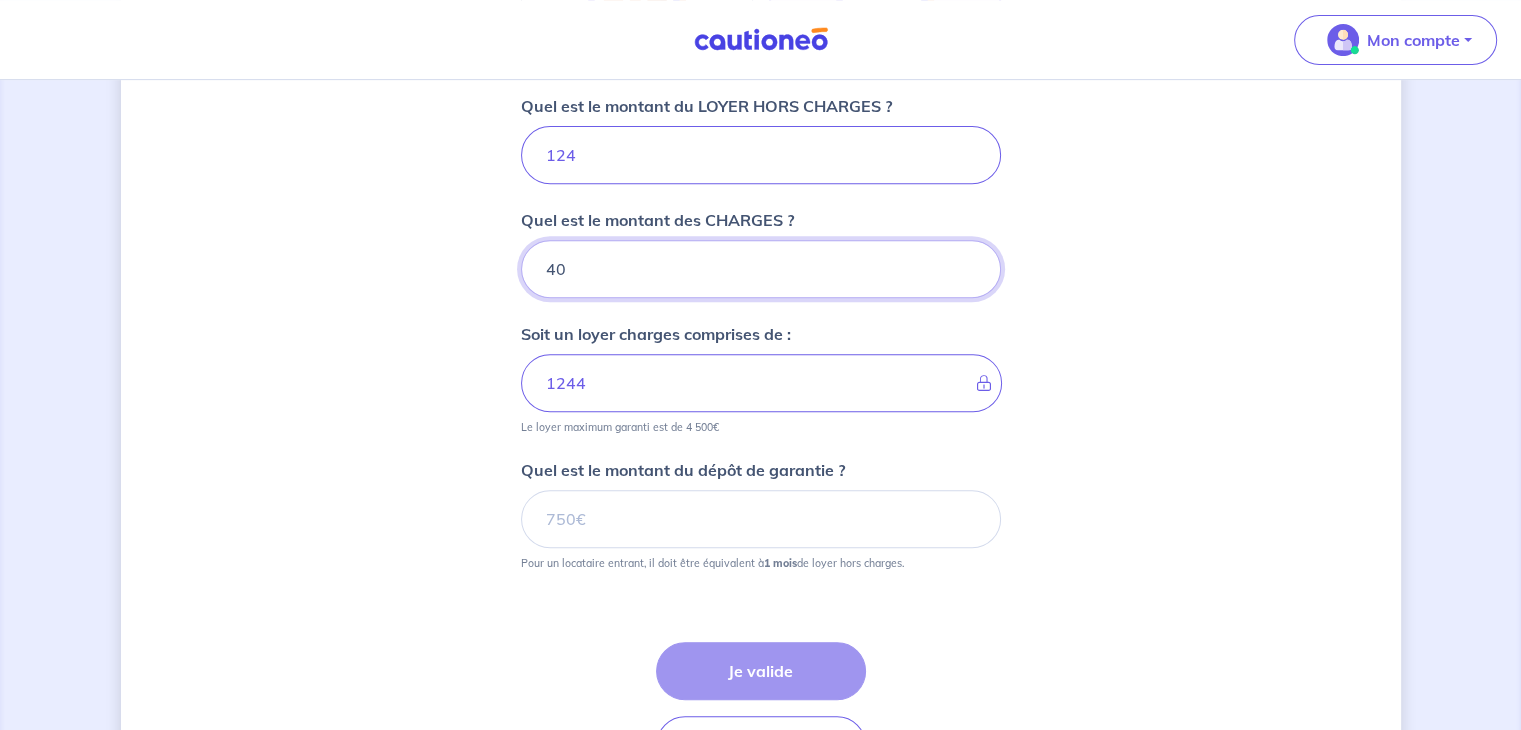 type on "1280" 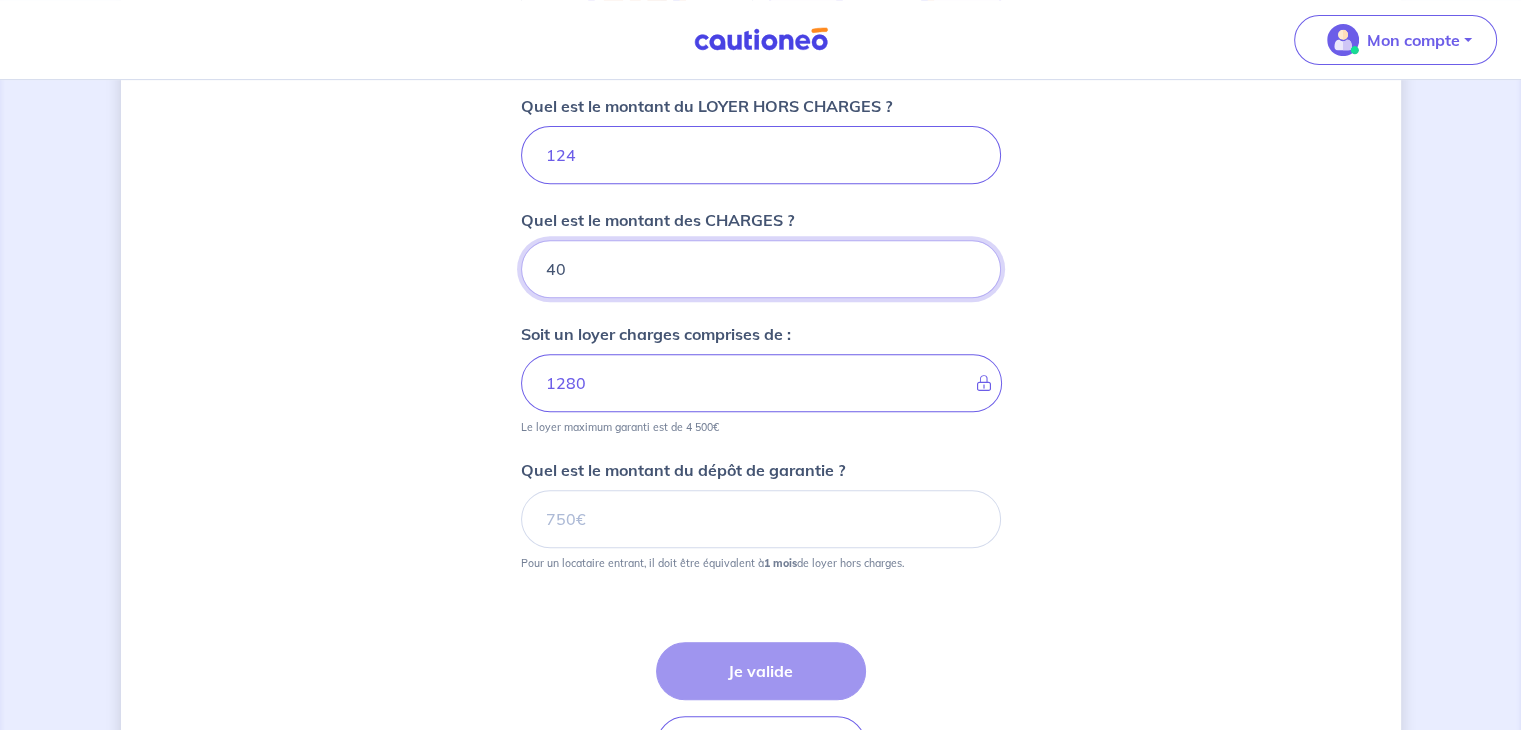 type on "40" 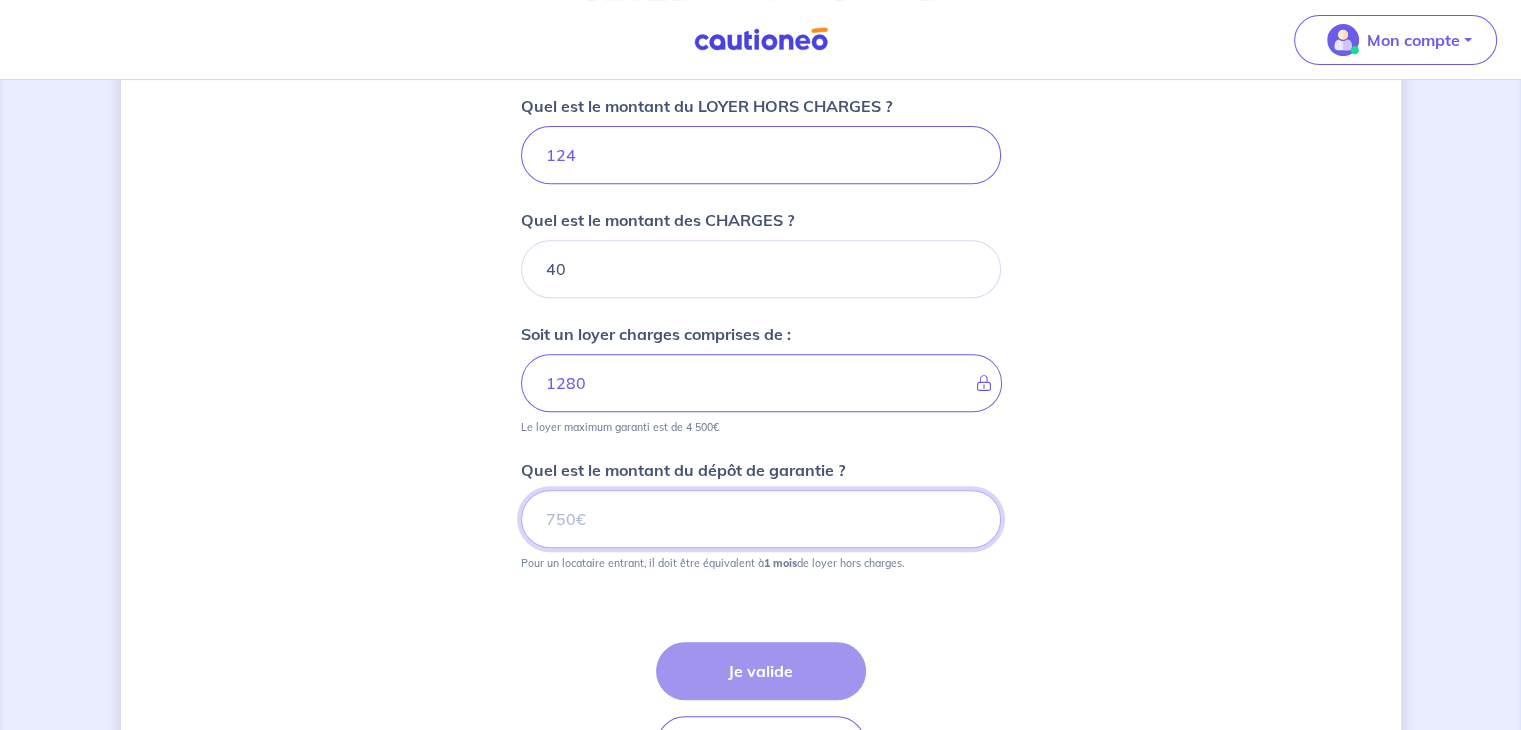click on "Quel est le montant du dépôt de garantie ?" at bounding box center (761, 519) 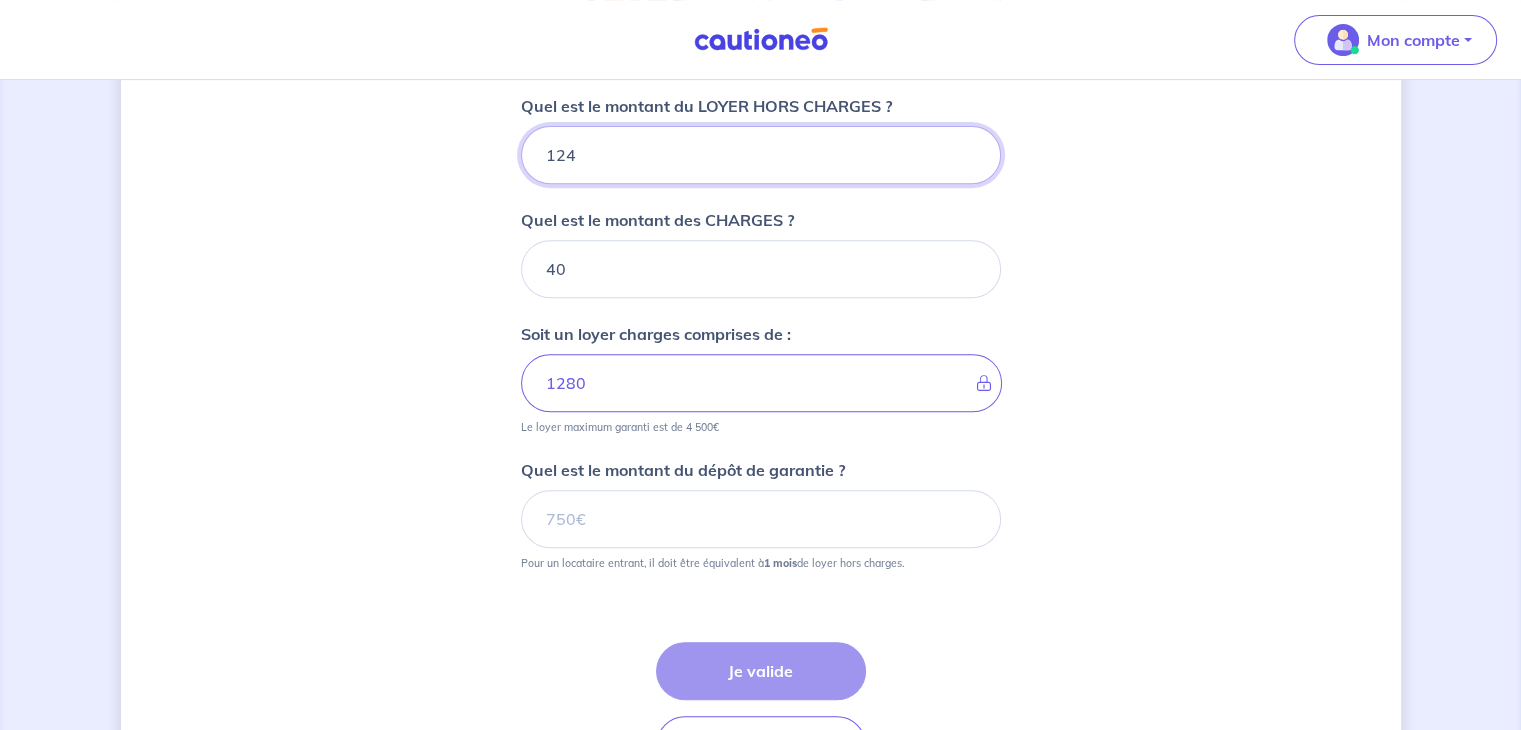 click on "[NUMBER]" at bounding box center [761, 155] 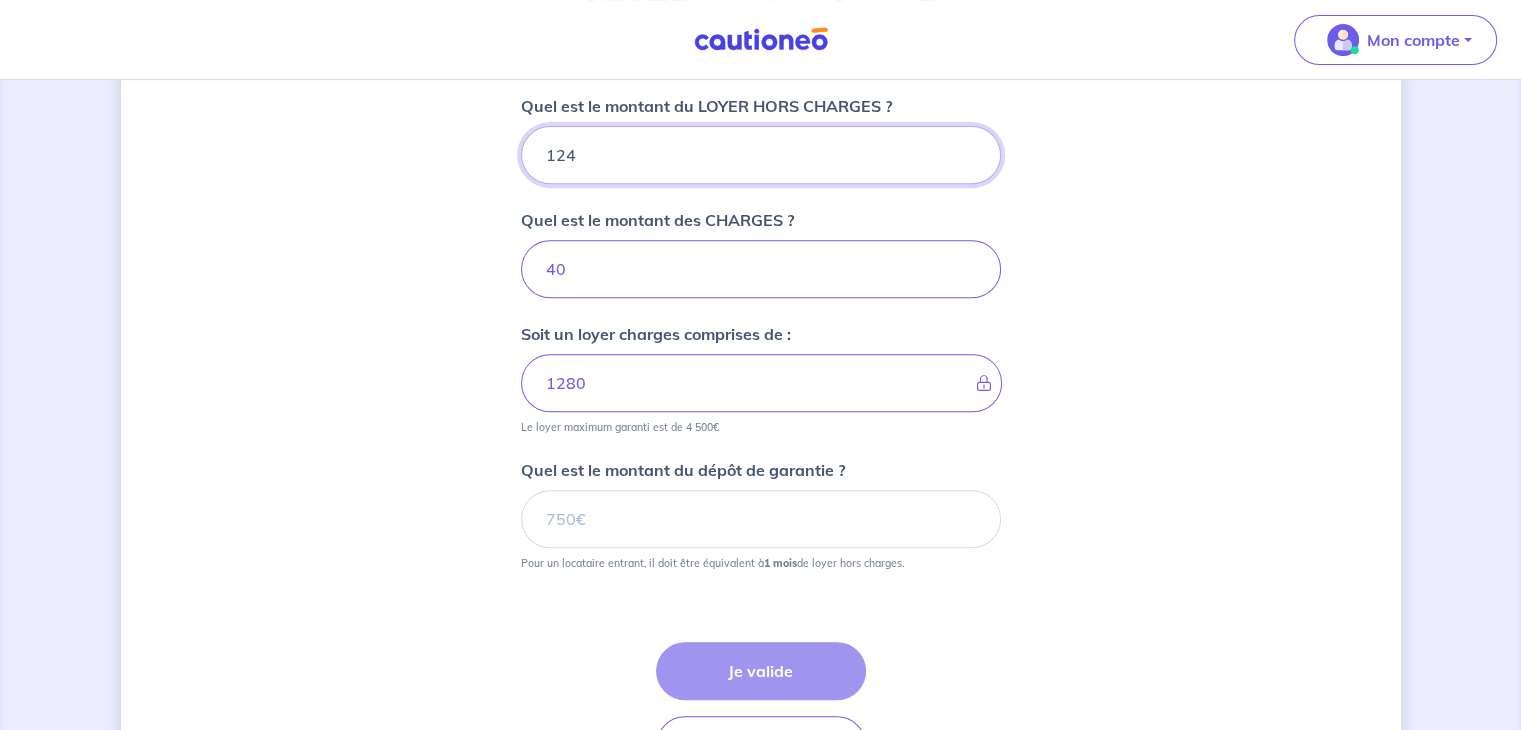 type on "[NUMBER]" 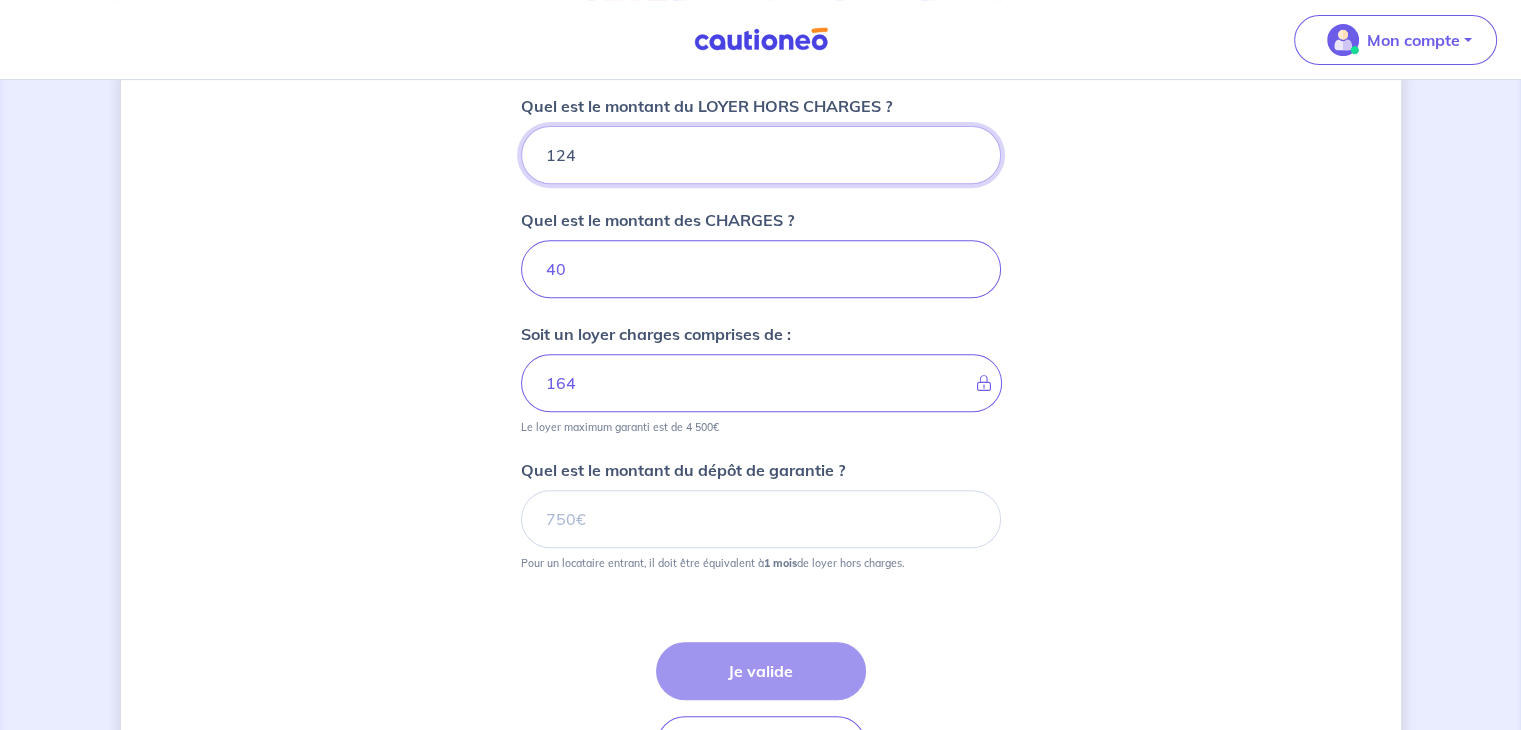 type on "[NUMBER]" 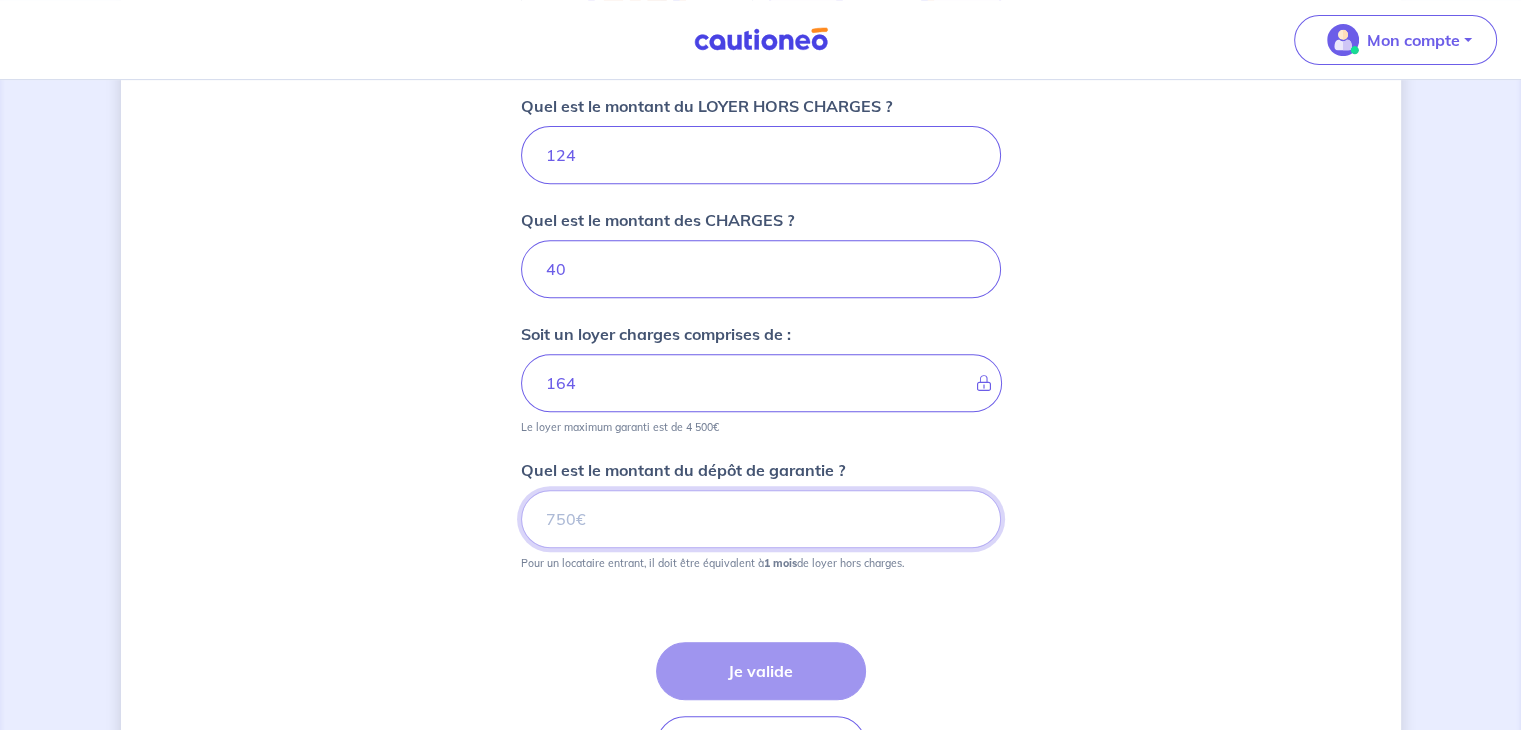 click on "Quel est le montant du dépôt de garantie ?" at bounding box center (761, 519) 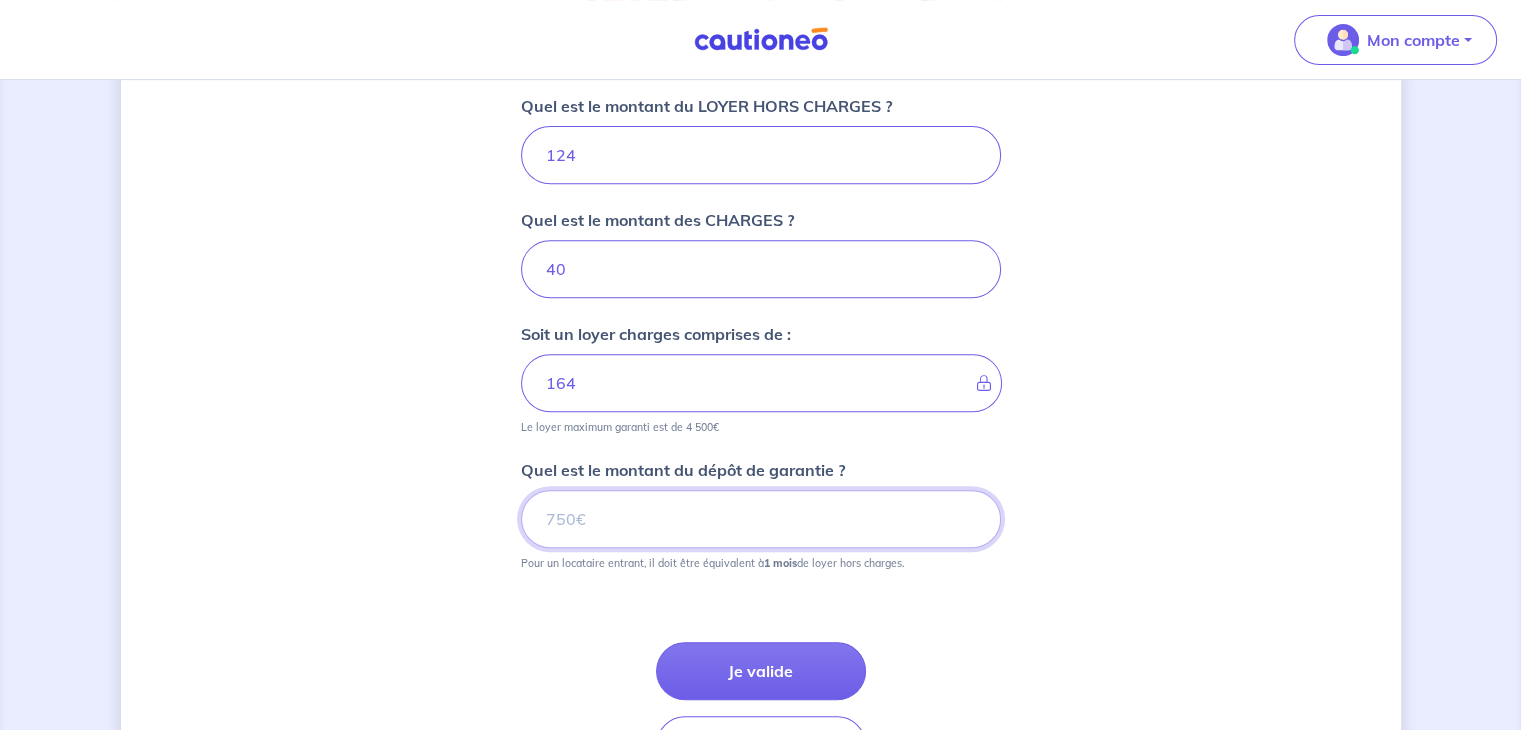type on "[NUMBER]" 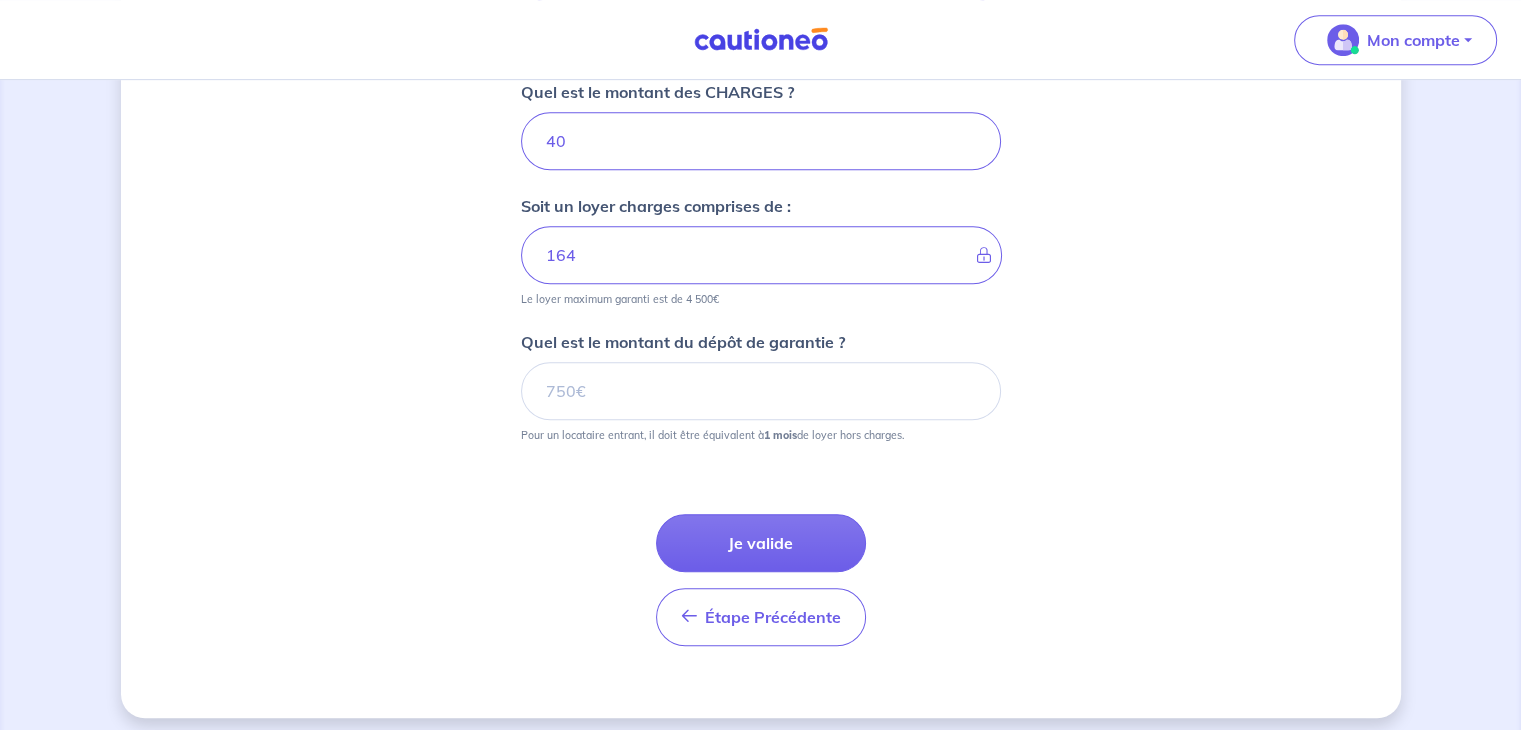 scroll, scrollTop: 936, scrollLeft: 0, axis: vertical 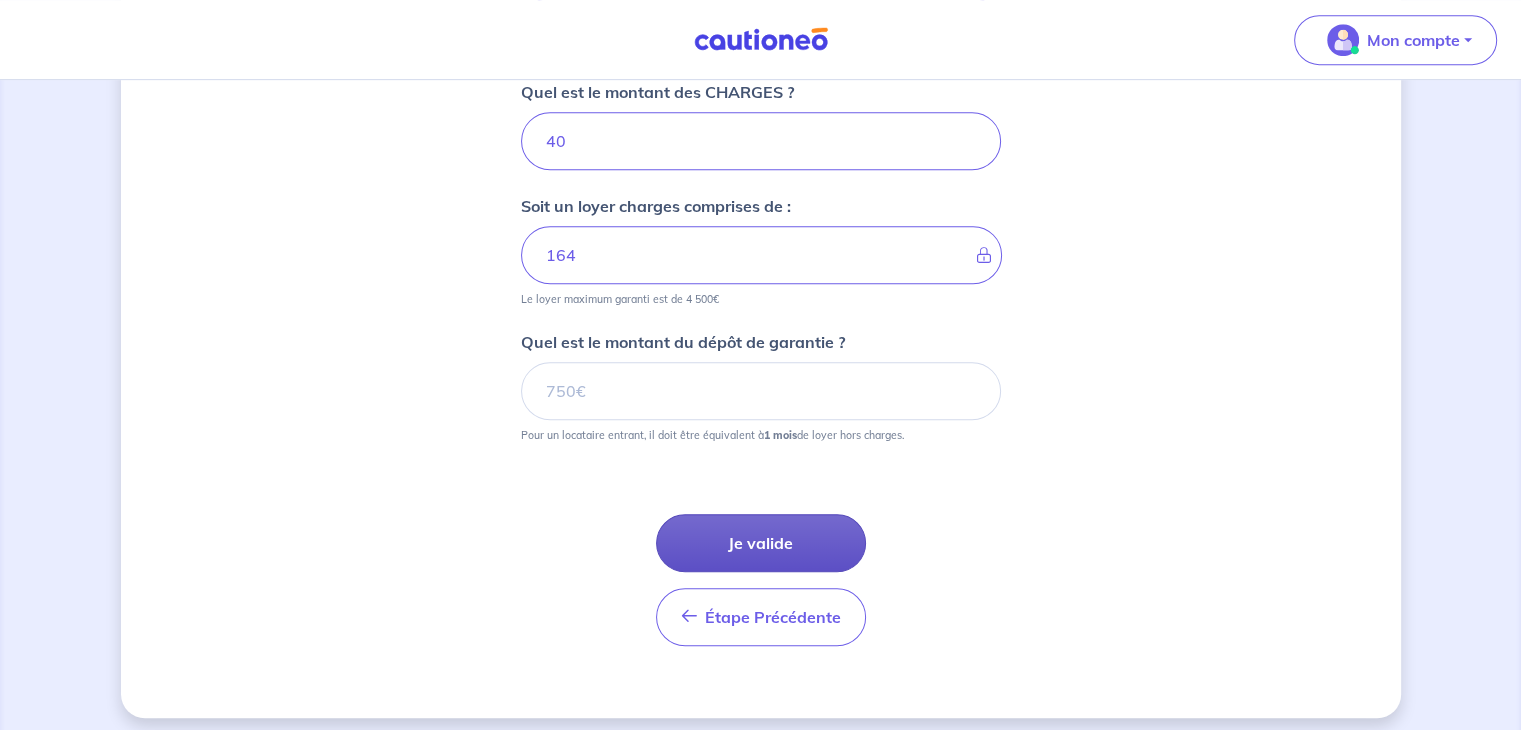 click on "Je valide" at bounding box center [761, 543] 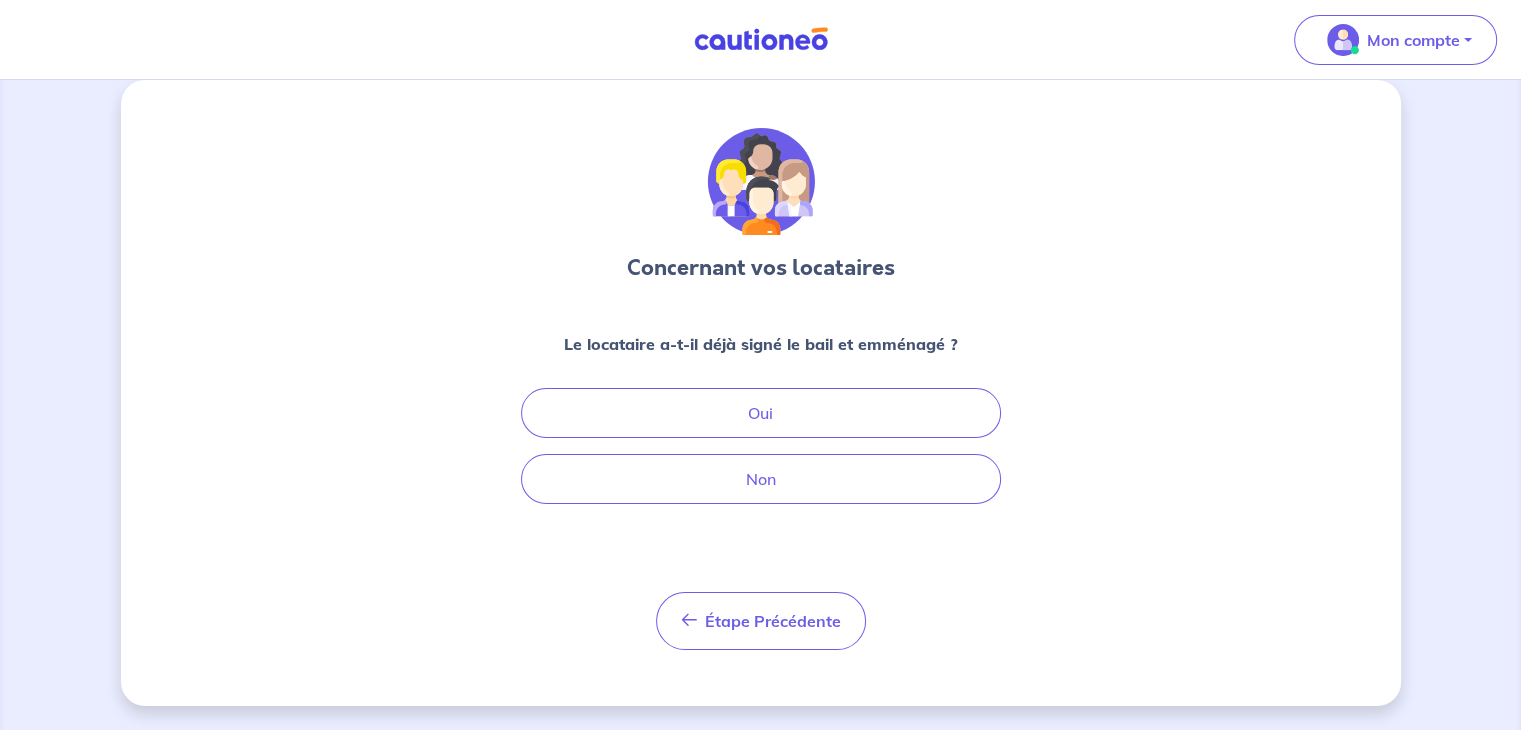 scroll, scrollTop: 0, scrollLeft: 0, axis: both 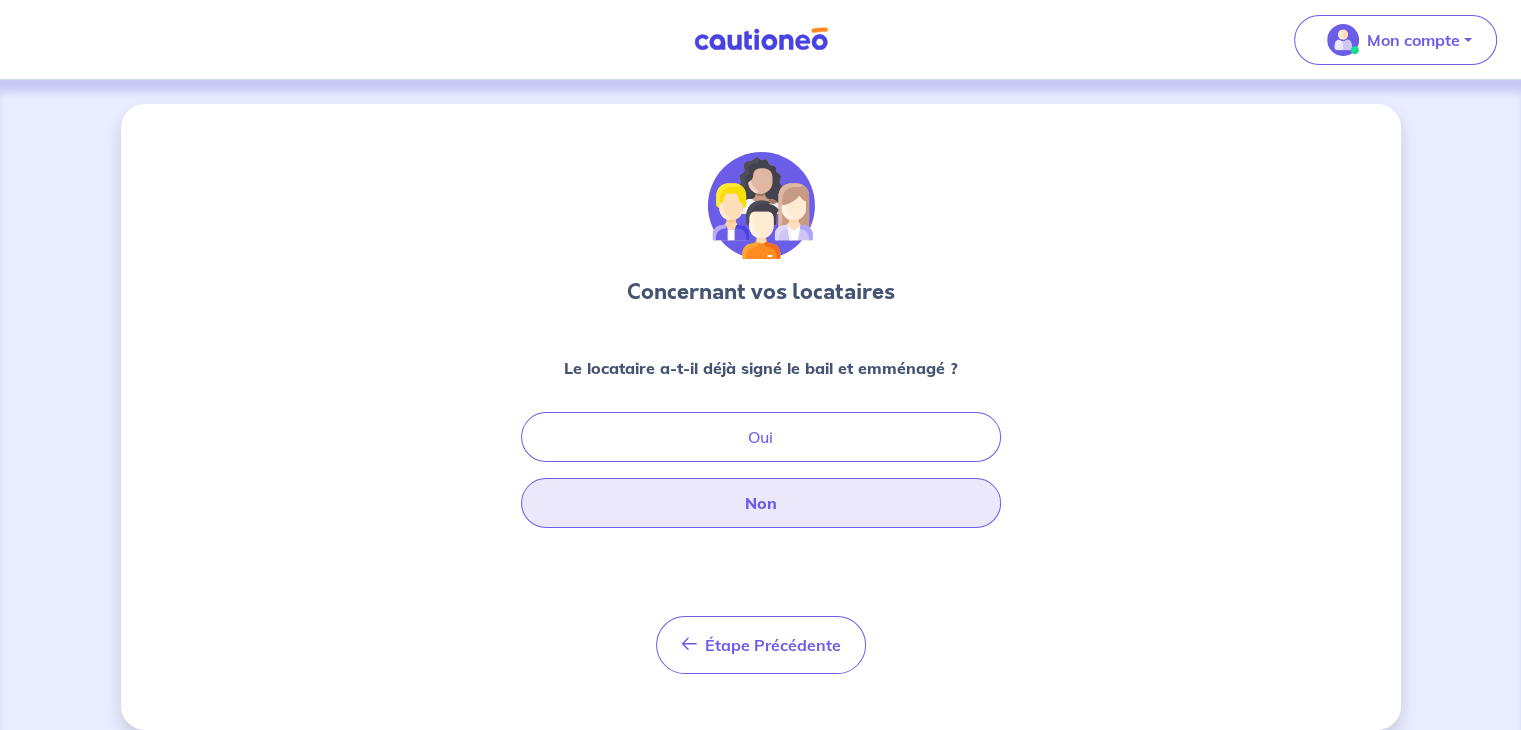 click on "Non" at bounding box center [761, 503] 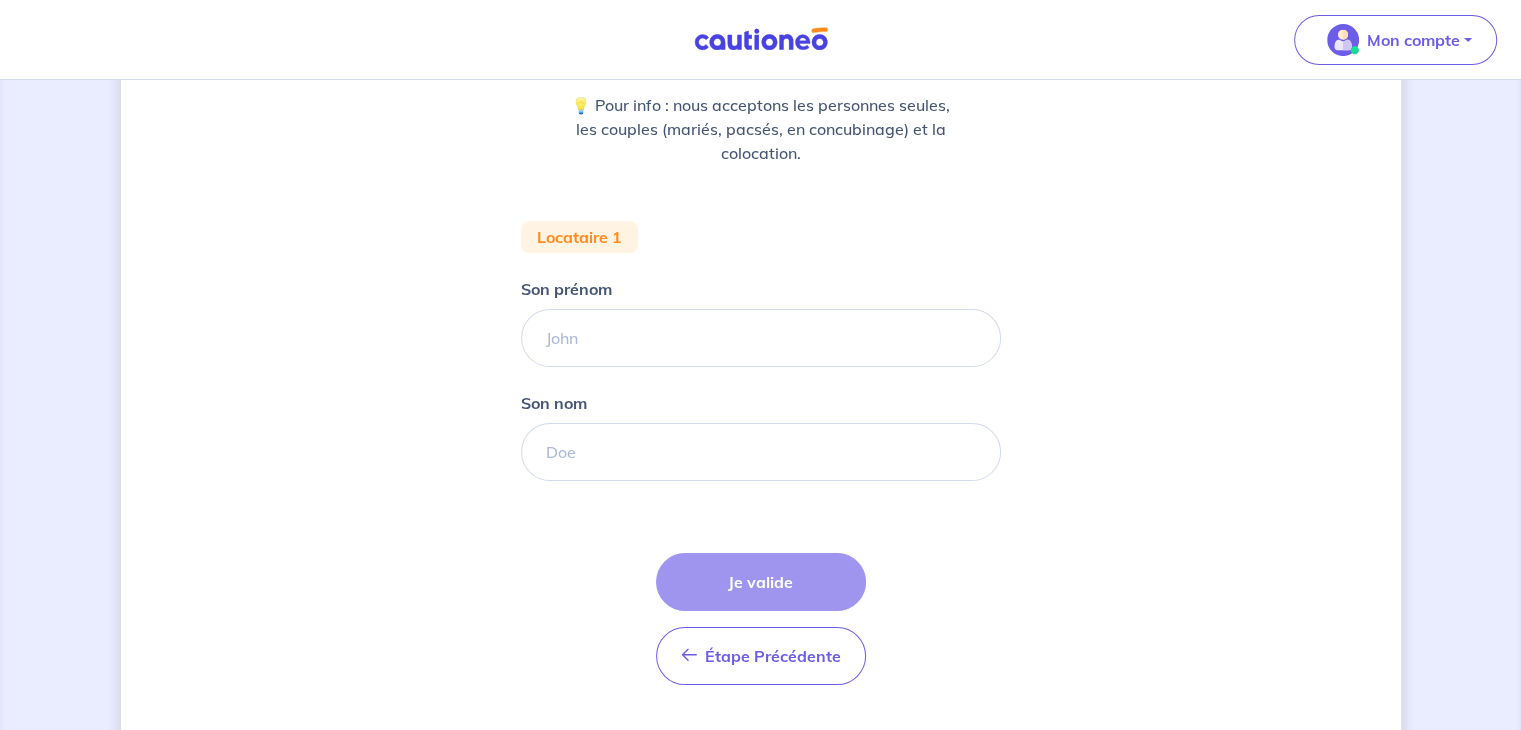 scroll, scrollTop: 267, scrollLeft: 0, axis: vertical 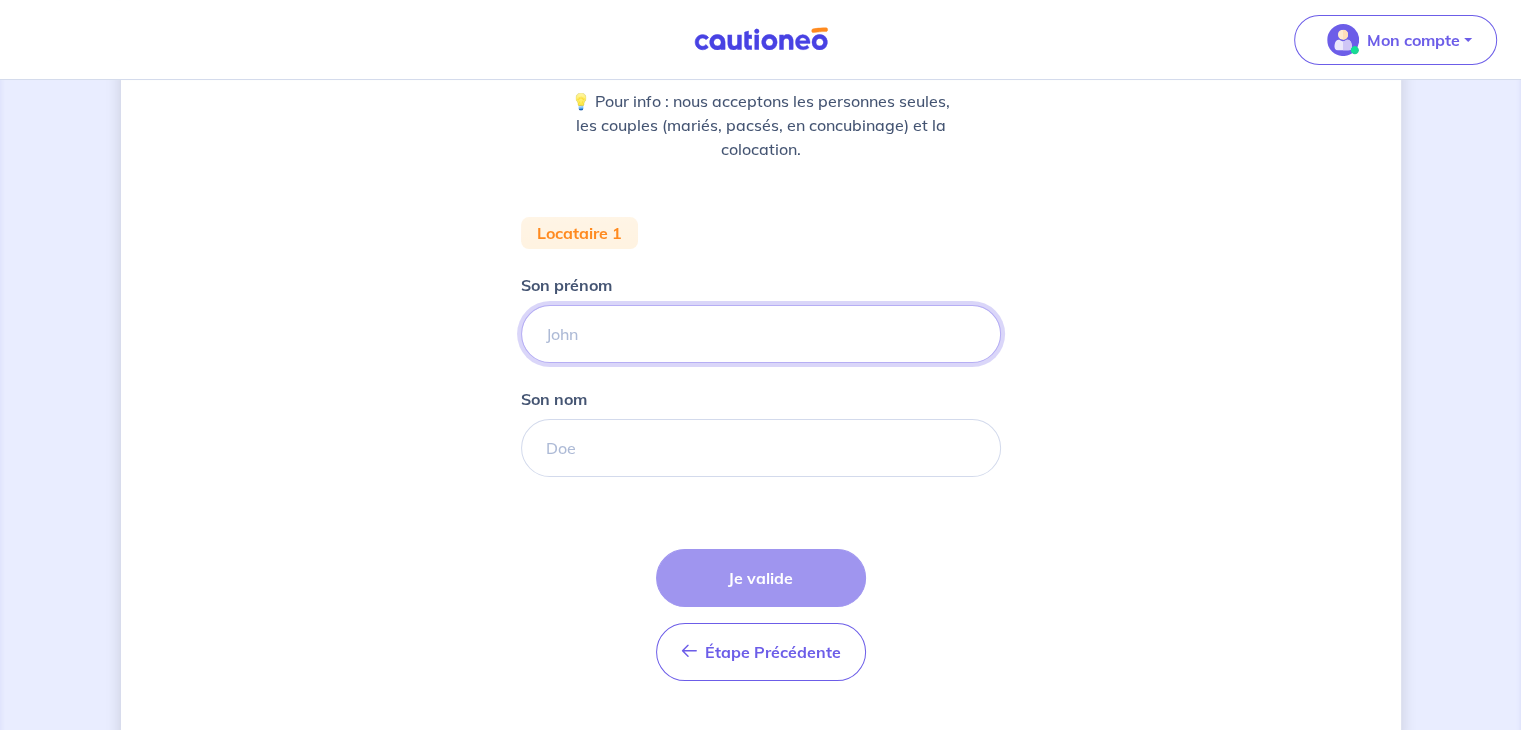 click on "Son prénom" at bounding box center (761, 334) 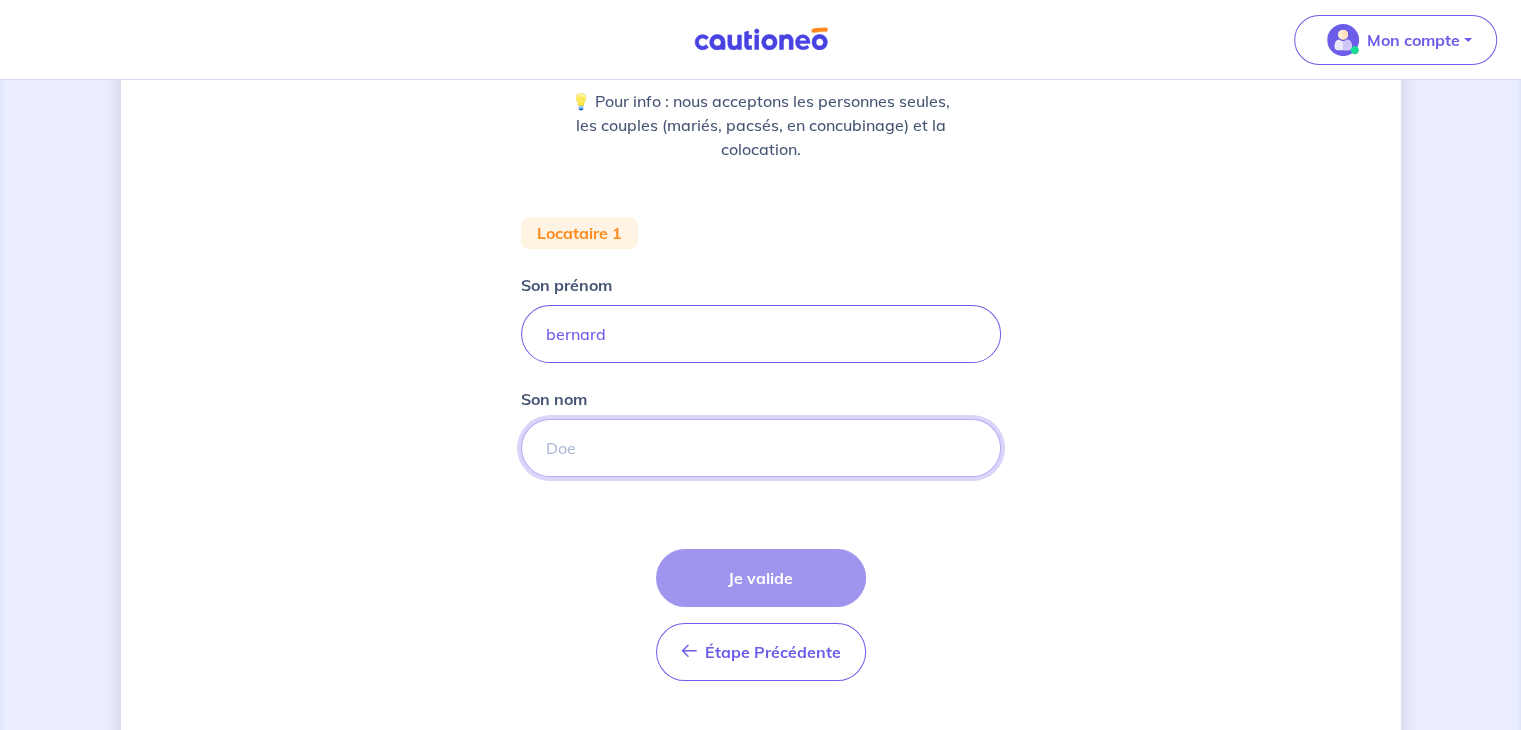 click on "Son nom" at bounding box center [761, 448] 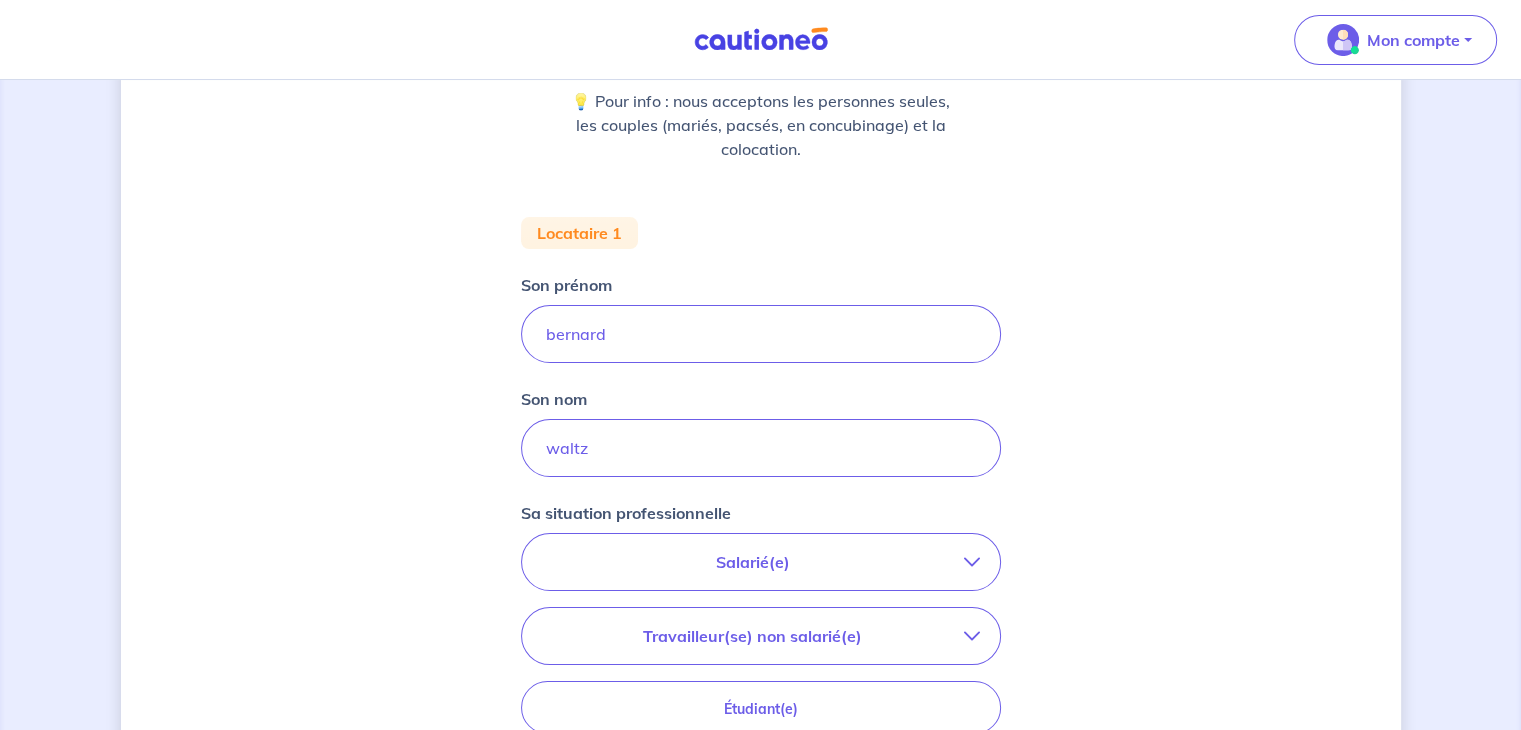 click on "Salarié(e)" at bounding box center [753, 562] 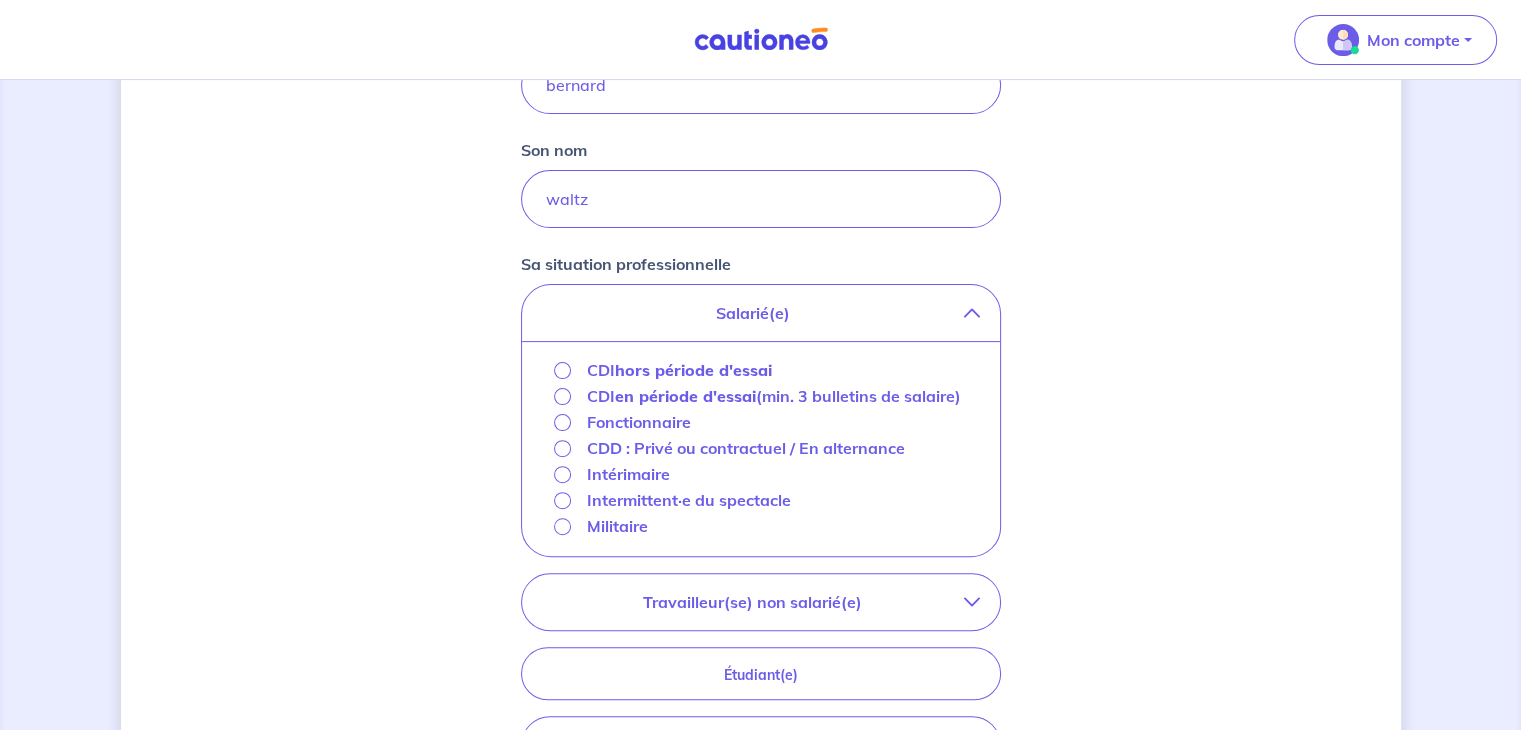 scroll, scrollTop: 519, scrollLeft: 0, axis: vertical 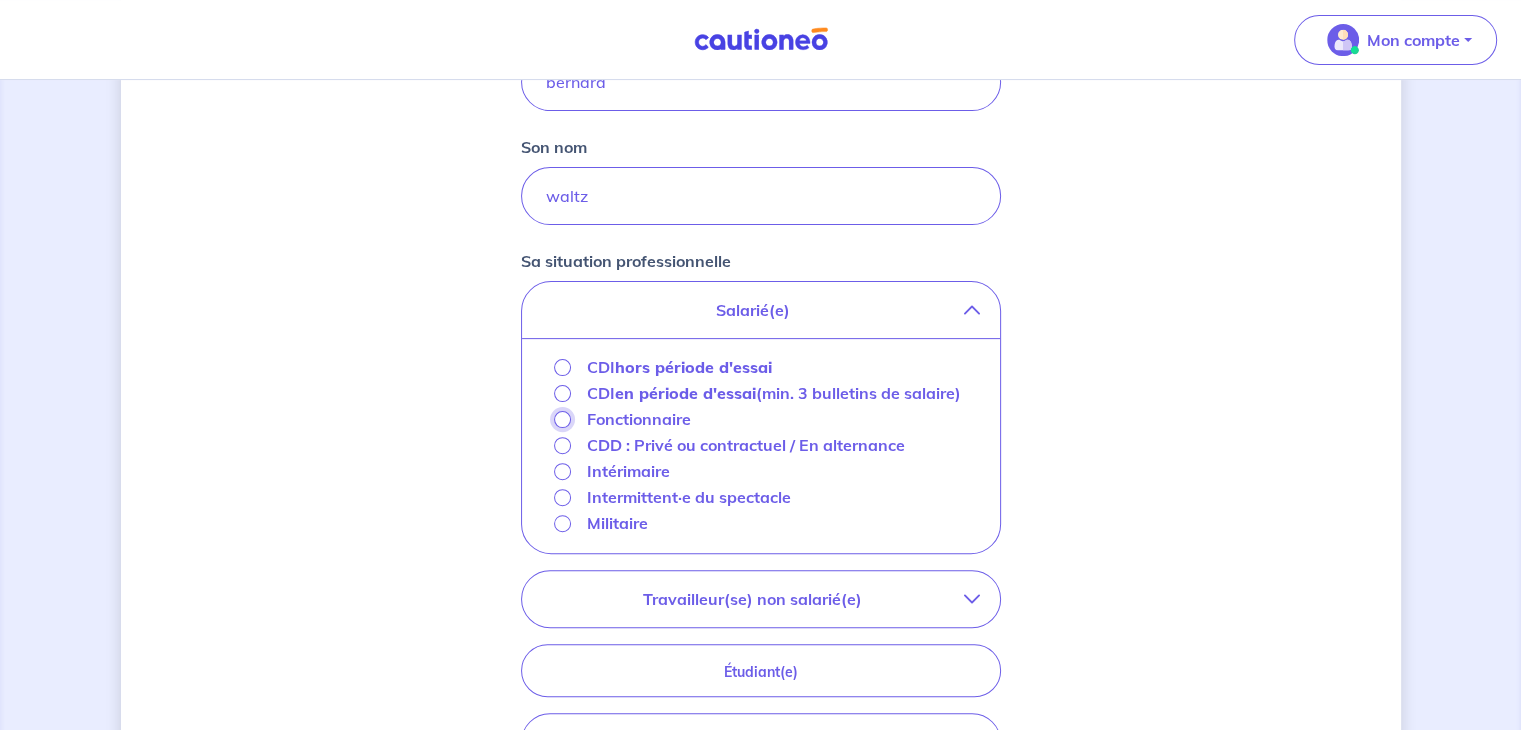 click on "Fonctionnaire" at bounding box center [562, 419] 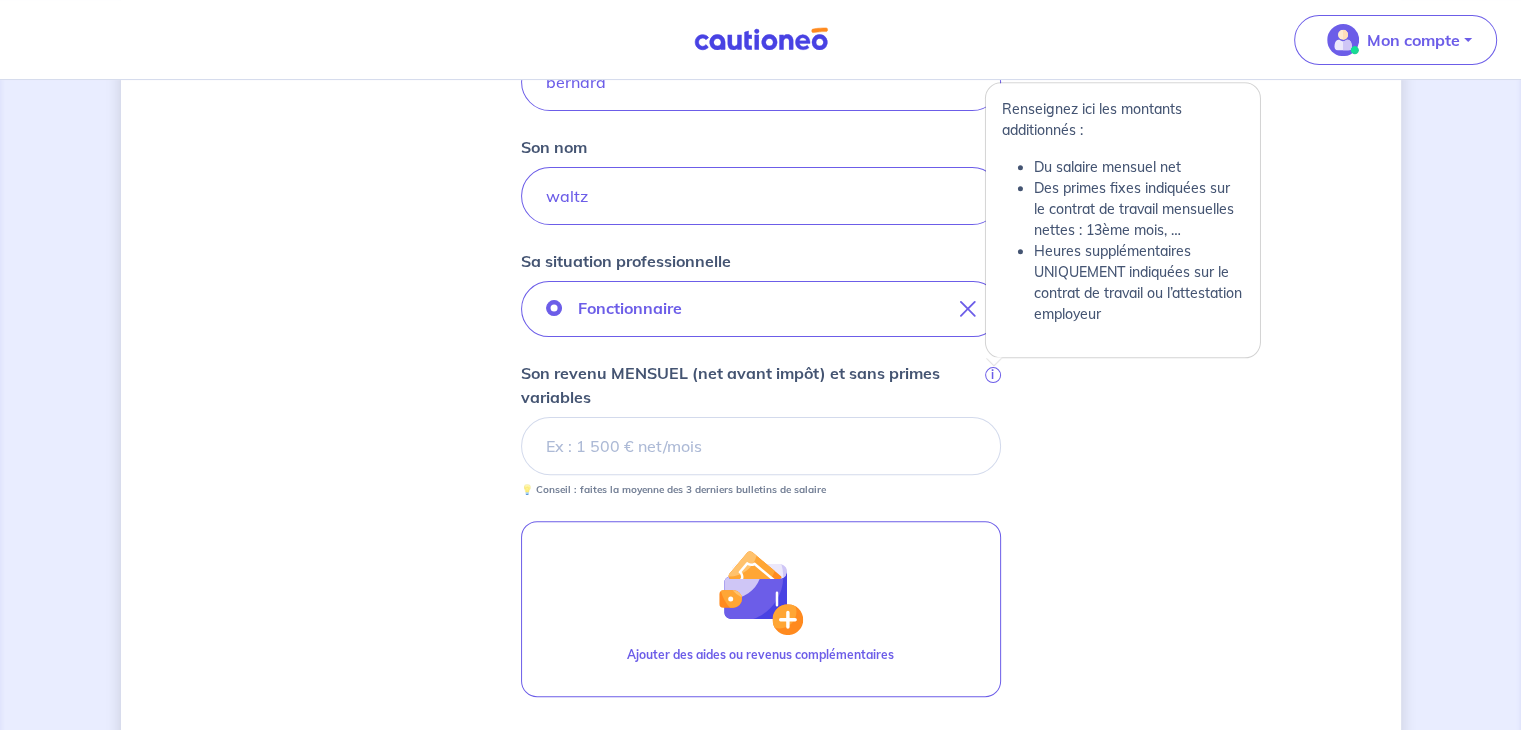 click on "i" at bounding box center [993, 375] 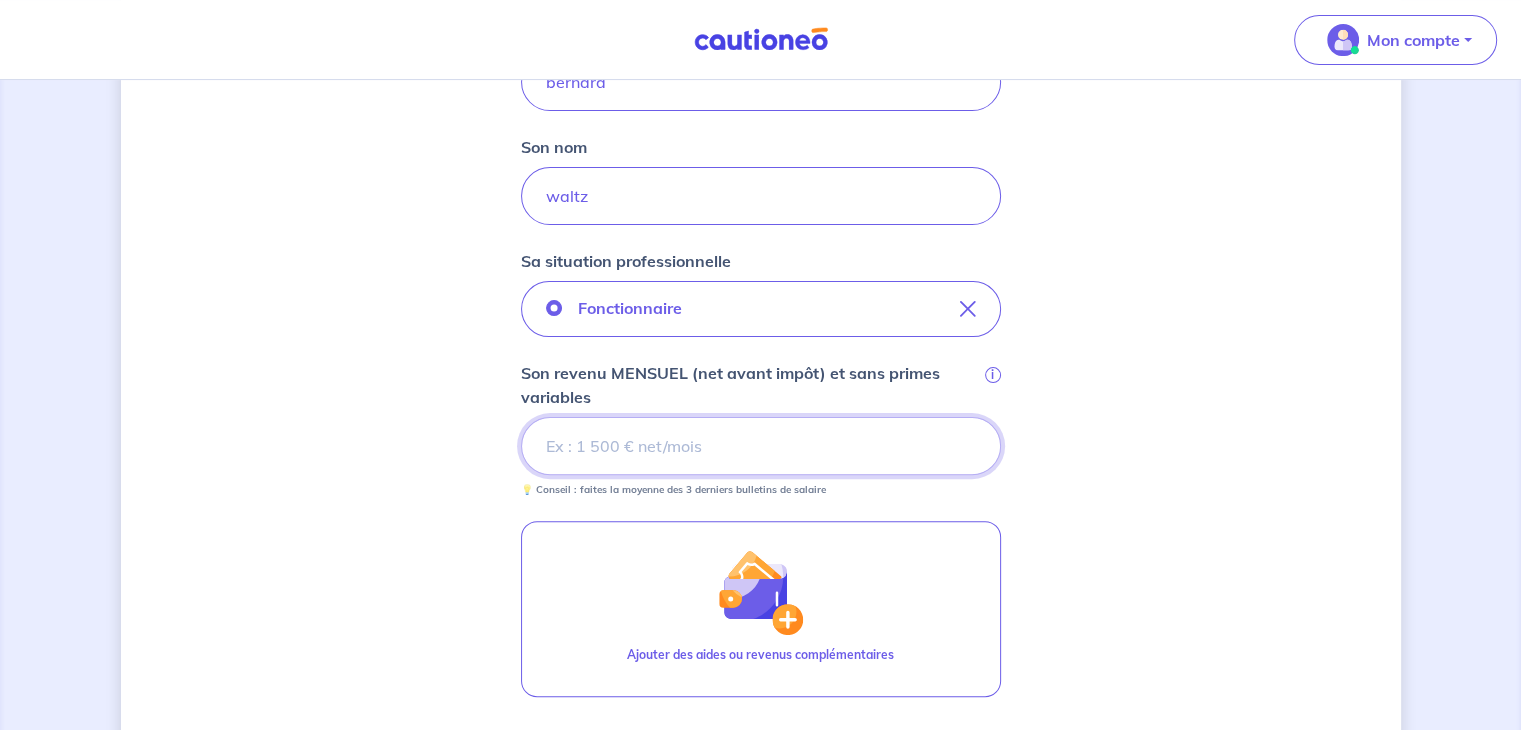 click on "Son revenu MENSUEL (net avant impôt) et sans primes variables i" at bounding box center (761, 446) 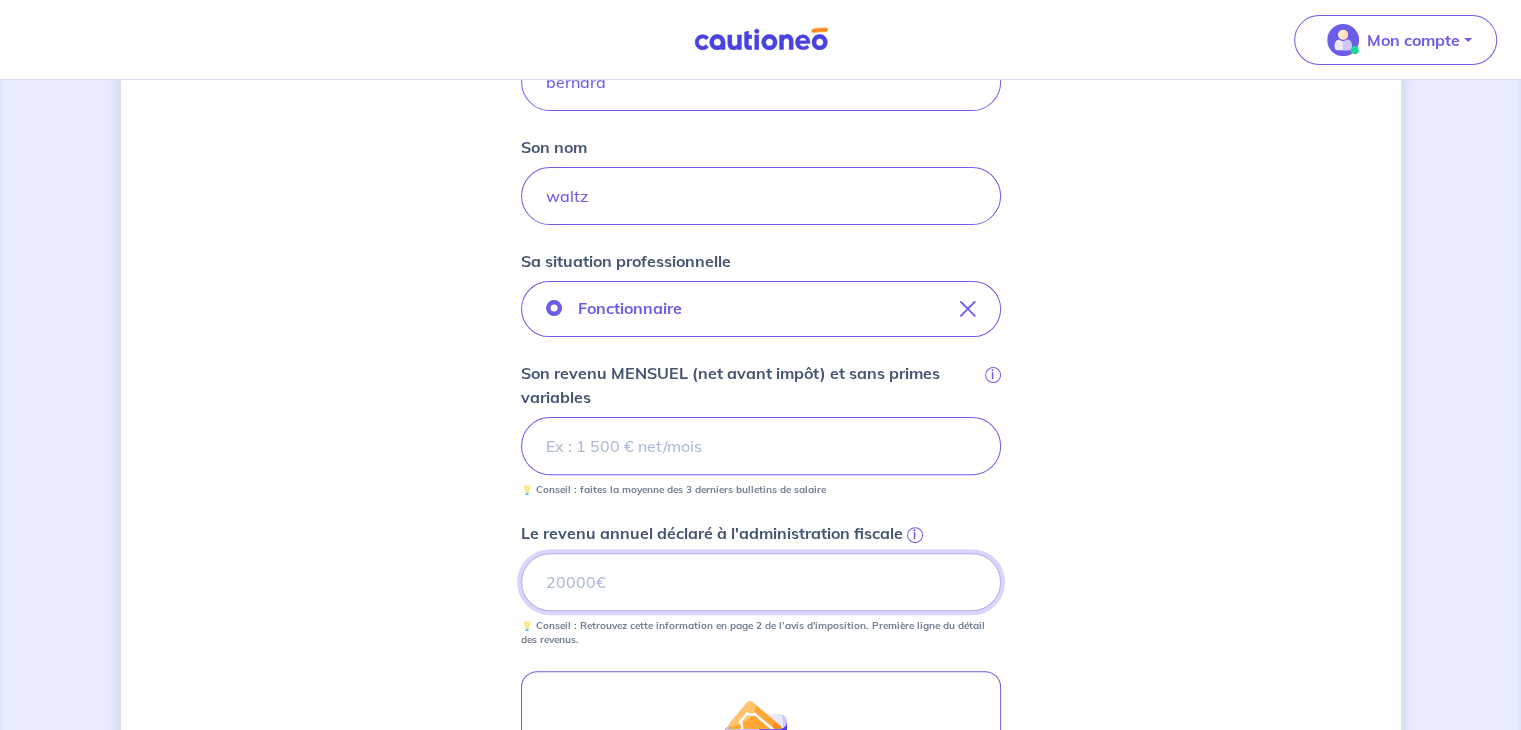 click on "Le revenu annuel déclaré à l'administration fiscale i" at bounding box center (761, 582) 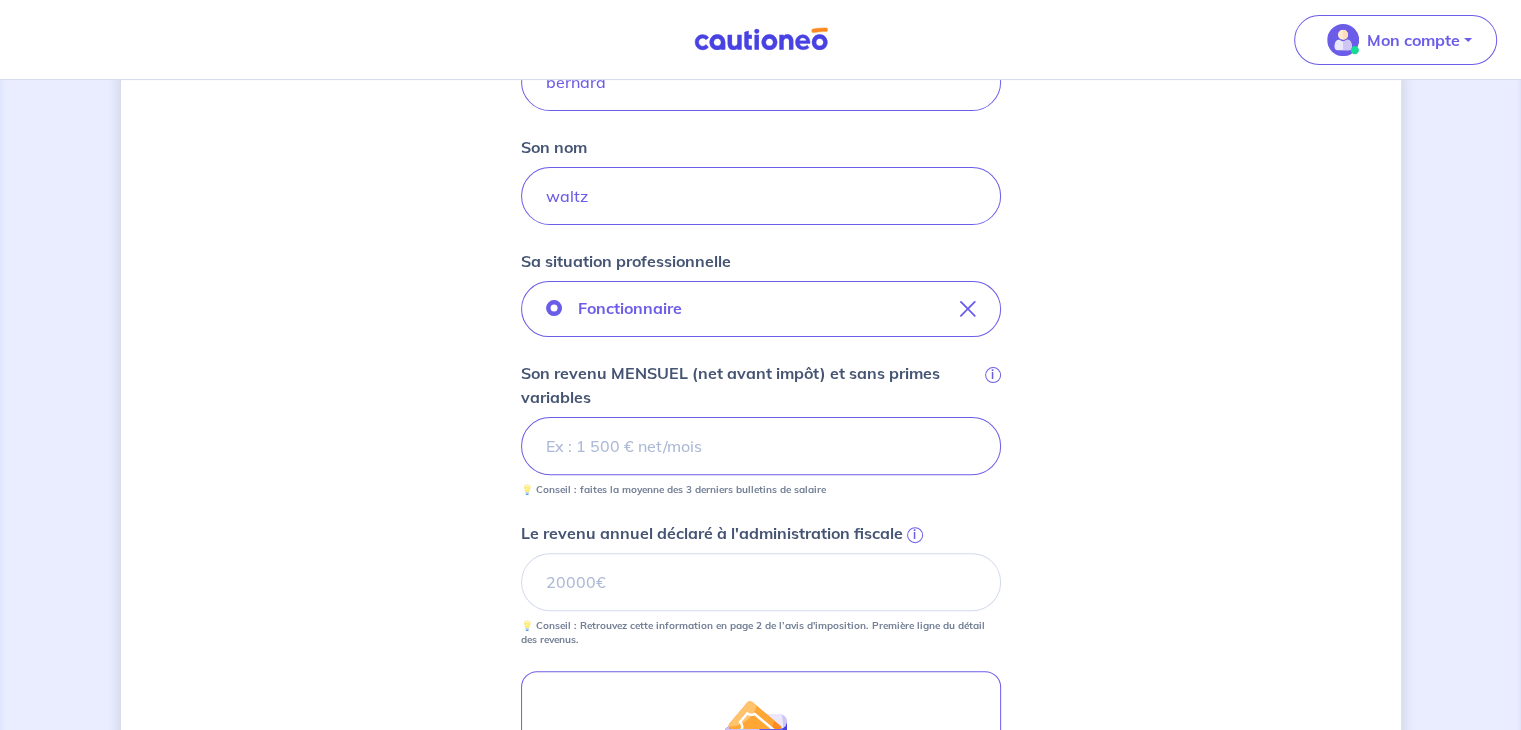 click on "i" at bounding box center [915, 535] 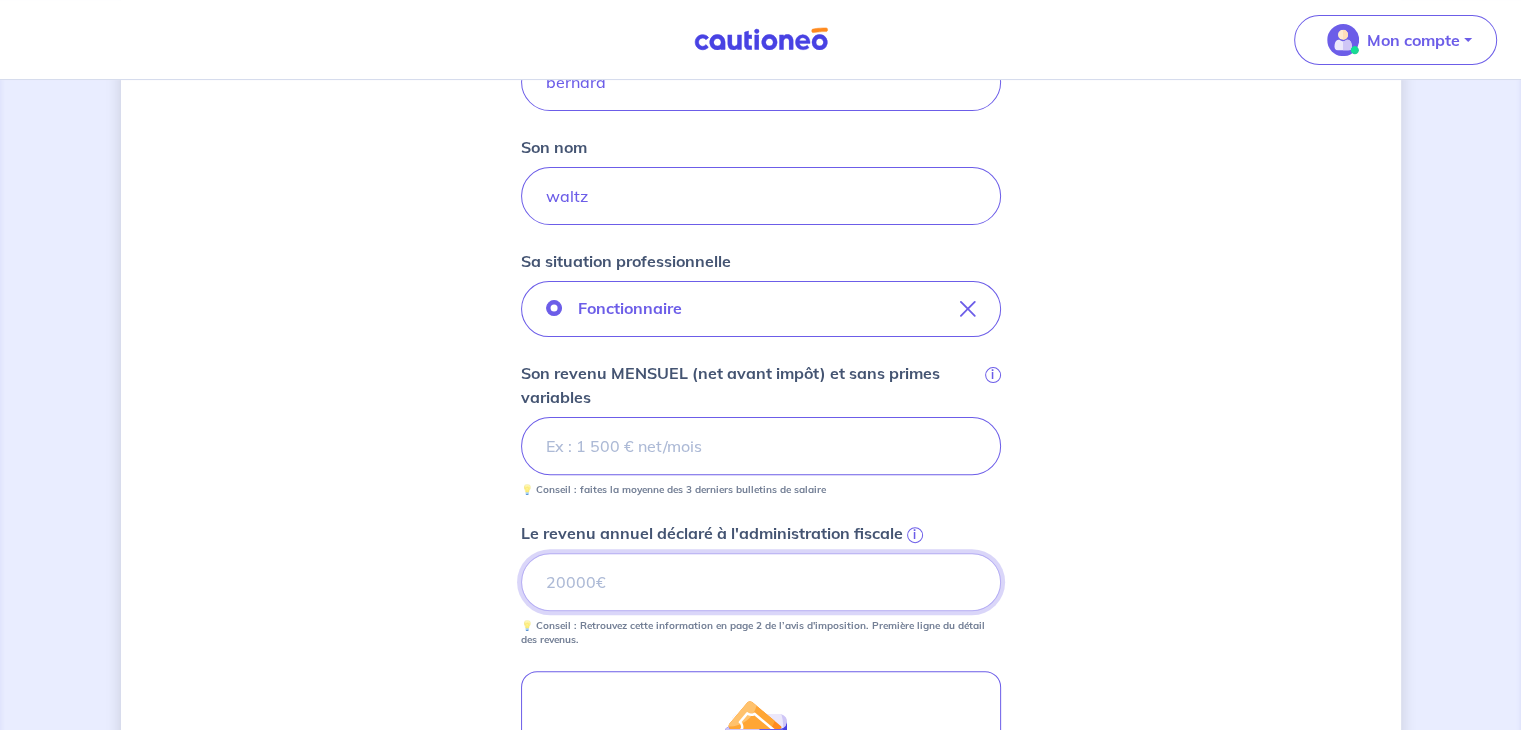 click on "Le revenu annuel déclaré à l'administration fiscale i" at bounding box center [761, 582] 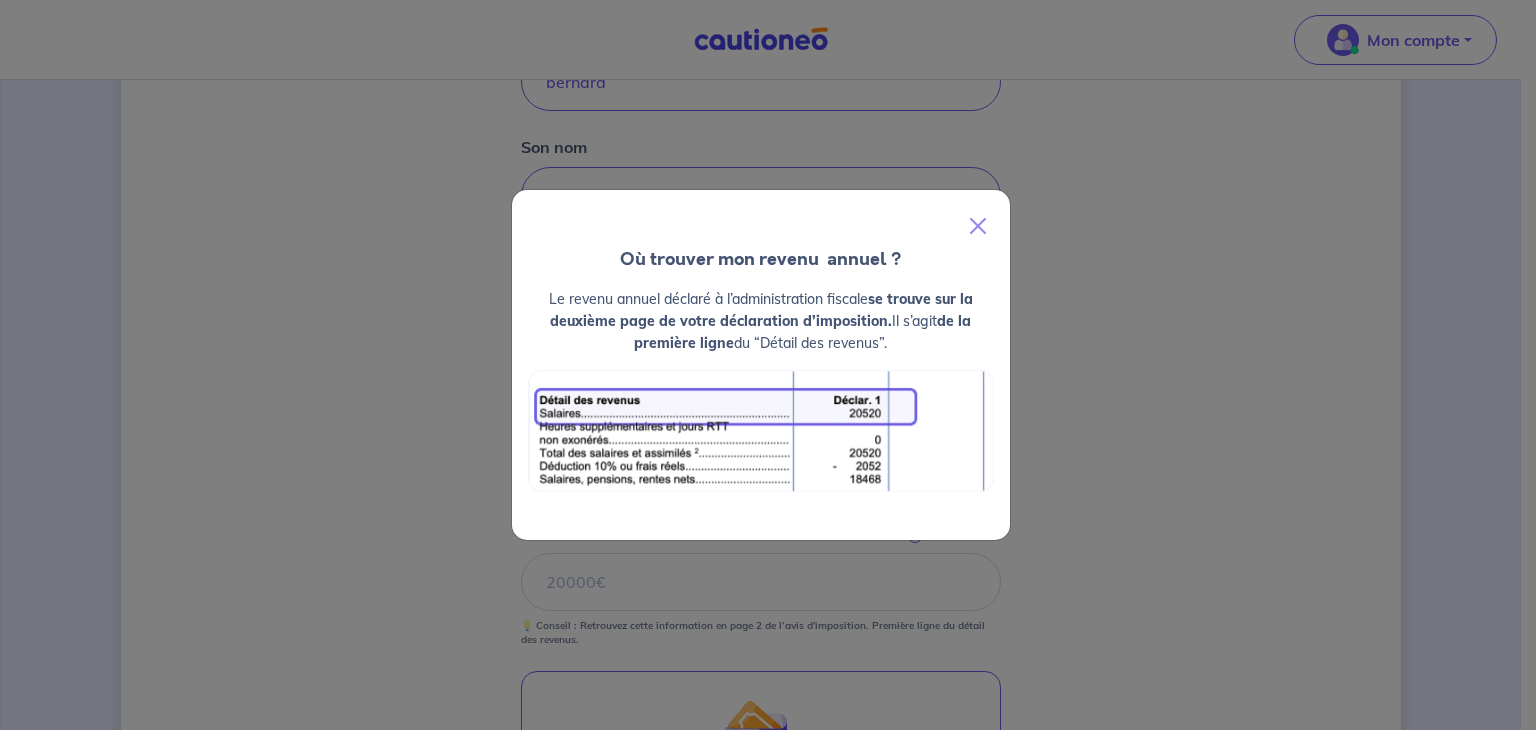 click on "Le revenu annuel déclaré à l’administration fiscale  se trouve sur la deuxième page de votre déclaration d’imposition.   Il s’agit  de la première ligne  du “Détail des revenus”." at bounding box center [761, 413] 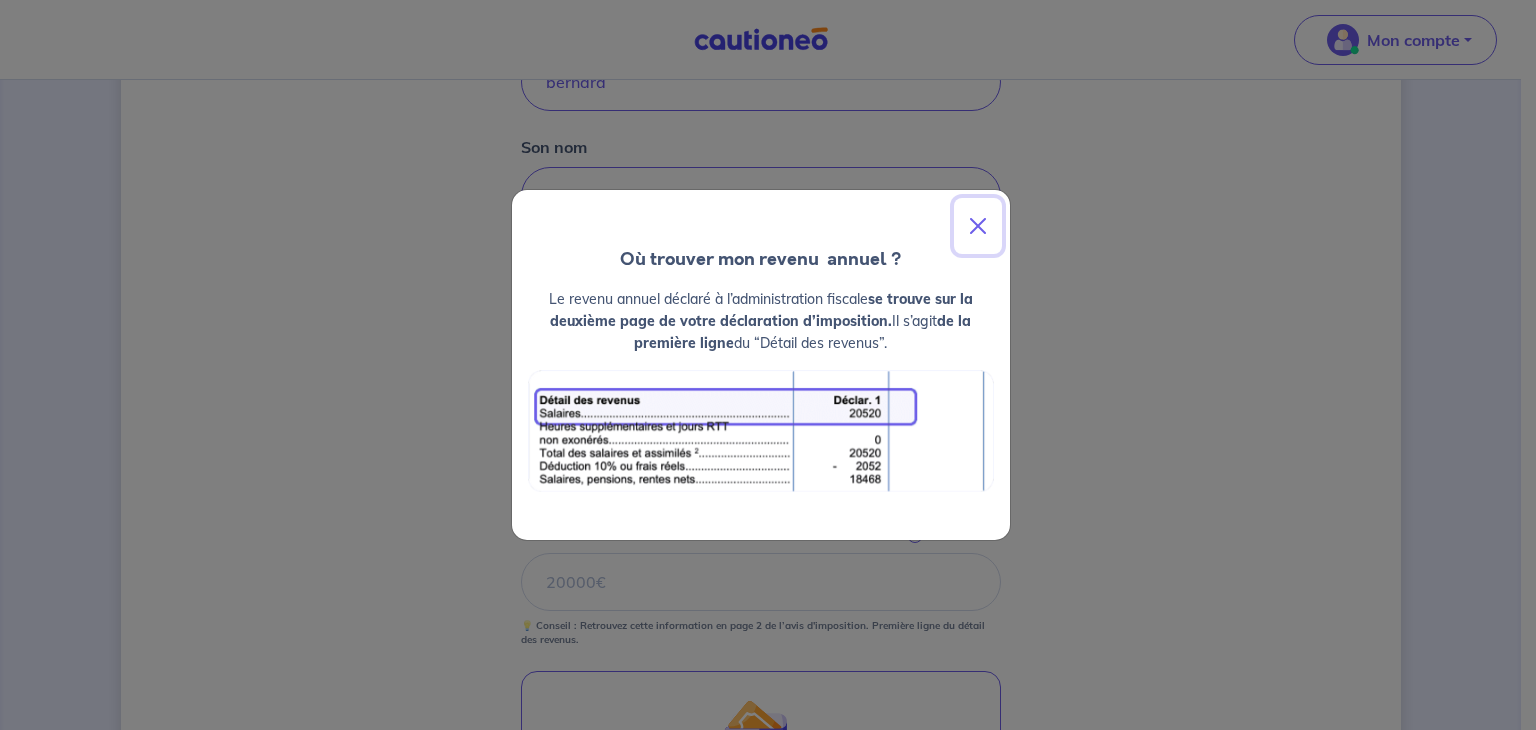 click at bounding box center (978, 226) 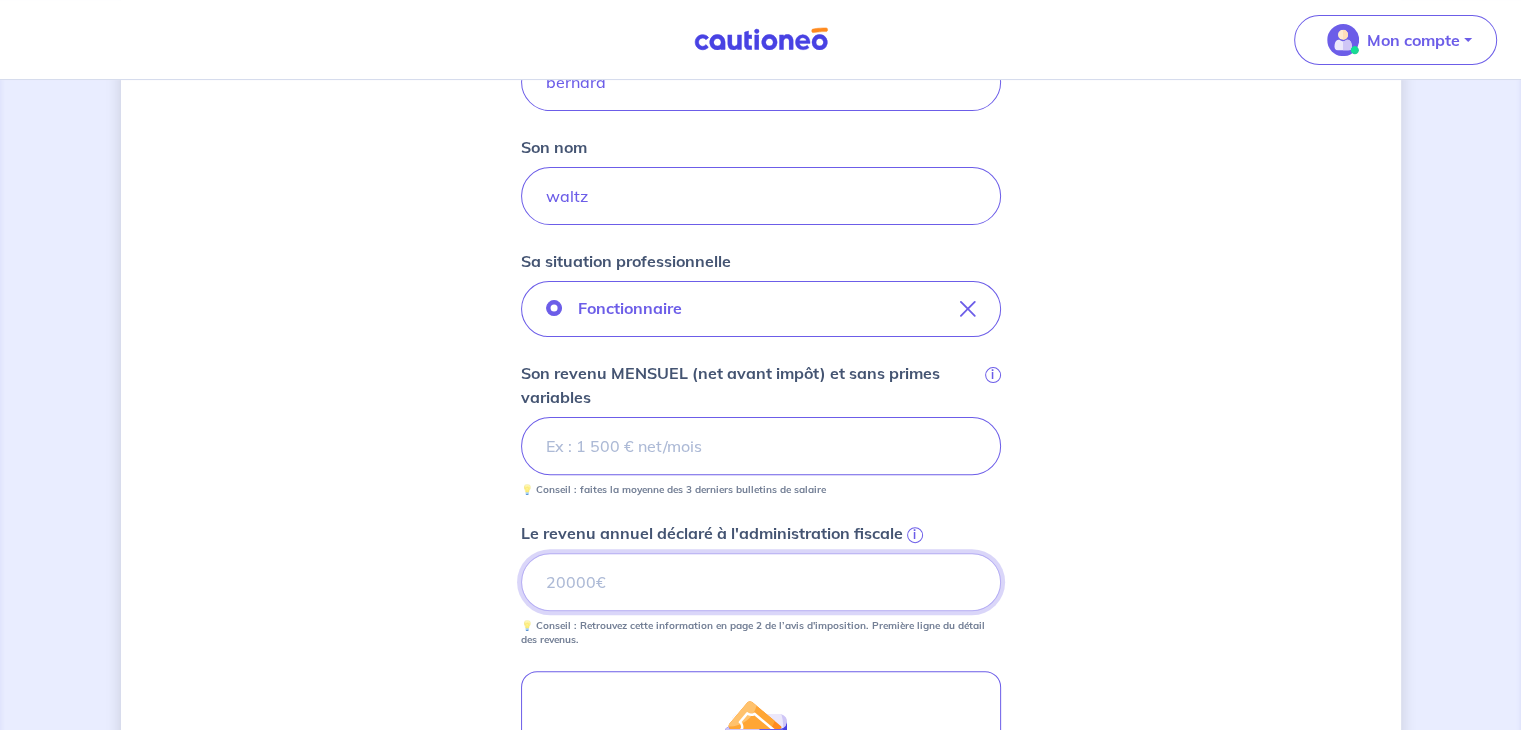 click on "Le revenu annuel déclaré à l'administration fiscale i" at bounding box center (761, 582) 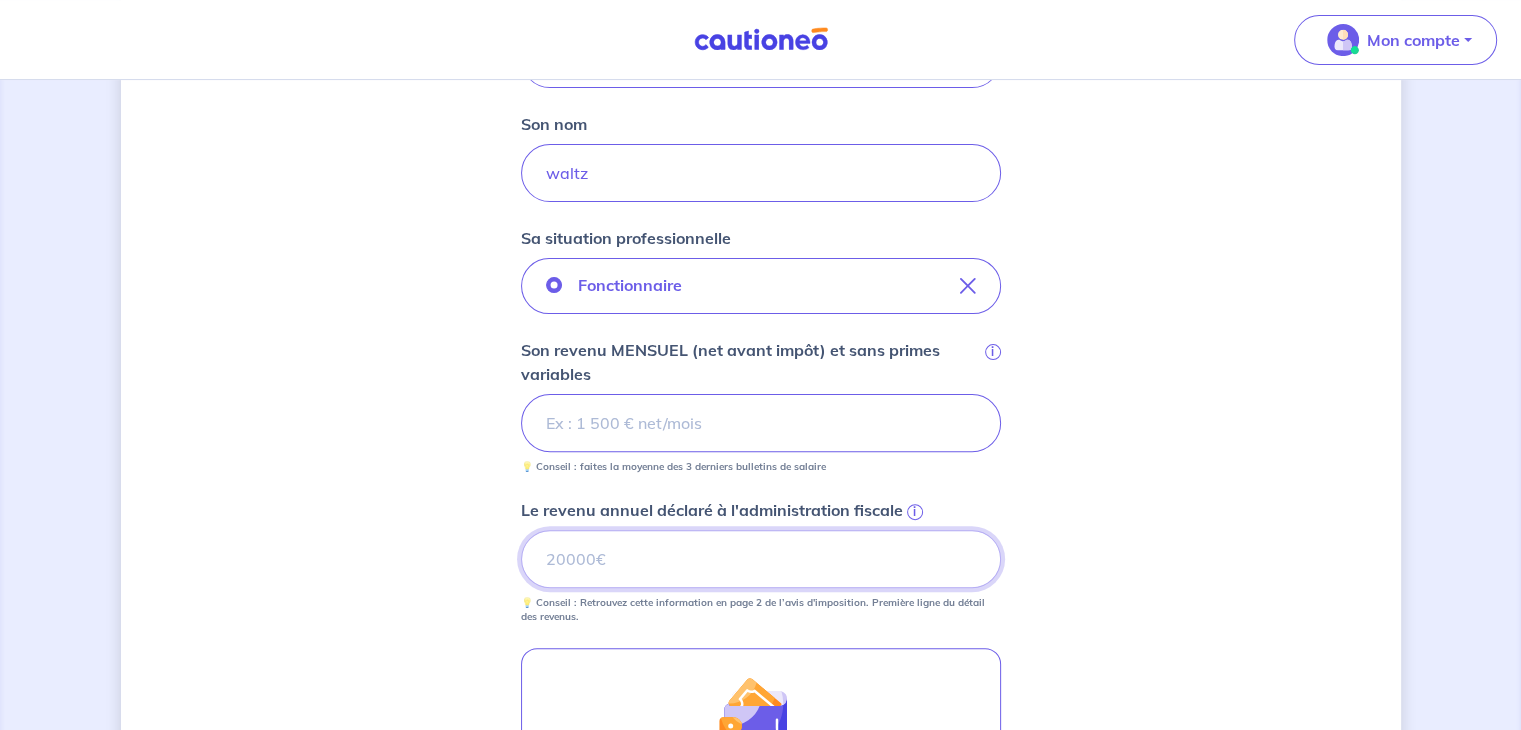 scroll, scrollTop: 957, scrollLeft: 0, axis: vertical 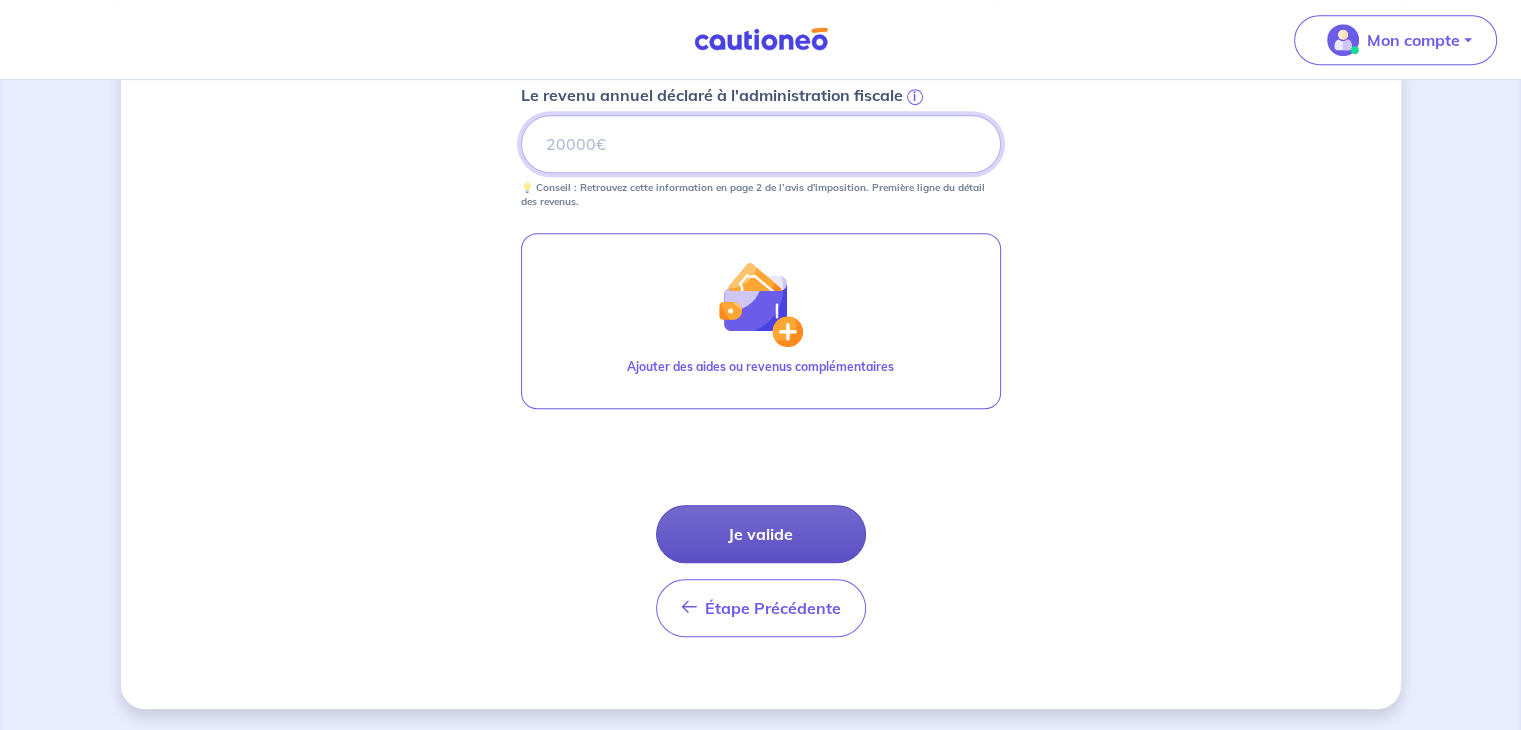 type on "[NUMBER]" 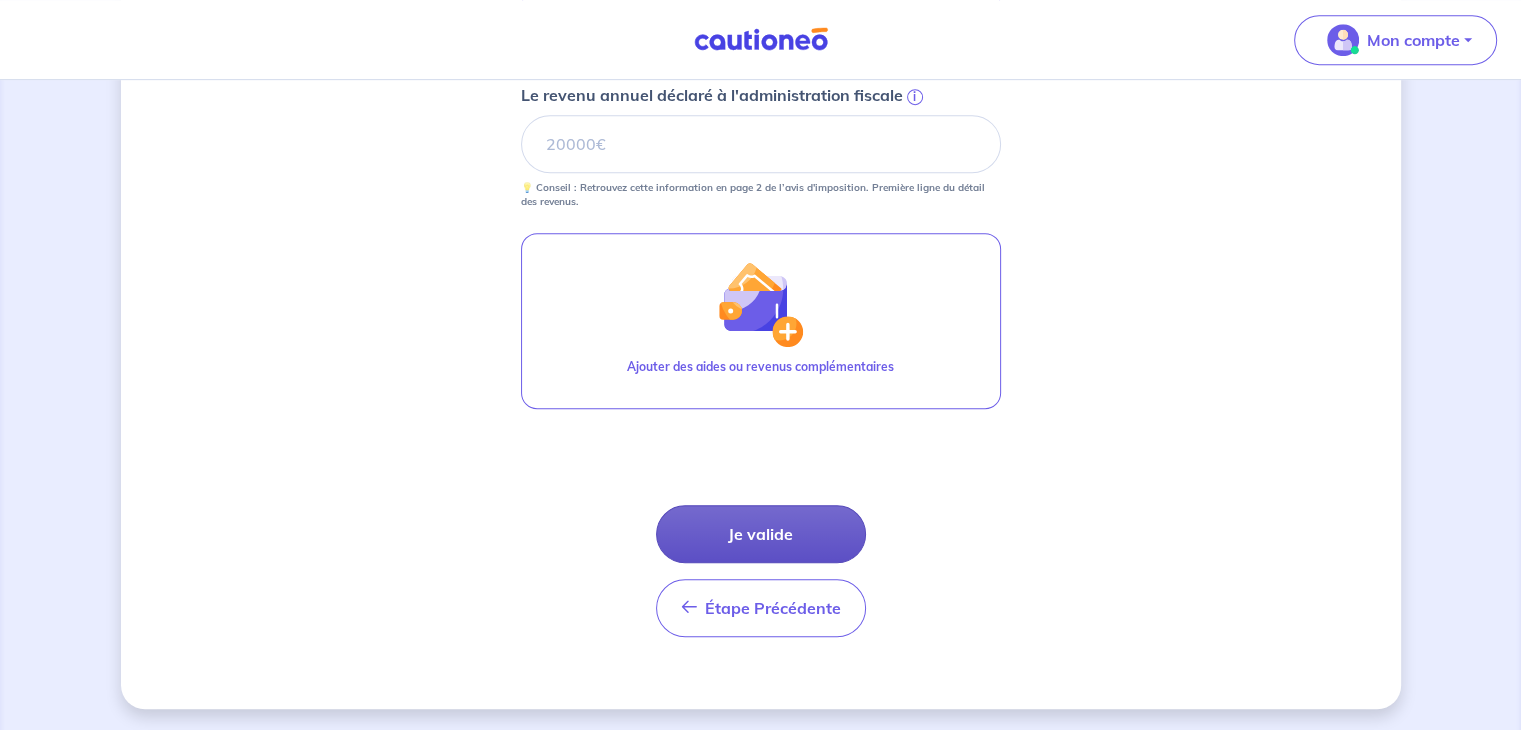 click on "Je valide" at bounding box center [761, 534] 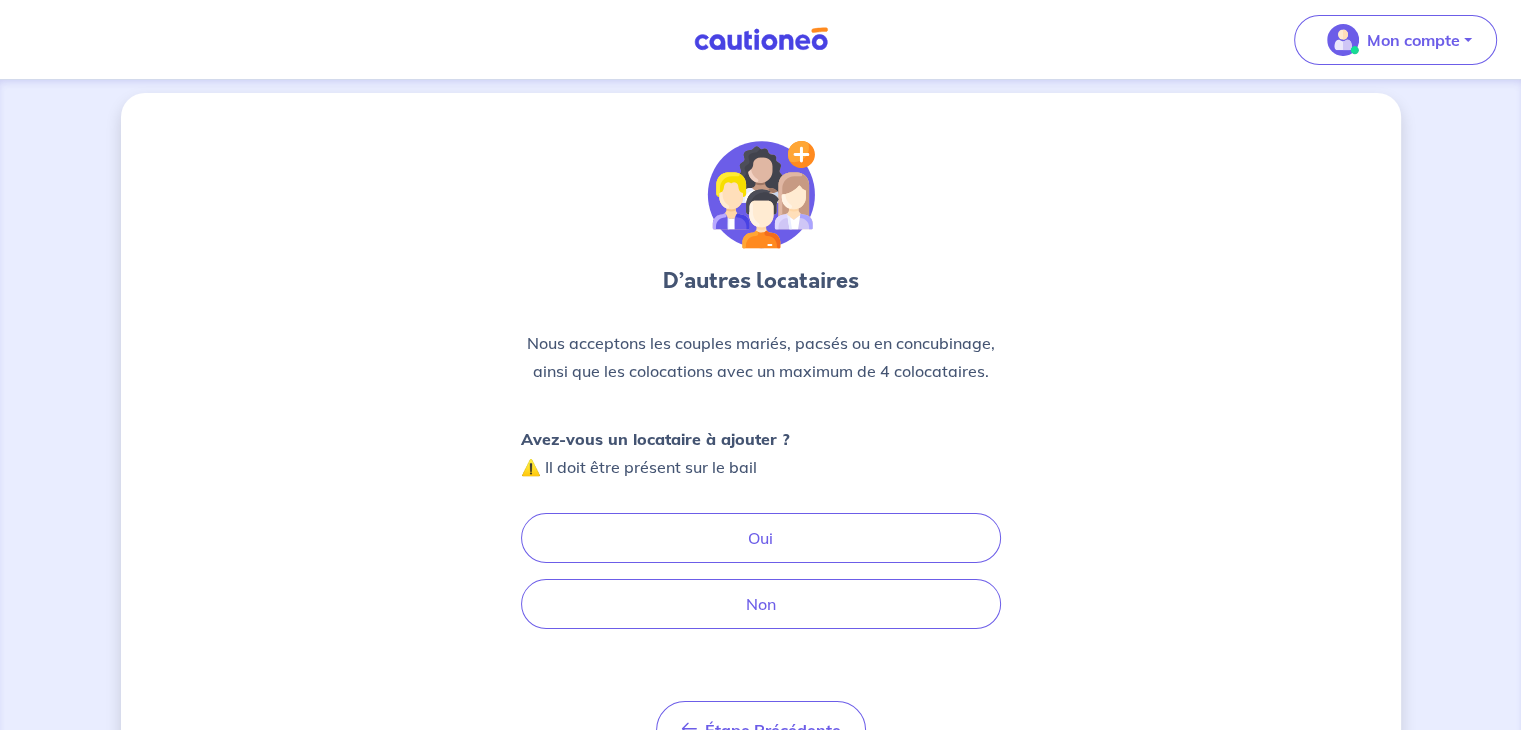 scroll, scrollTop: 0, scrollLeft: 0, axis: both 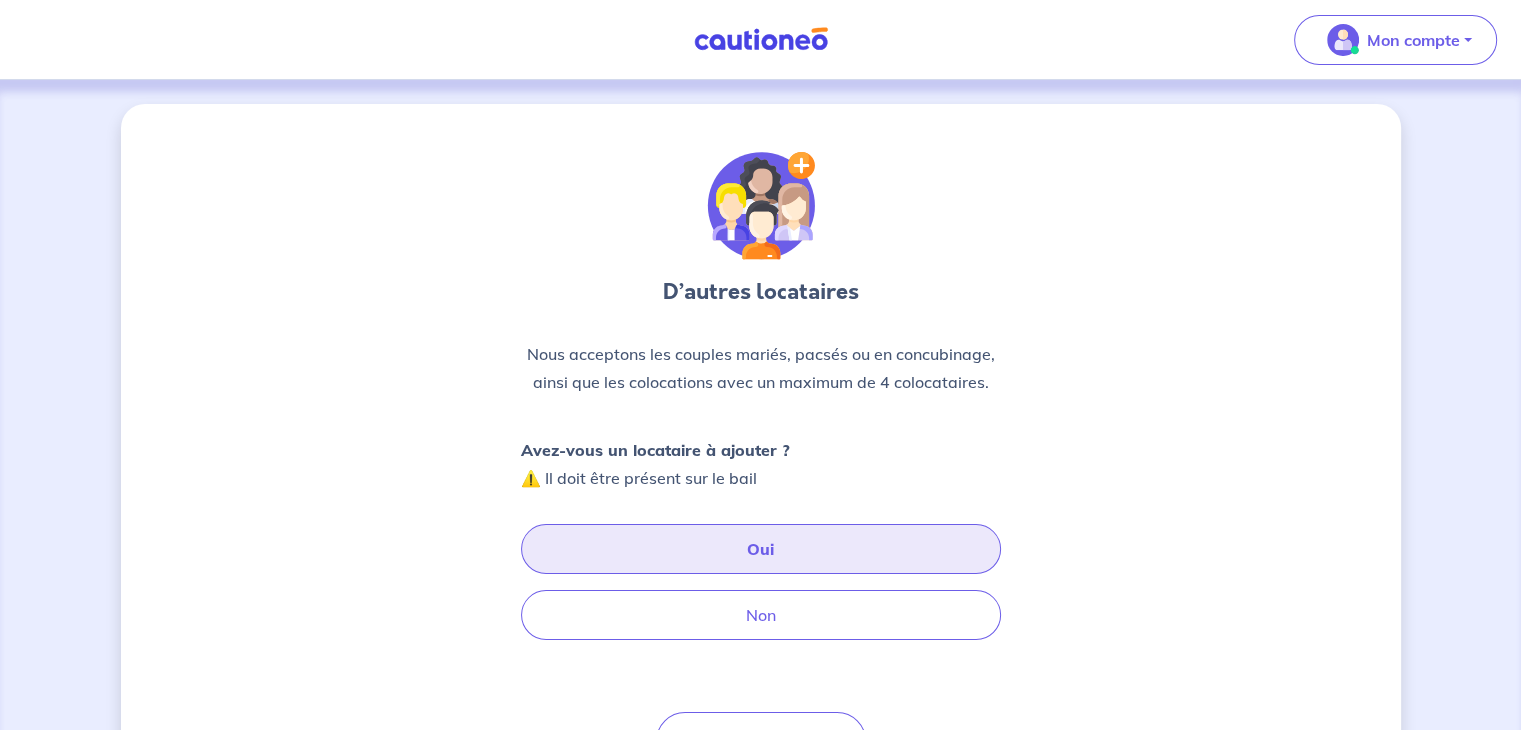 click on "Oui" at bounding box center [761, 549] 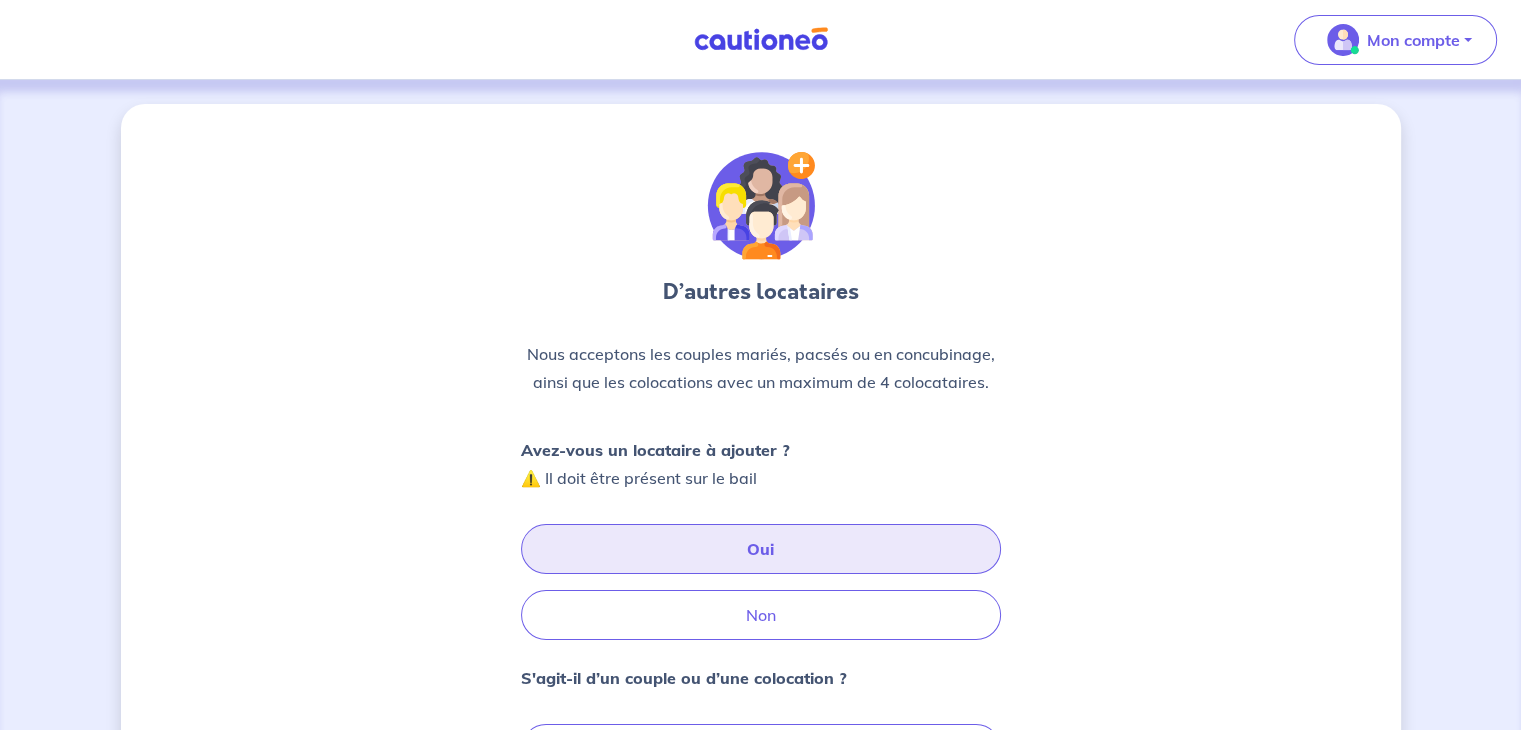 scroll, scrollTop: 318, scrollLeft: 0, axis: vertical 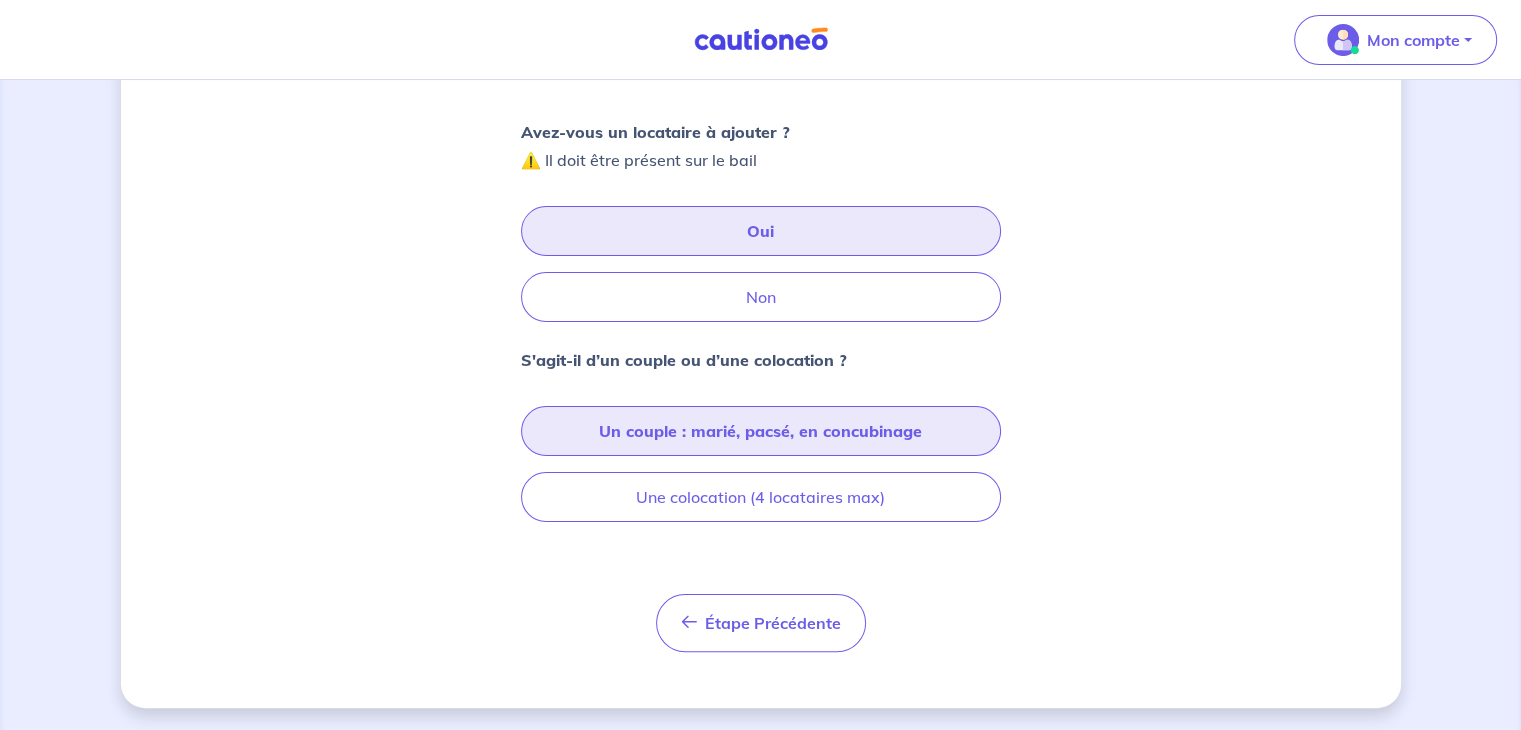 click on "Un couple : marié, pacsé, en concubinage" at bounding box center (761, 431) 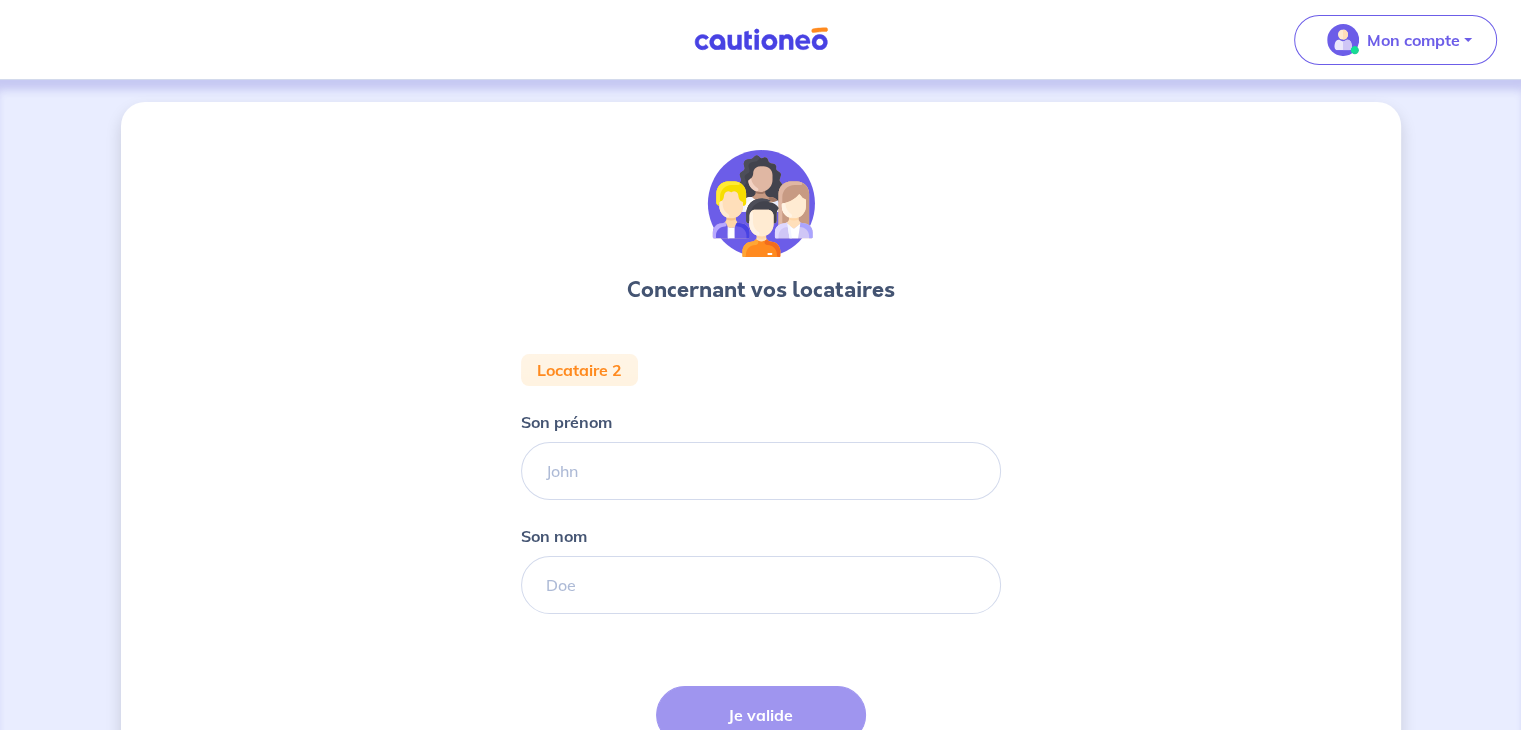 scroll, scrollTop: 0, scrollLeft: 0, axis: both 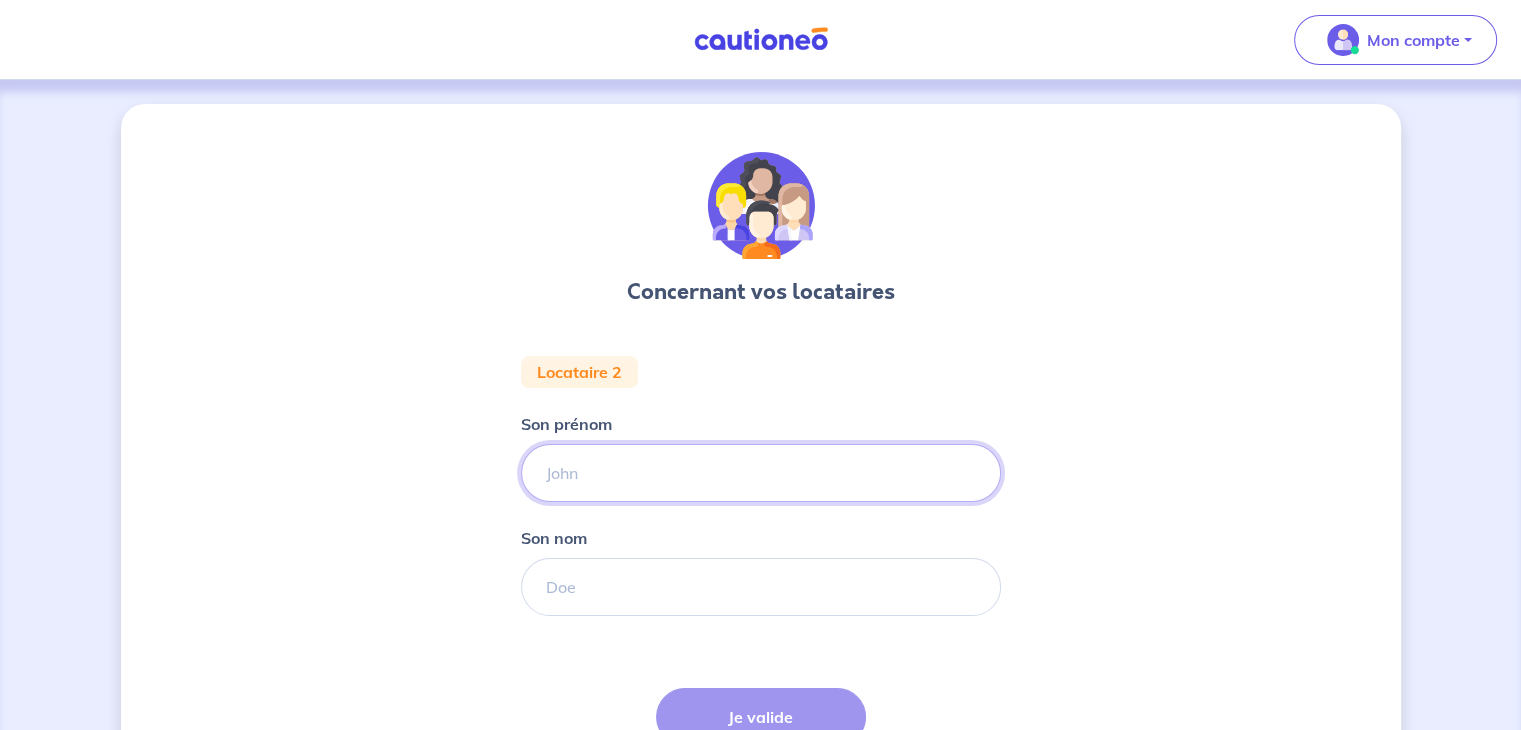 click on "Son prénom" at bounding box center (761, 473) 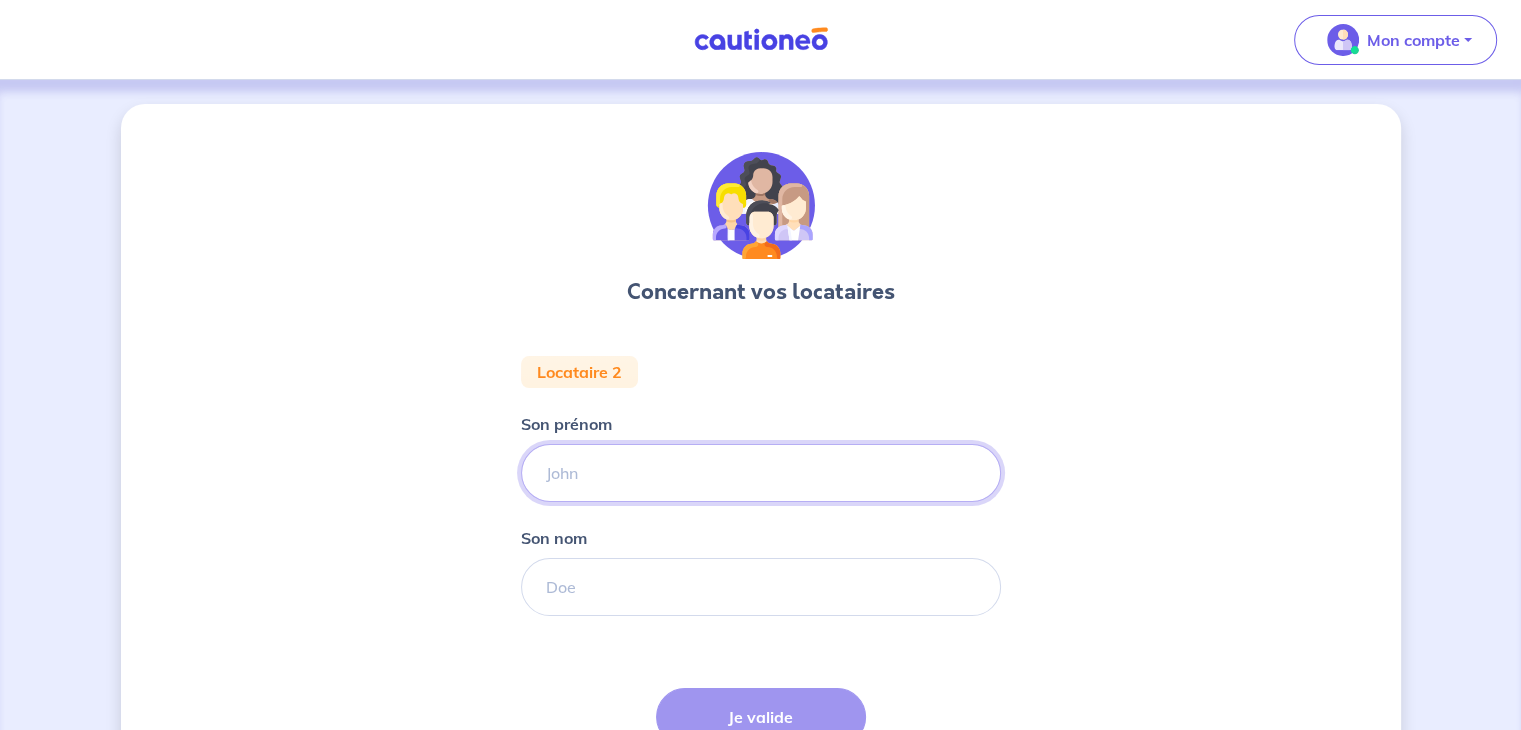 type on "sandrine" 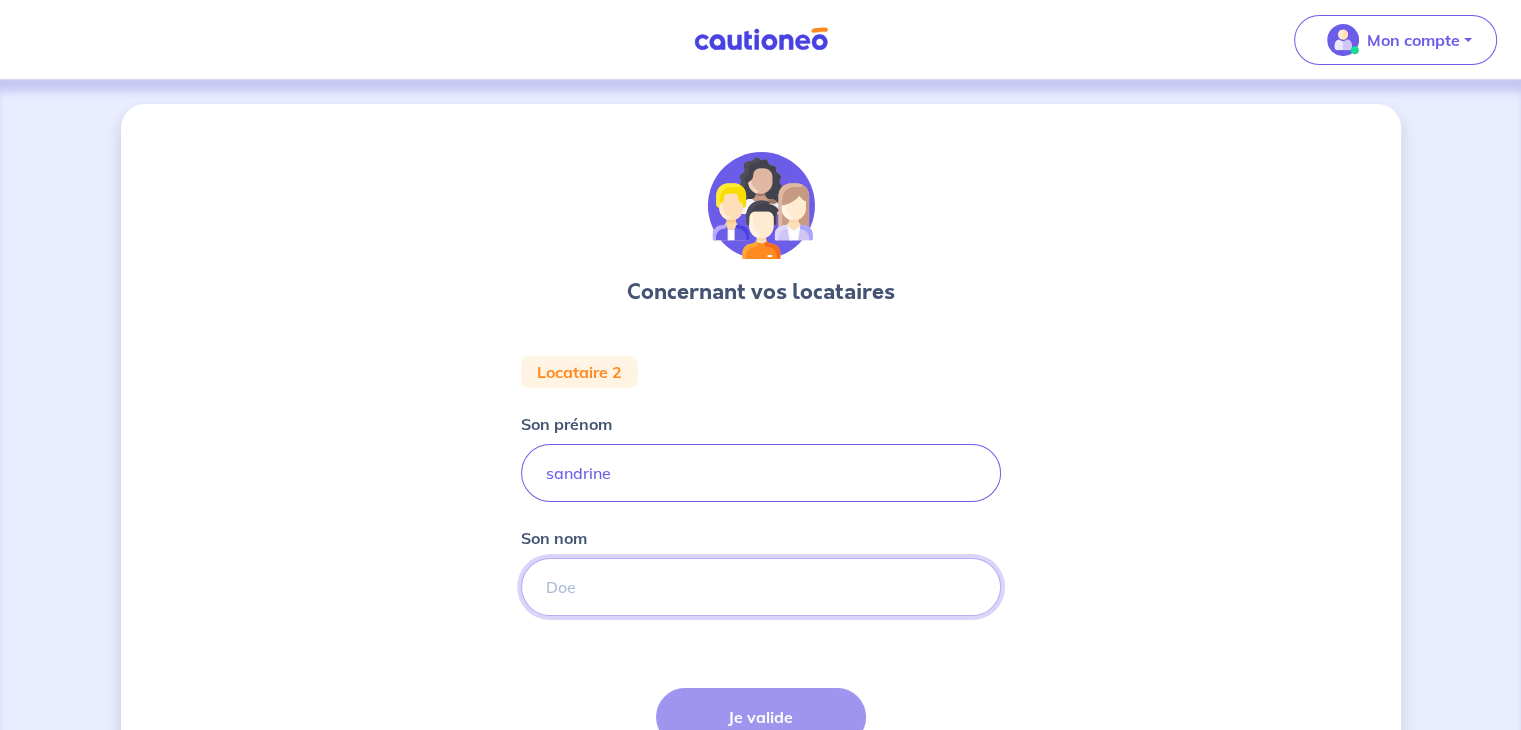 click on "Son nom" at bounding box center (761, 587) 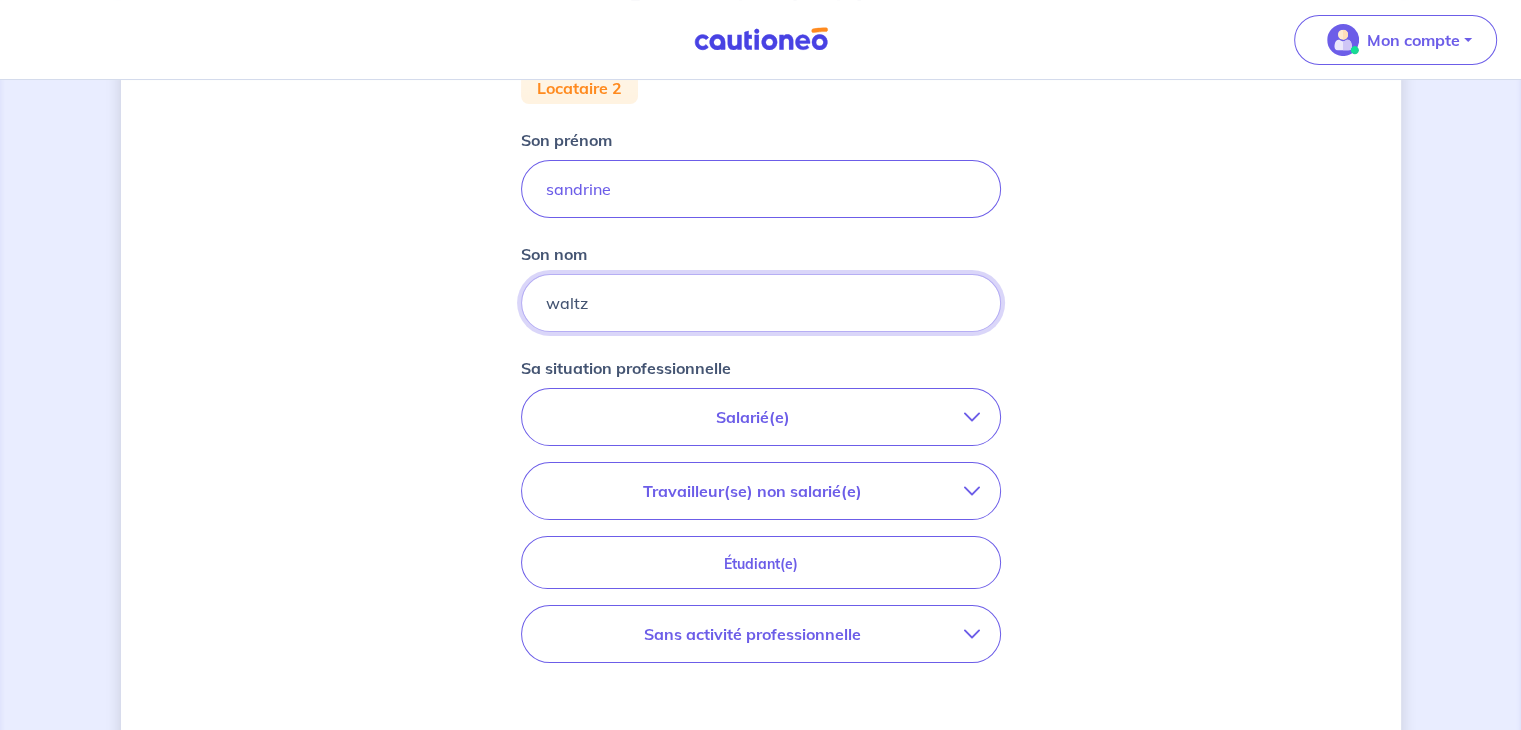 scroll, scrollTop: 284, scrollLeft: 0, axis: vertical 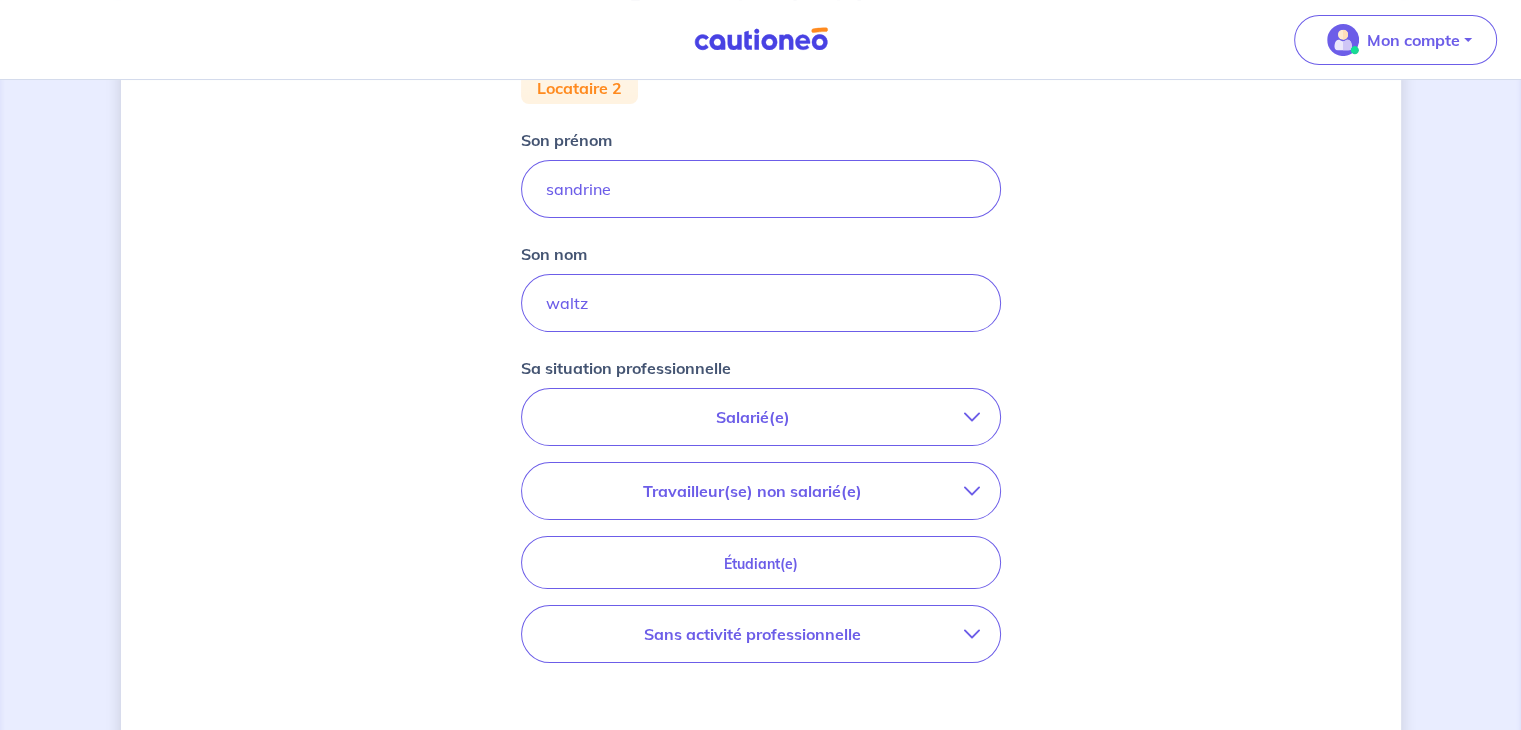 click on "Salarié(e)" at bounding box center (753, 417) 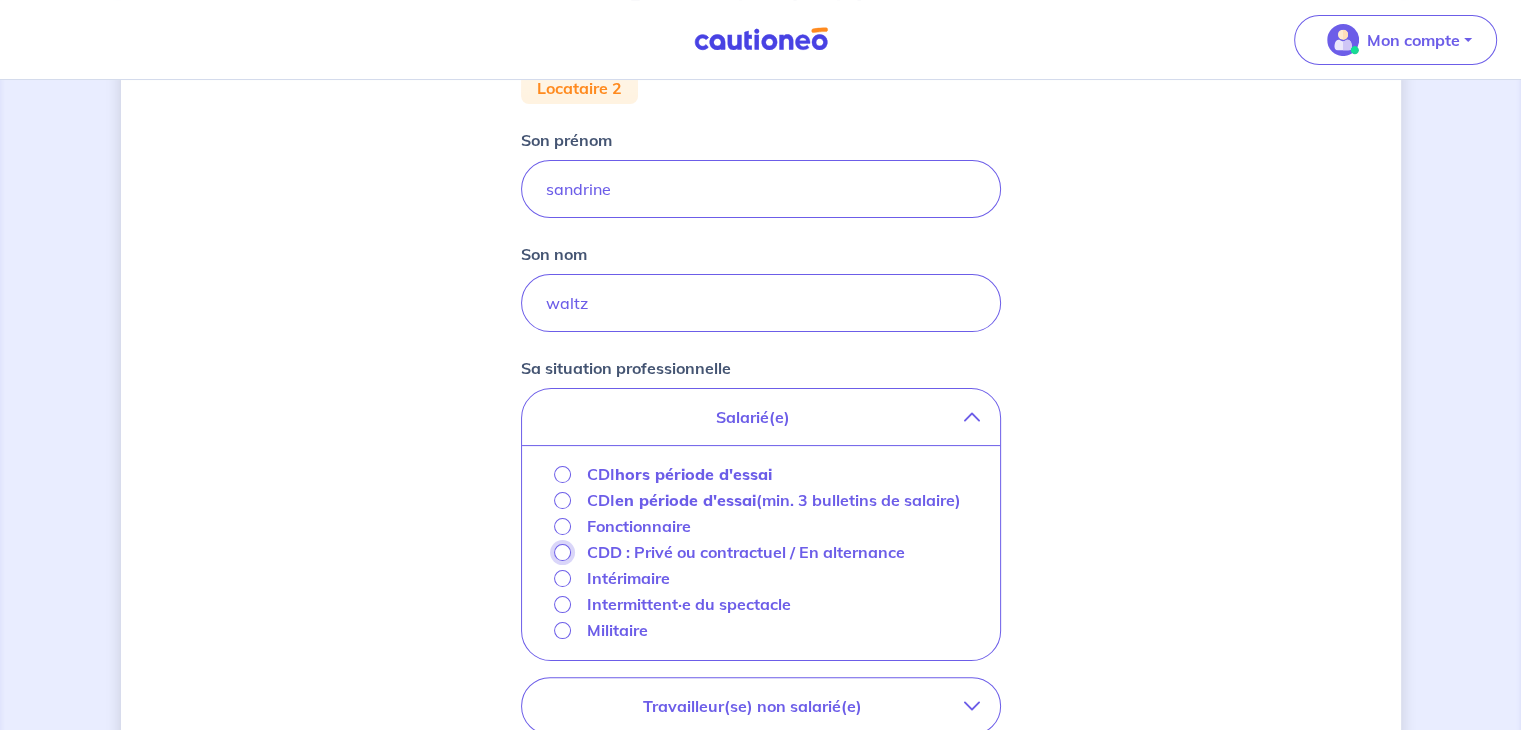 click on "CDD : Privé ou contractuel / En alternance" at bounding box center [562, 552] 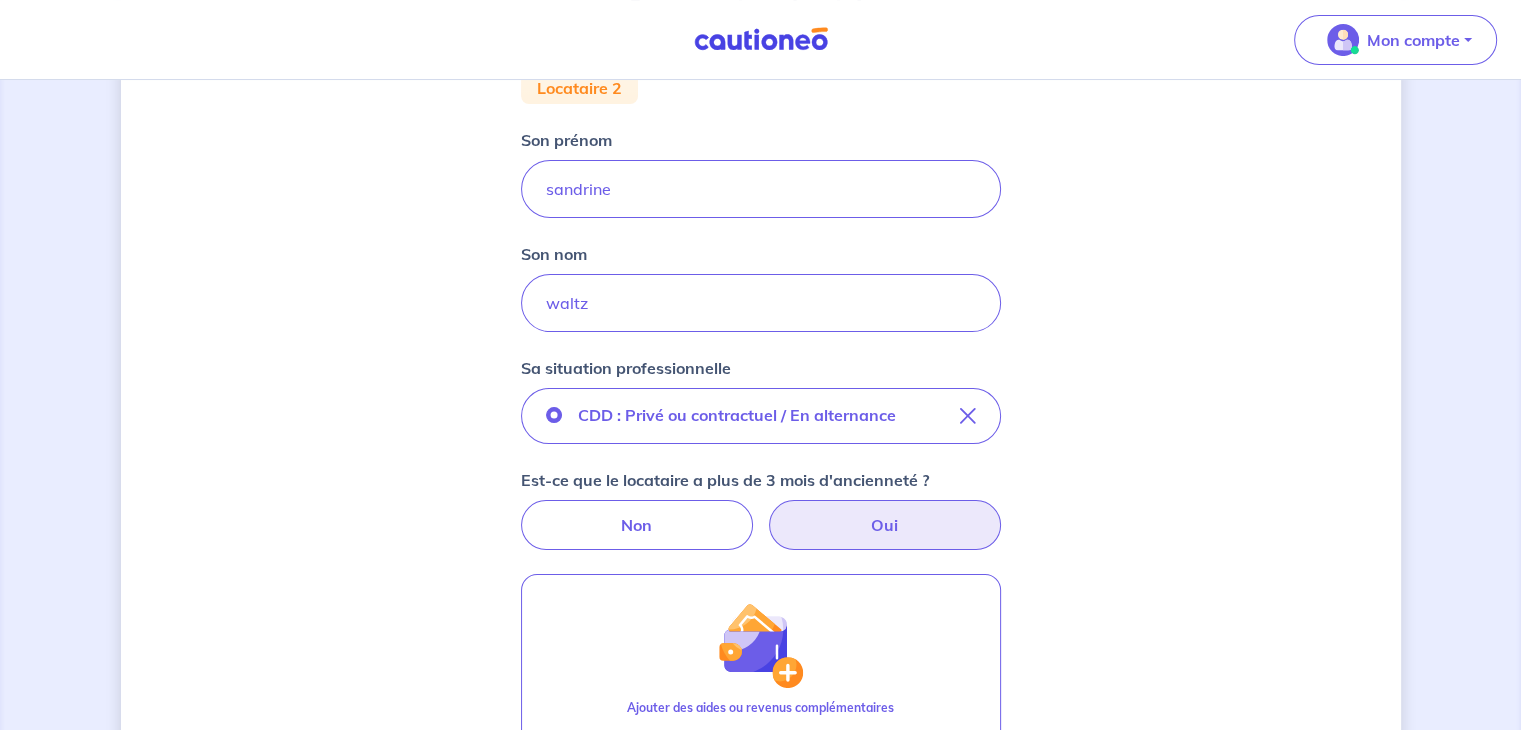 click on "Oui" at bounding box center [885, 525] 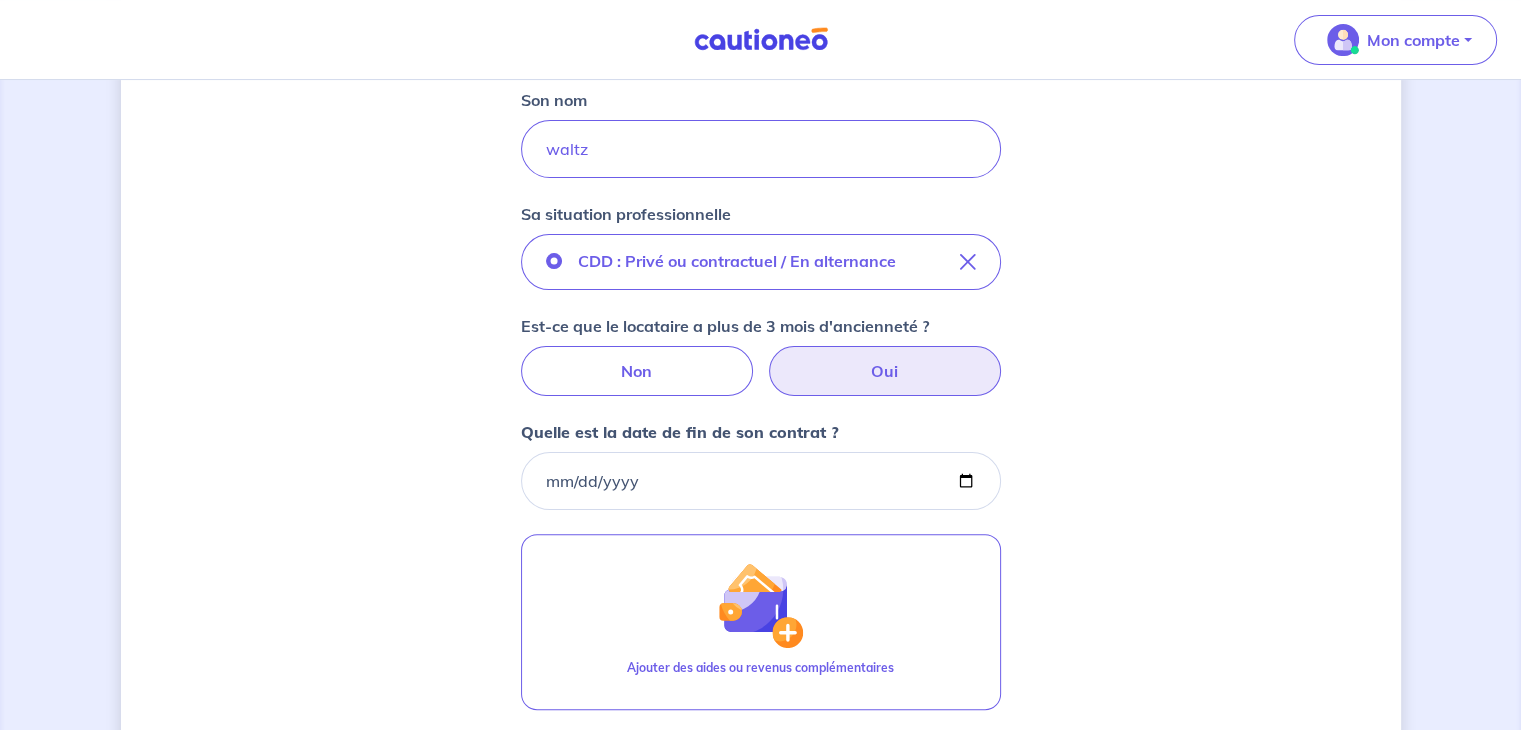 scroll, scrollTop: 439, scrollLeft: 0, axis: vertical 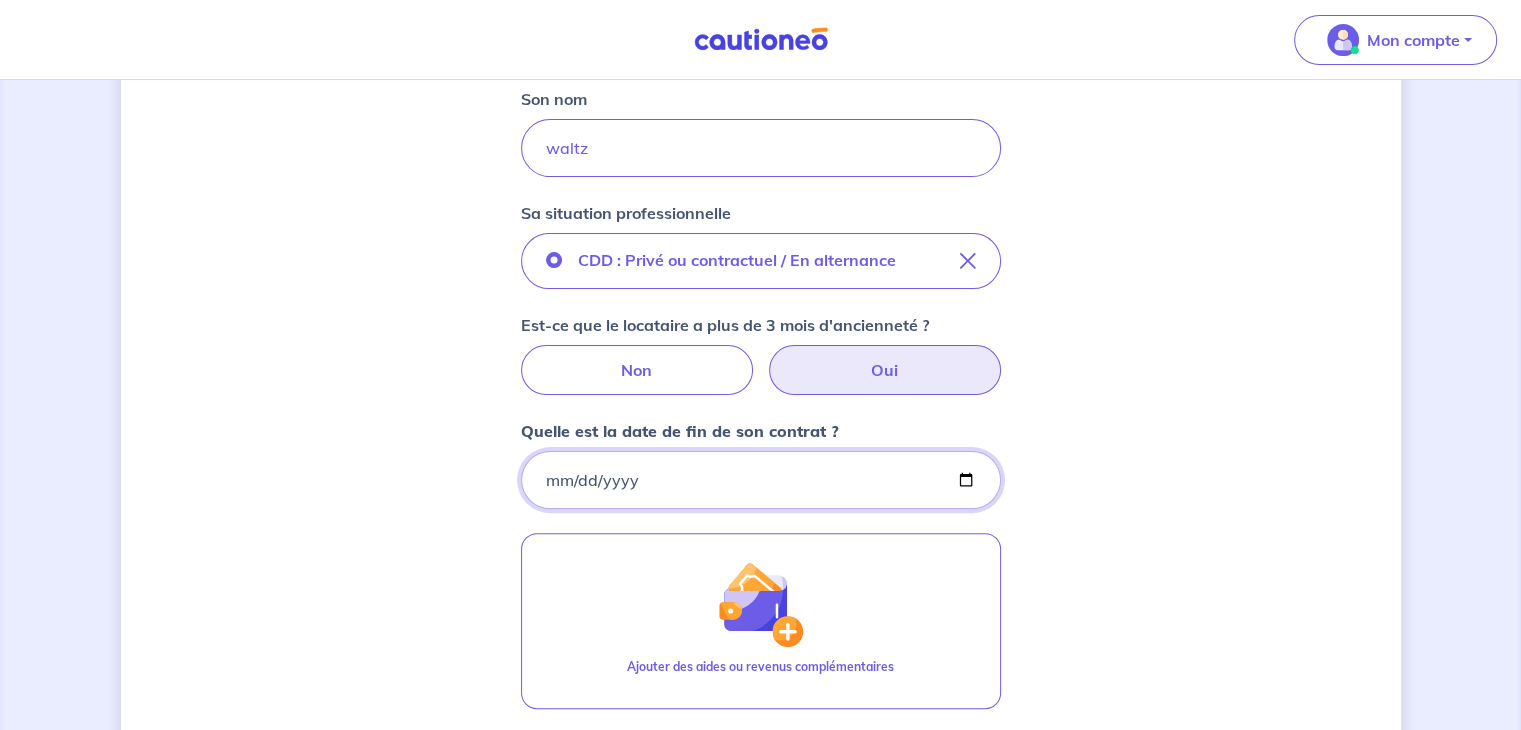 click on "Quelle est la date de fin de son contrat ?" at bounding box center (761, 480) 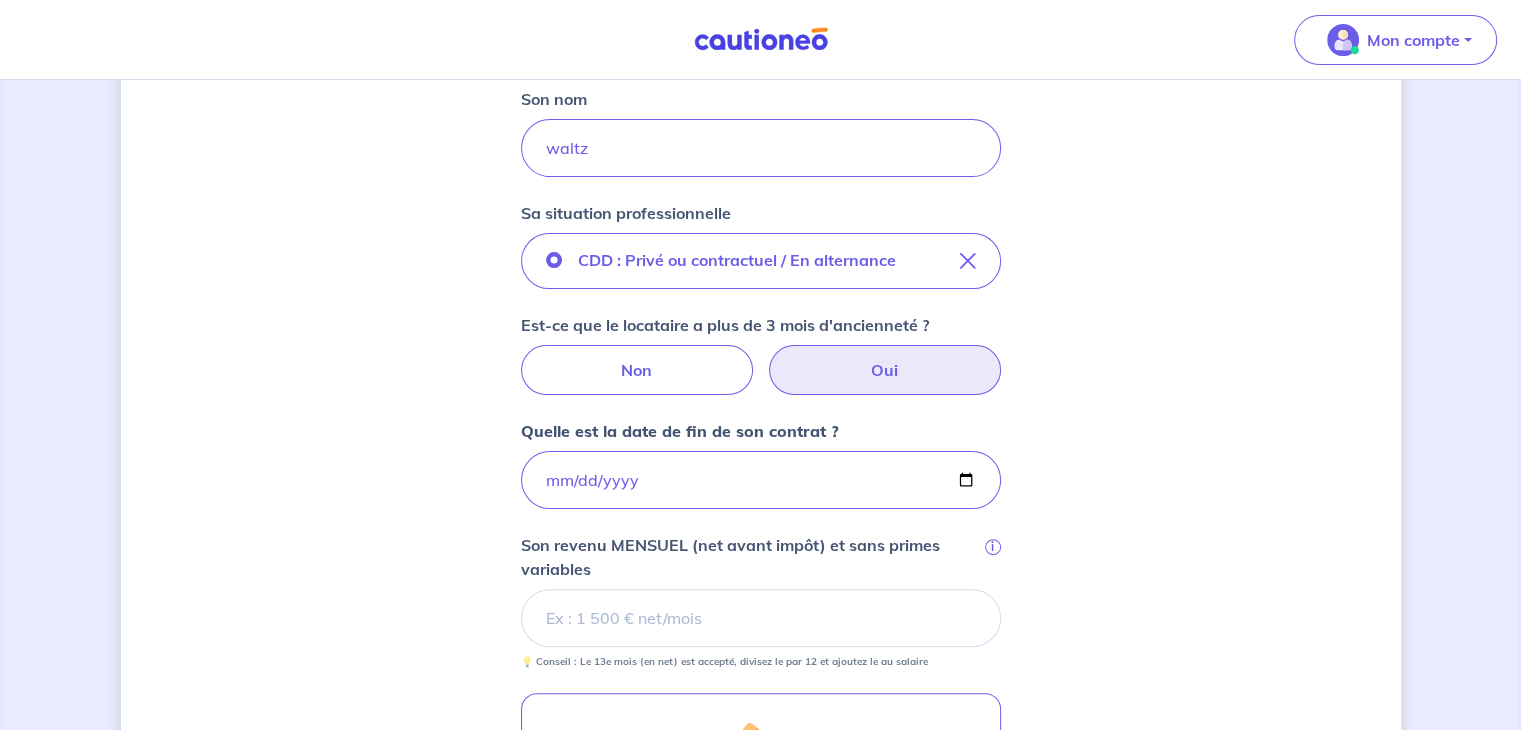 type on "[DATE]" 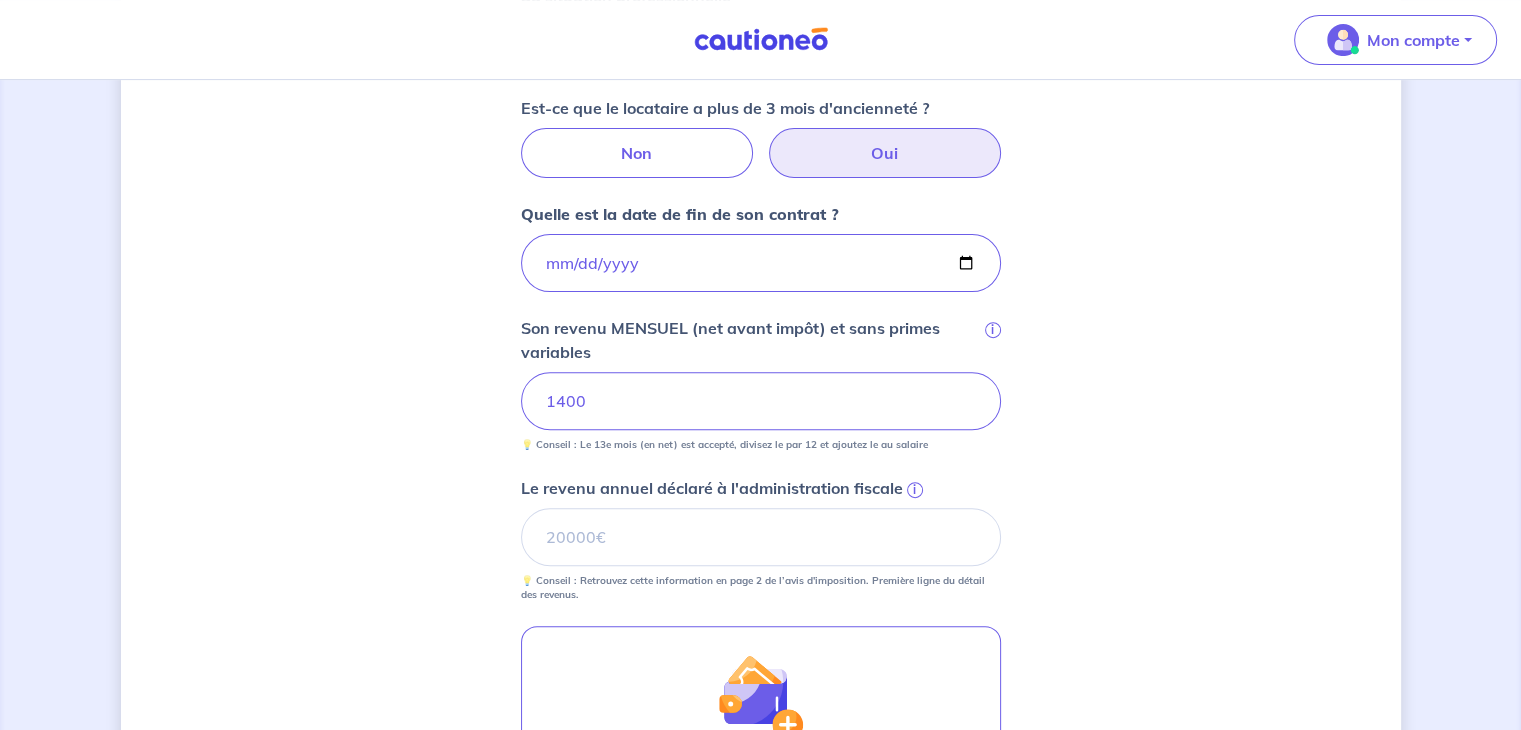 scroll, scrollTop: 656, scrollLeft: 0, axis: vertical 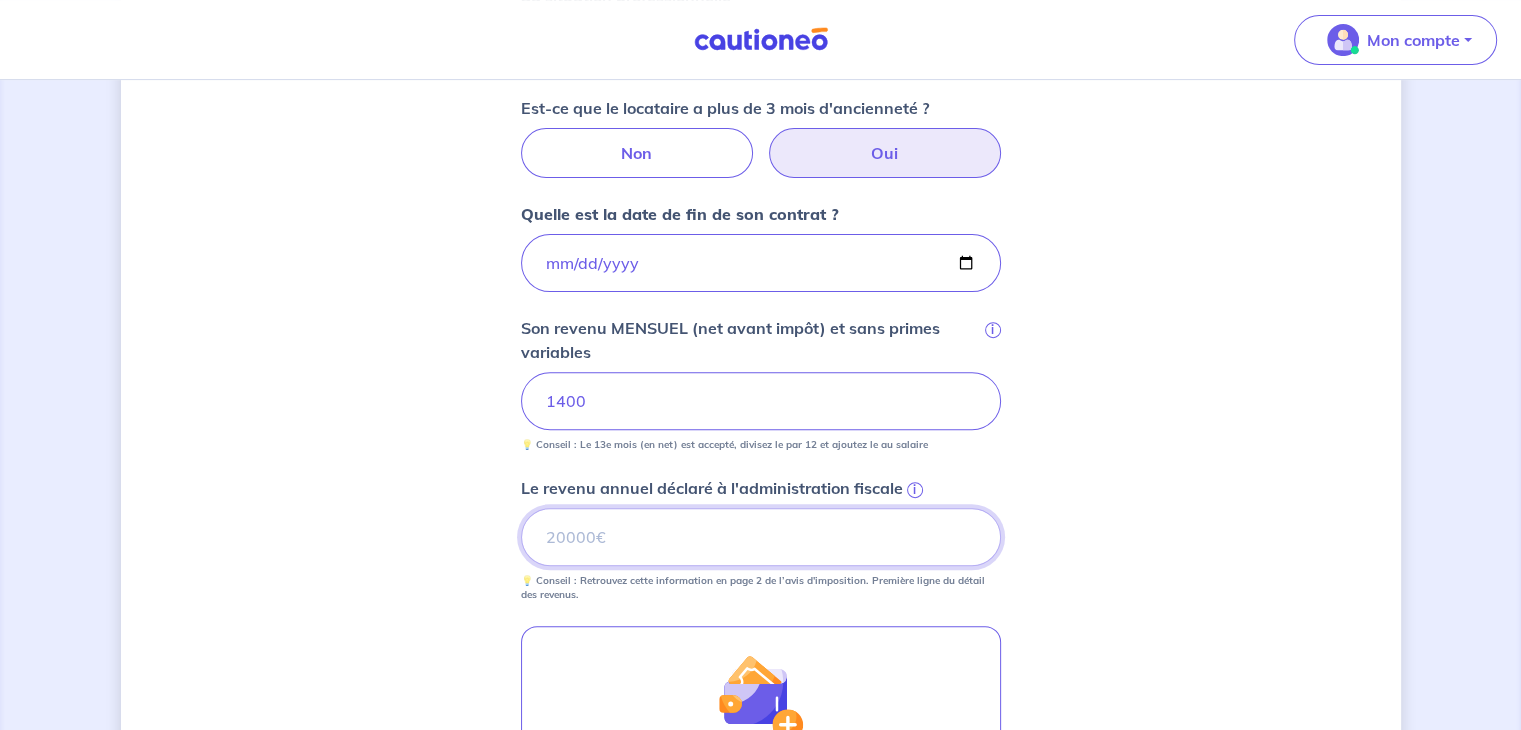 click on "Le revenu annuel déclaré à l'administration fiscale i" at bounding box center [761, 537] 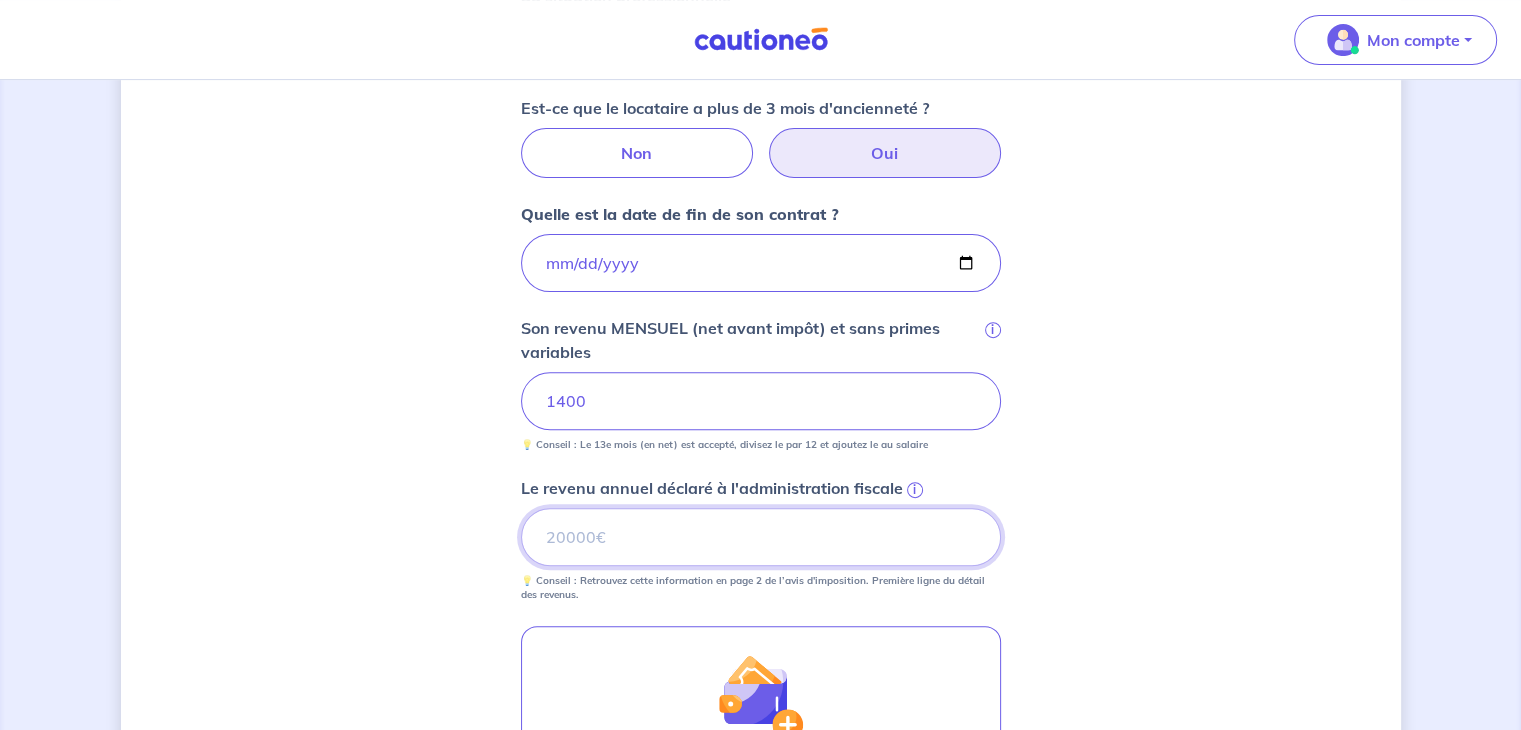 type on "[NUMBER]" 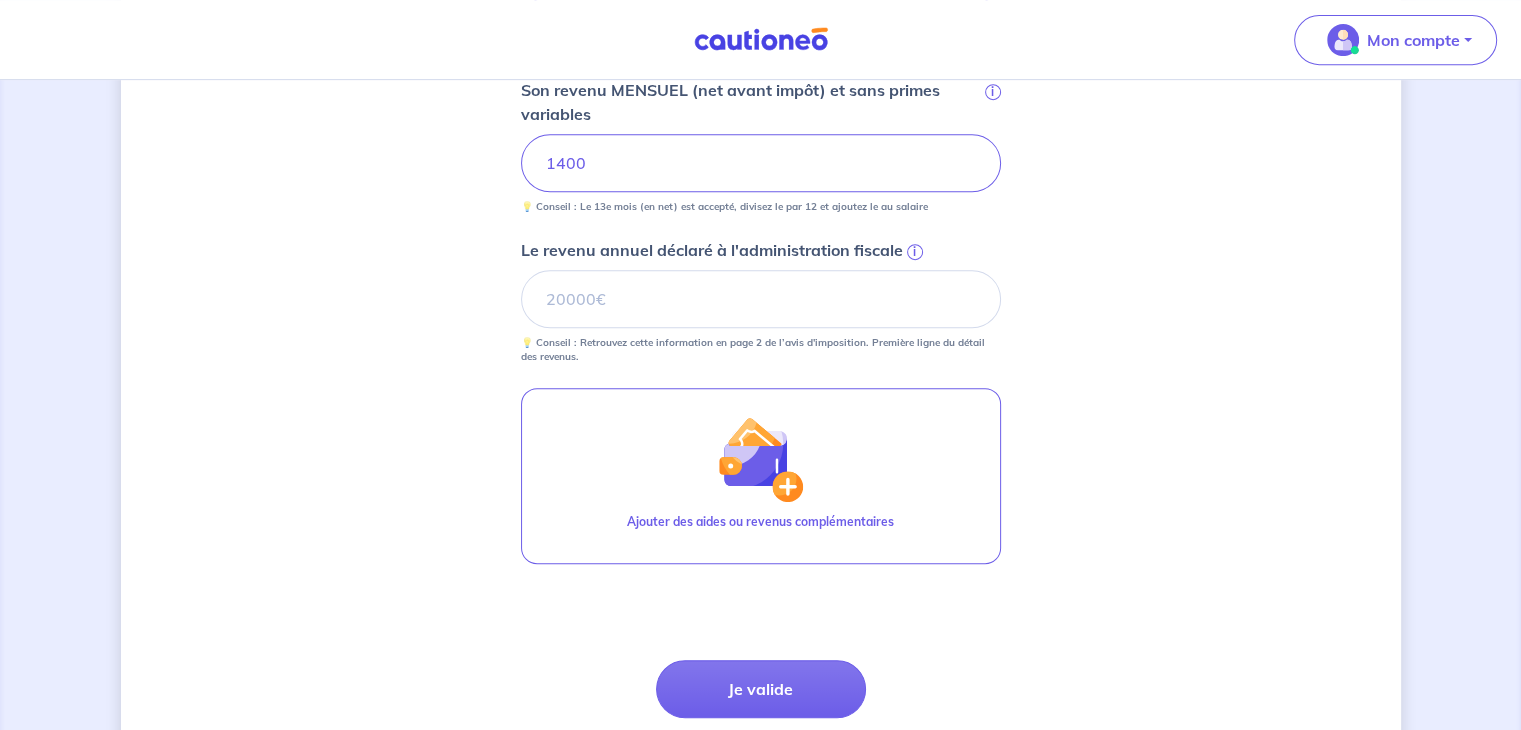 scroll, scrollTop: 899, scrollLeft: 0, axis: vertical 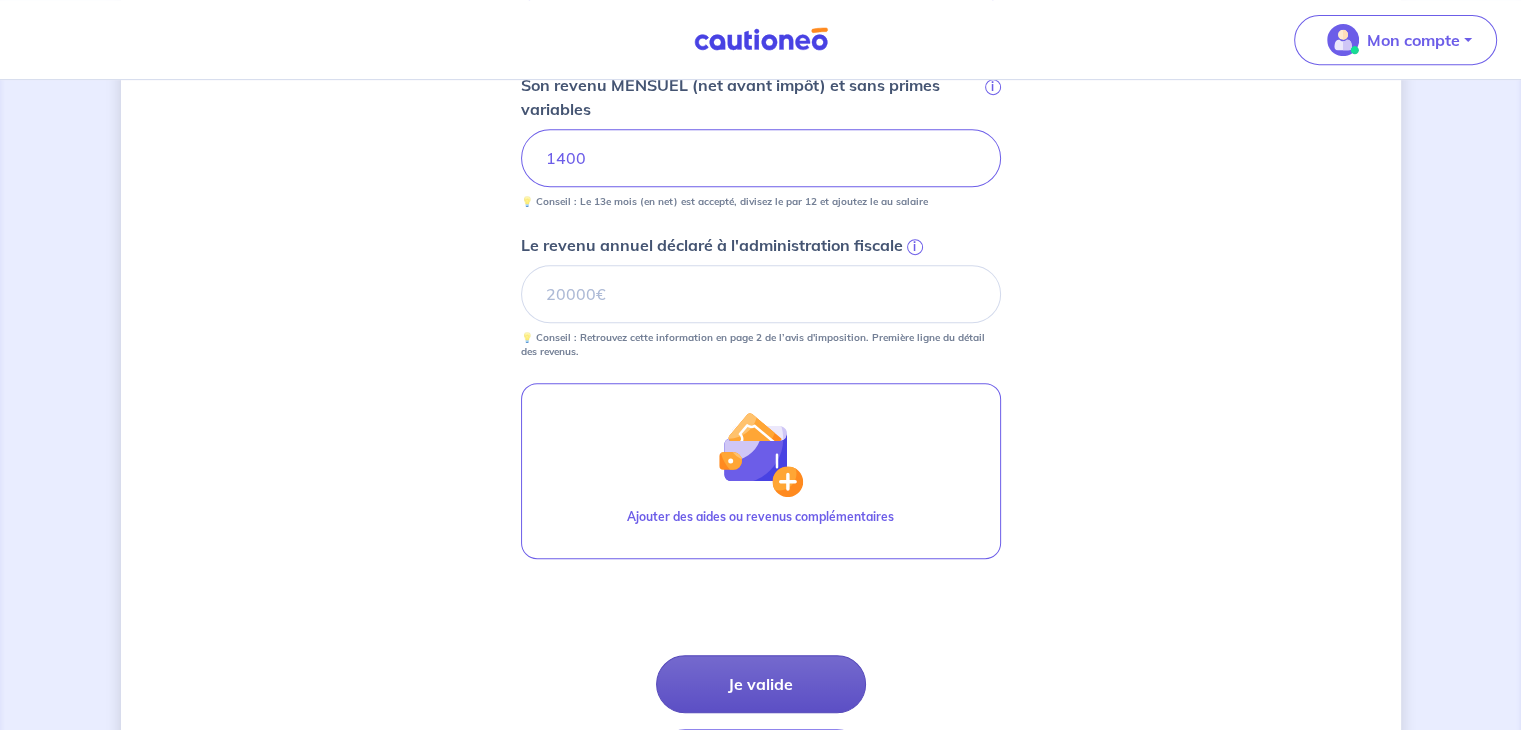 click on "Je valide" at bounding box center [761, 684] 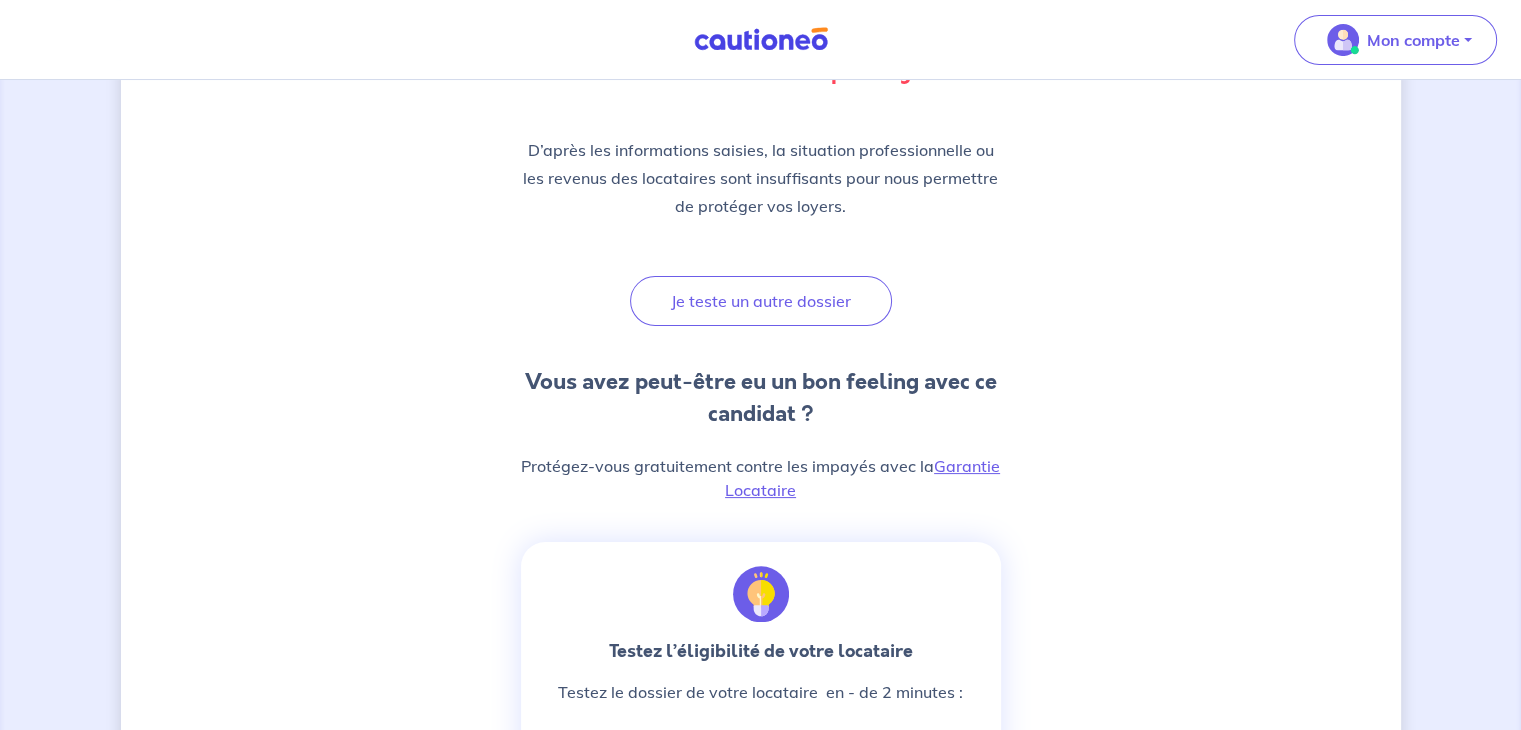 scroll, scrollTop: 0, scrollLeft: 0, axis: both 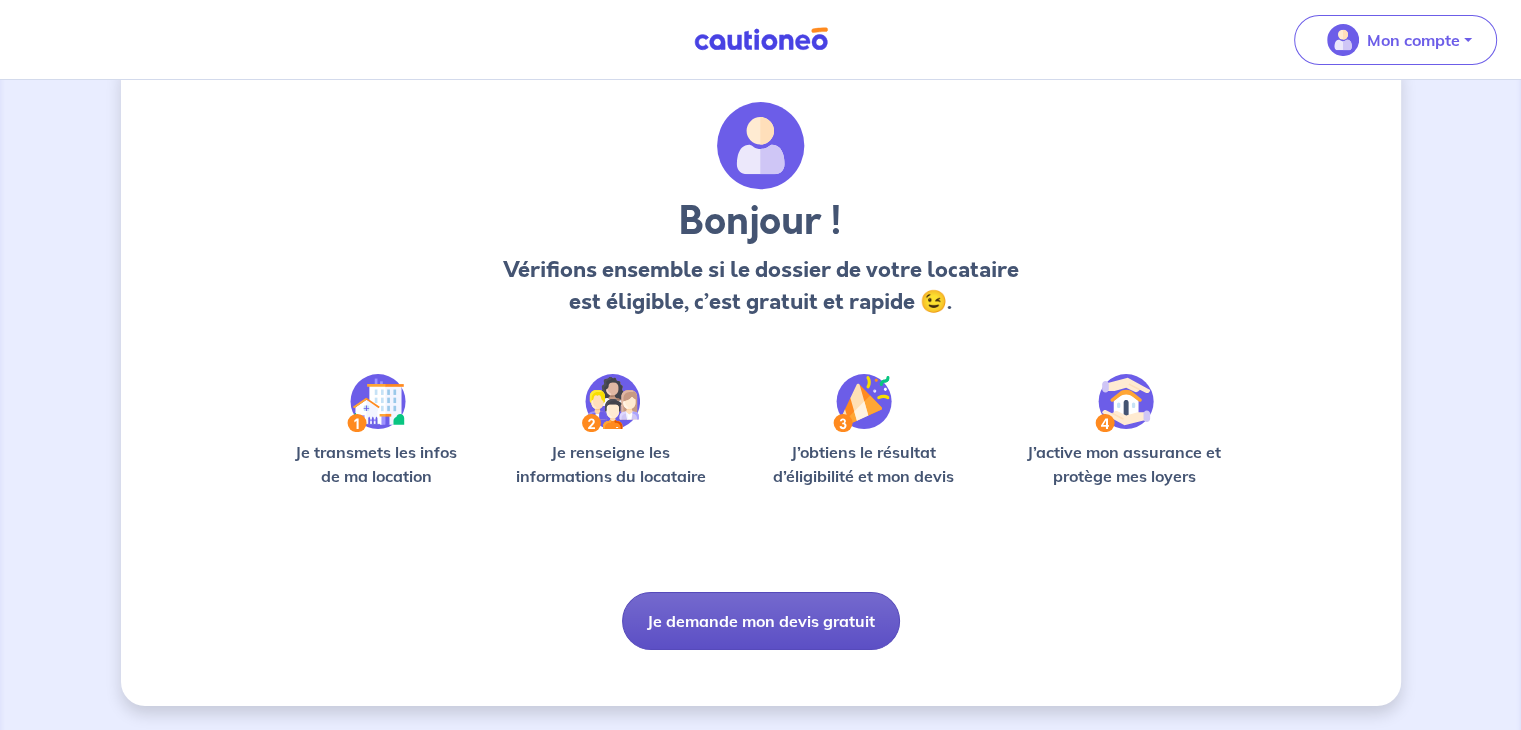 click on "Je demande mon devis gratuit" at bounding box center (761, 621) 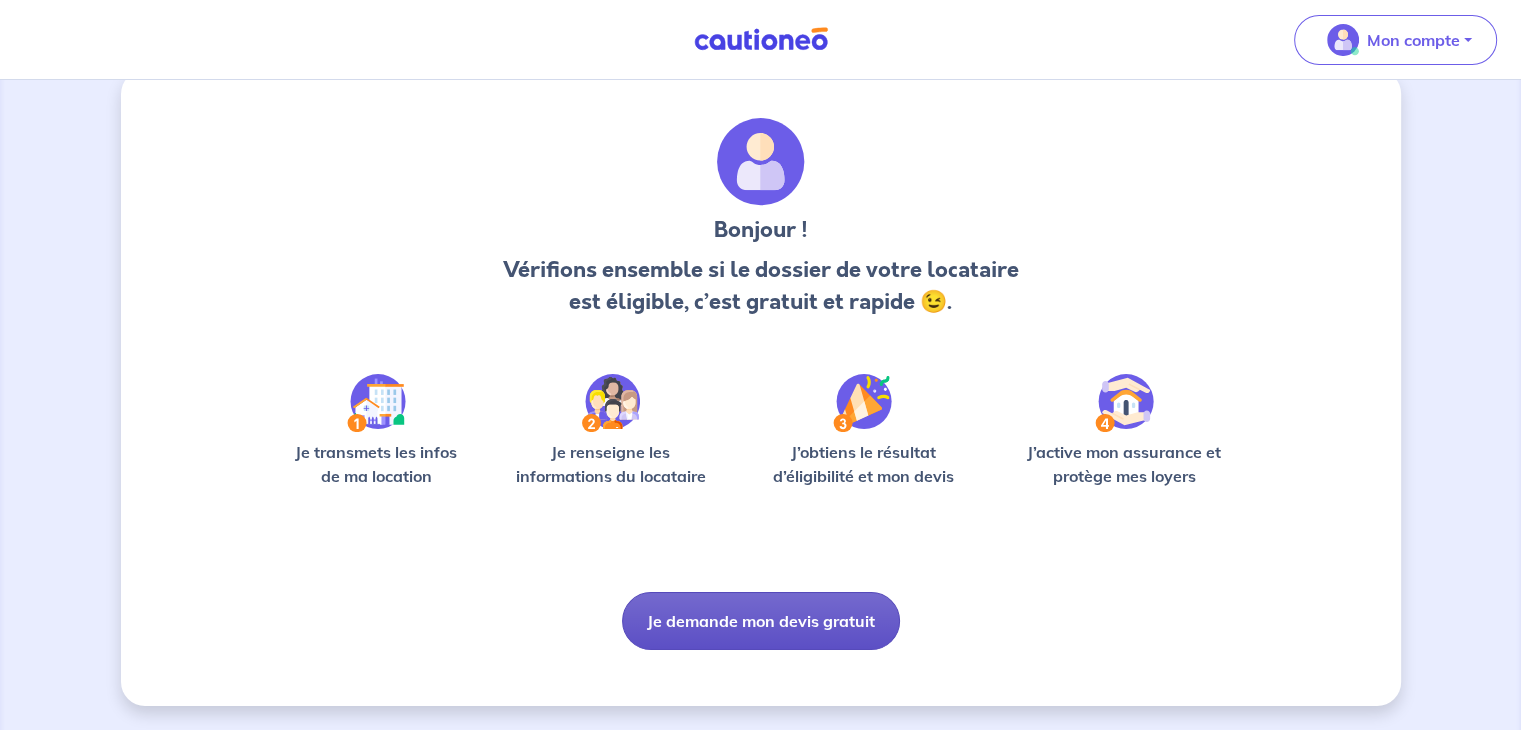 scroll, scrollTop: 0, scrollLeft: 0, axis: both 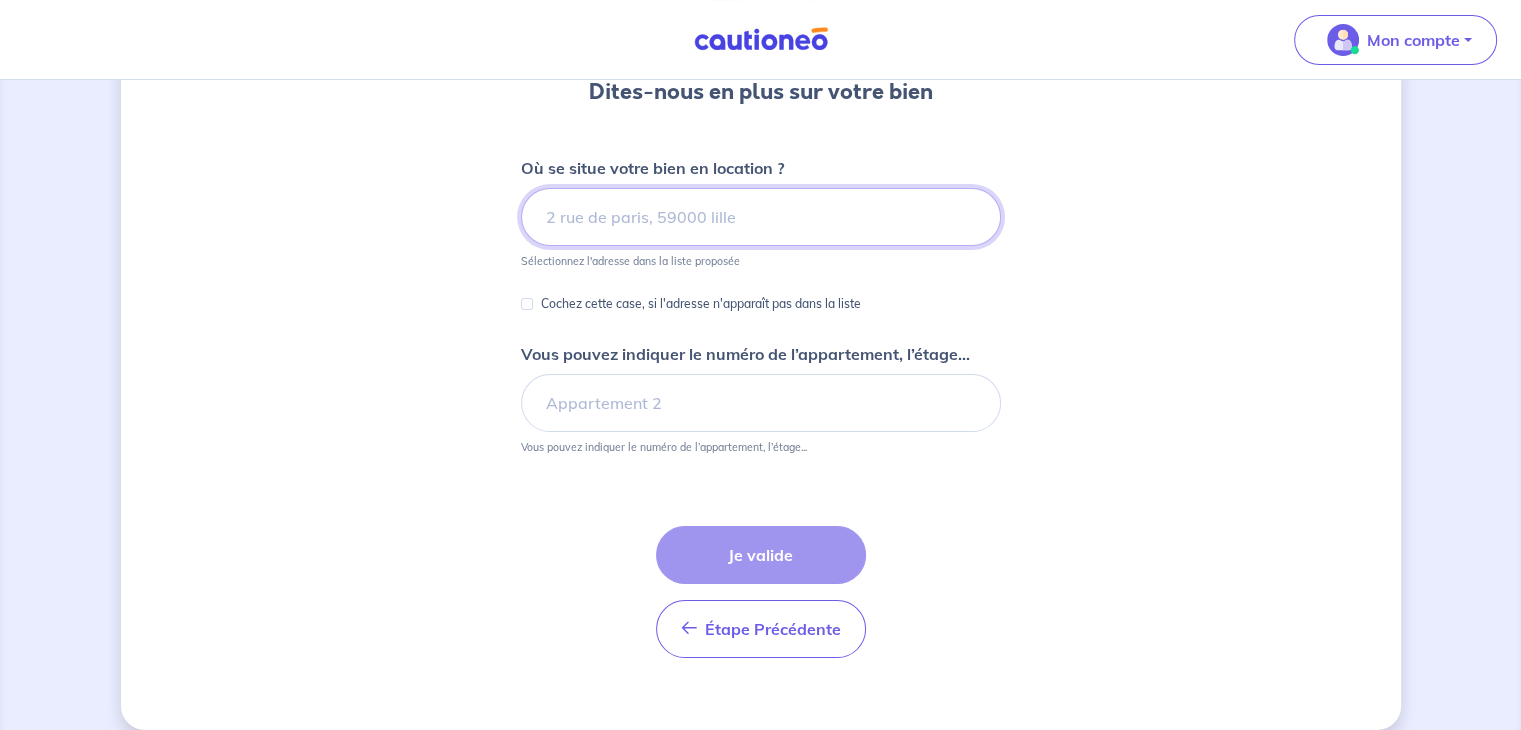 click at bounding box center (761, 217) 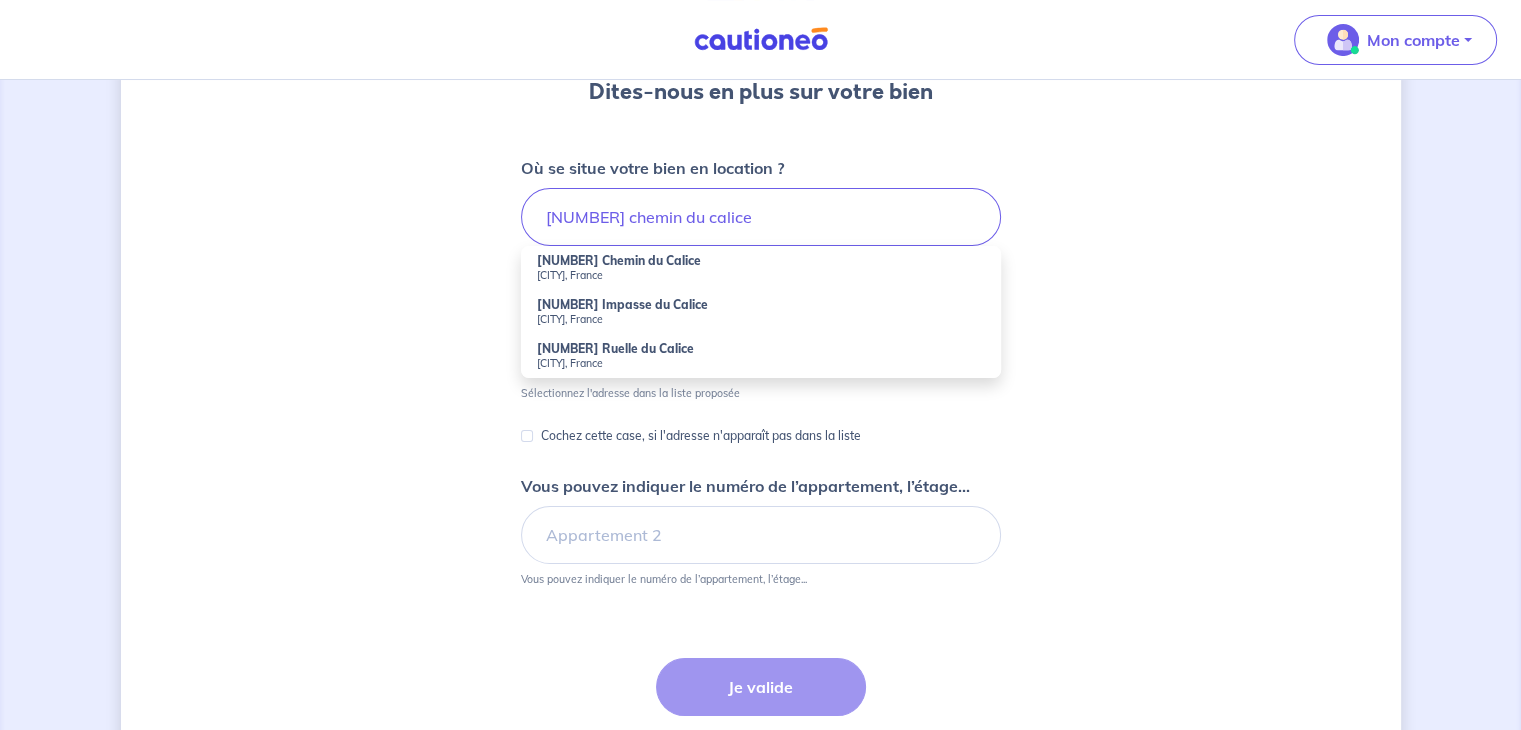 click on "[CITY], France" at bounding box center [761, 275] 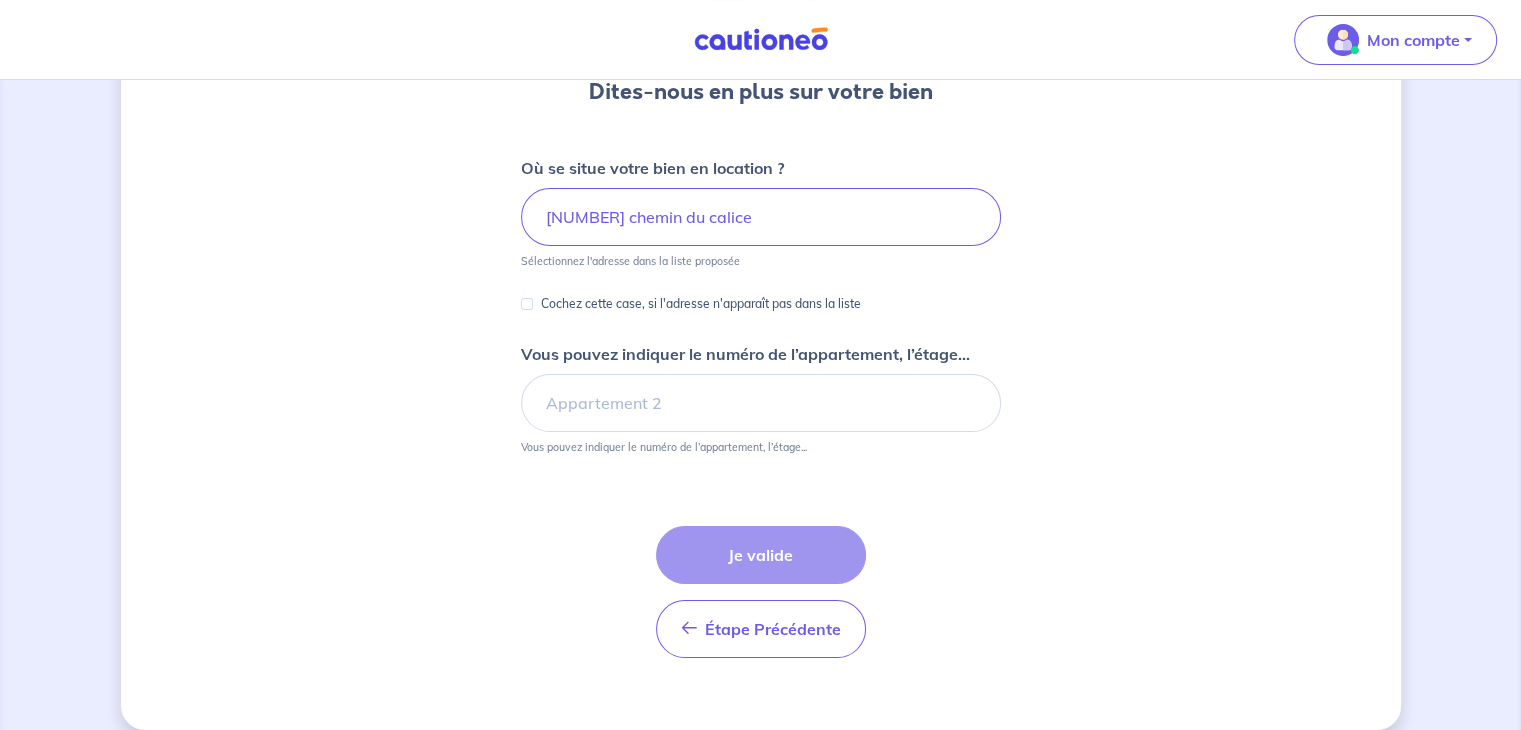 type on "[NUMBER] Chemin du Calice, [CITY], France" 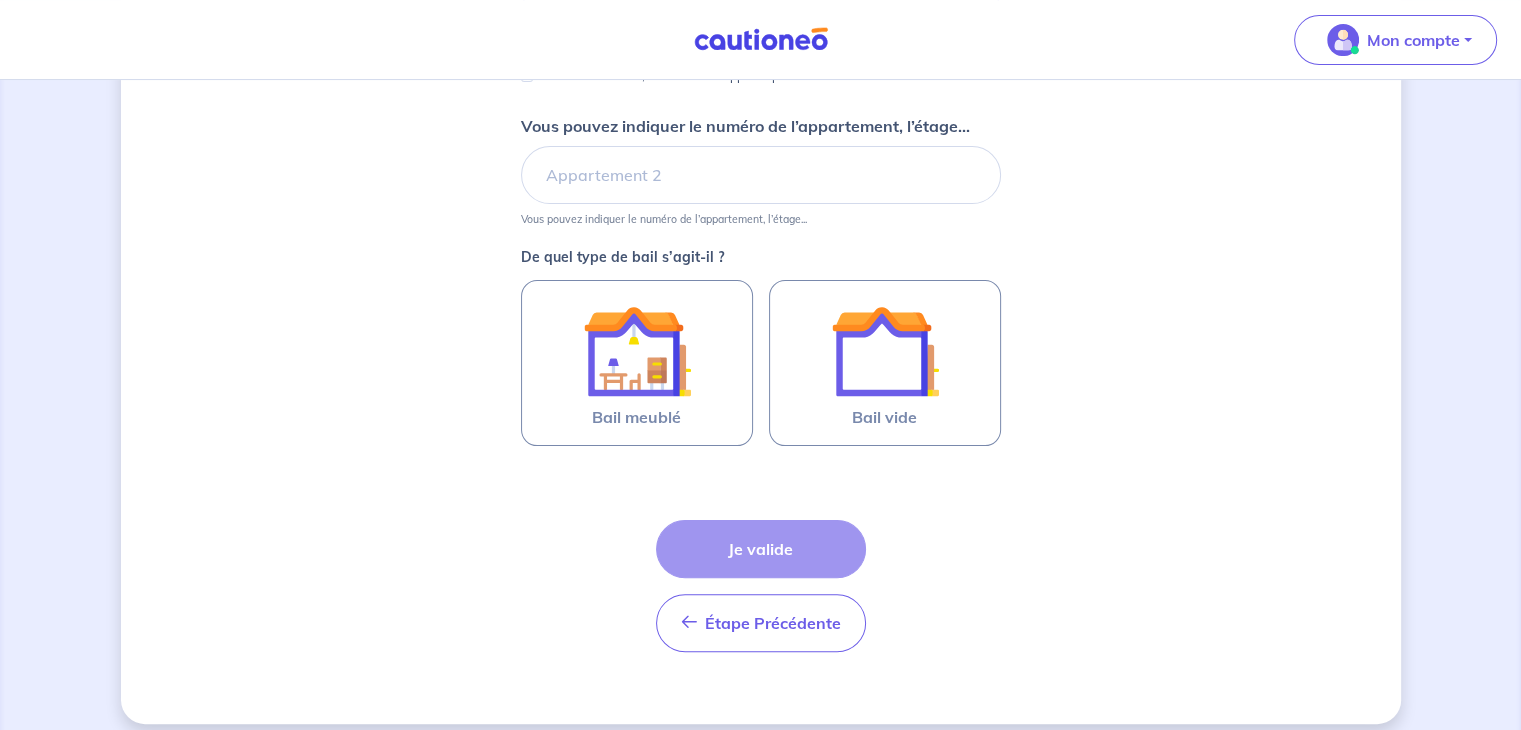 scroll, scrollTop: 444, scrollLeft: 0, axis: vertical 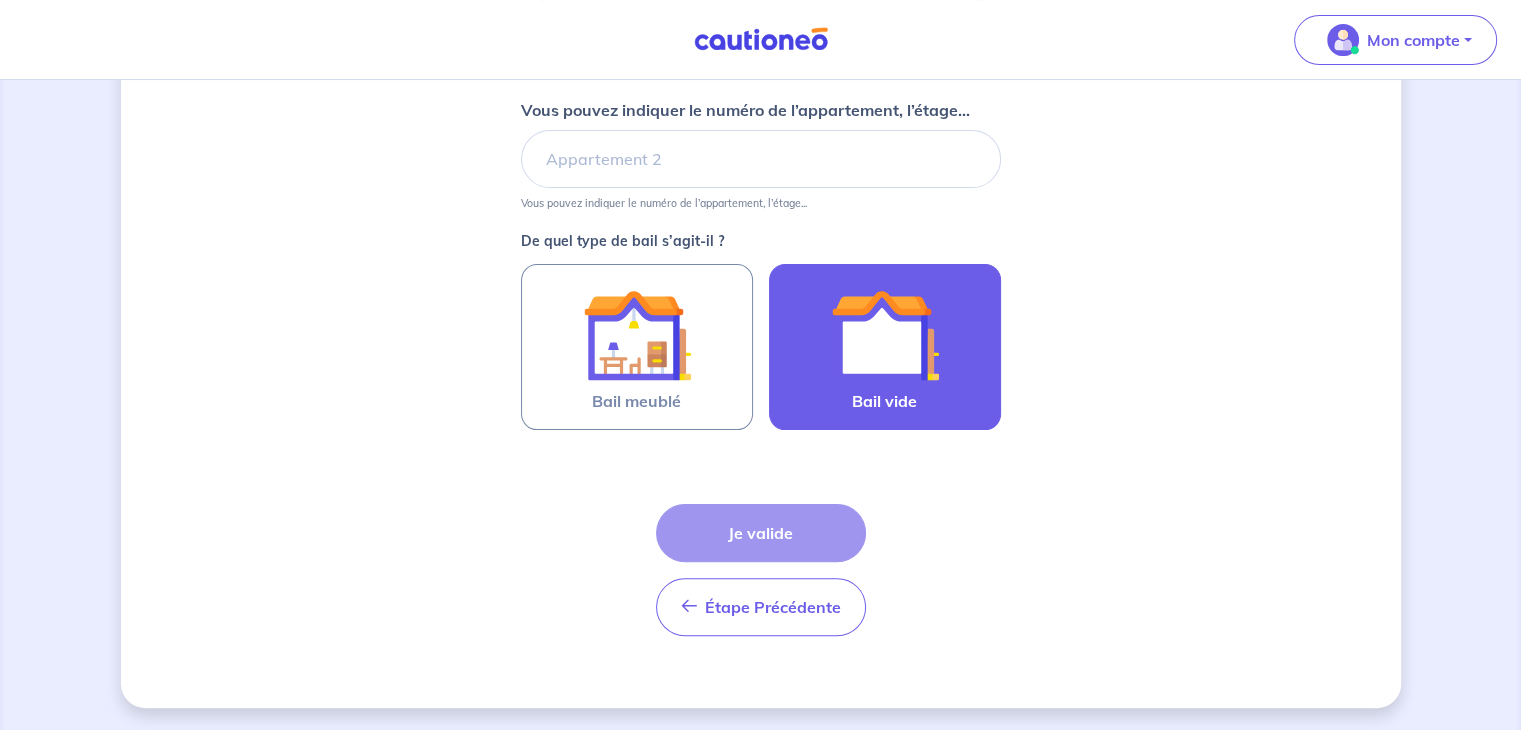 click on "Bail vide" at bounding box center [885, 347] 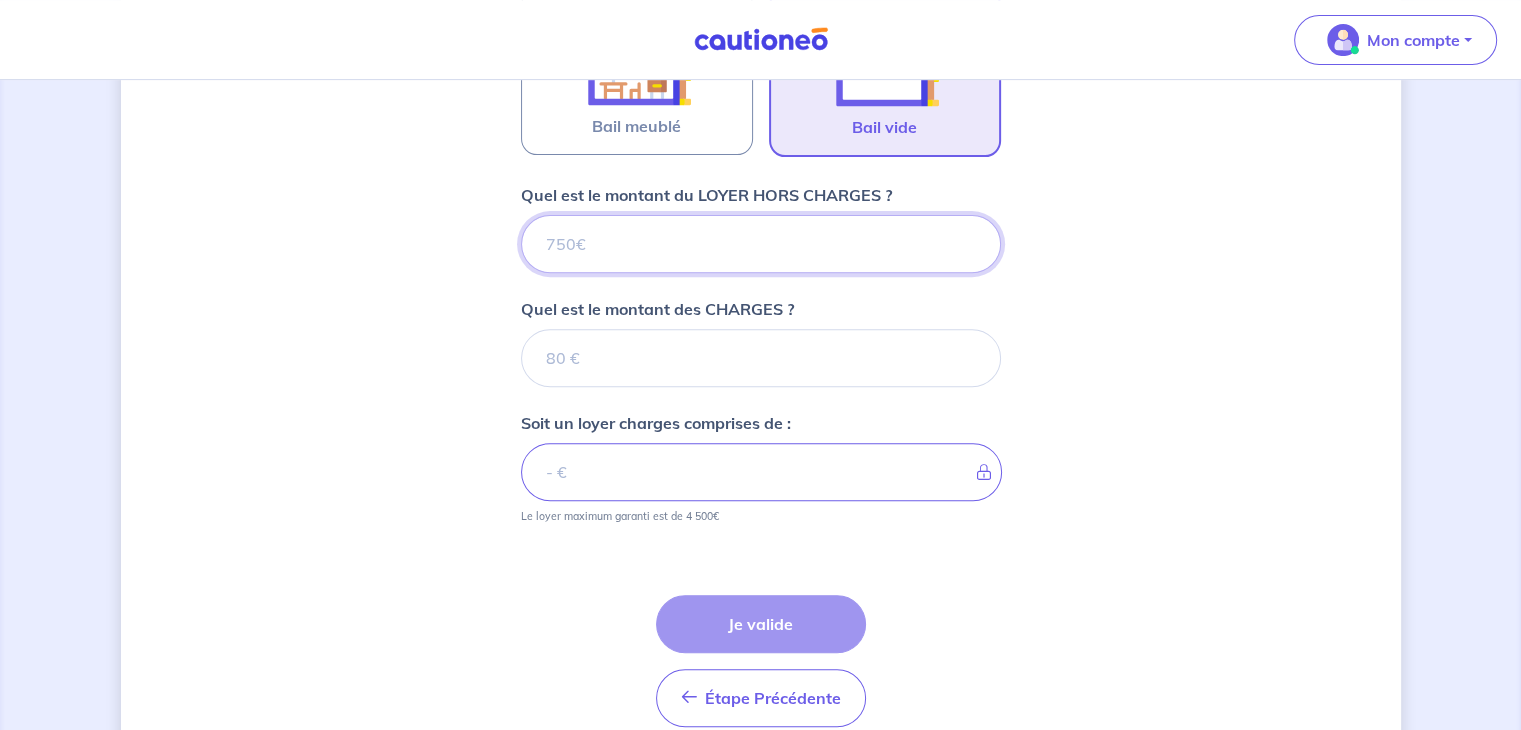 scroll, scrollTop: 808, scrollLeft: 0, axis: vertical 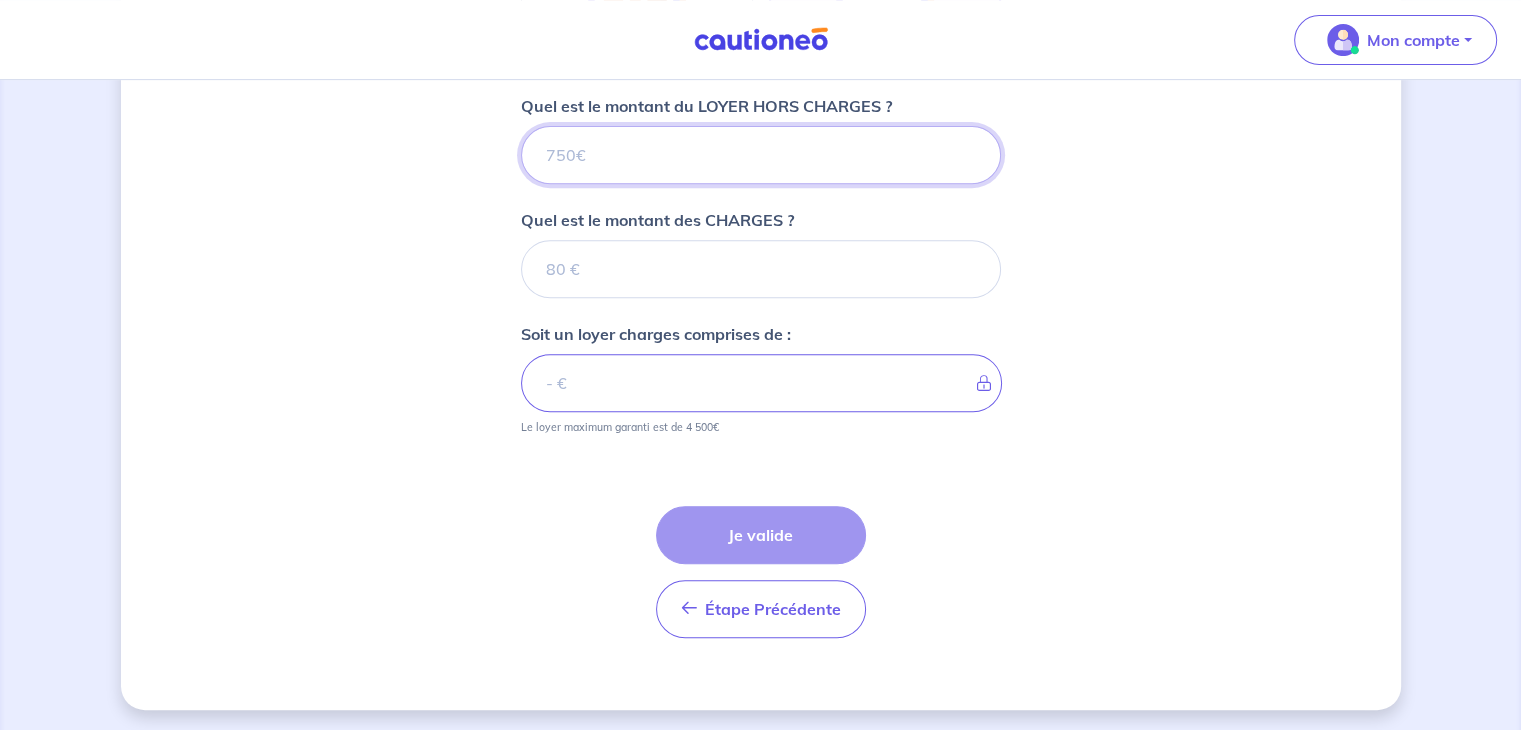 click on "Quel est le montant du LOYER HORS CHARGES ?" at bounding box center [761, 155] 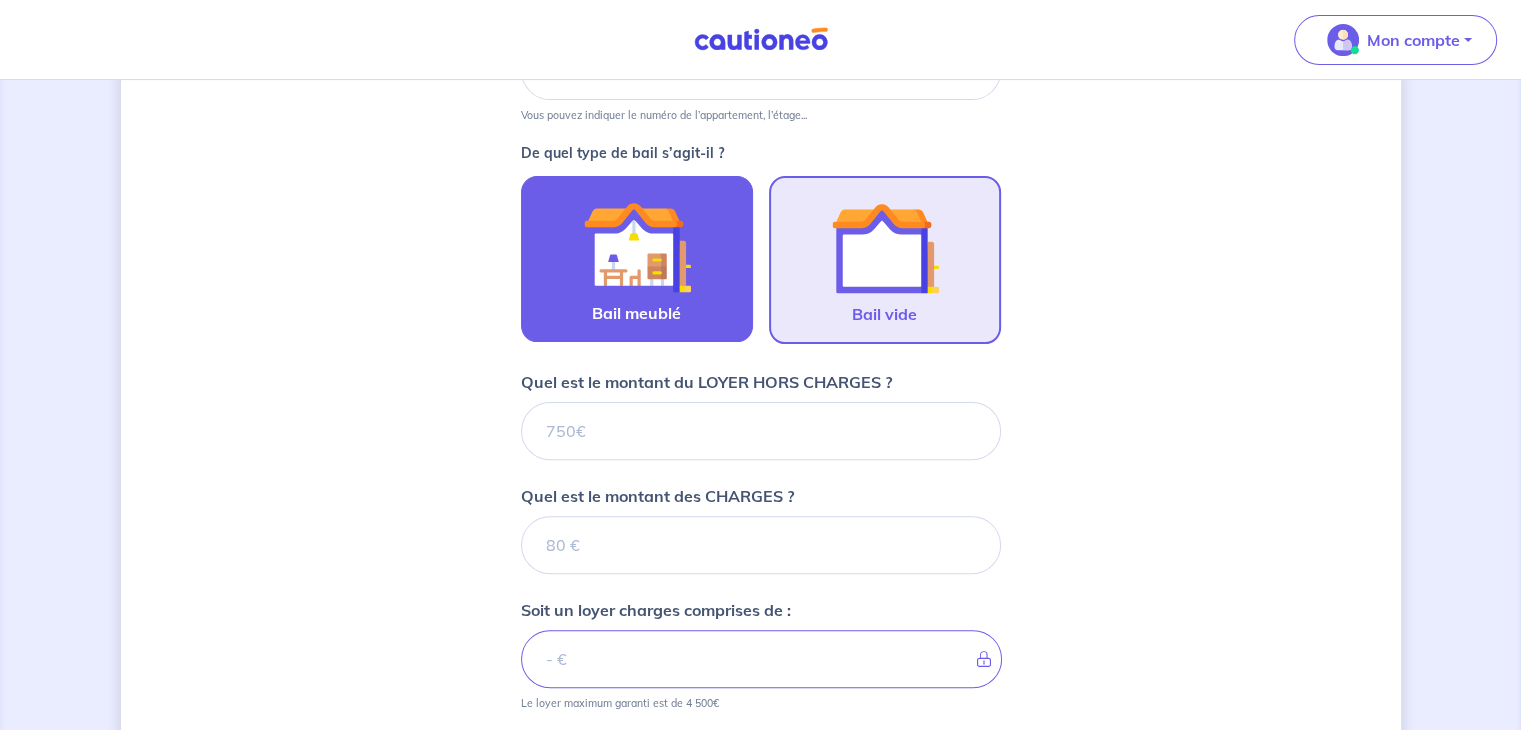 scroll, scrollTop: 657, scrollLeft: 0, axis: vertical 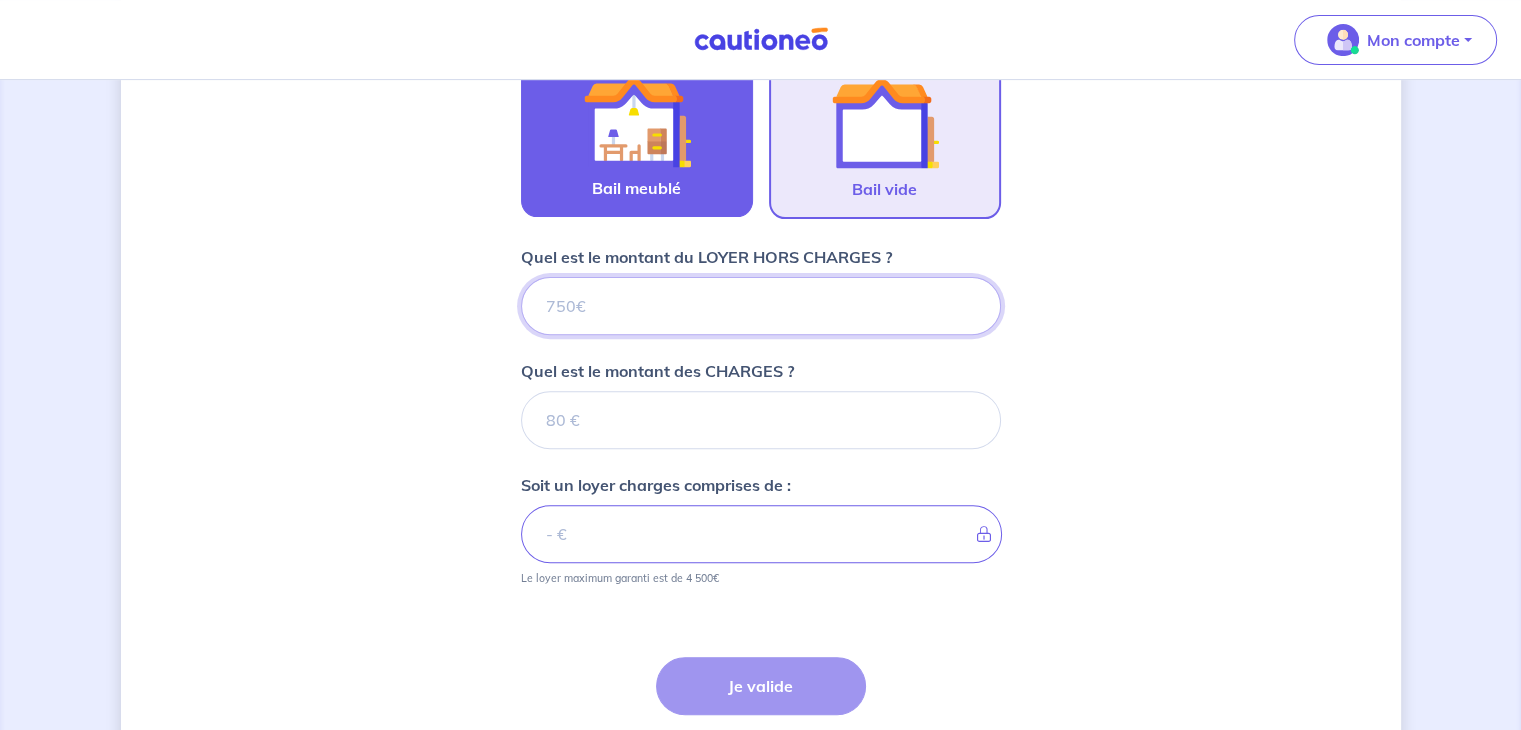click on "Quel est le montant du LOYER HORS CHARGES ?" at bounding box center [761, 306] 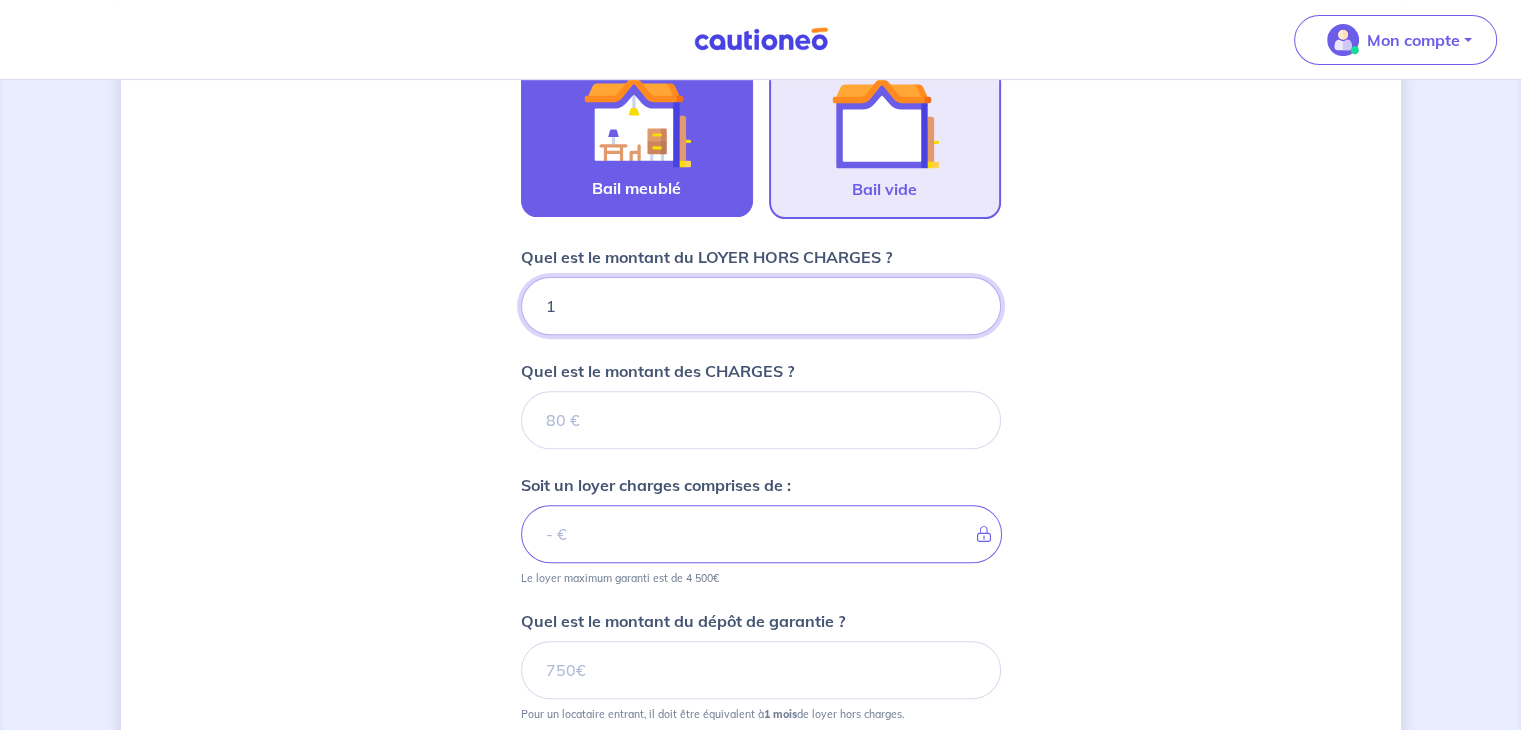 type on "12" 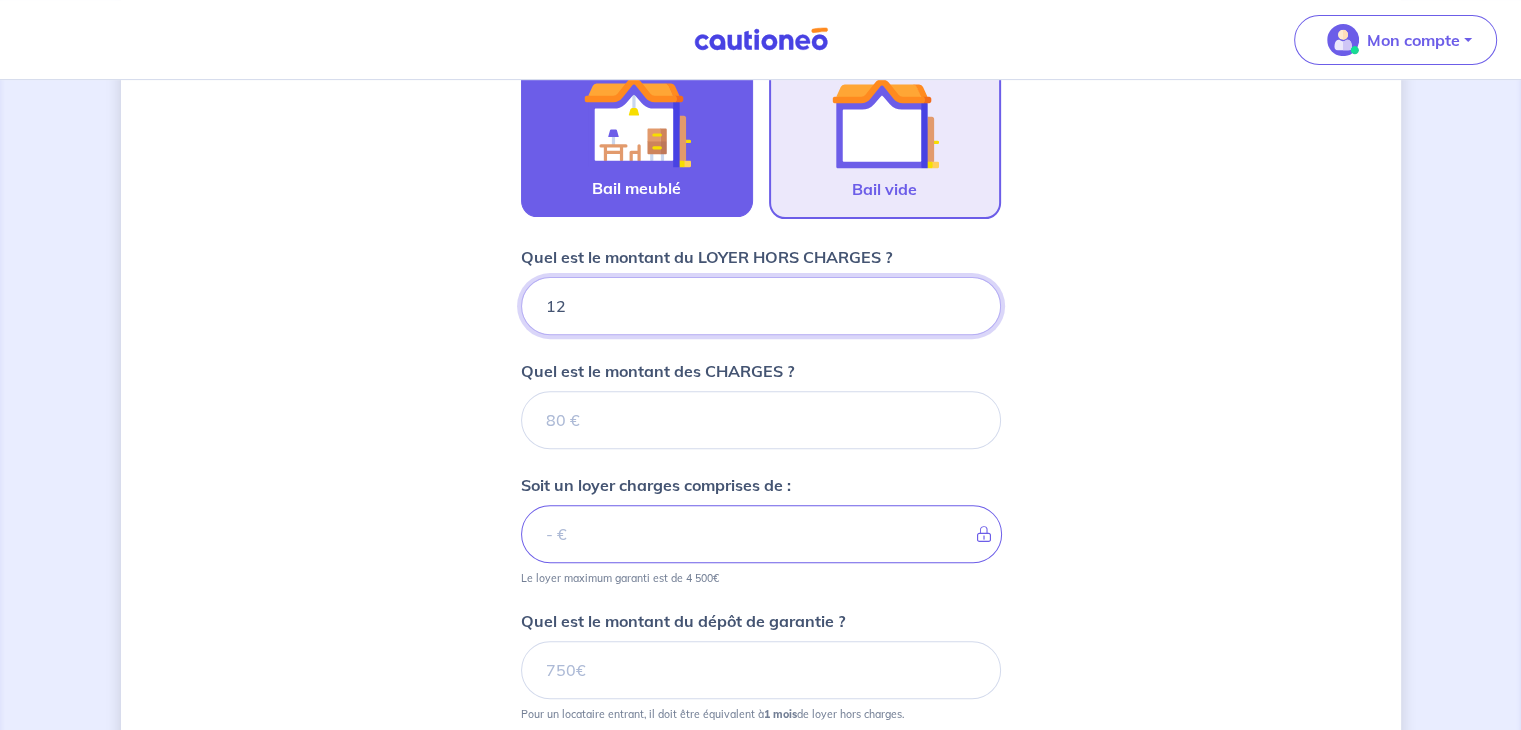 type 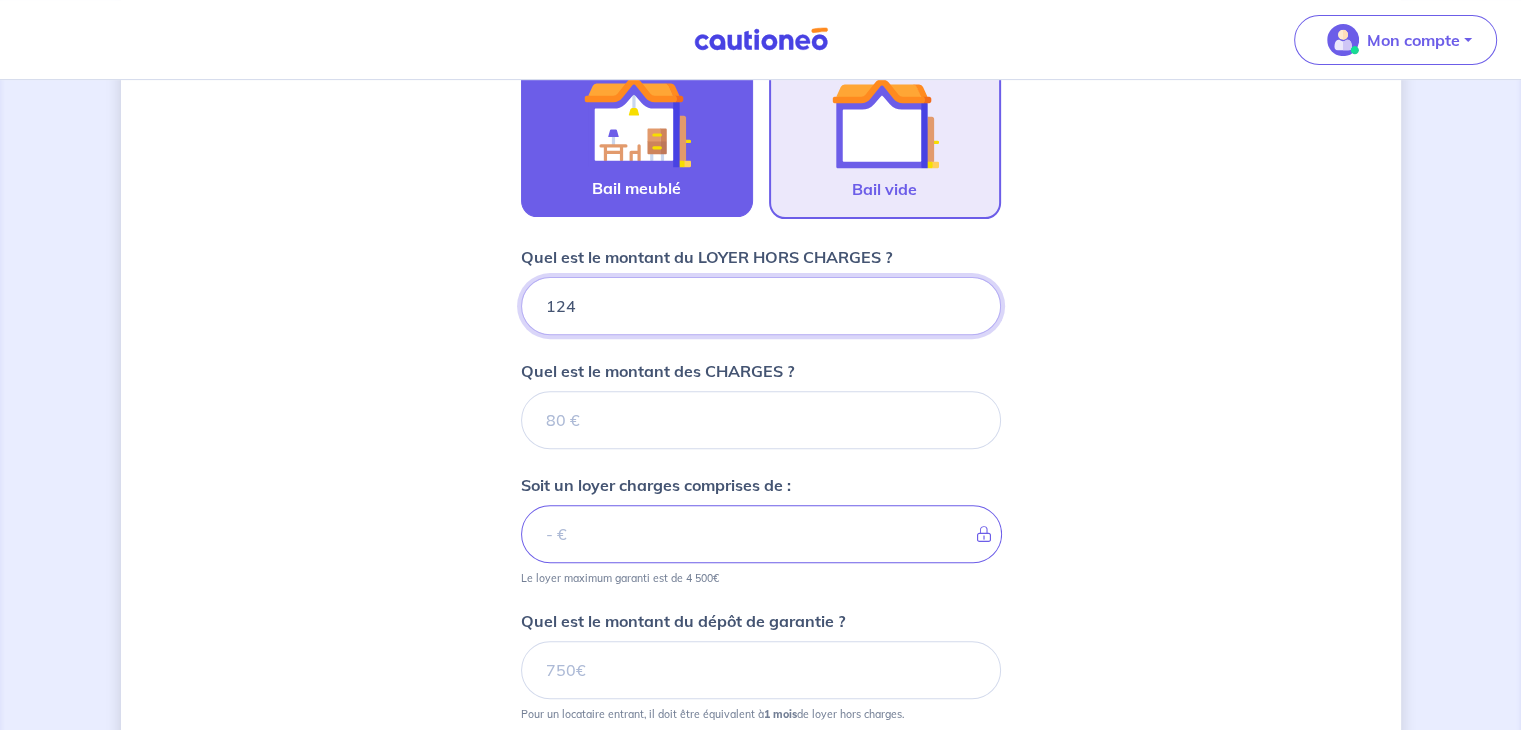 type on "[NUMBER]" 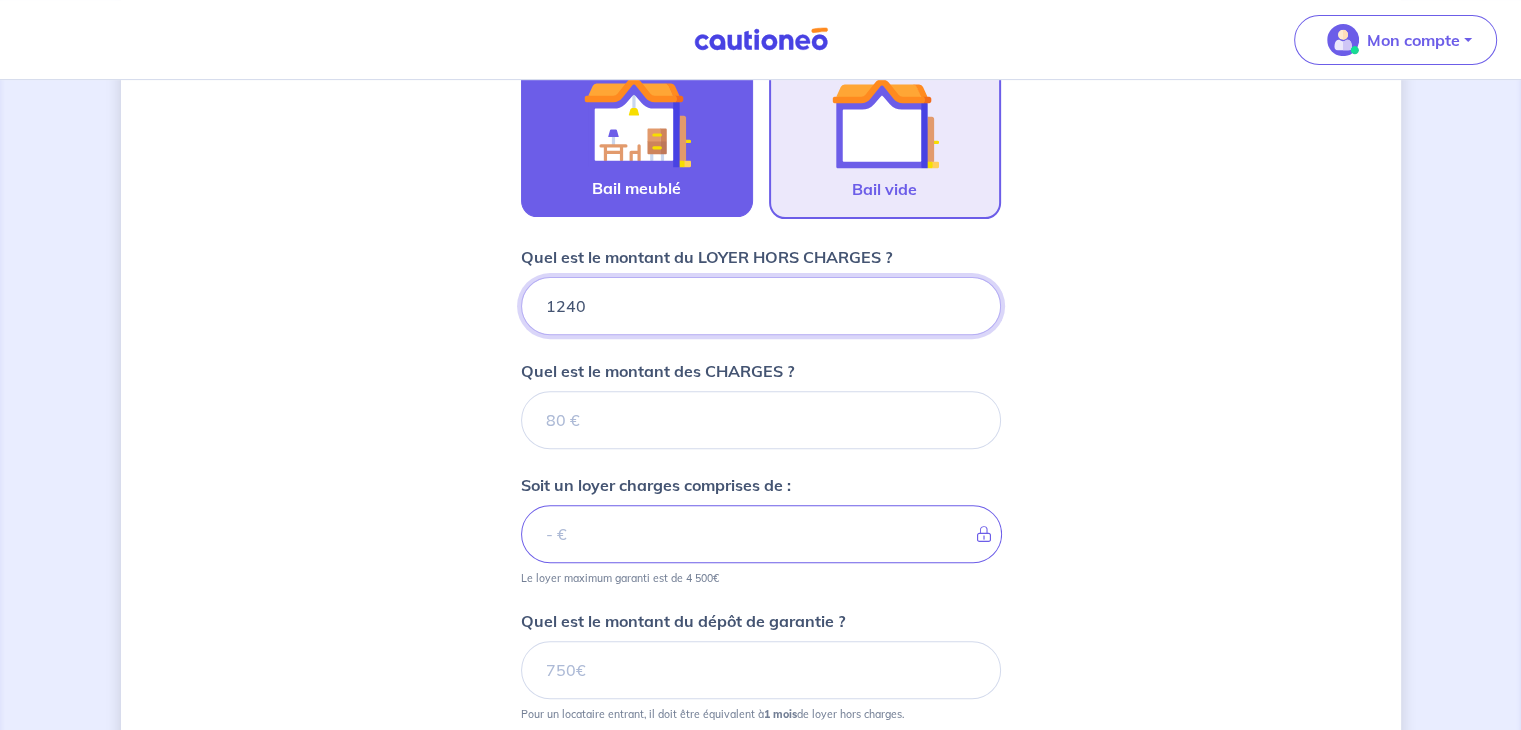 type 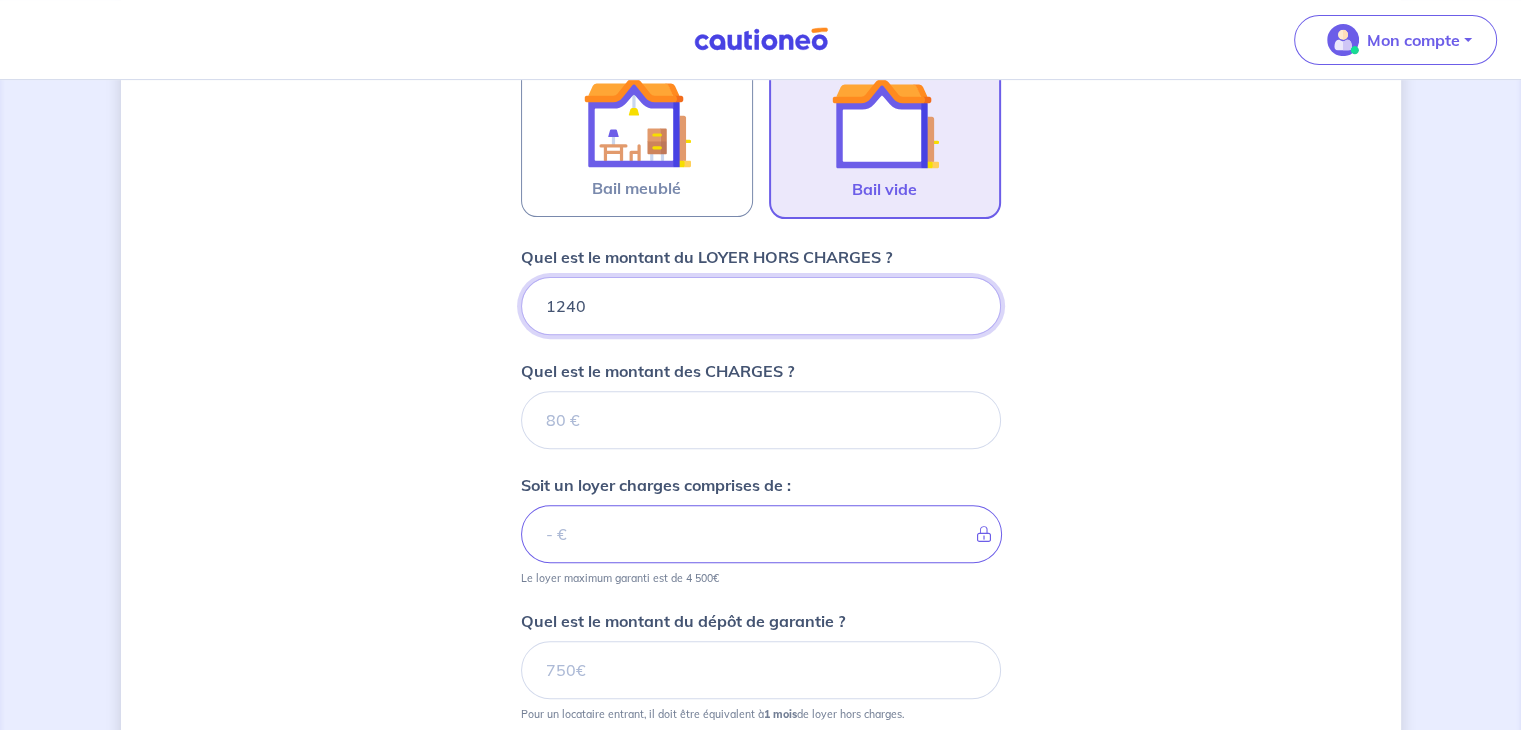 type on "[NUMBER]" 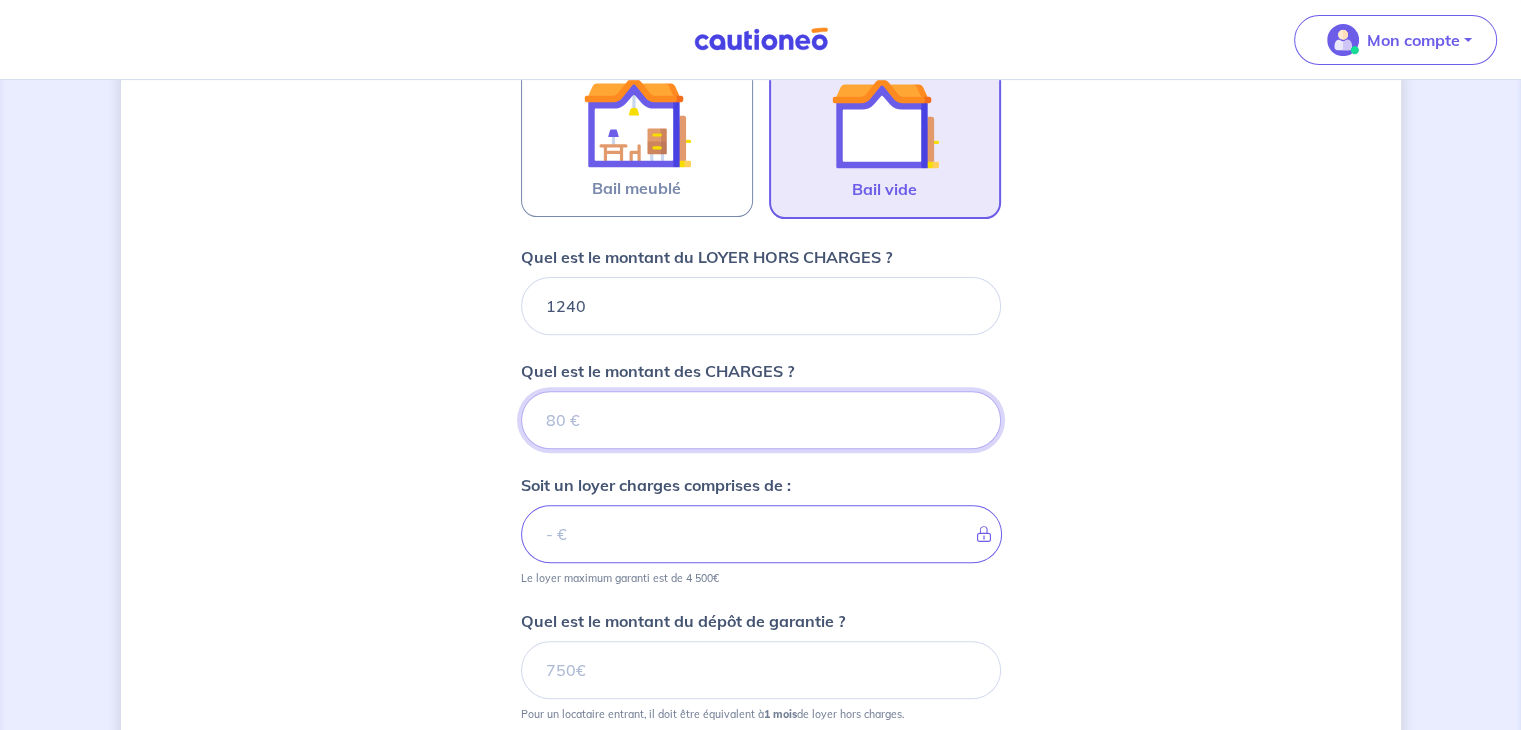 click on "Quel est le montant des CHARGES ?" at bounding box center (761, 420) 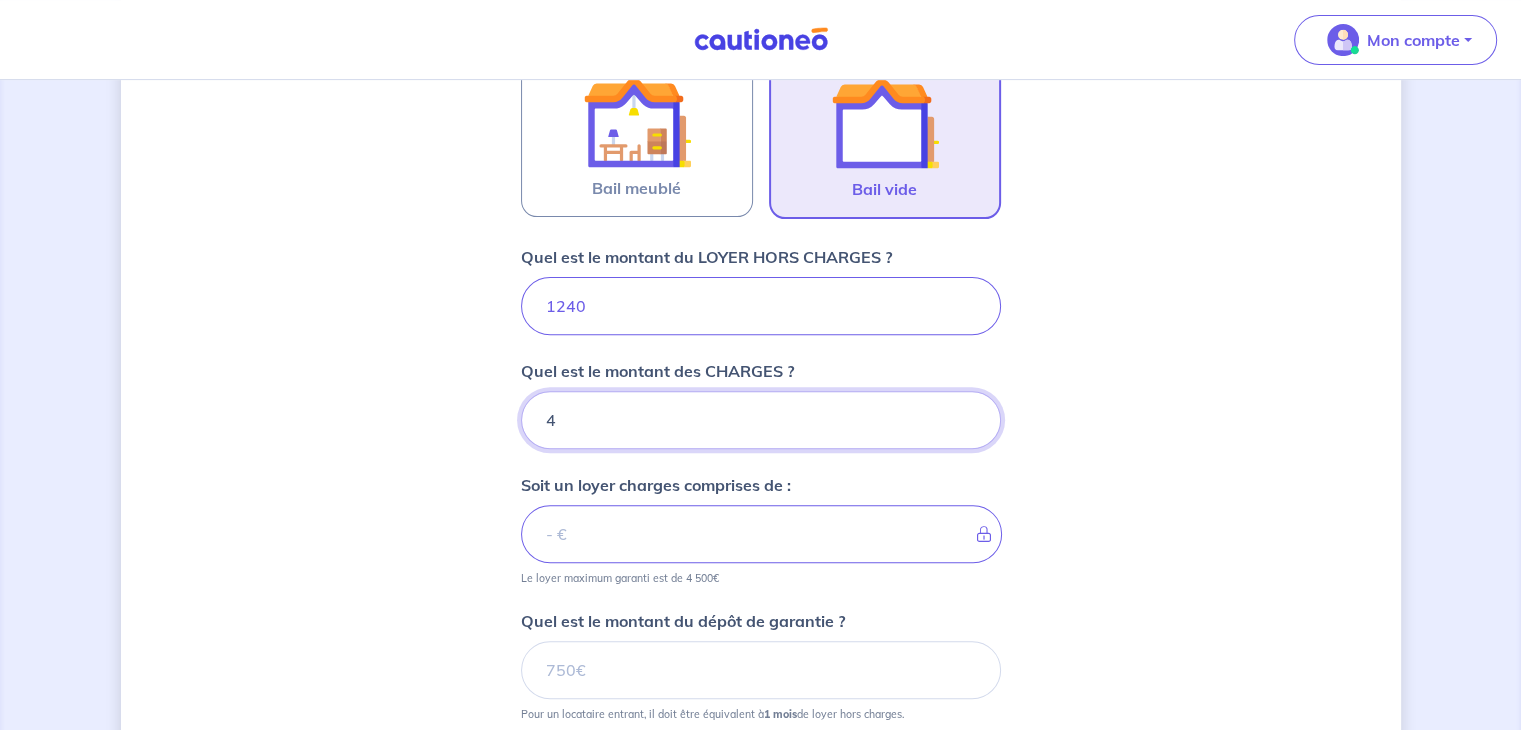 type on "40" 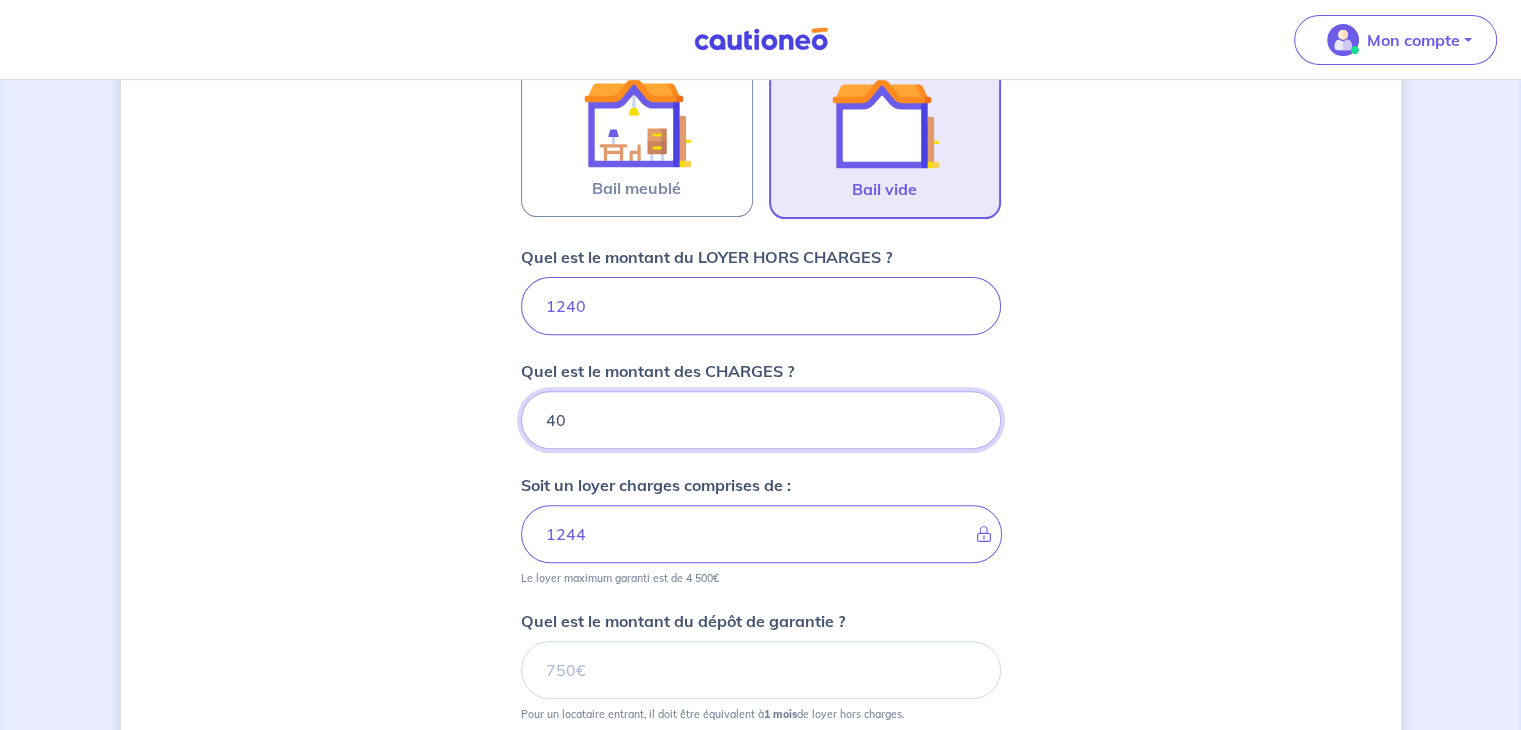 type on "1280" 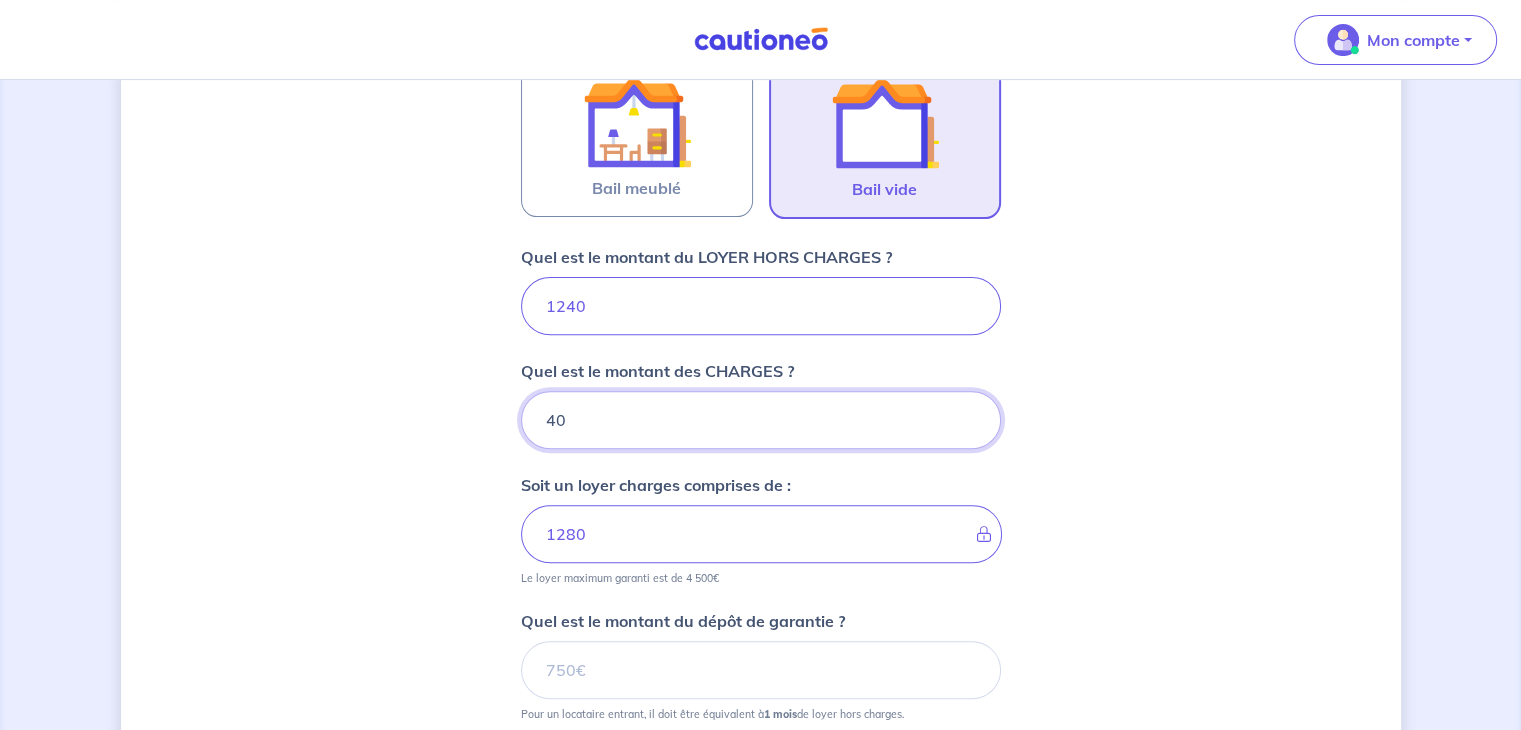 type on "40" 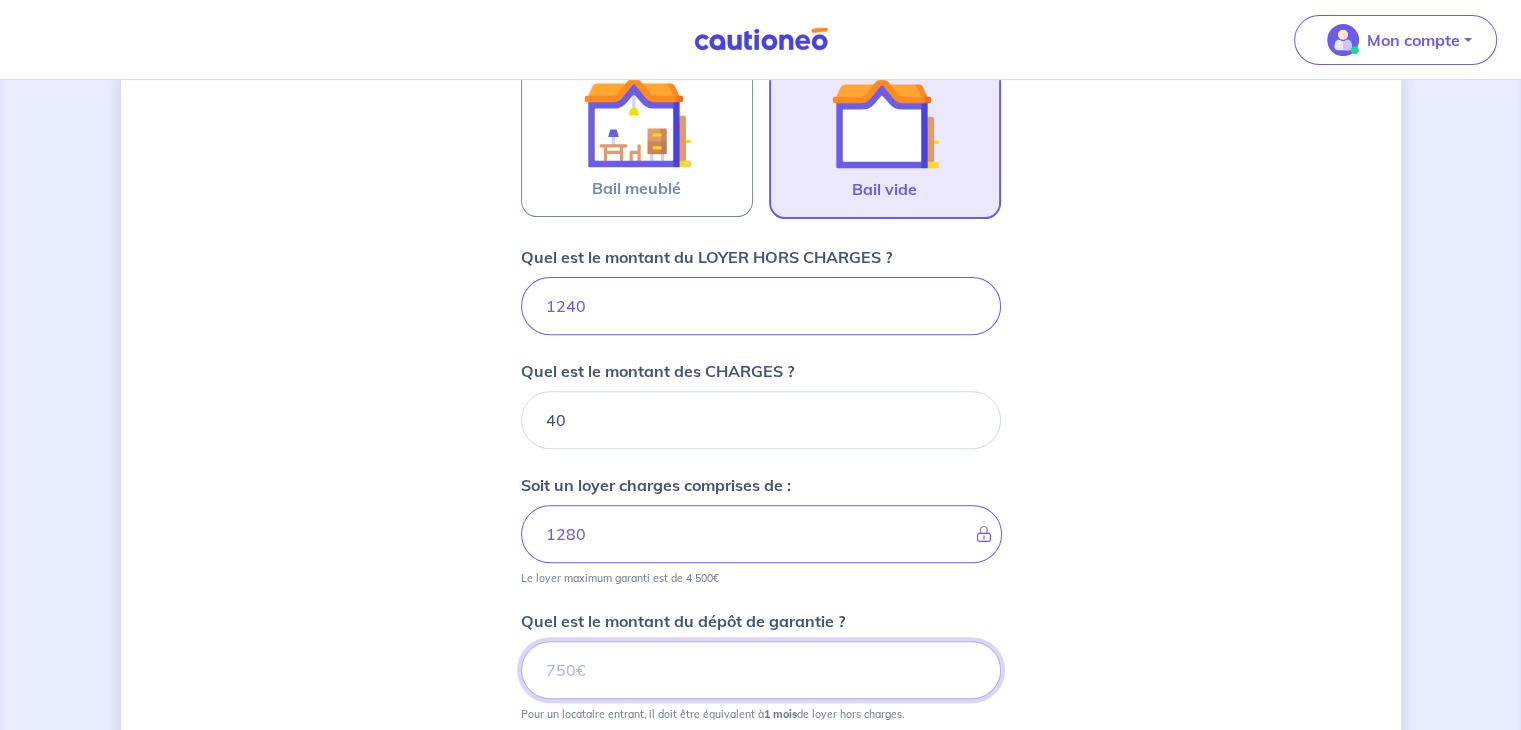 drag, startPoint x: 634, startPoint y: 676, endPoint x: 599, endPoint y: 665, distance: 36.687874 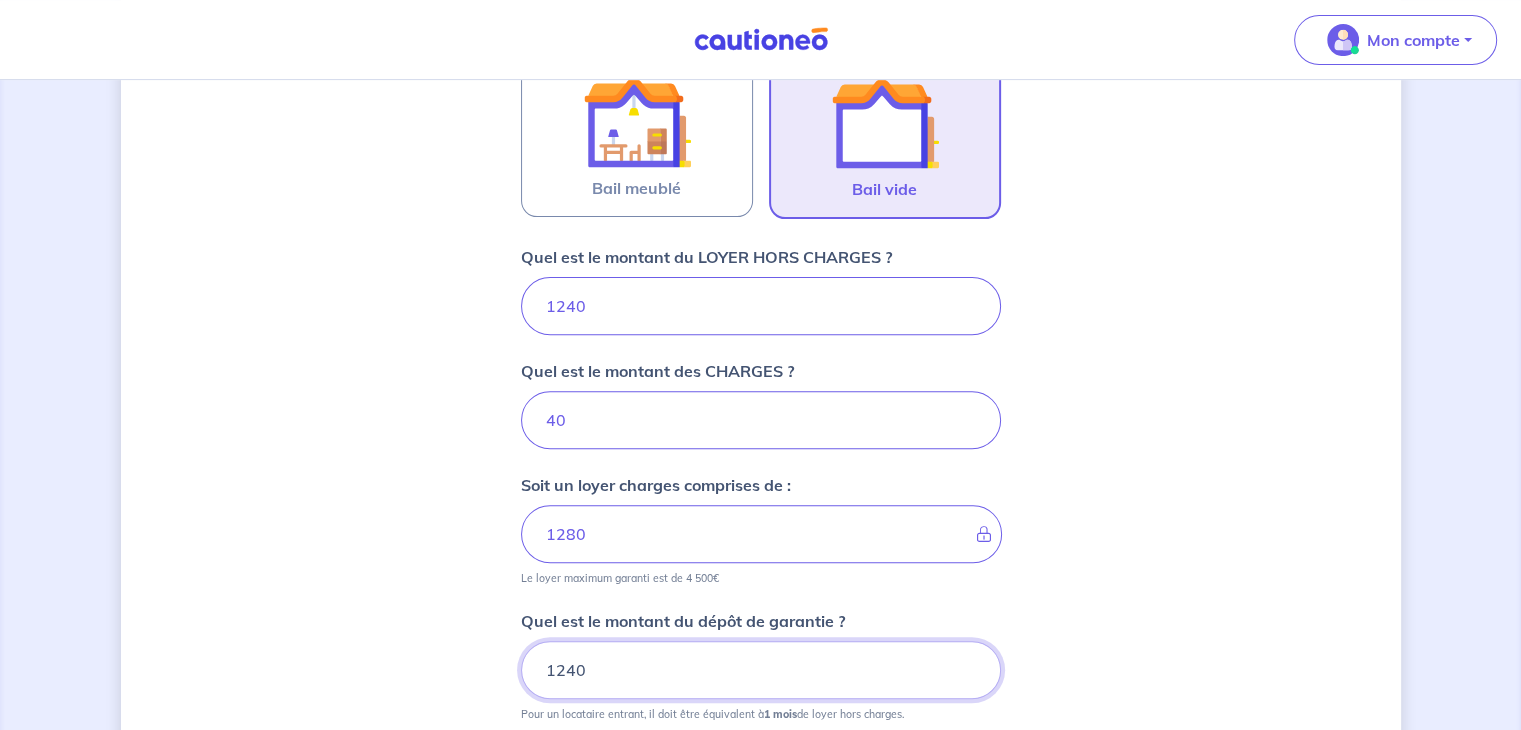 type on "[NUMBER]" 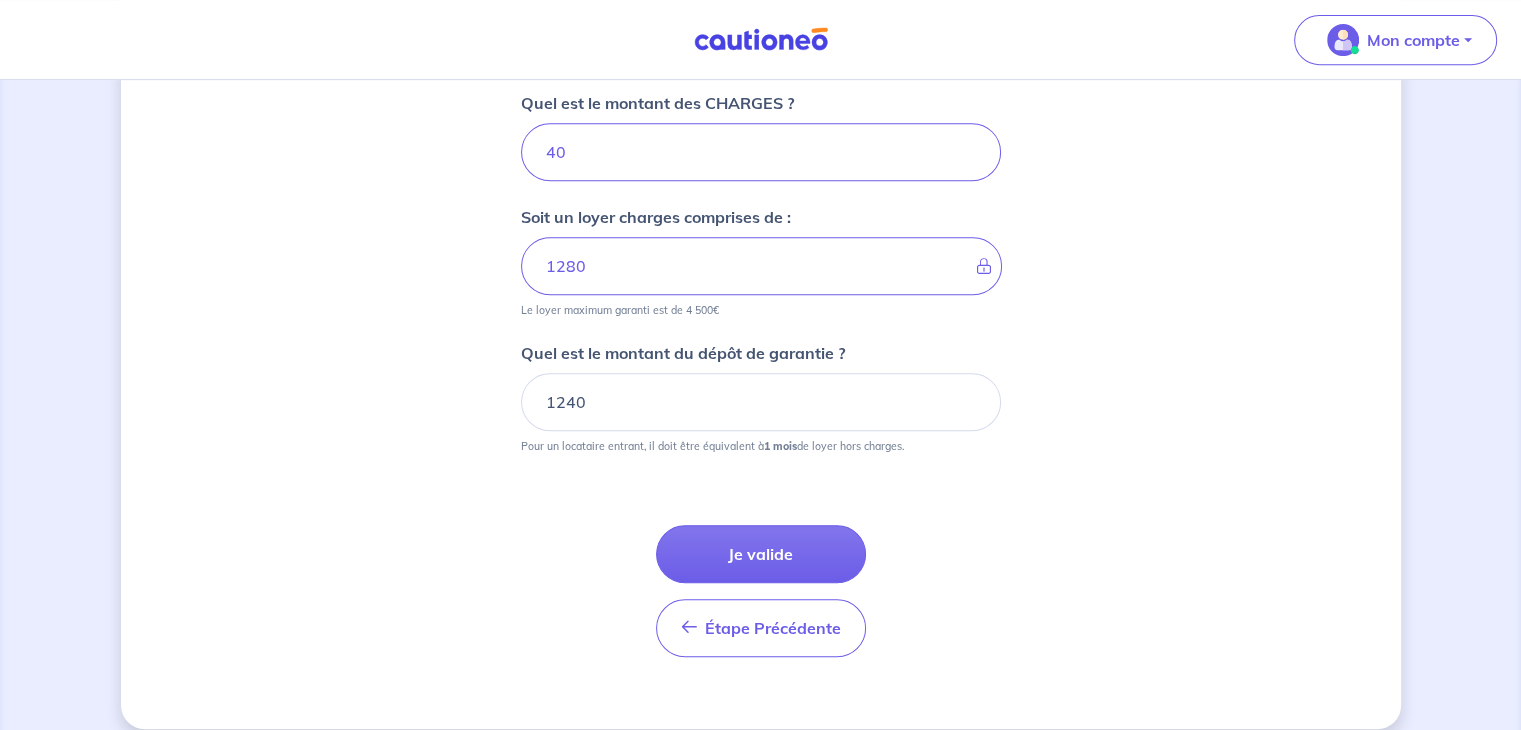 scroll, scrollTop: 944, scrollLeft: 0, axis: vertical 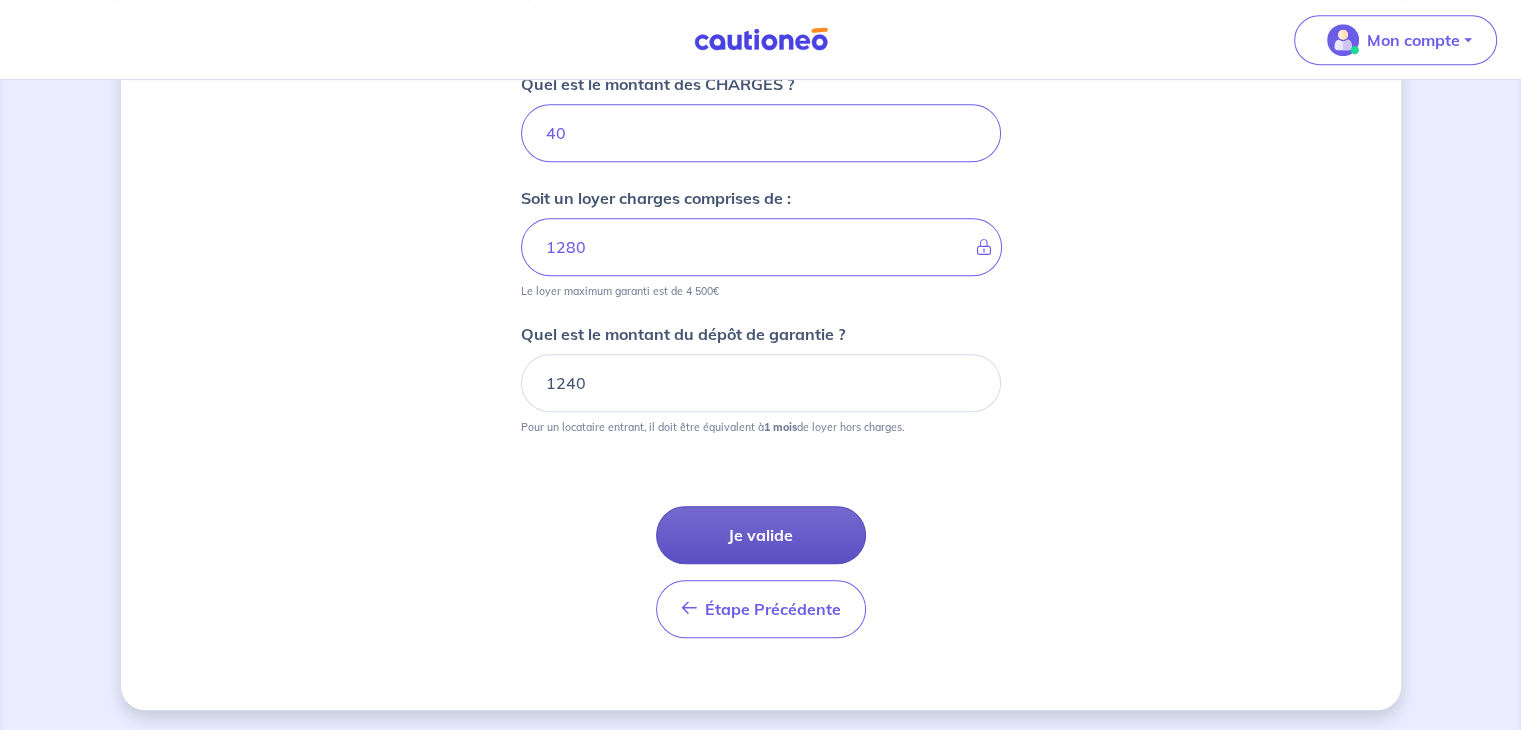 click on "Je valide" at bounding box center (761, 535) 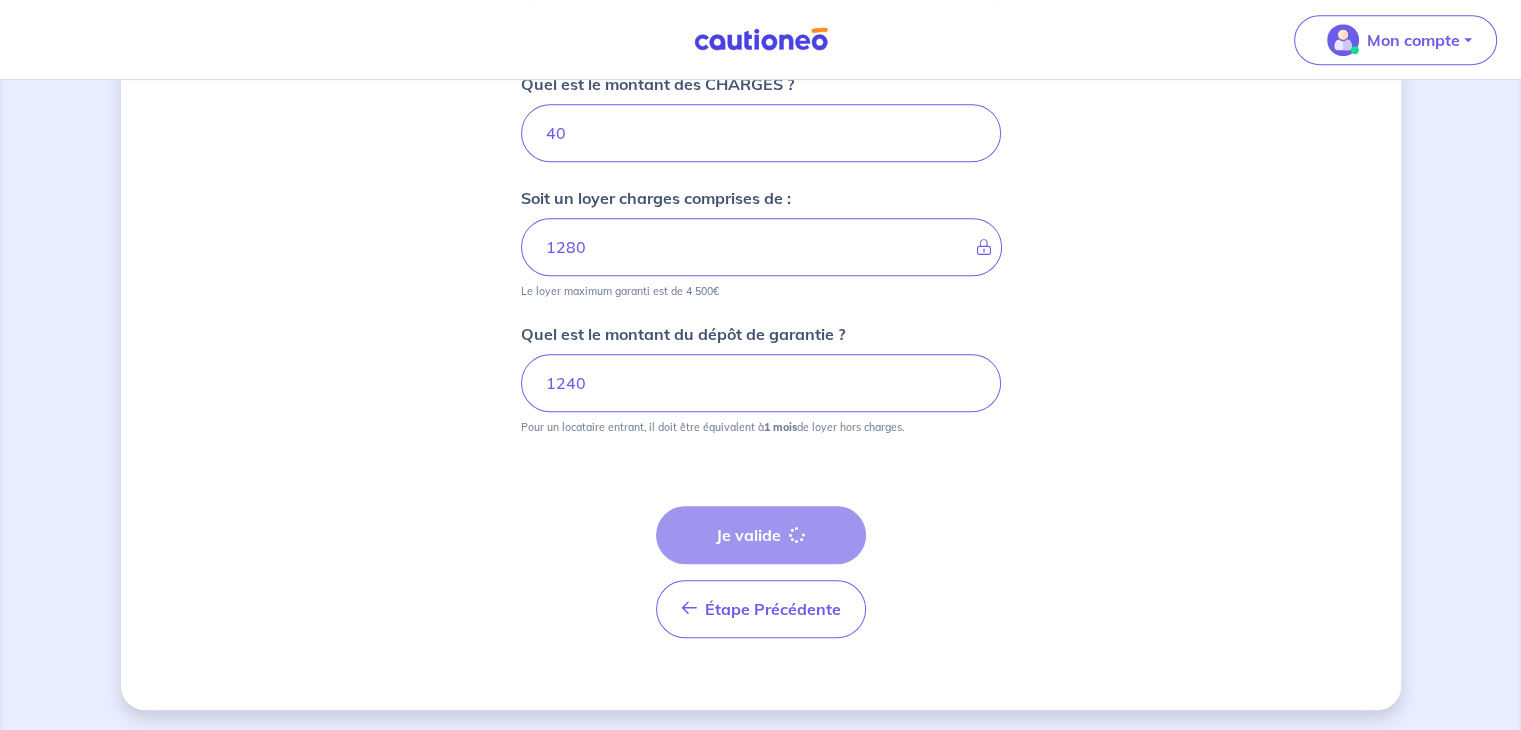 scroll, scrollTop: 0, scrollLeft: 0, axis: both 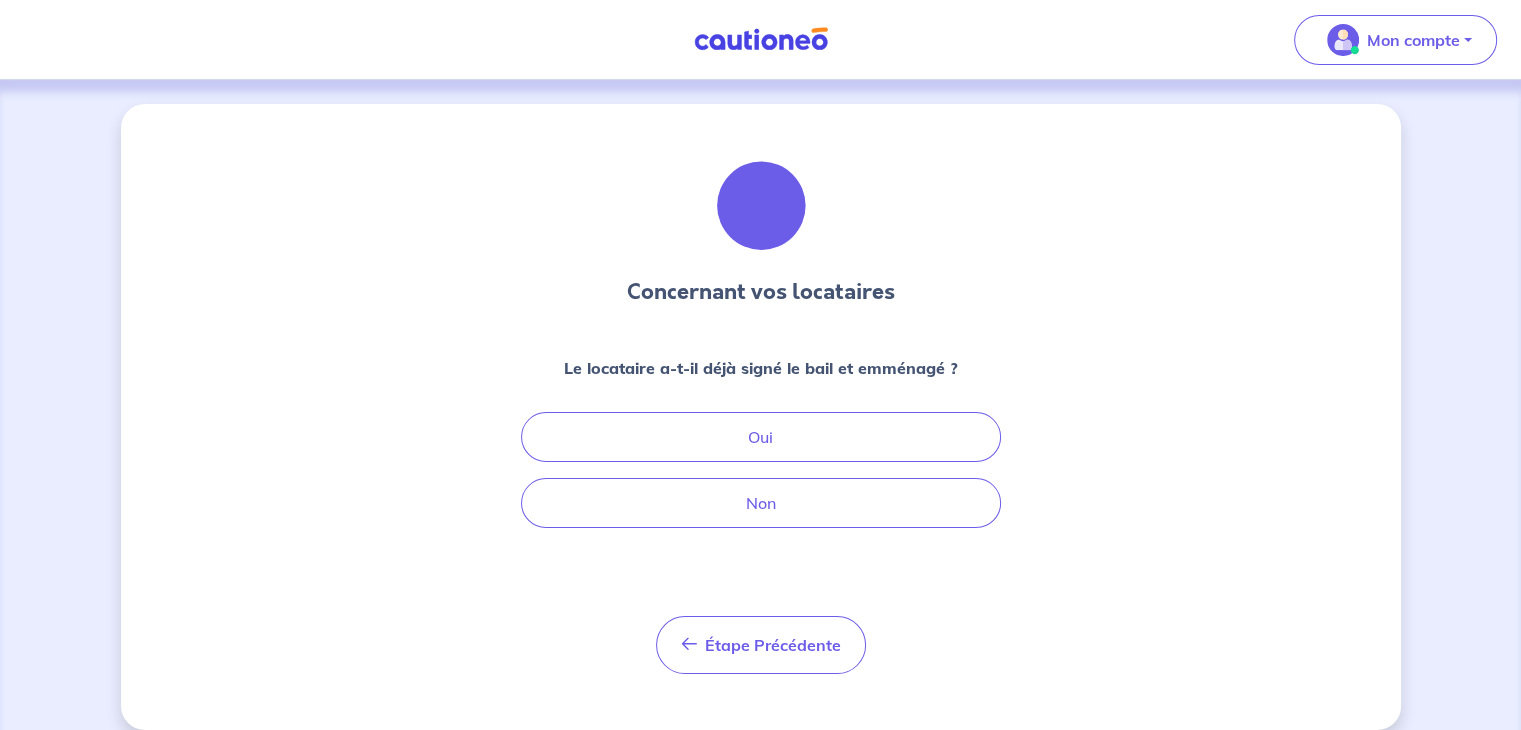 click on "Concernant vos locataires Le locataire a-t-il déjà signé le bail et emménagé ? Oui Non Étape Précédente Précédent" at bounding box center [761, 413] 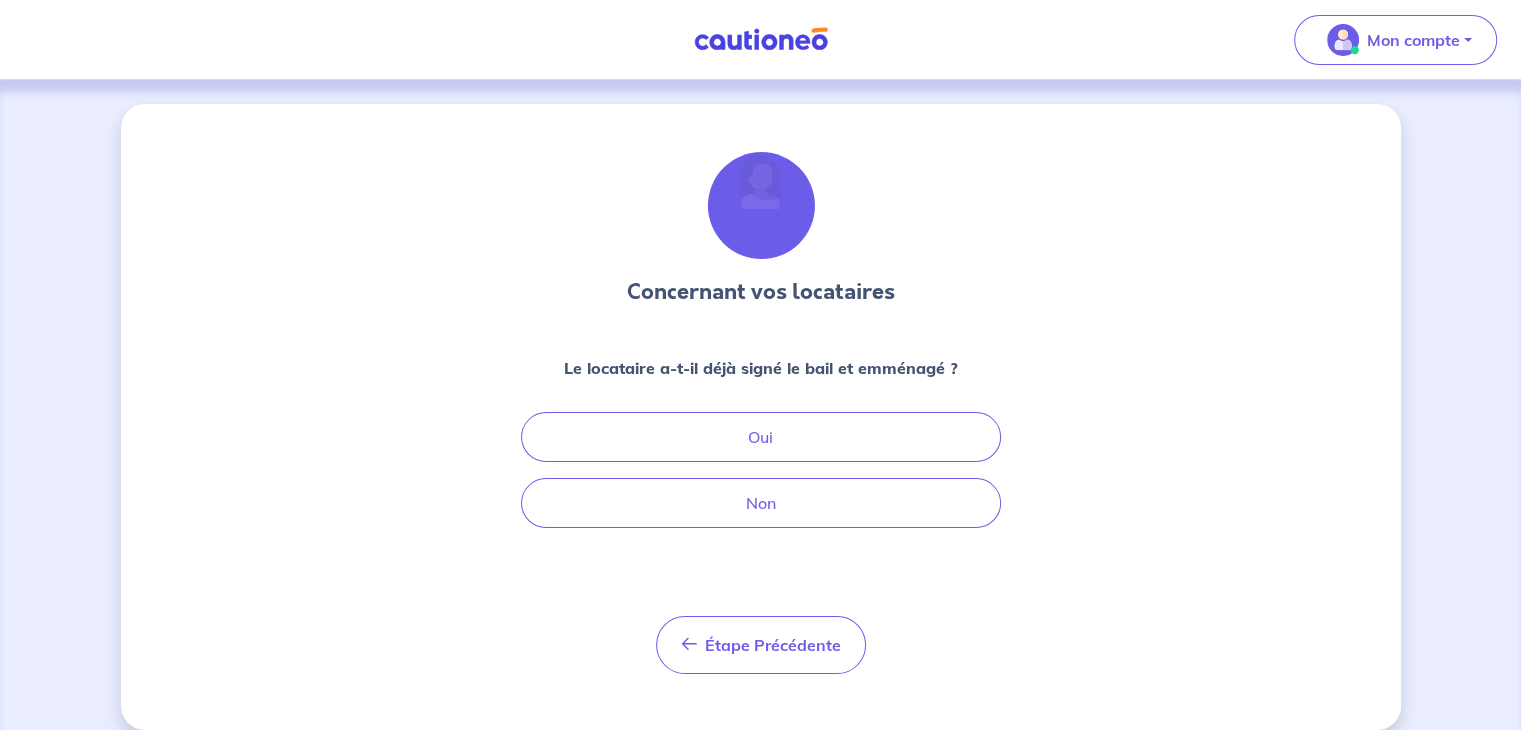 click on "Concernant vos locataires Le locataire a-t-il déjà signé le bail et emménagé ? Oui Non Étape Précédente Précédent" at bounding box center [761, 413] 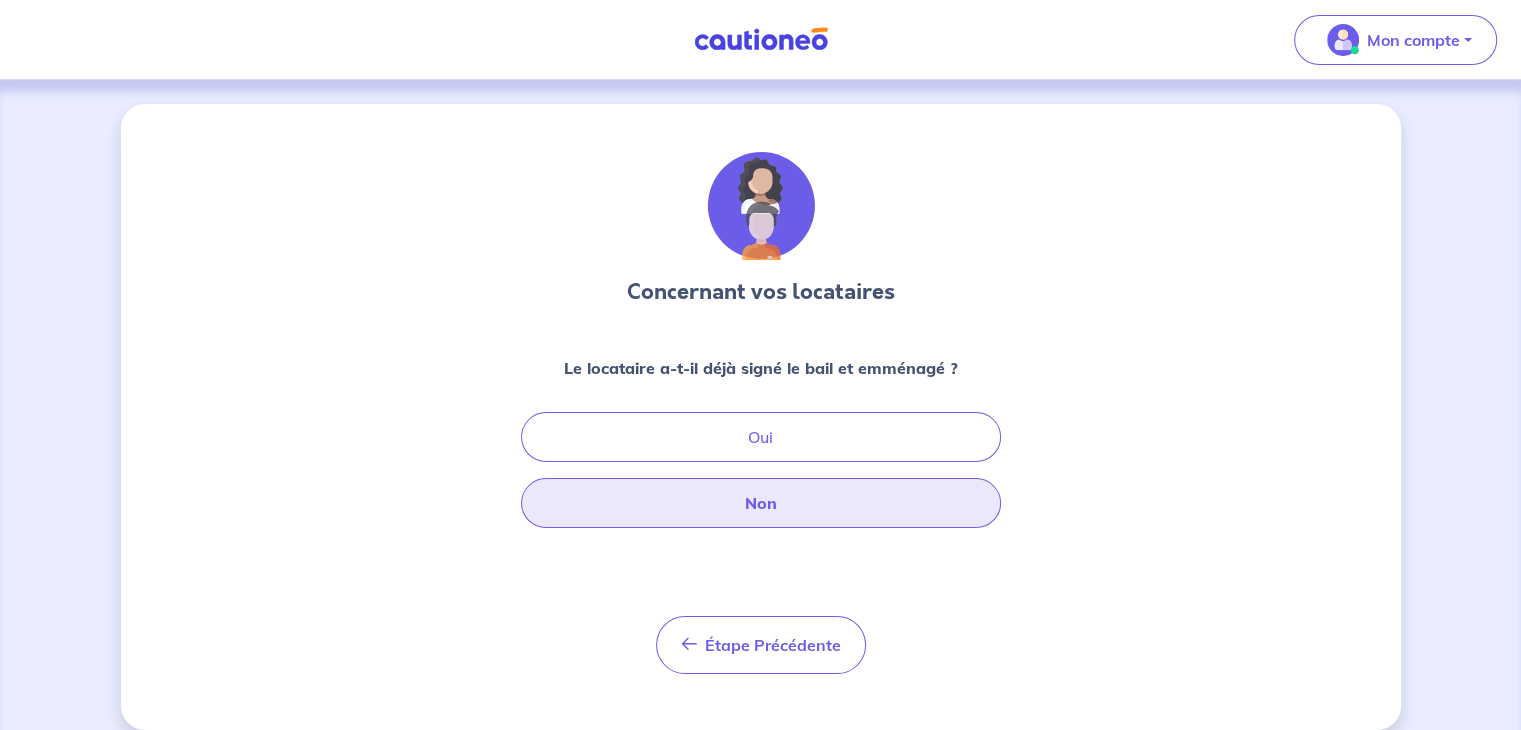 click on "Non" at bounding box center [761, 503] 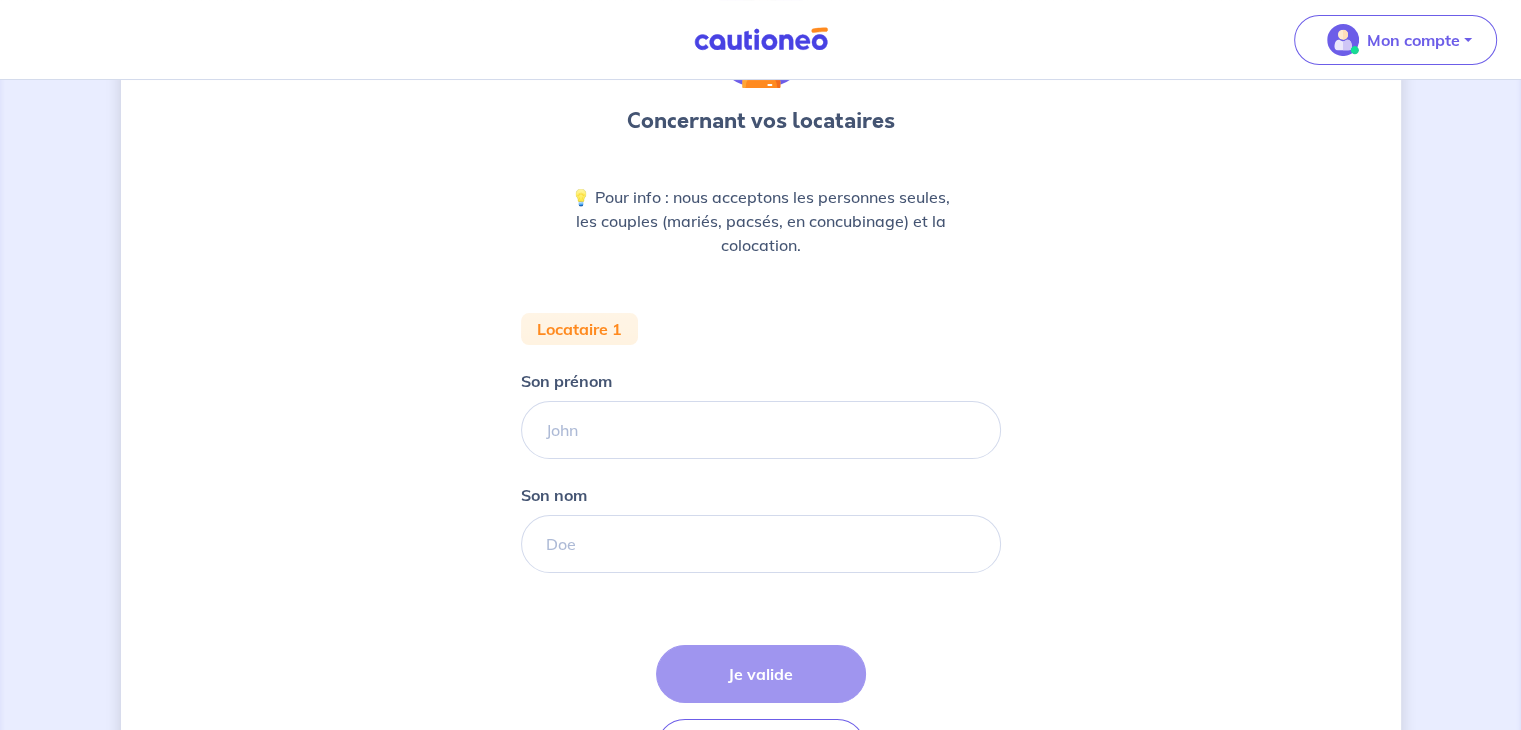 scroll, scrollTop: 174, scrollLeft: 0, axis: vertical 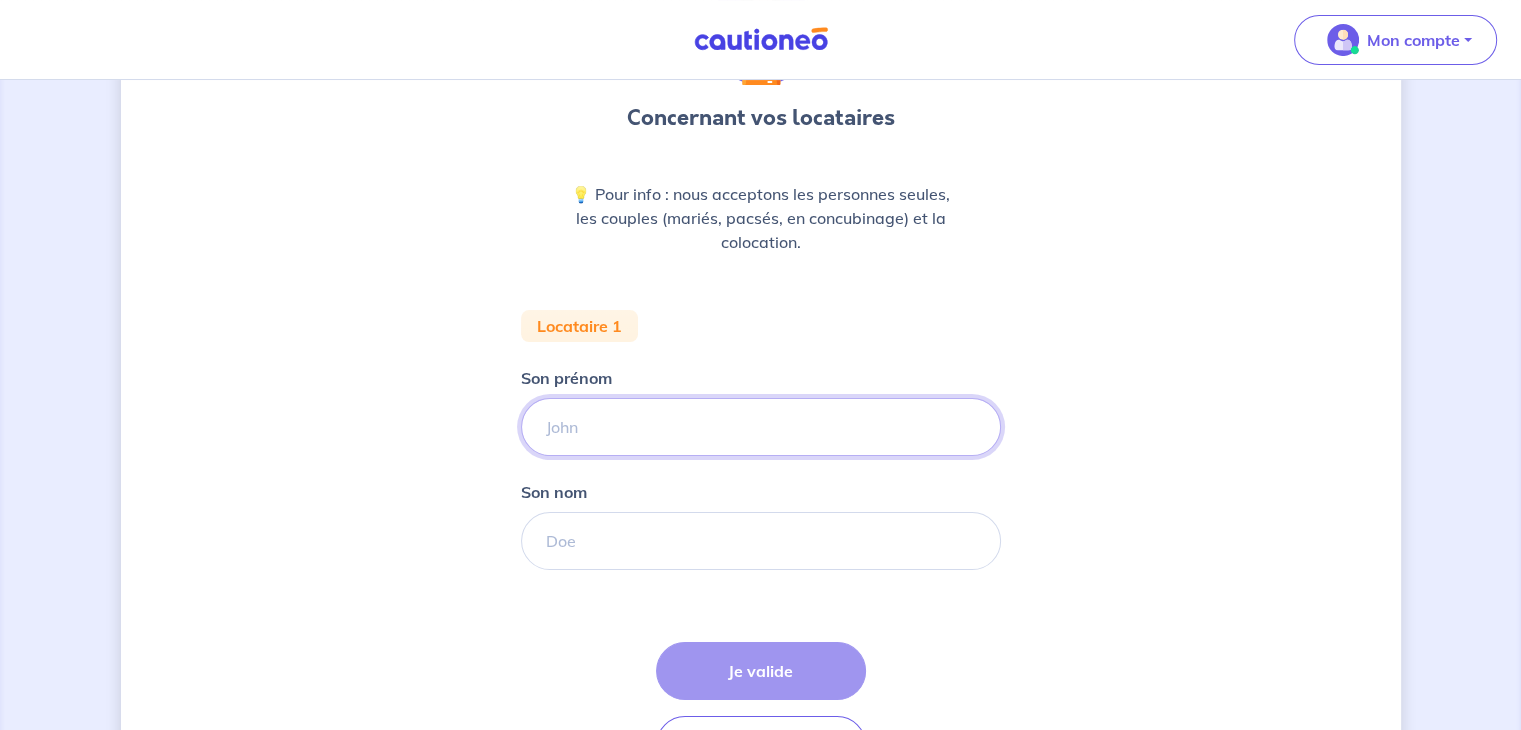 click on "Son prénom" at bounding box center [761, 427] 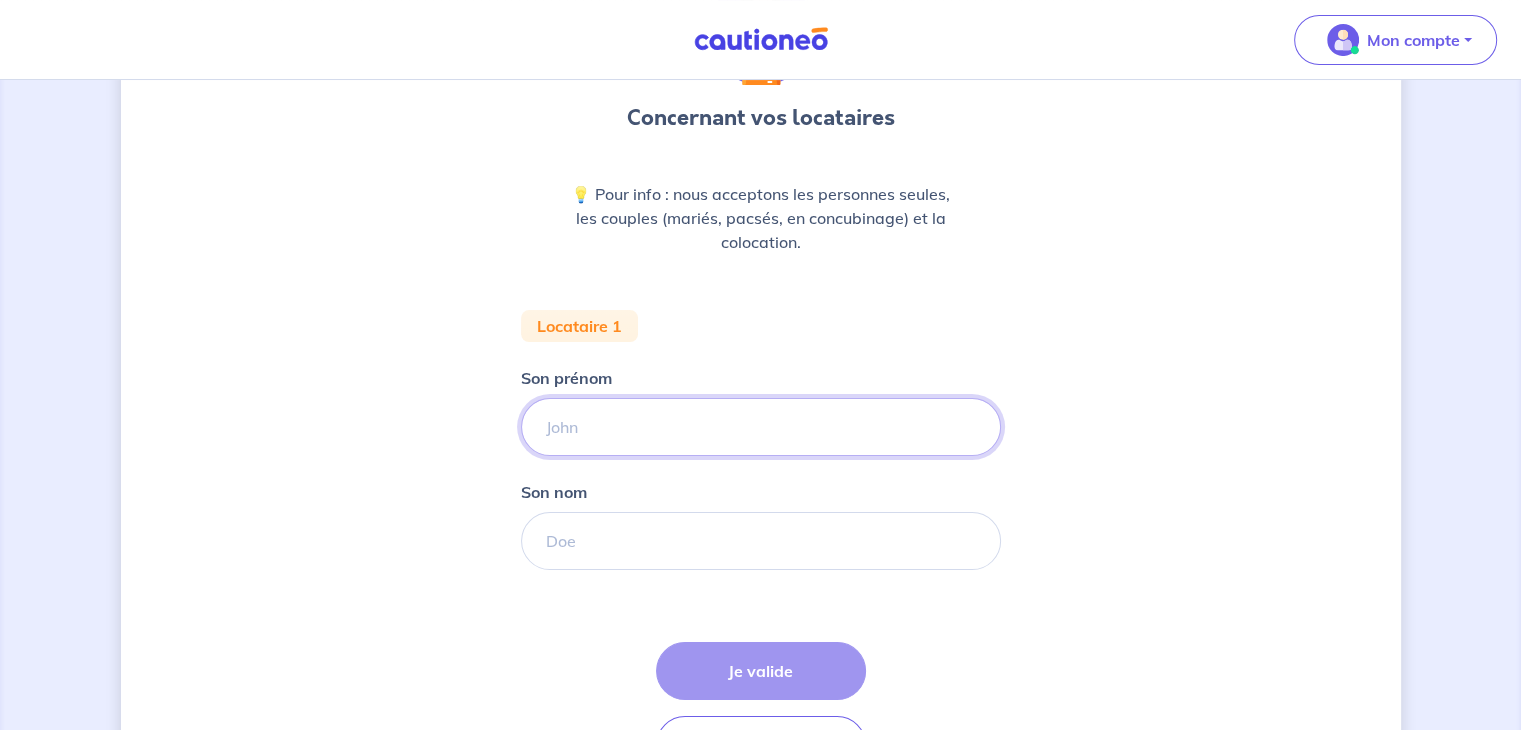 type on "bernard" 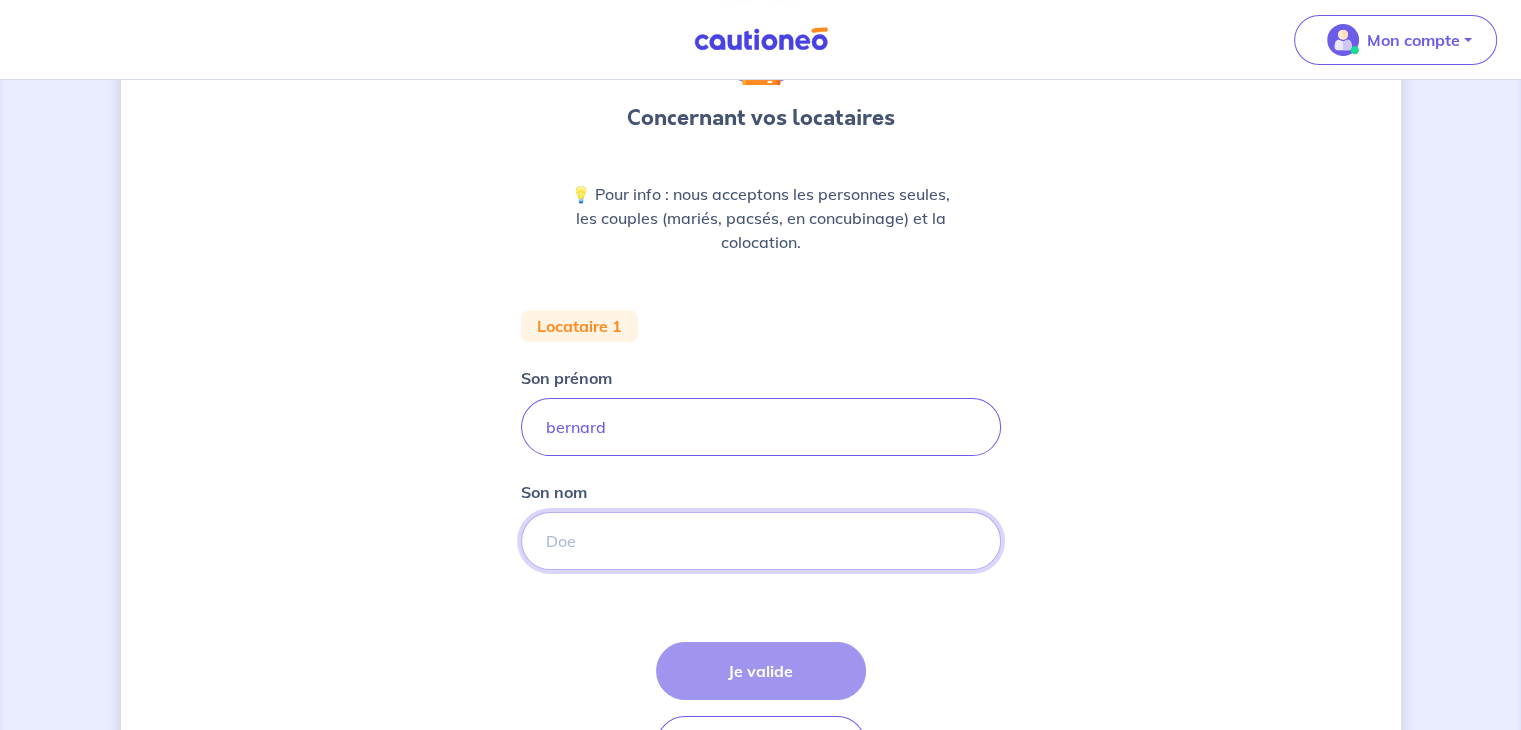 click on "Son nom" at bounding box center [761, 541] 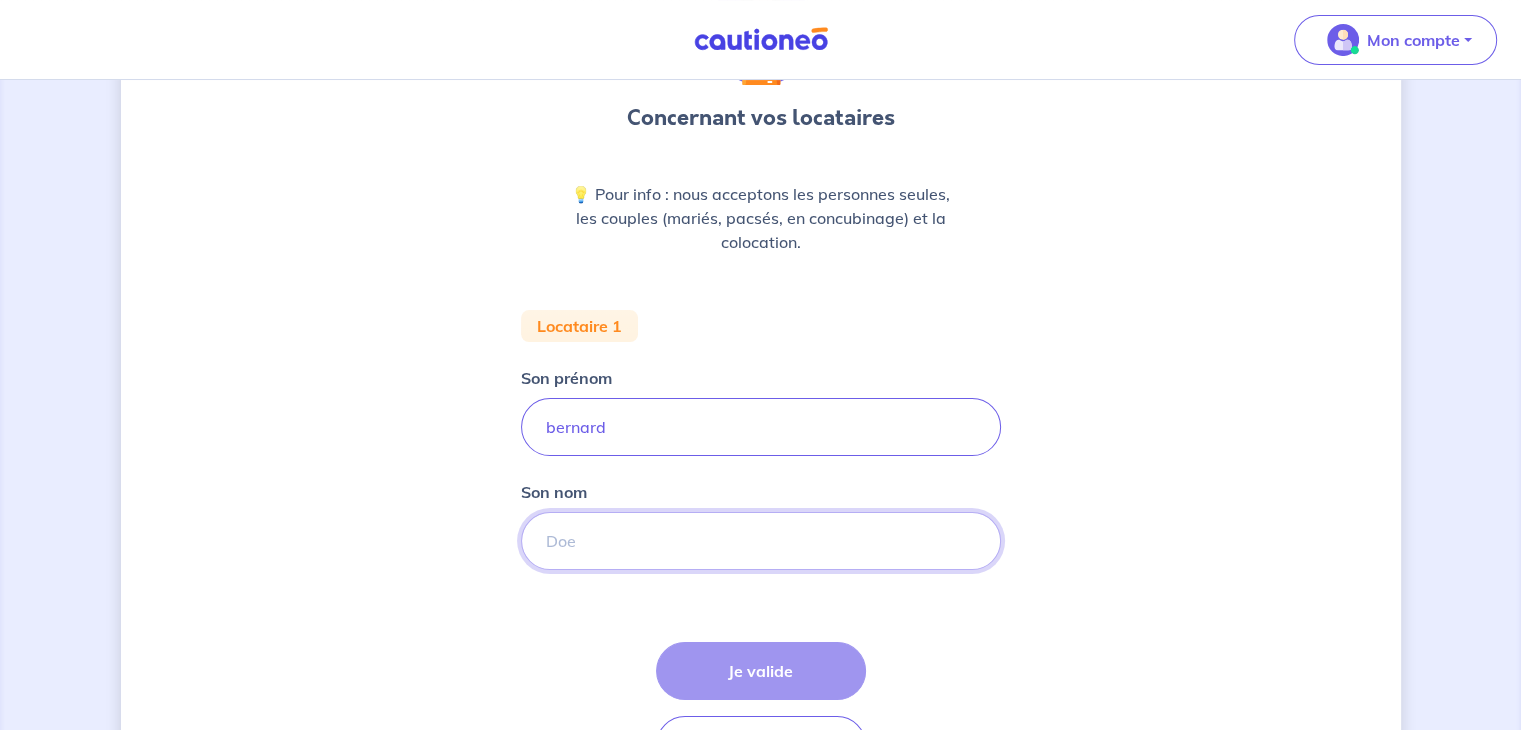 type on "waltz" 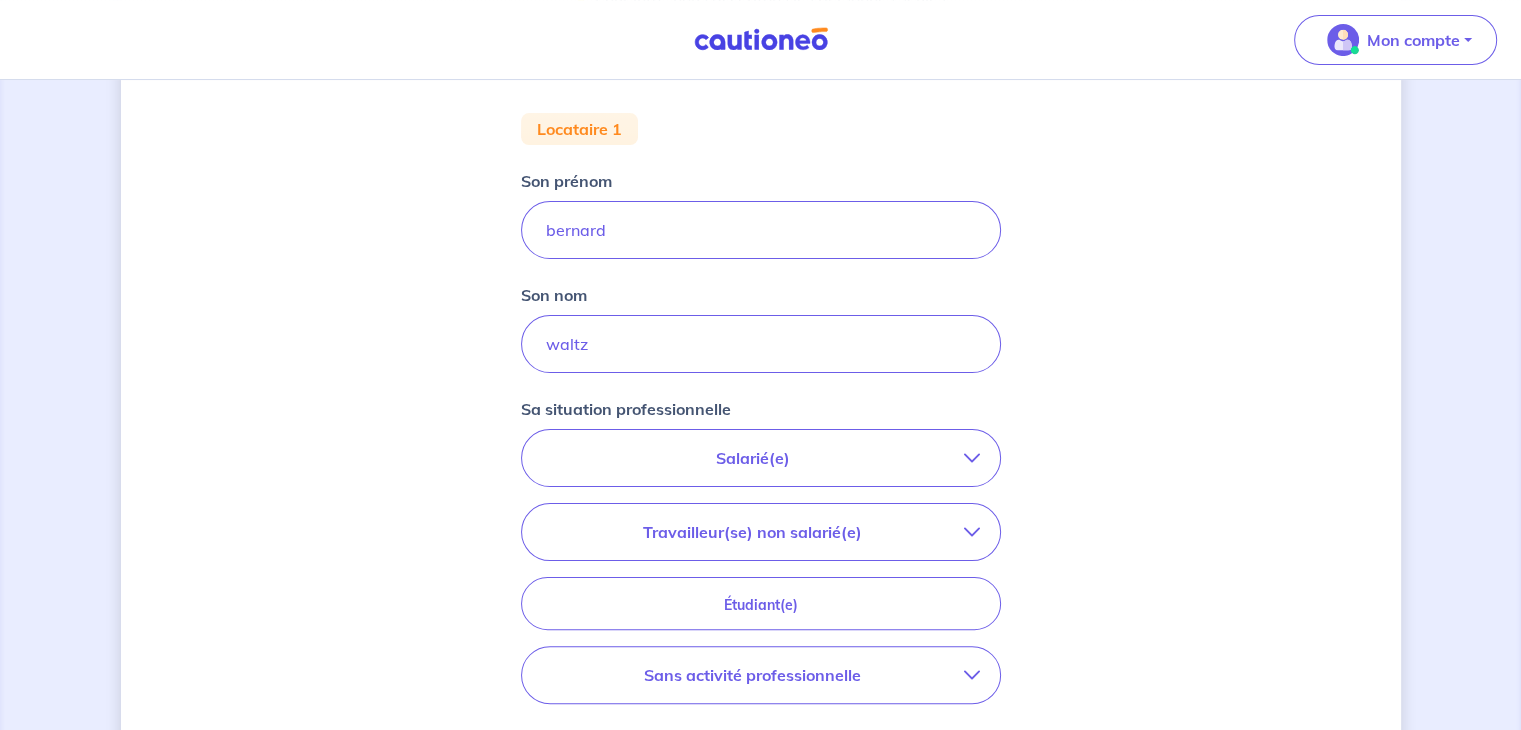 scroll, scrollTop: 386, scrollLeft: 0, axis: vertical 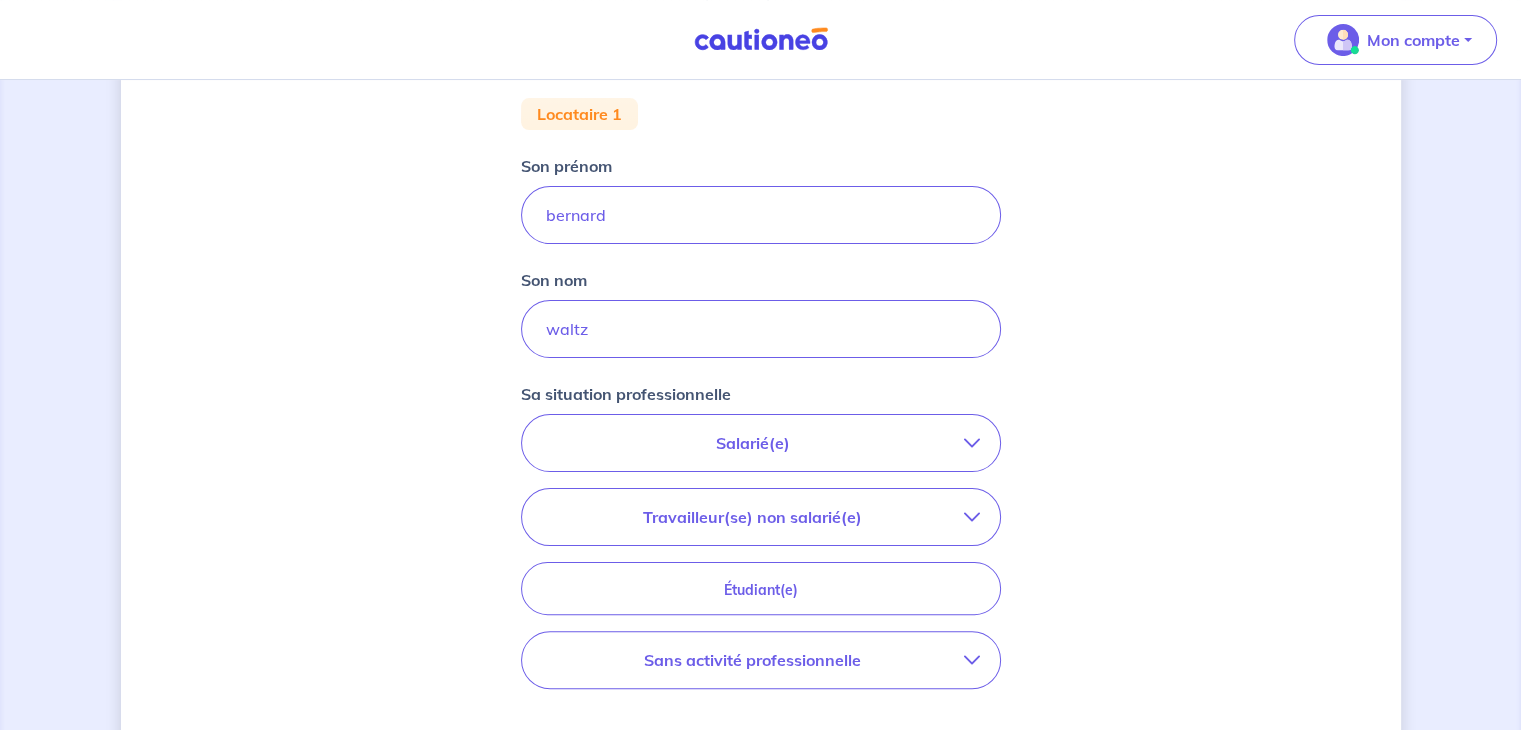 click on "Salarié(e)" at bounding box center [753, 443] 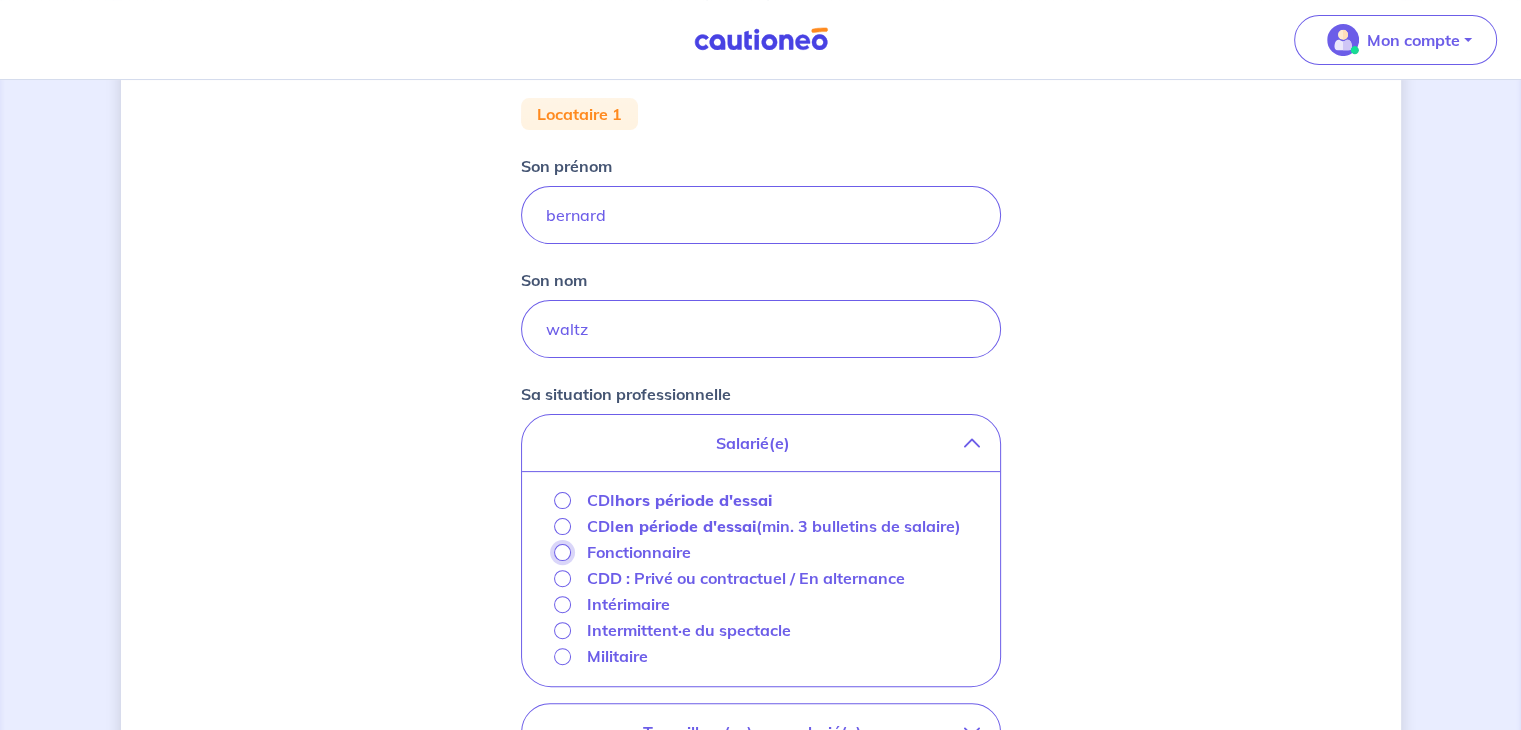 click on "Fonctionnaire" at bounding box center (562, 552) 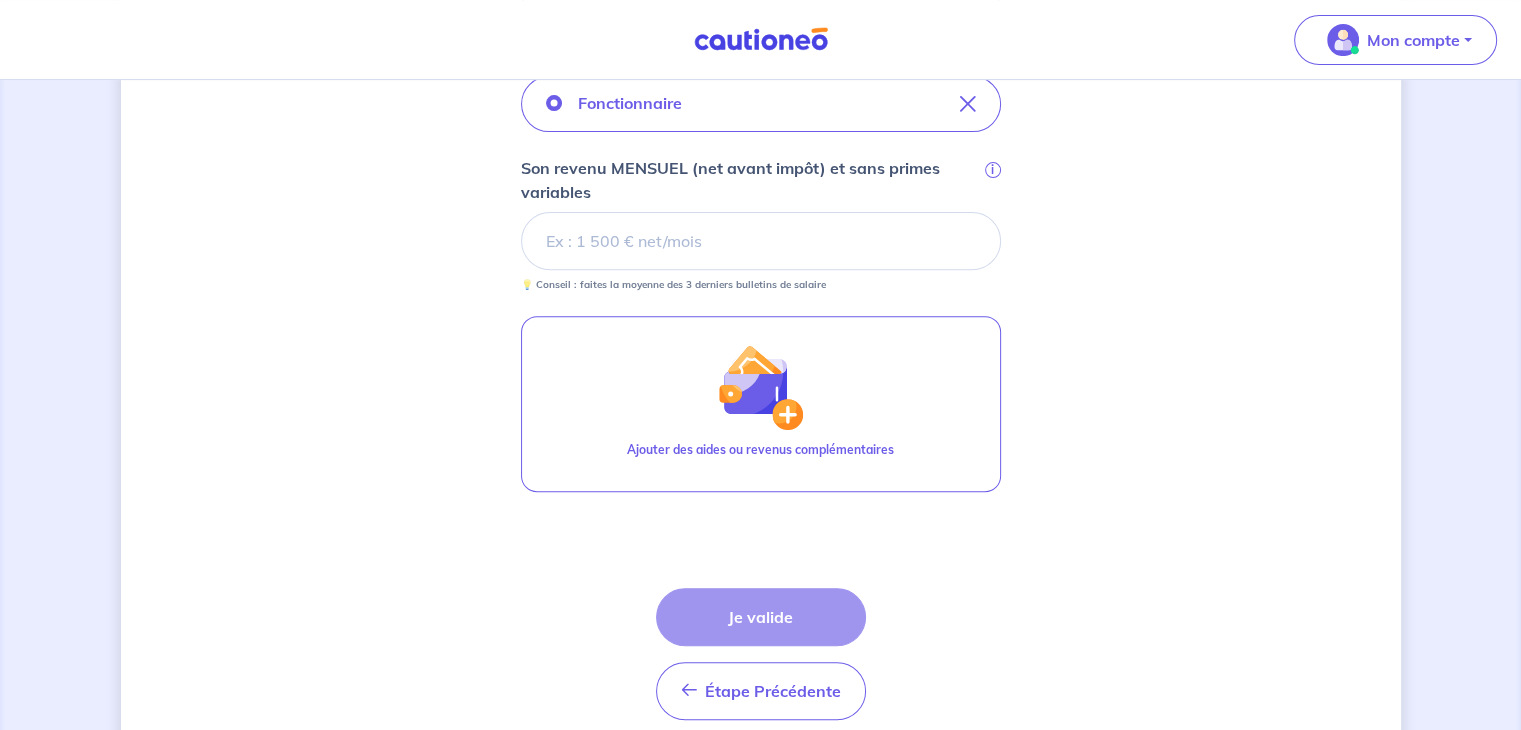 scroll, scrollTop: 632, scrollLeft: 0, axis: vertical 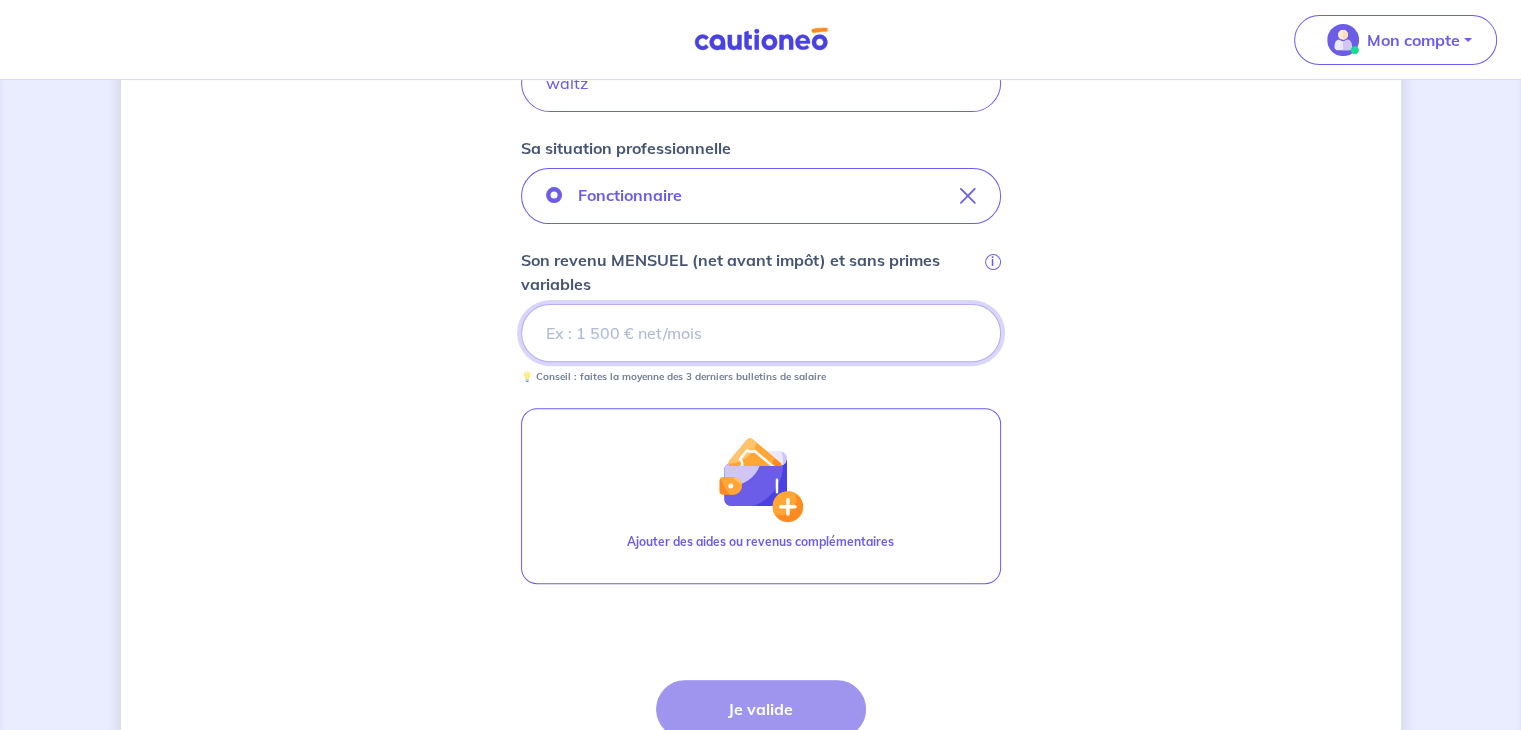 click on "Son revenu MENSUEL (net avant impôt) et sans primes variables i" at bounding box center [761, 333] 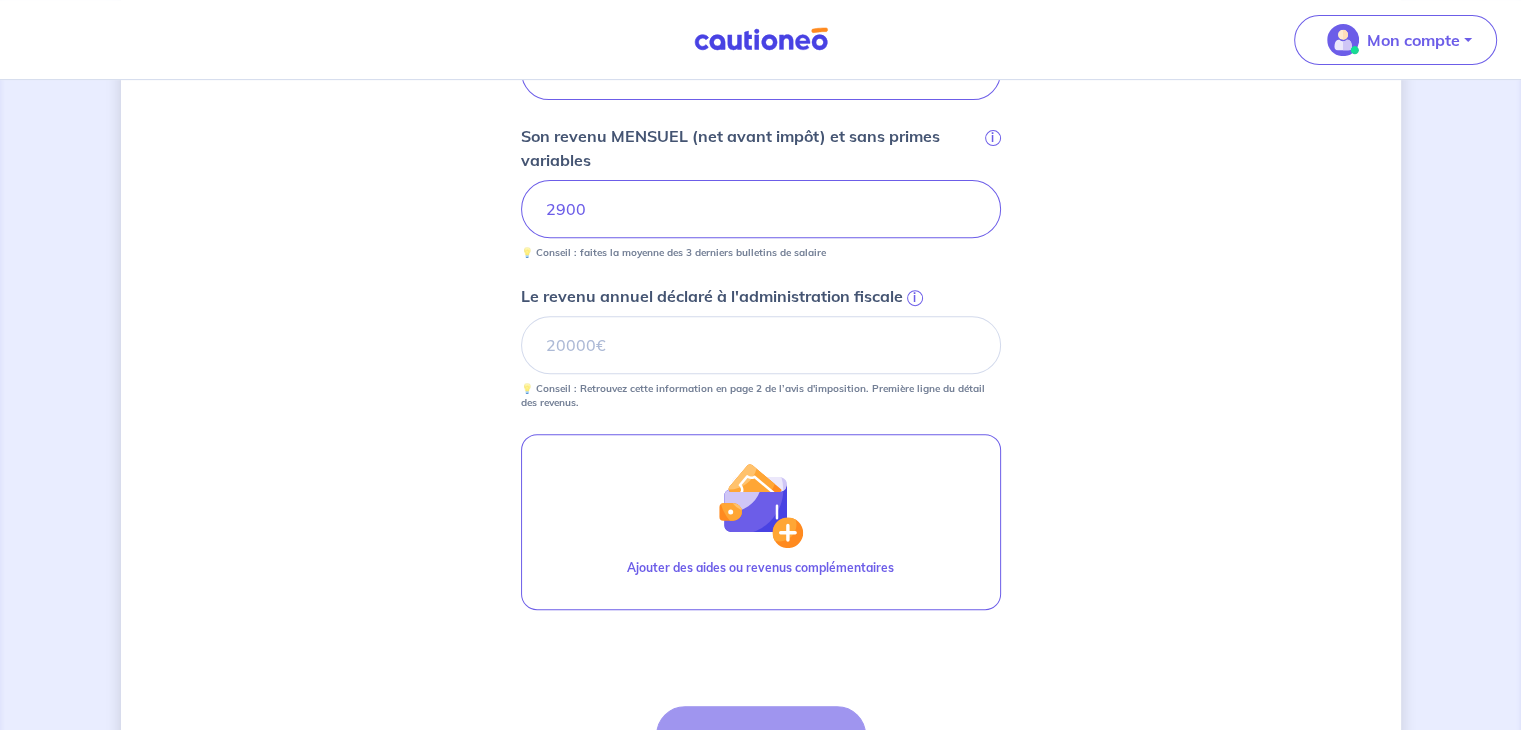 scroll, scrollTop: 758, scrollLeft: 0, axis: vertical 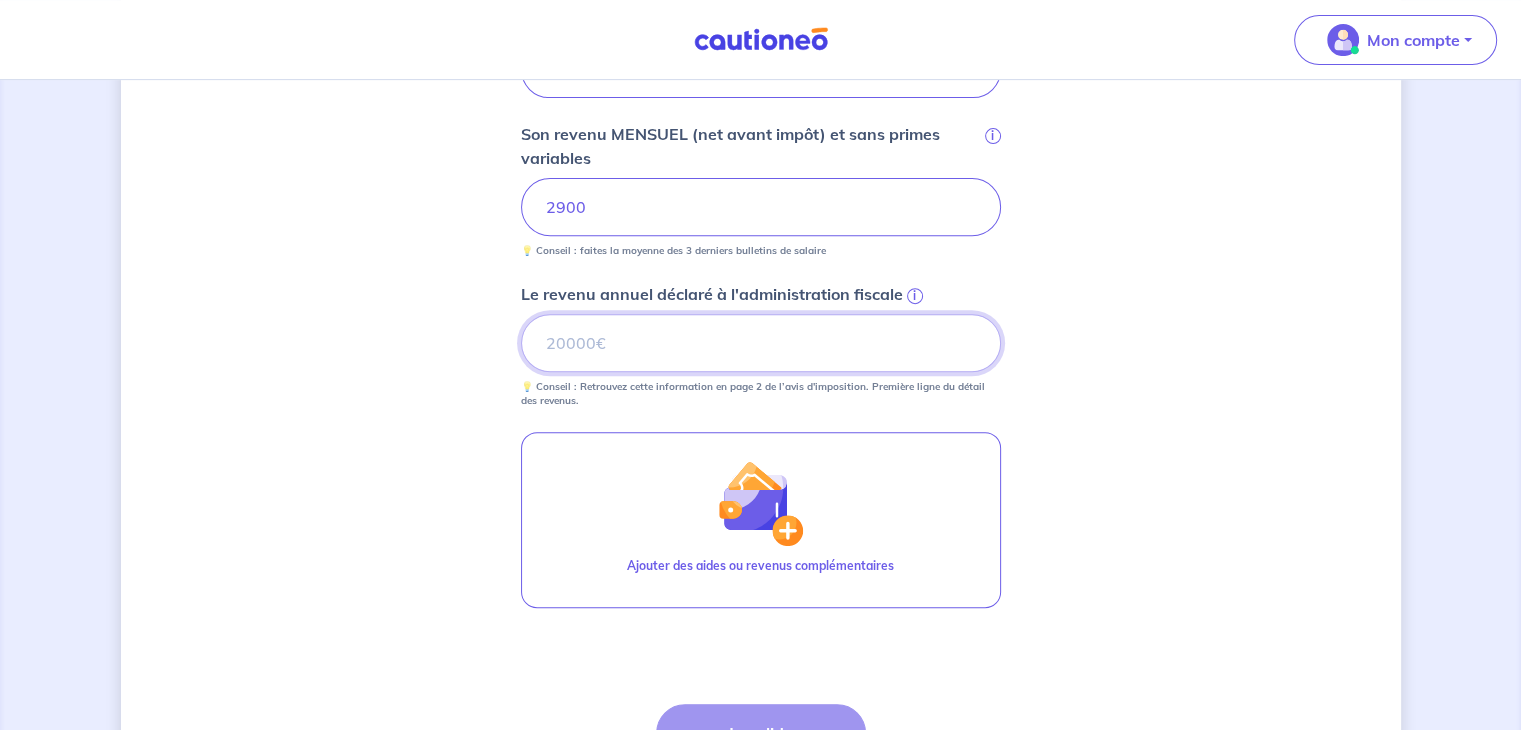 click on "Le revenu annuel déclaré à l'administration fiscale i" at bounding box center [761, 343] 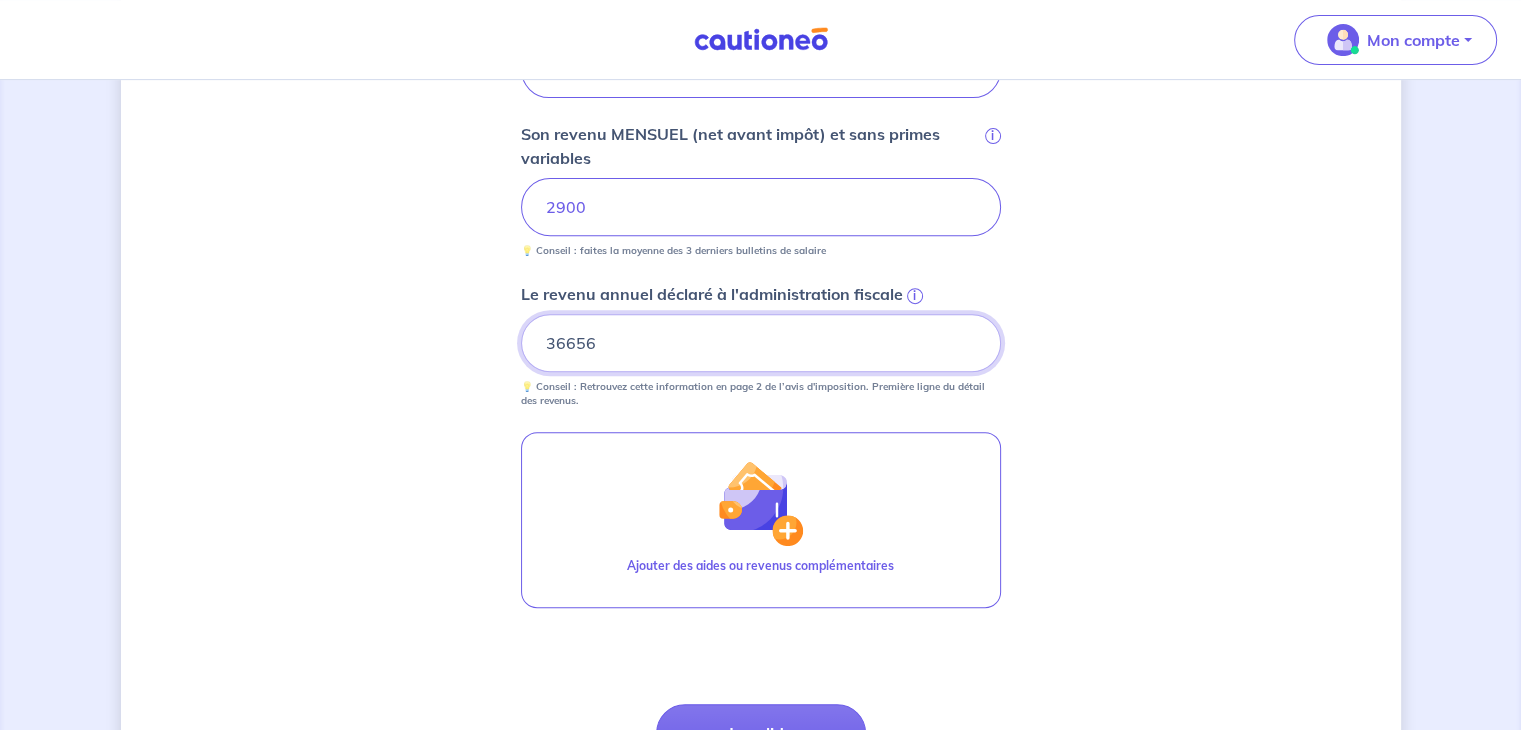type on "[NUMBER]" 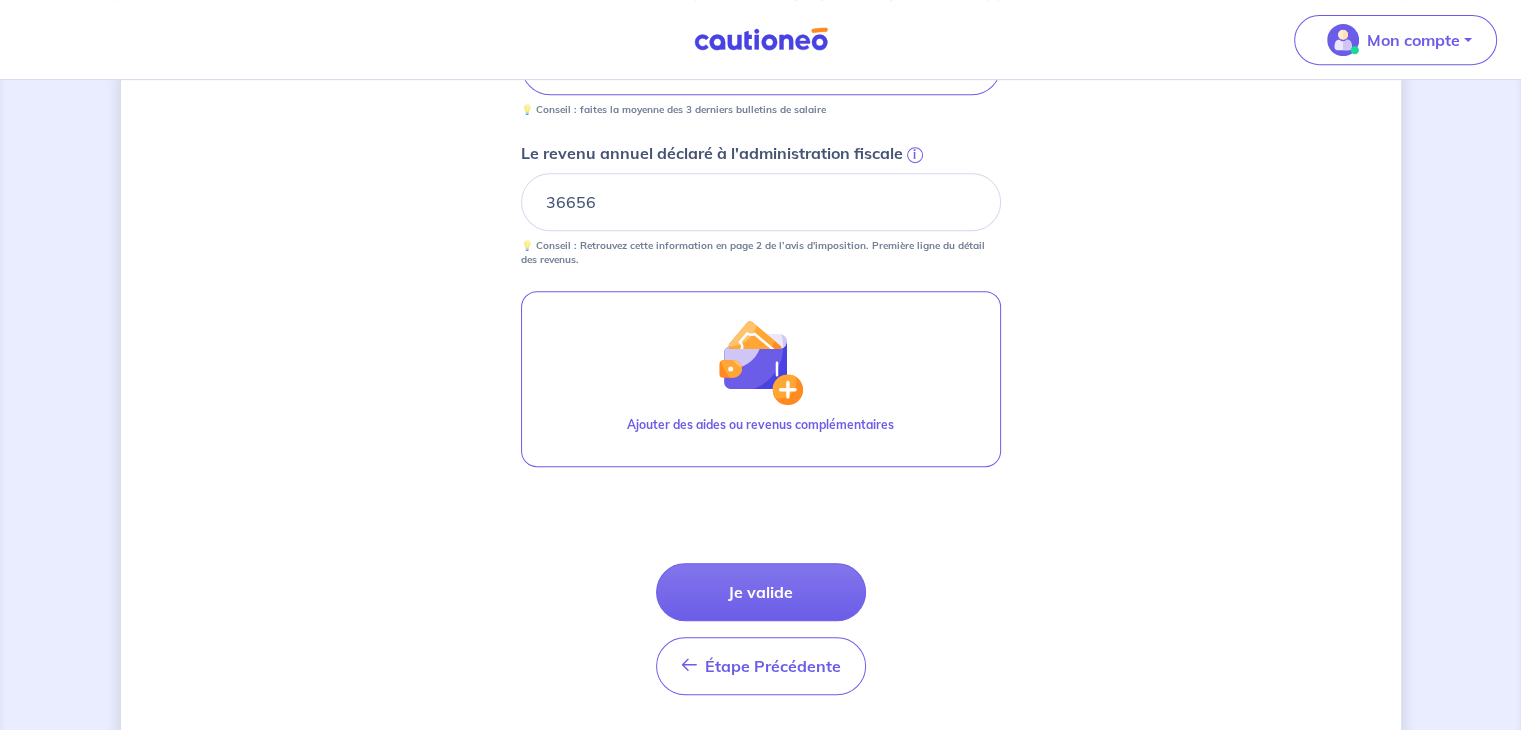 scroll, scrollTop: 934, scrollLeft: 0, axis: vertical 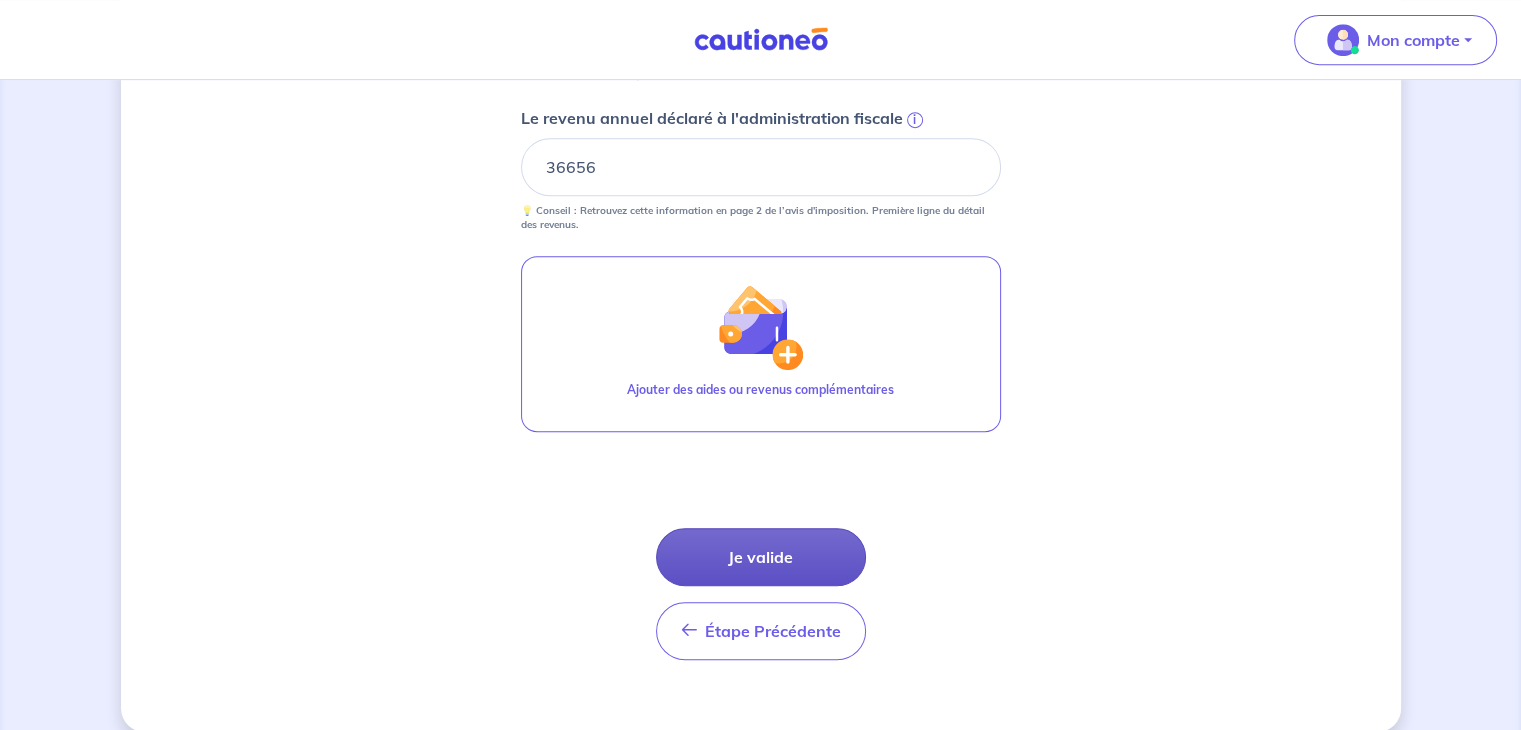 click on "Je valide" at bounding box center [761, 557] 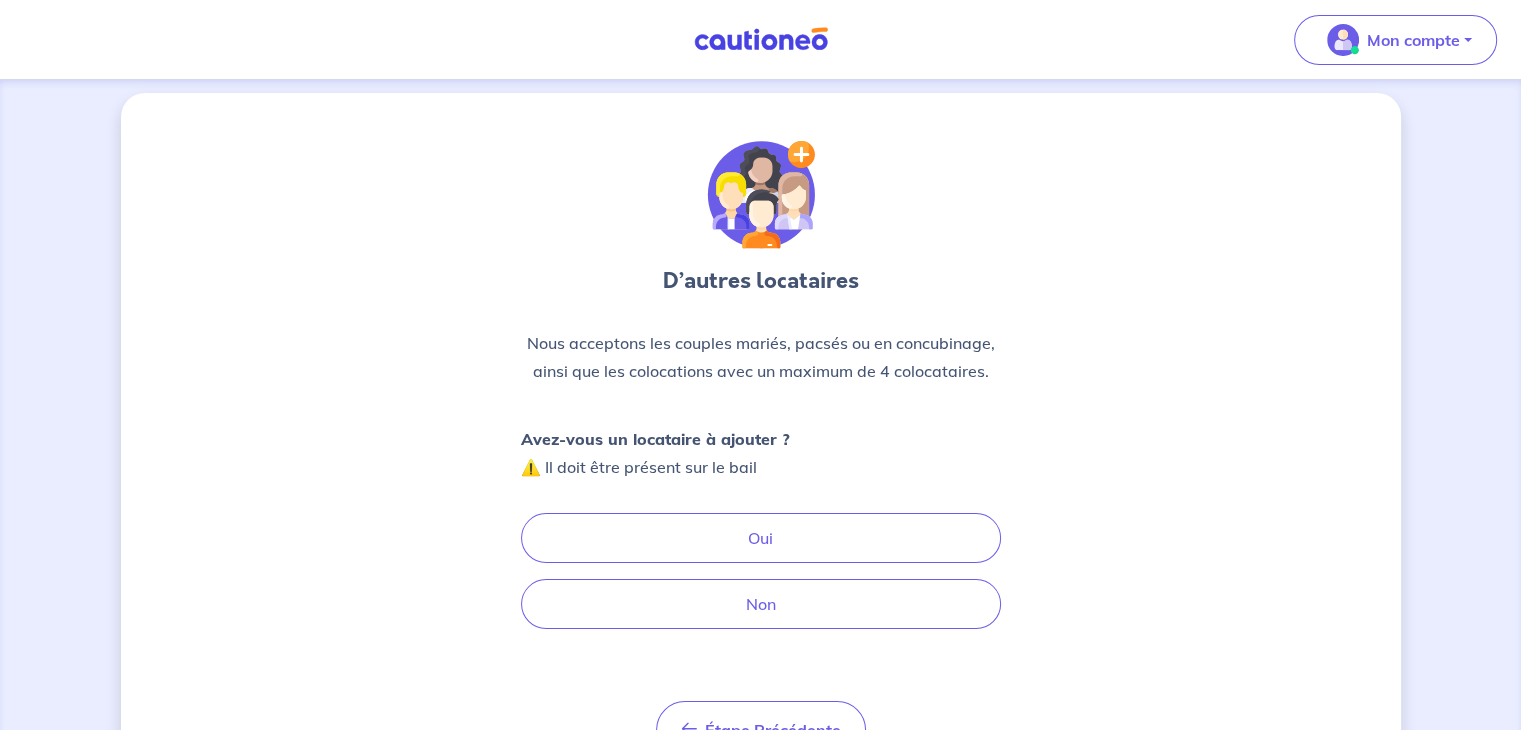 scroll, scrollTop: 0, scrollLeft: 0, axis: both 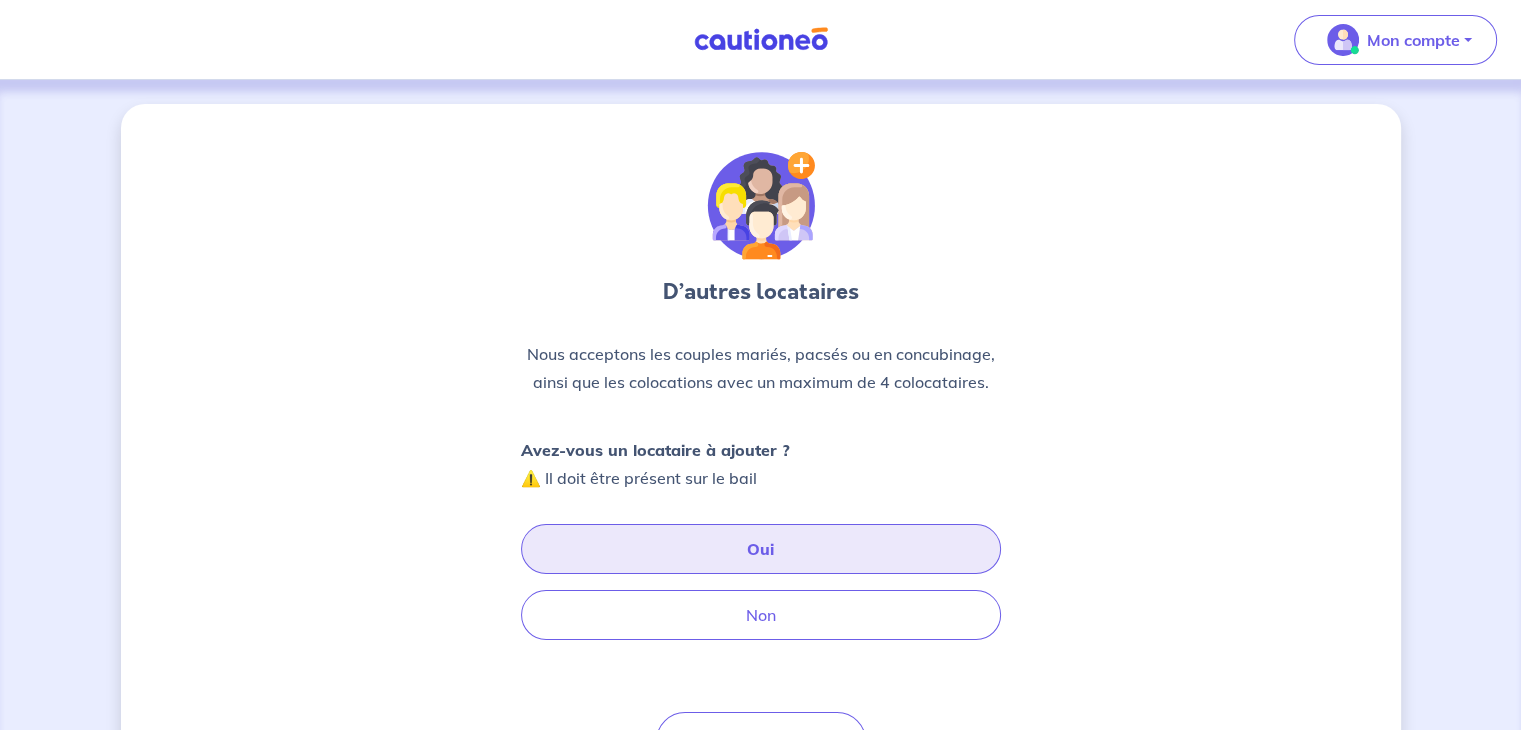 click on "Oui" at bounding box center (761, 549) 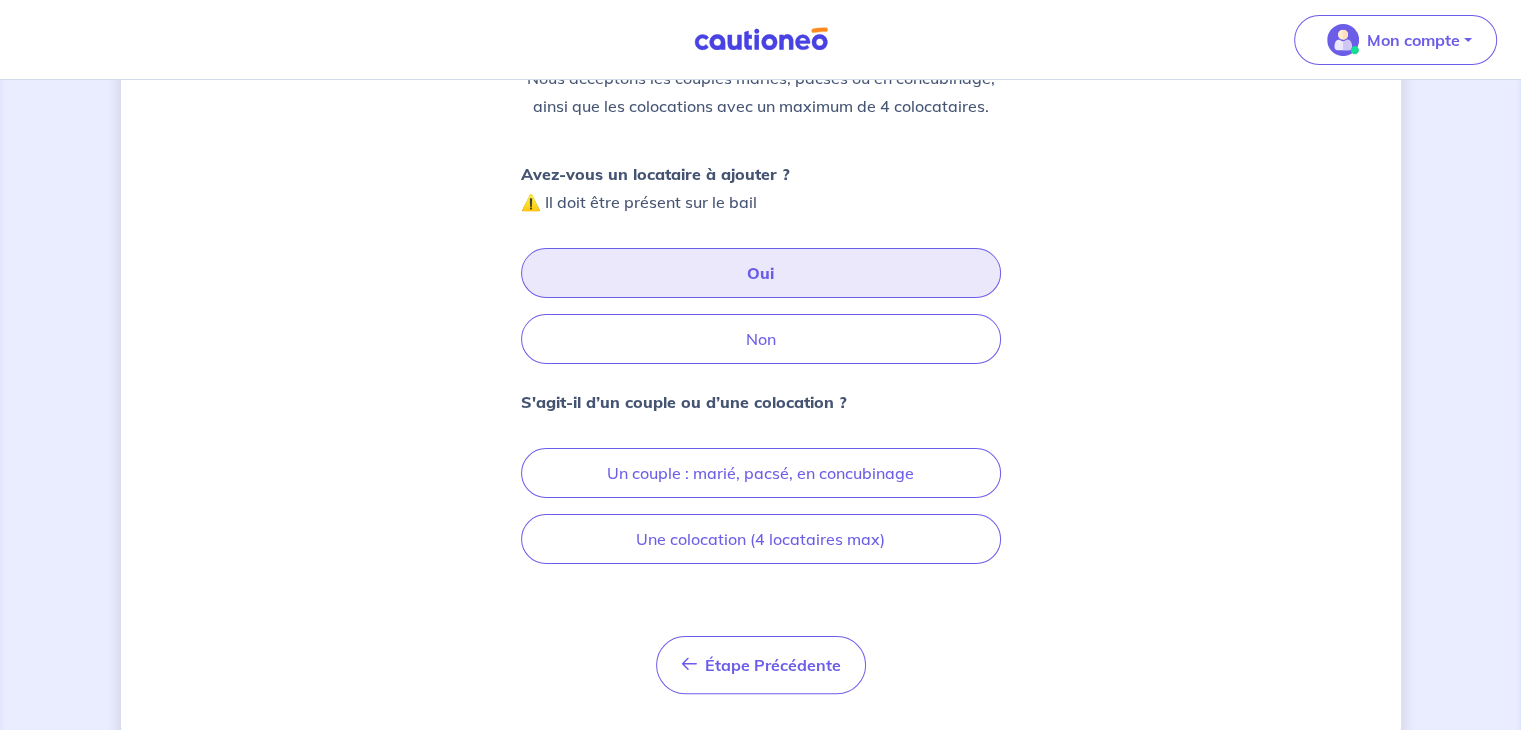 scroll, scrollTop: 318, scrollLeft: 0, axis: vertical 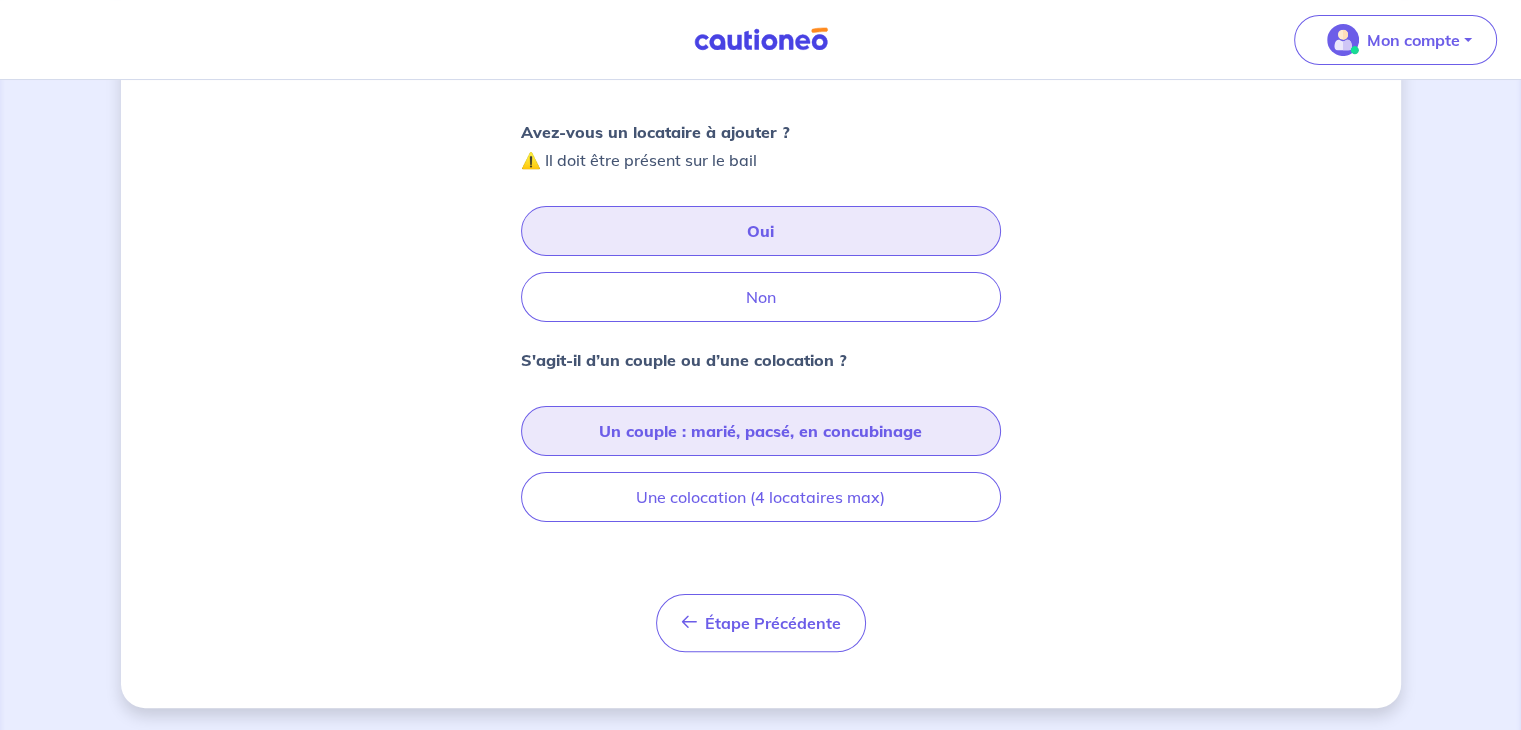 click on "Un couple : marié, pacsé, en concubinage" at bounding box center [761, 431] 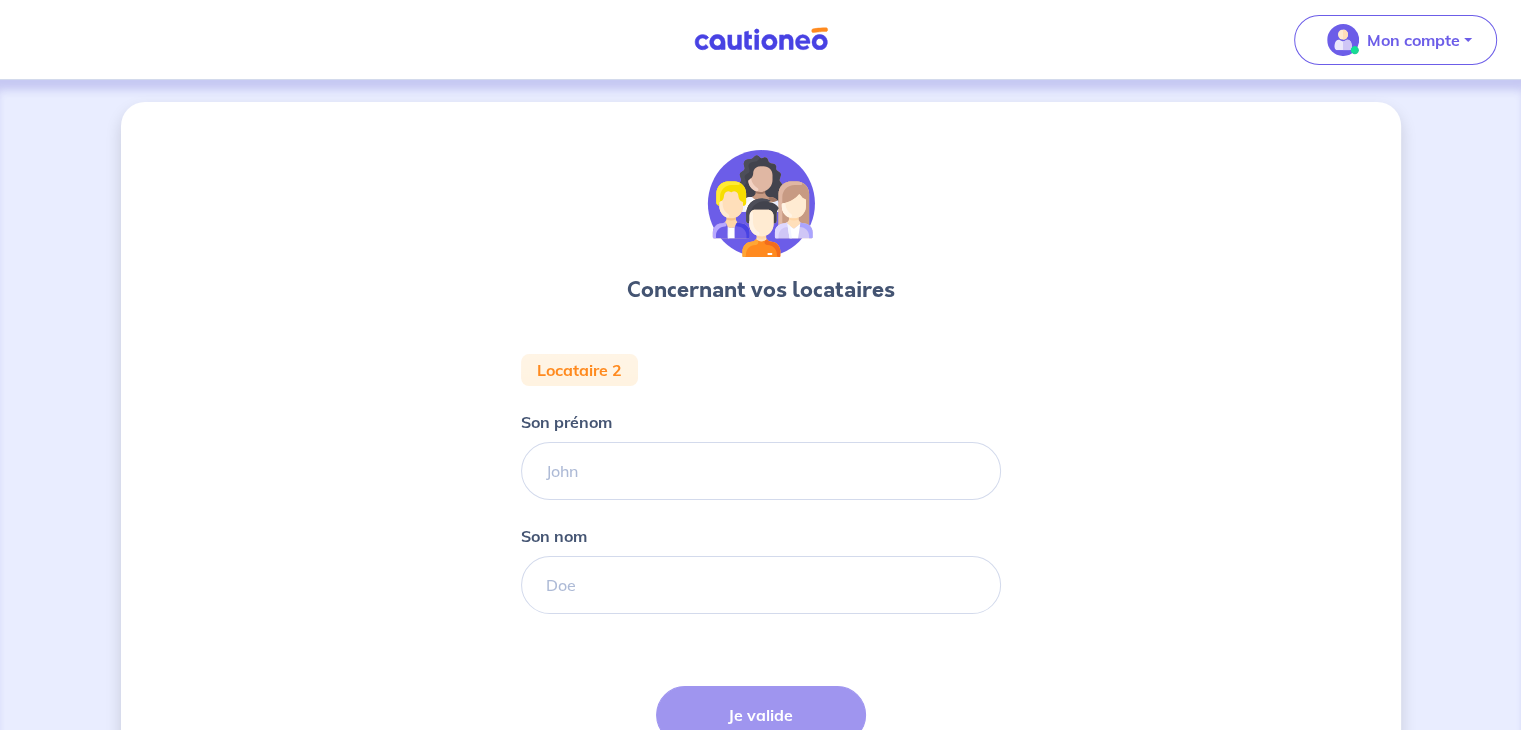 scroll, scrollTop: 0, scrollLeft: 0, axis: both 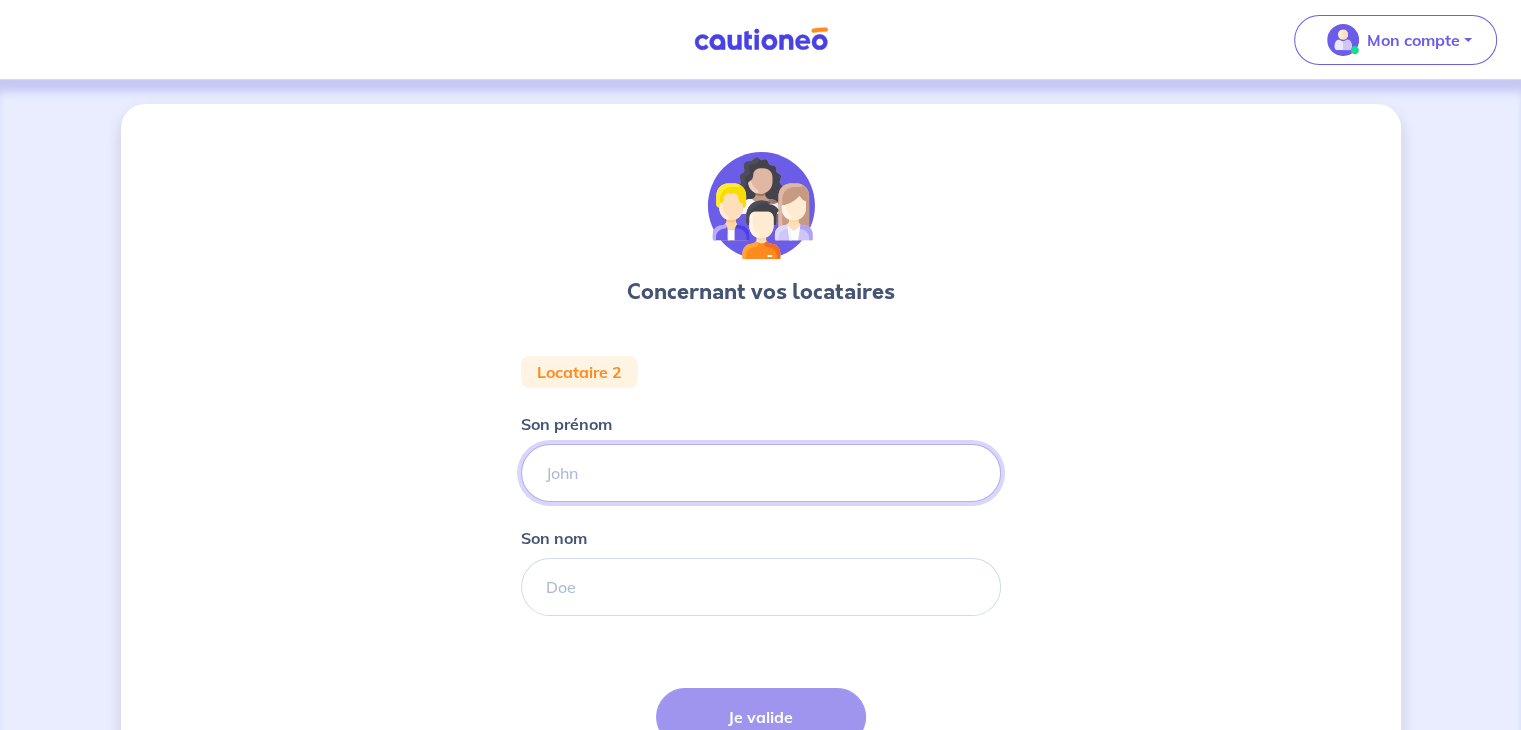click on "Son prénom" at bounding box center (761, 473) 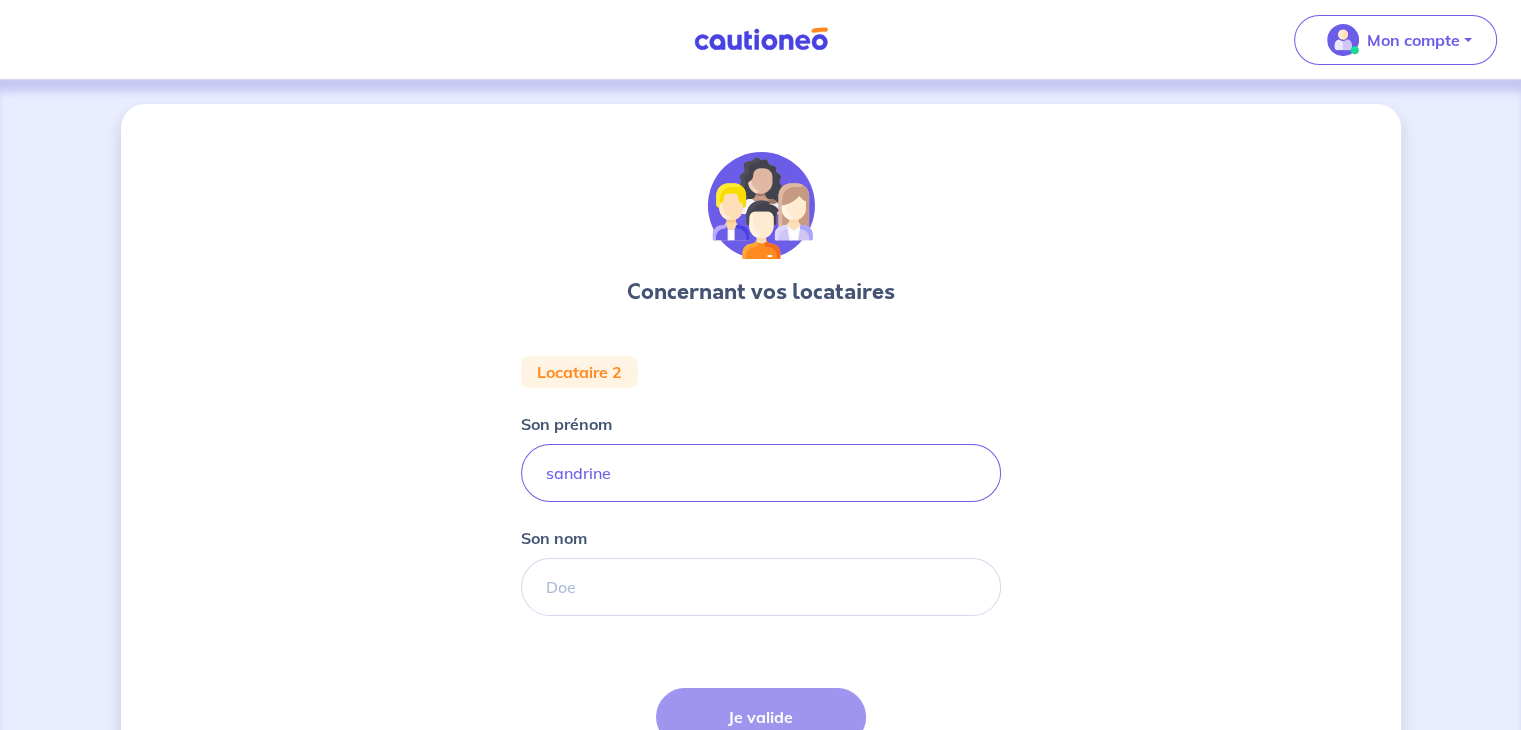 click on "Locataire 2 Son prénom sandrine Son nom Étape Précédente Précédent Je valide Je valide" at bounding box center (761, 596) 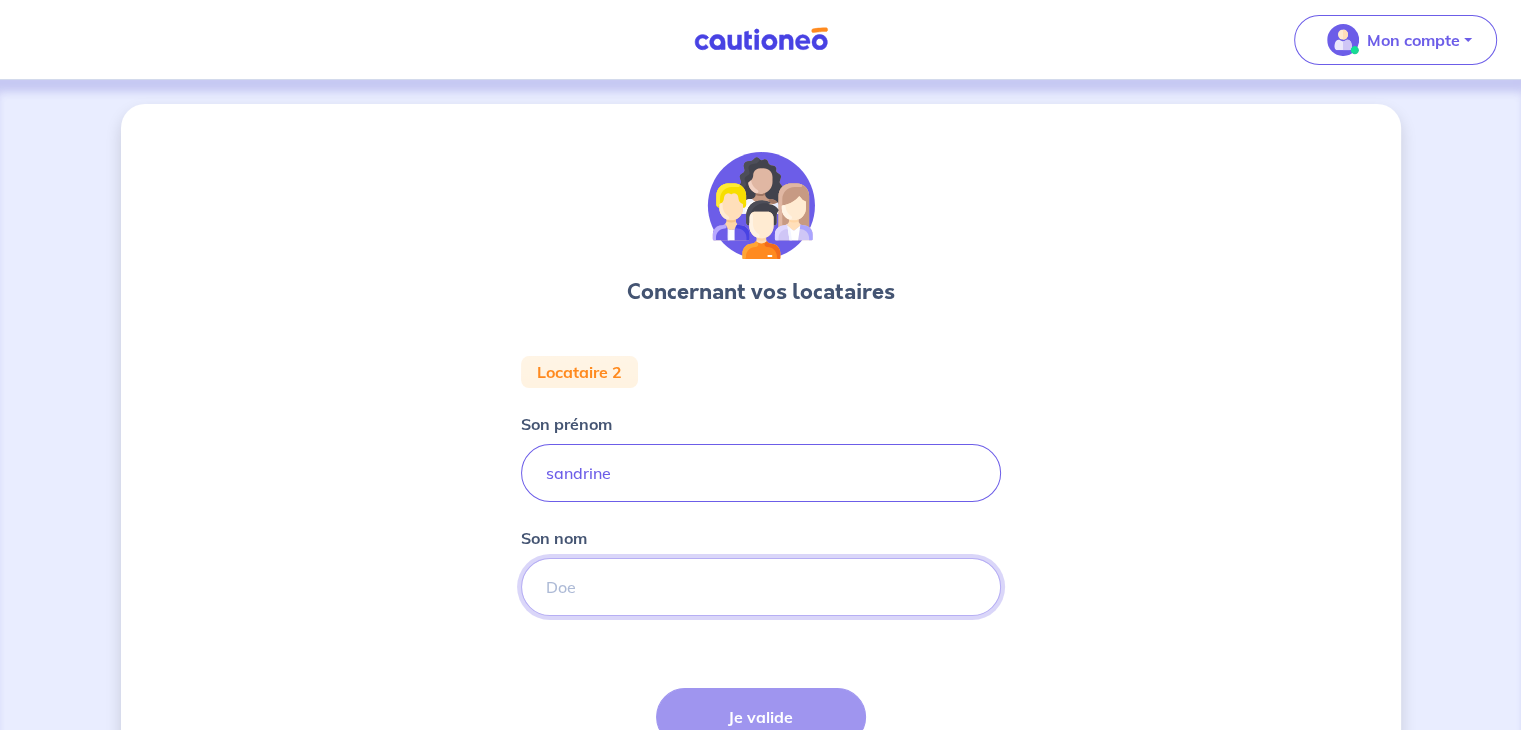 click on "Son nom" at bounding box center [761, 587] 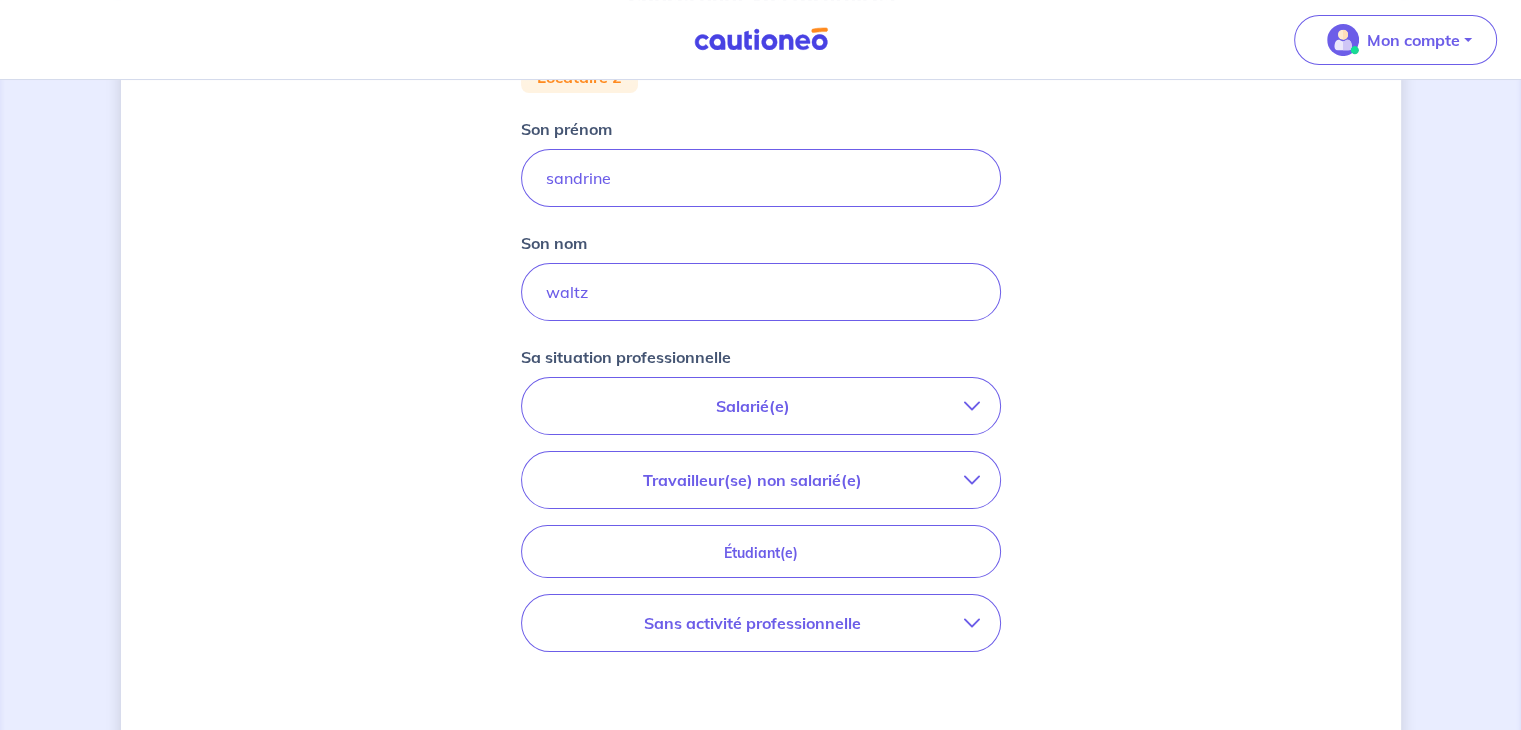 scroll, scrollTop: 306, scrollLeft: 0, axis: vertical 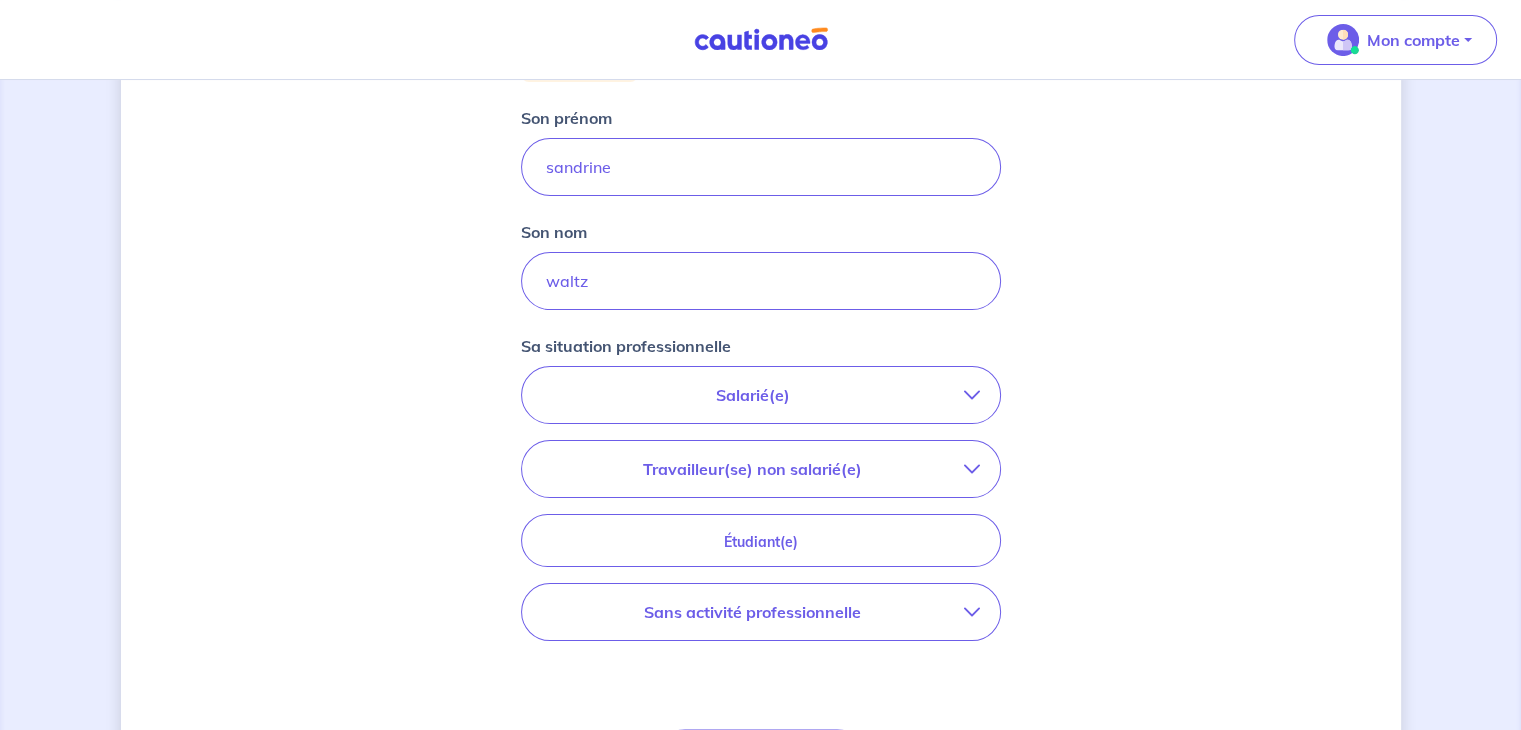 click on "Salarié(e)" at bounding box center [753, 395] 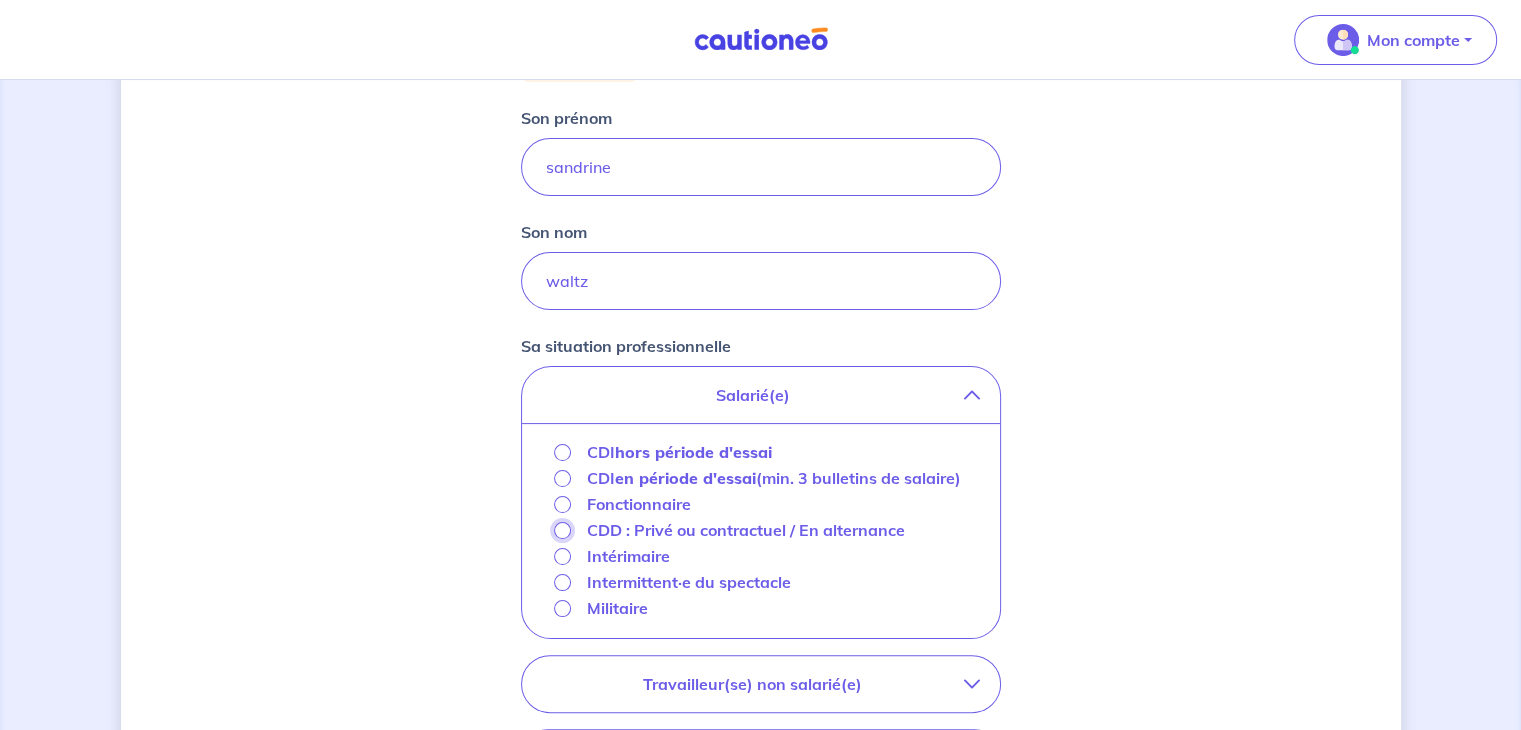 click on "CDD : Privé ou contractuel / En alternance" at bounding box center [562, 530] 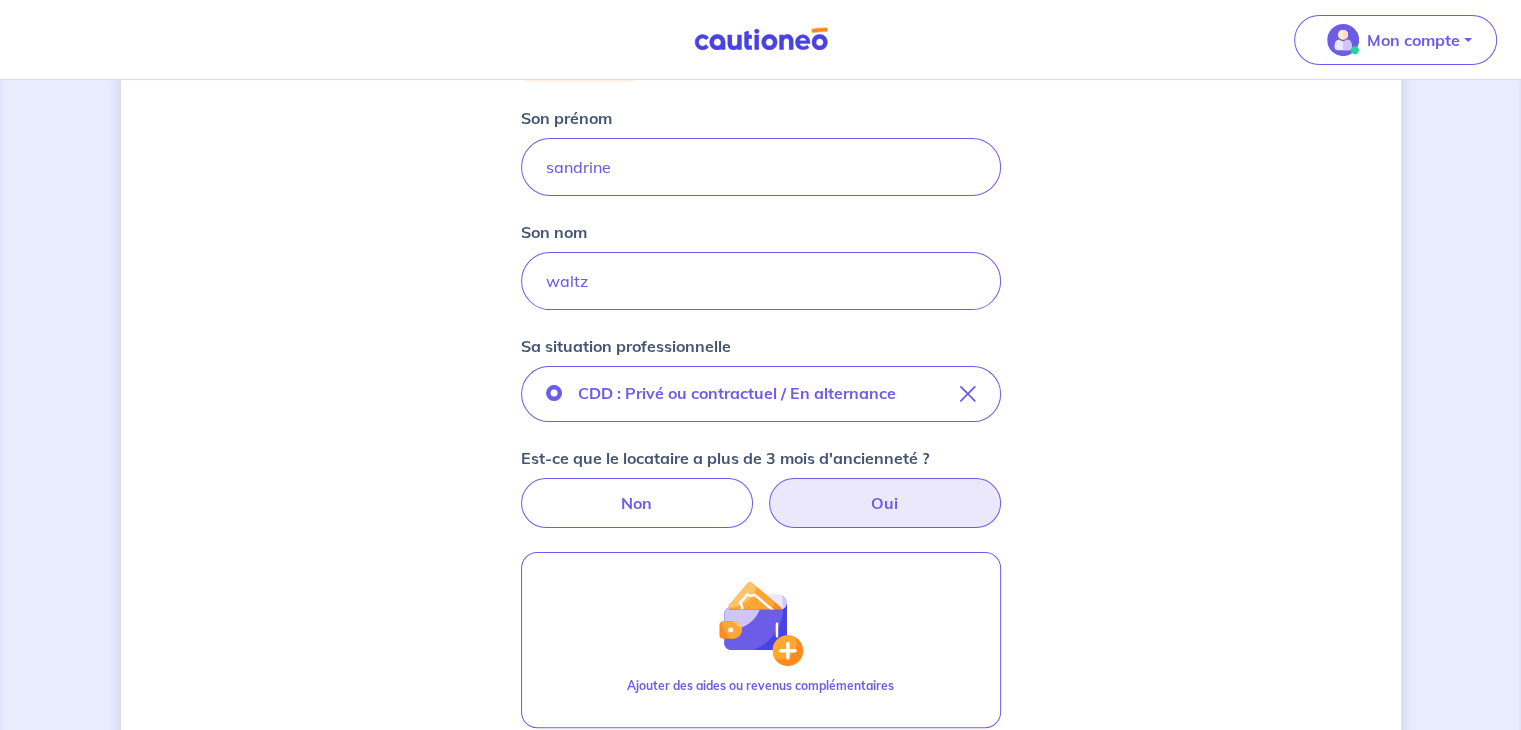 click on "Oui" at bounding box center [885, 503] 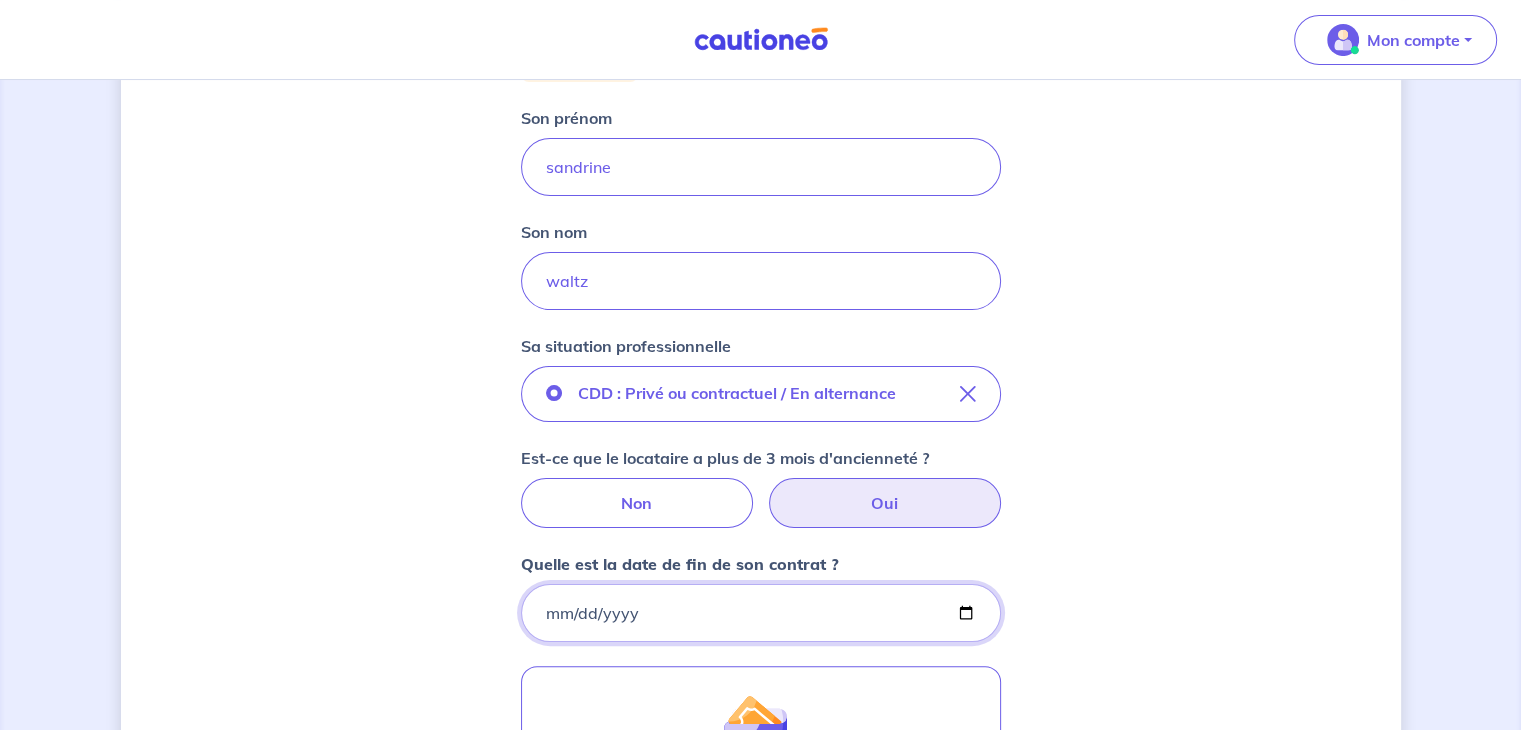 click on "Quelle est la date de fin de son contrat ?" at bounding box center (761, 613) 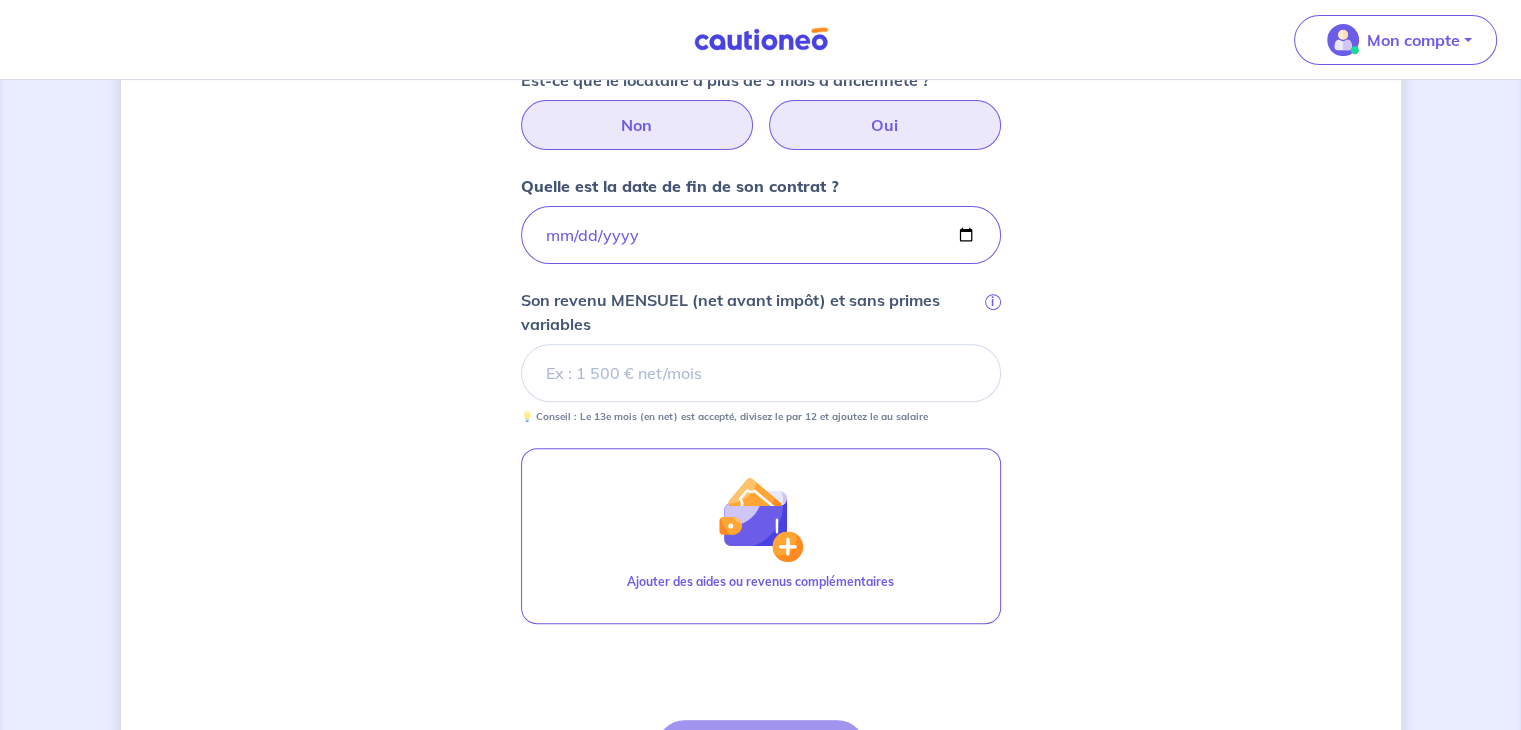 scroll, scrollTop: 690, scrollLeft: 0, axis: vertical 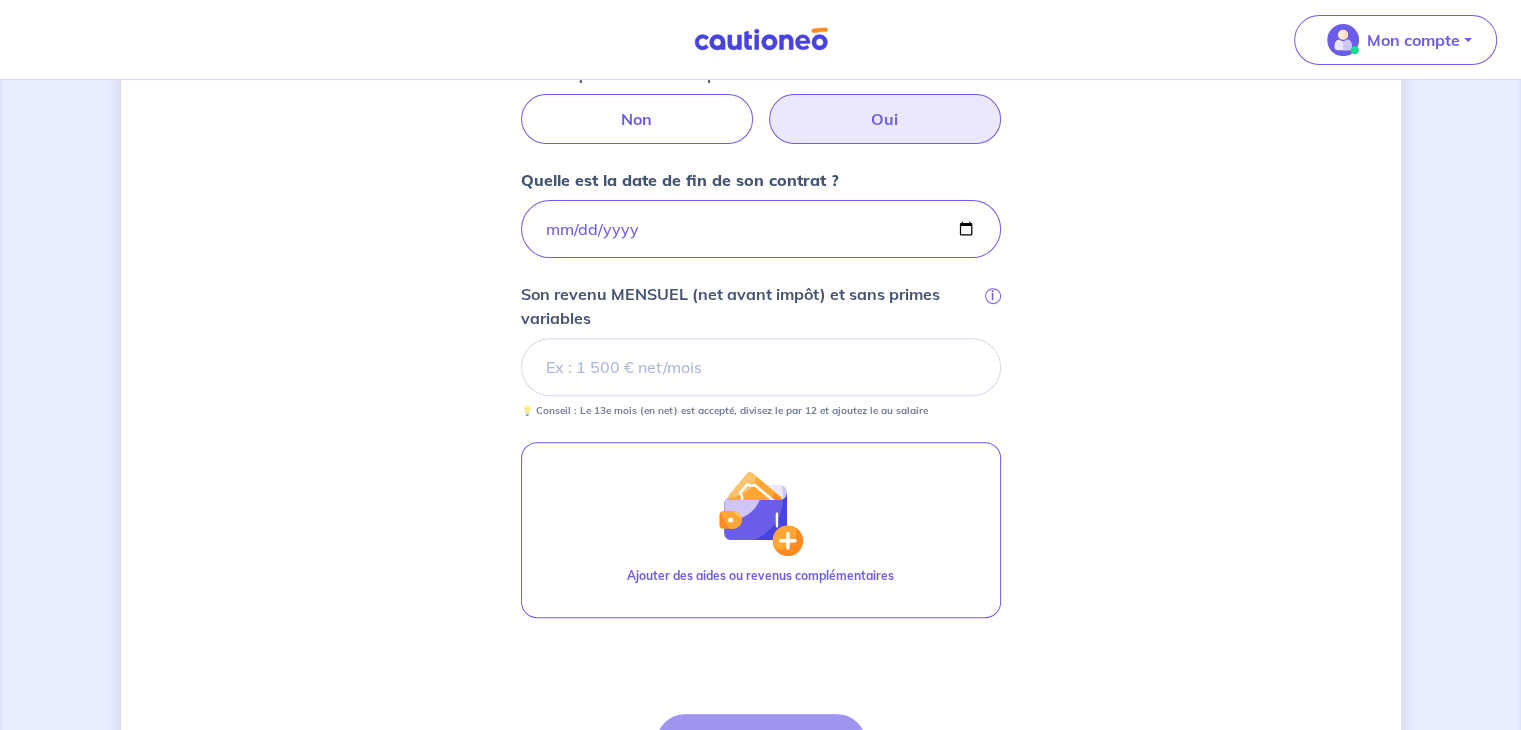 type on "2026-12-04" 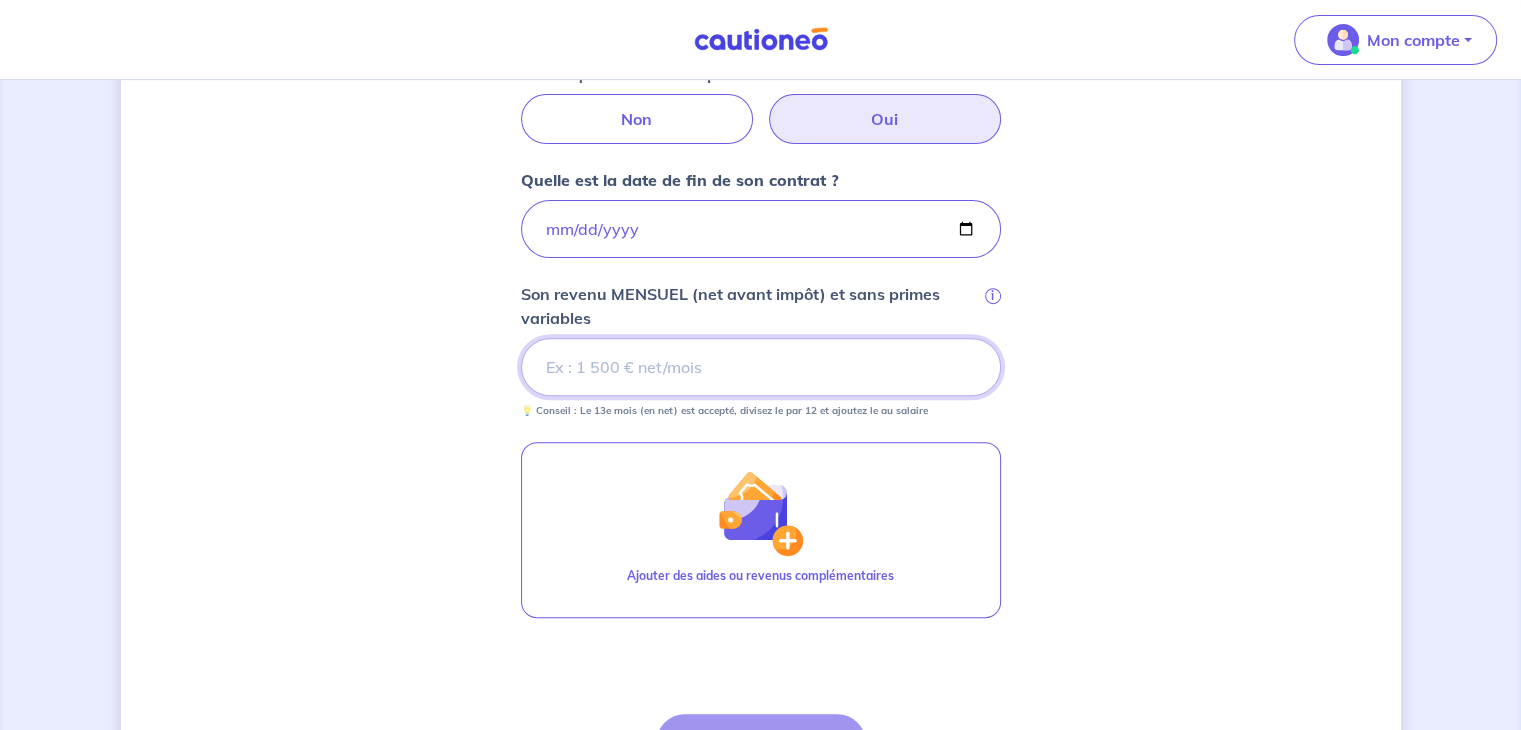 click on "Son revenu MENSUEL (net avant impôt) et sans primes variables i" at bounding box center [761, 367] 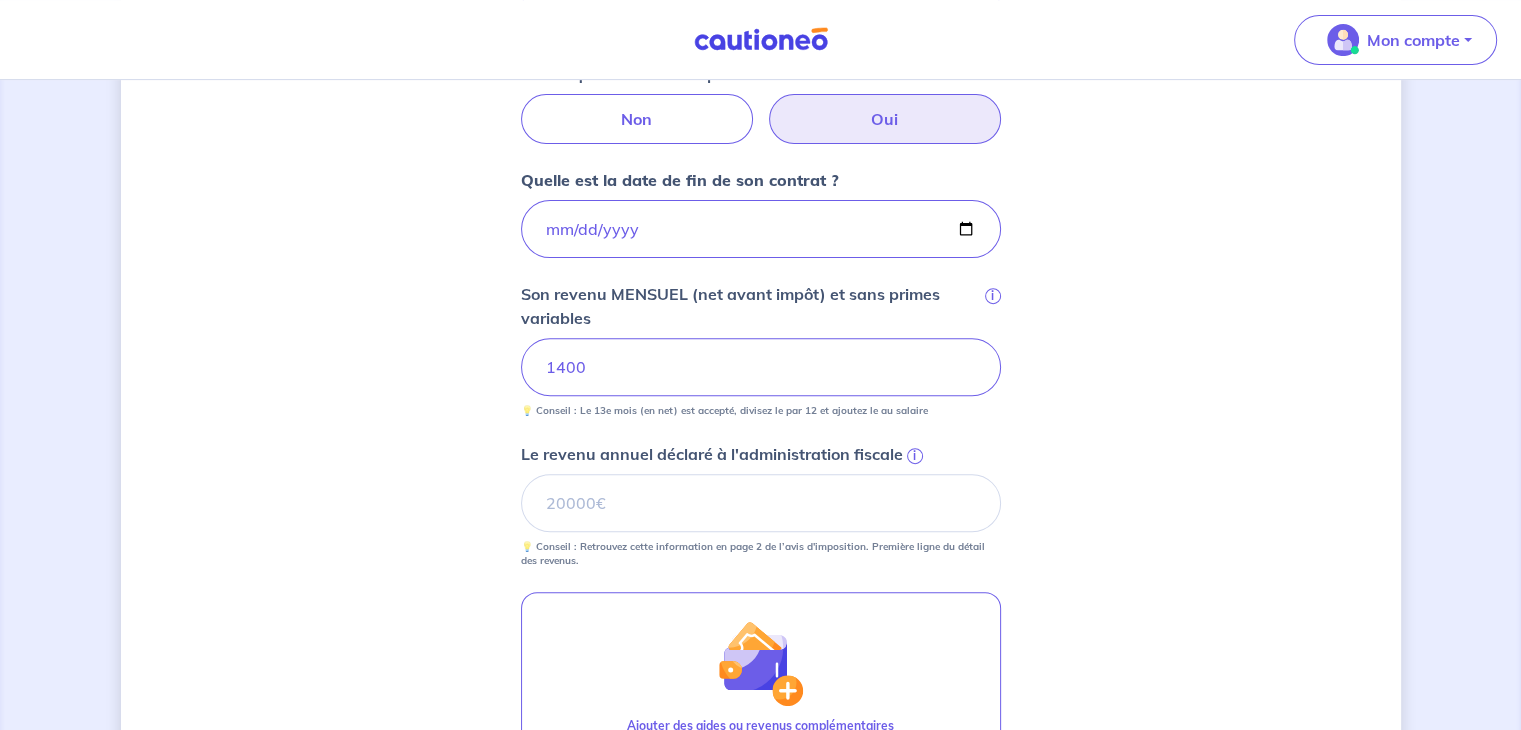 click on "i" at bounding box center [915, 456] 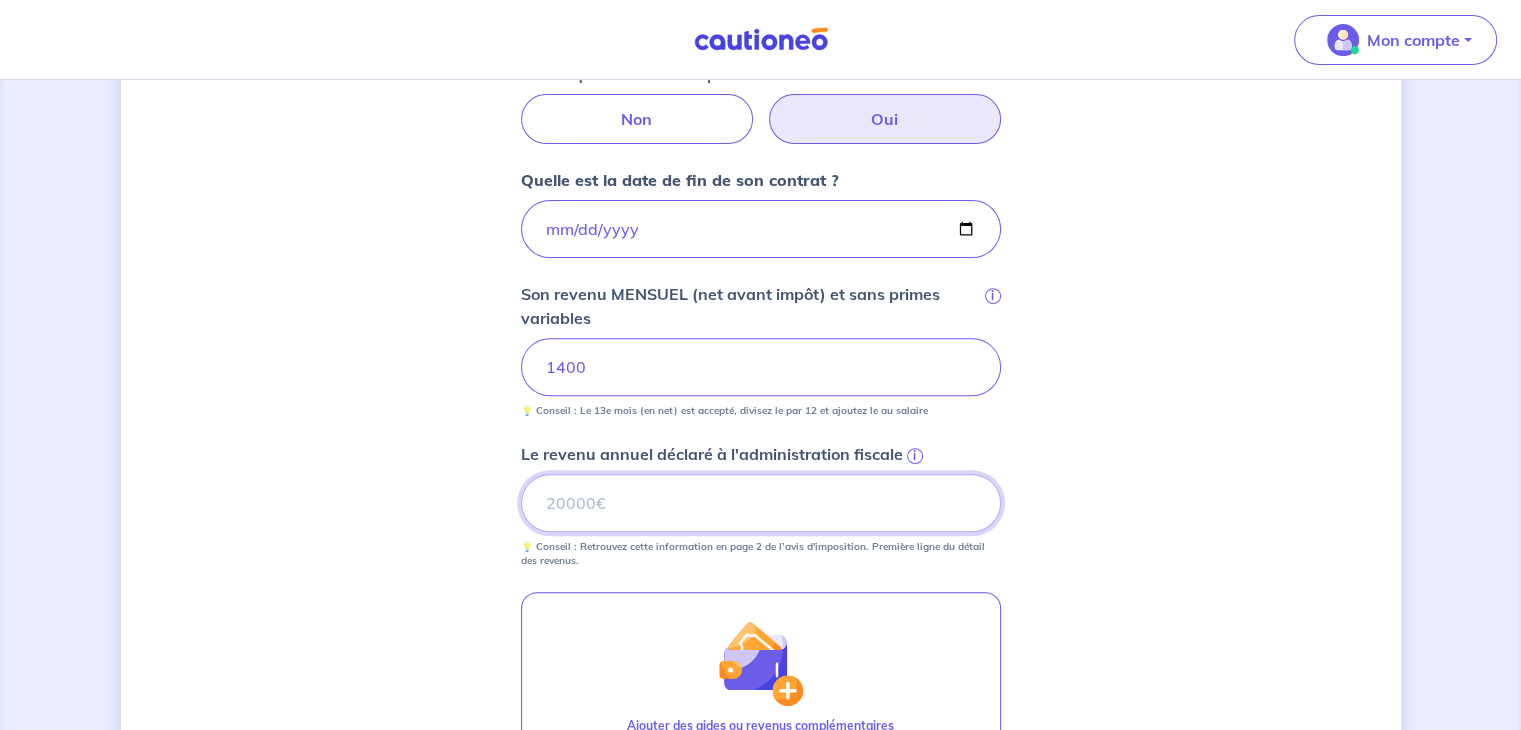 click on "Le revenu annuel déclaré à l'administration fiscale i" at bounding box center (761, 503) 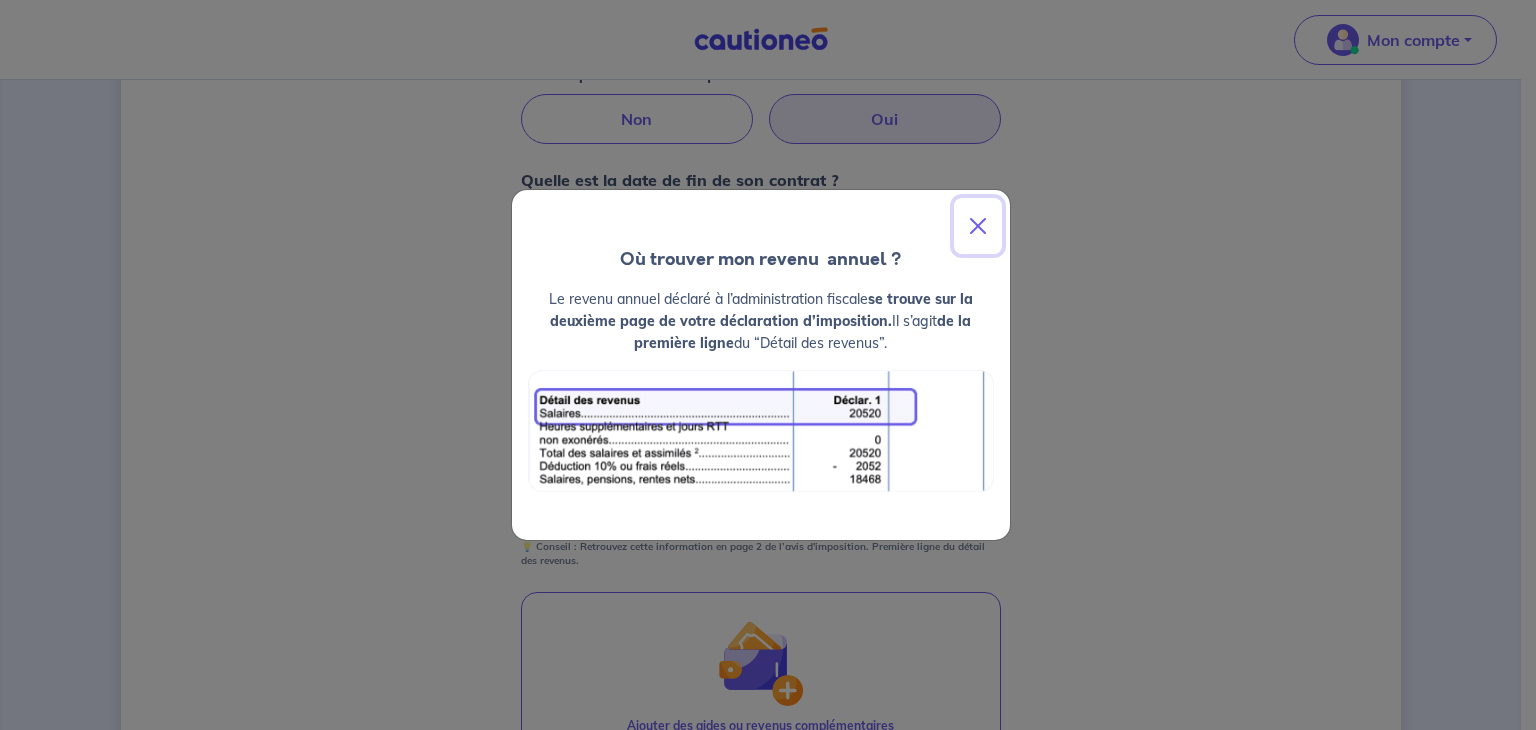 click at bounding box center (978, 226) 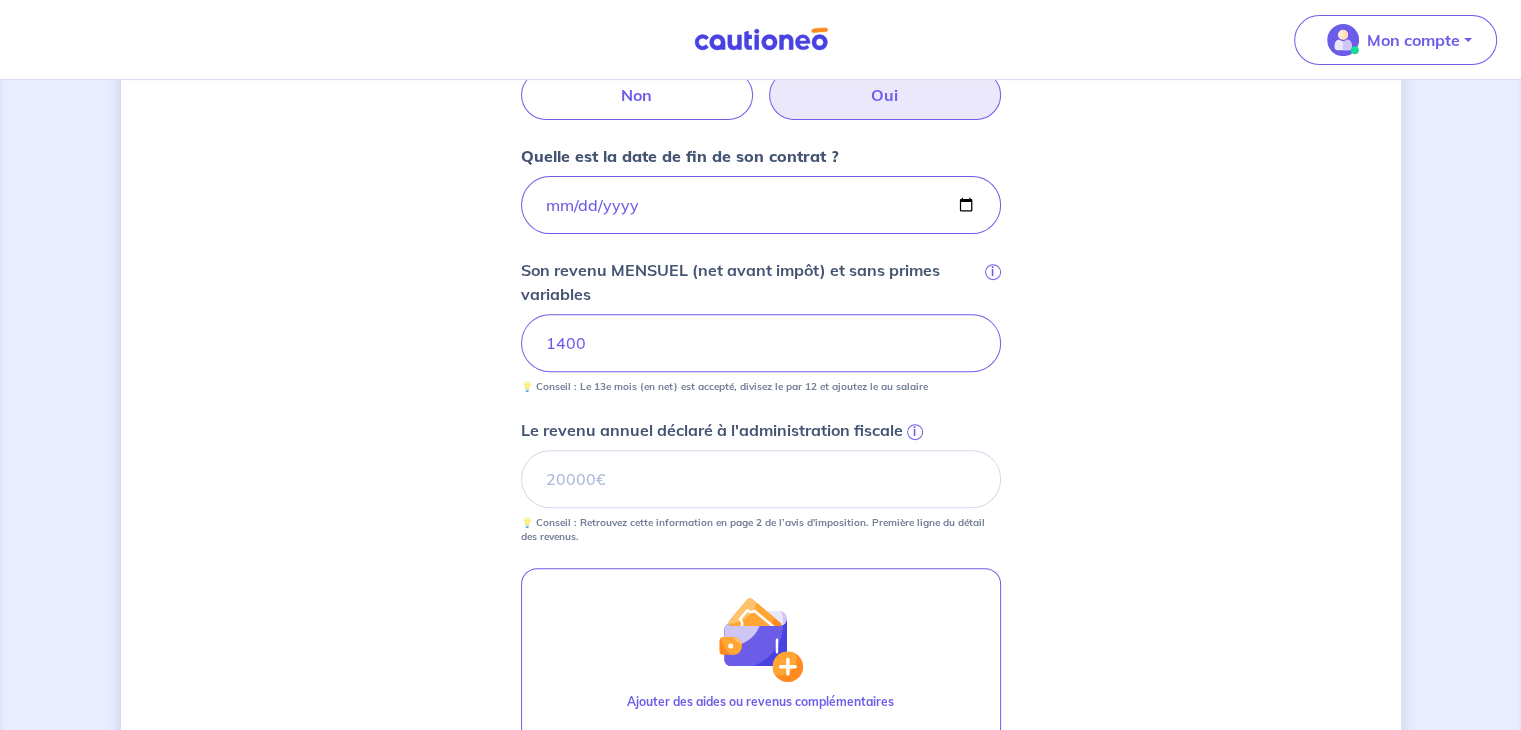 scroll, scrollTop: 682, scrollLeft: 0, axis: vertical 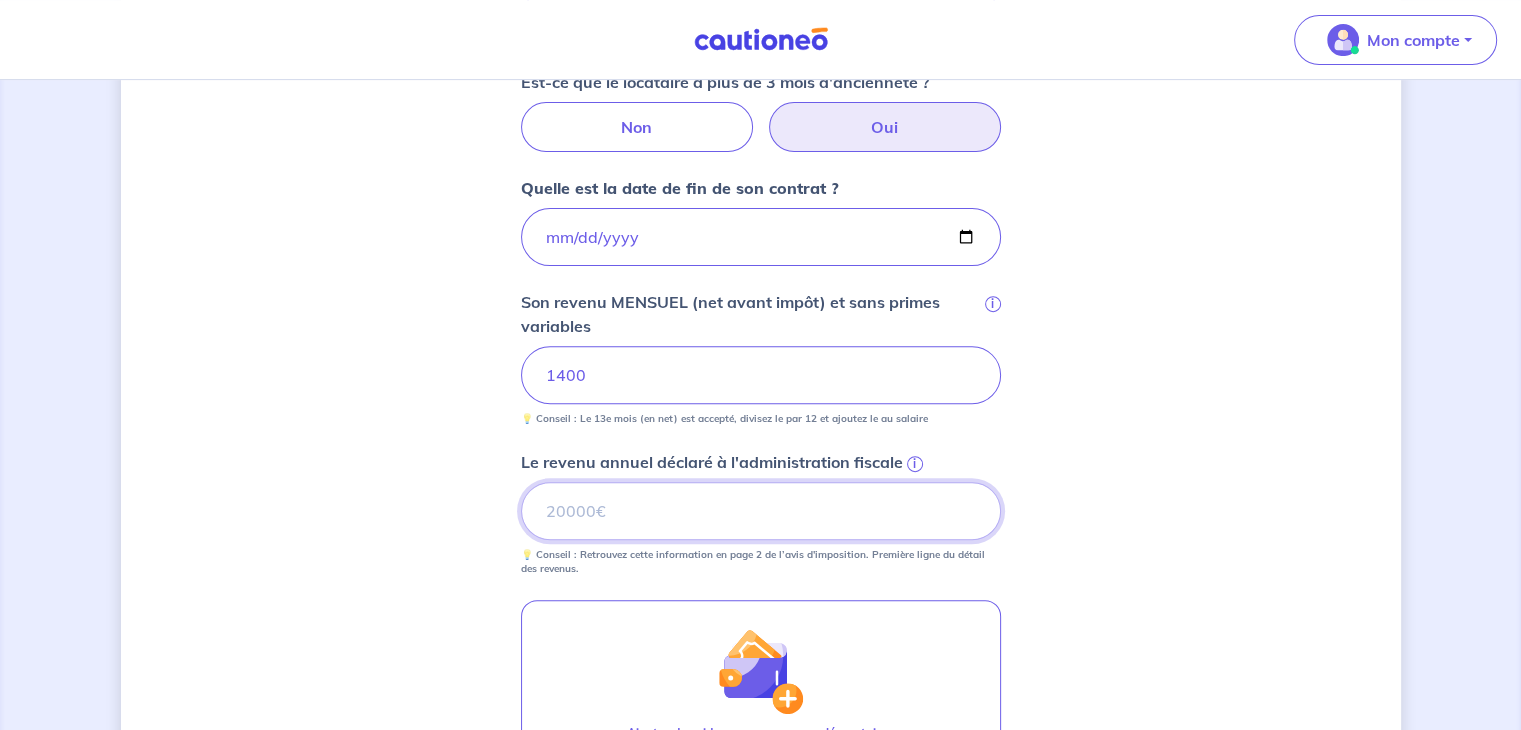 click on "Le revenu annuel déclaré à l'administration fiscale i" at bounding box center [761, 511] 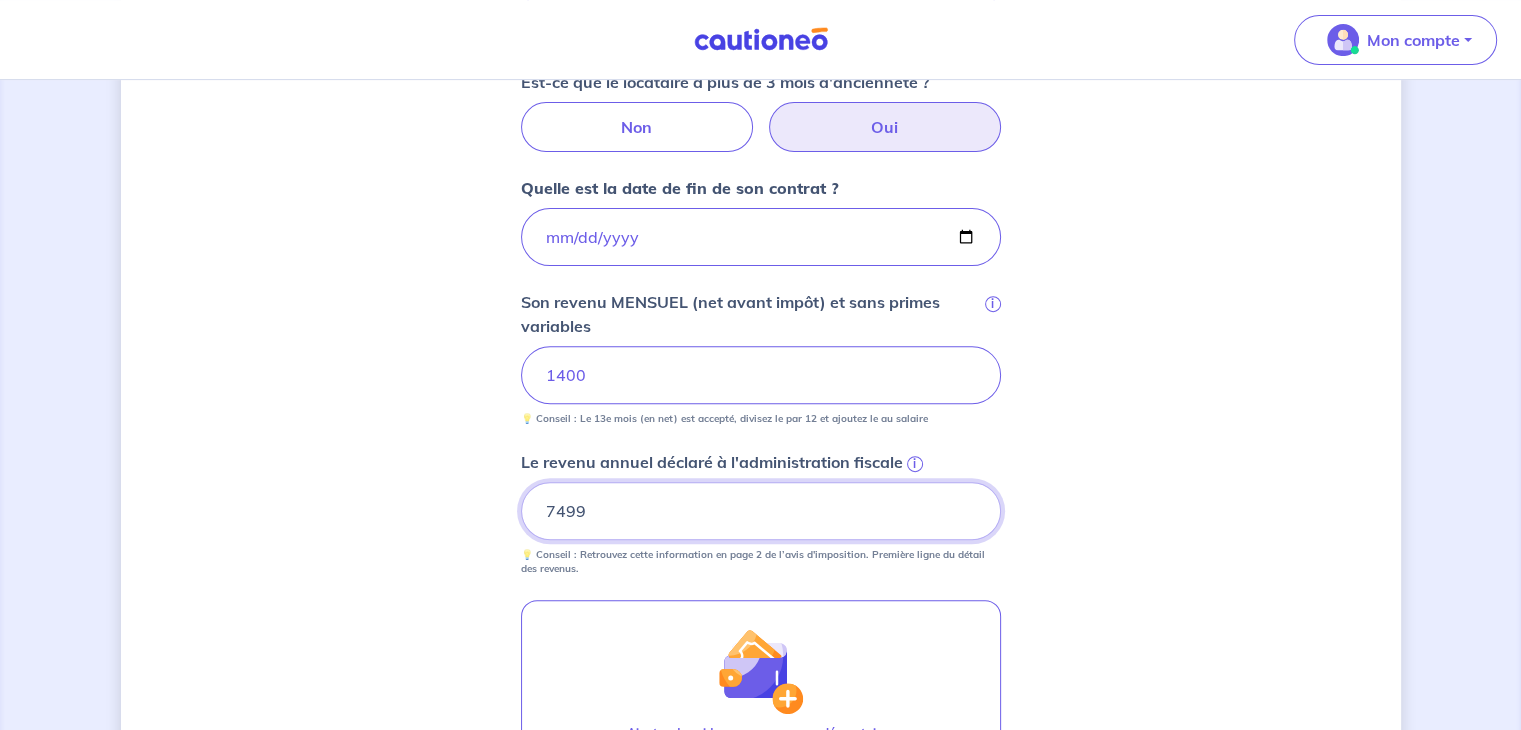 type on "7499" 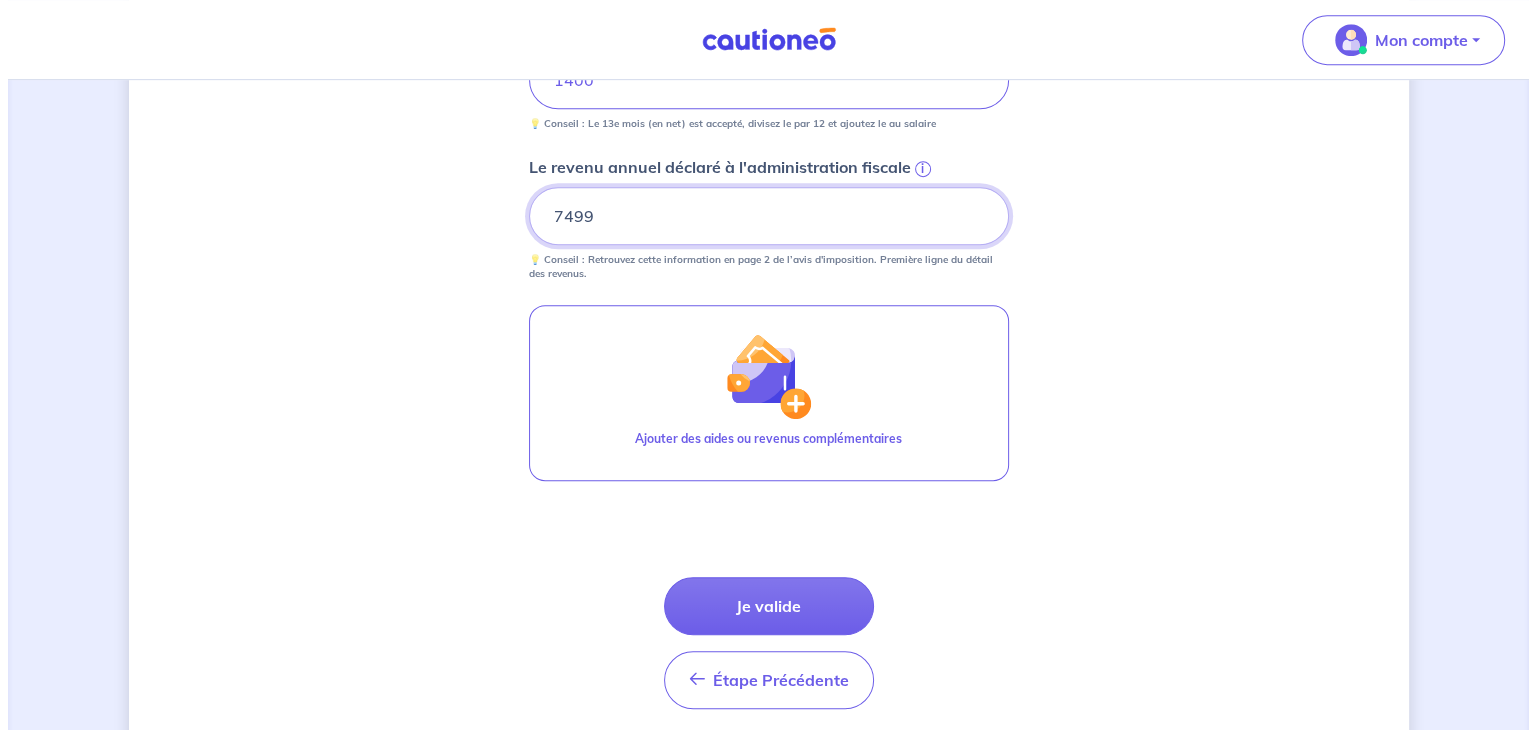 scroll, scrollTop: 978, scrollLeft: 0, axis: vertical 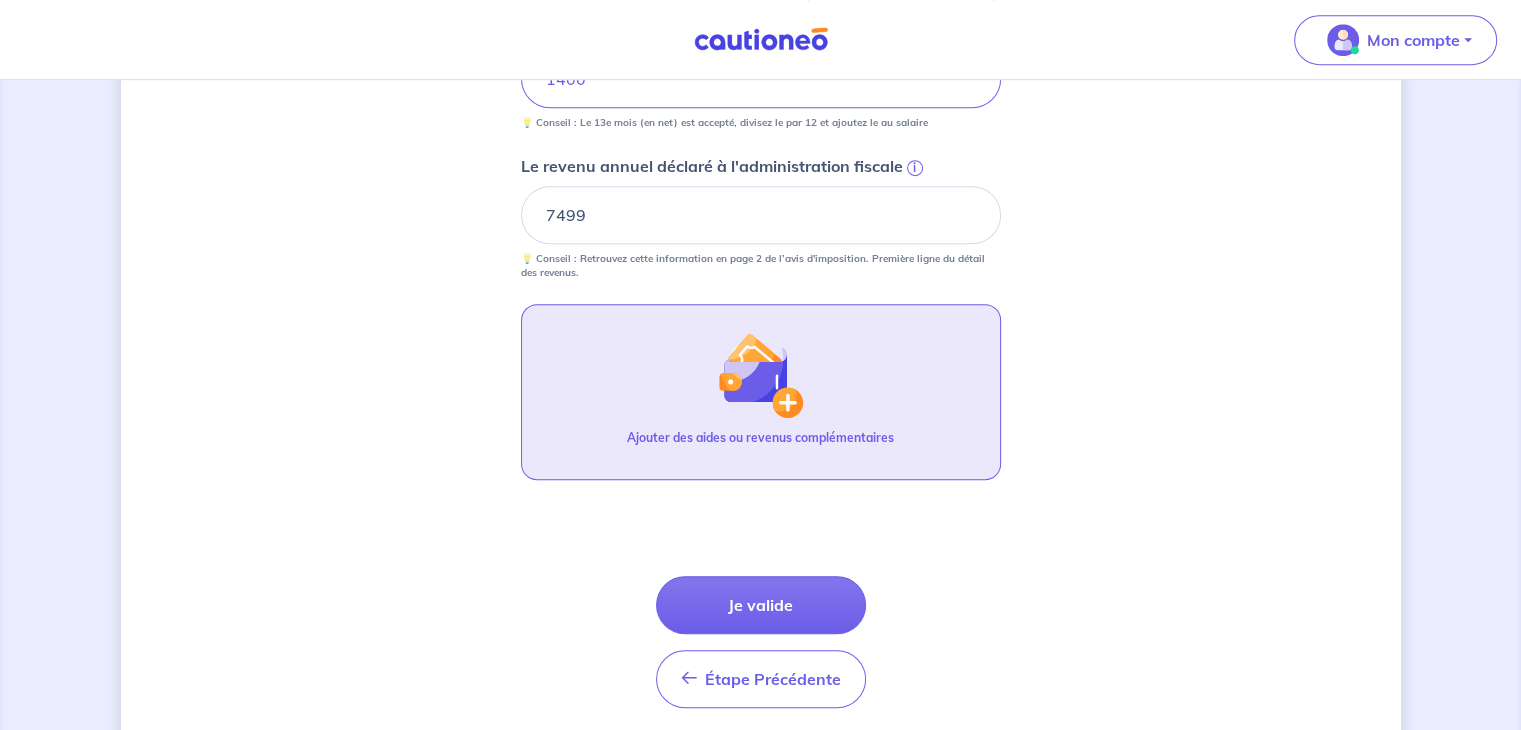 click at bounding box center [760, 375] 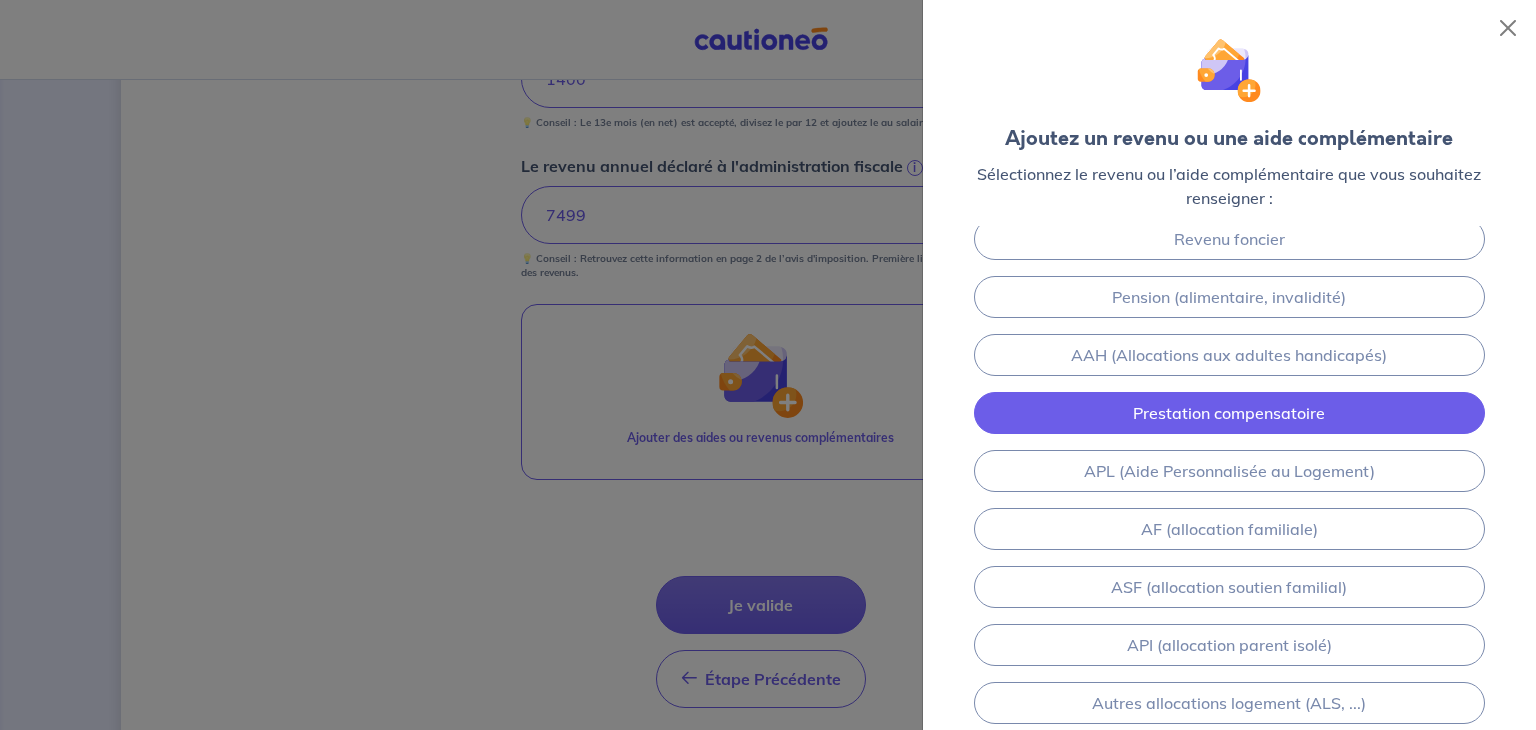 scroll, scrollTop: 16, scrollLeft: 0, axis: vertical 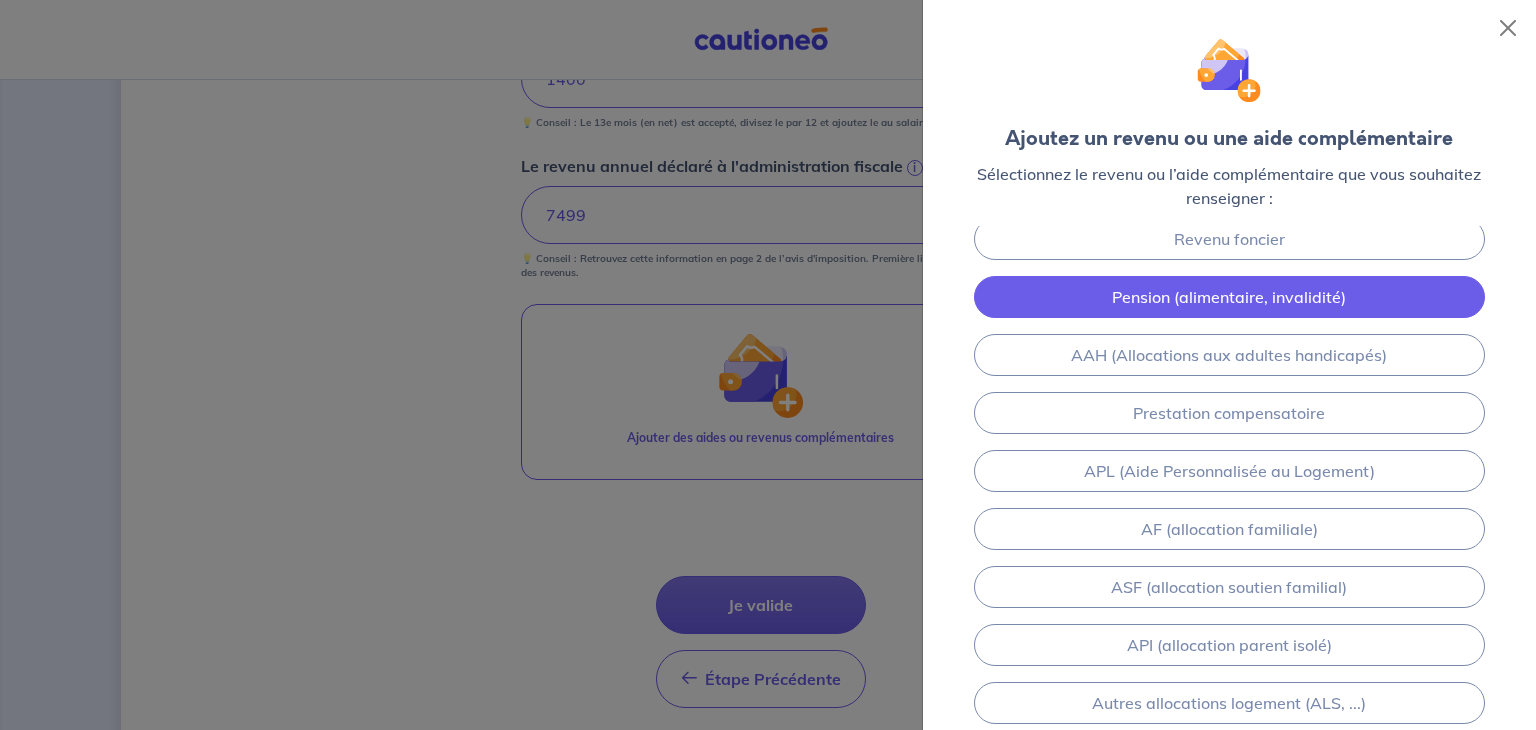 click on "Pension (alimentaire, invalidité)" at bounding box center (1229, 297) 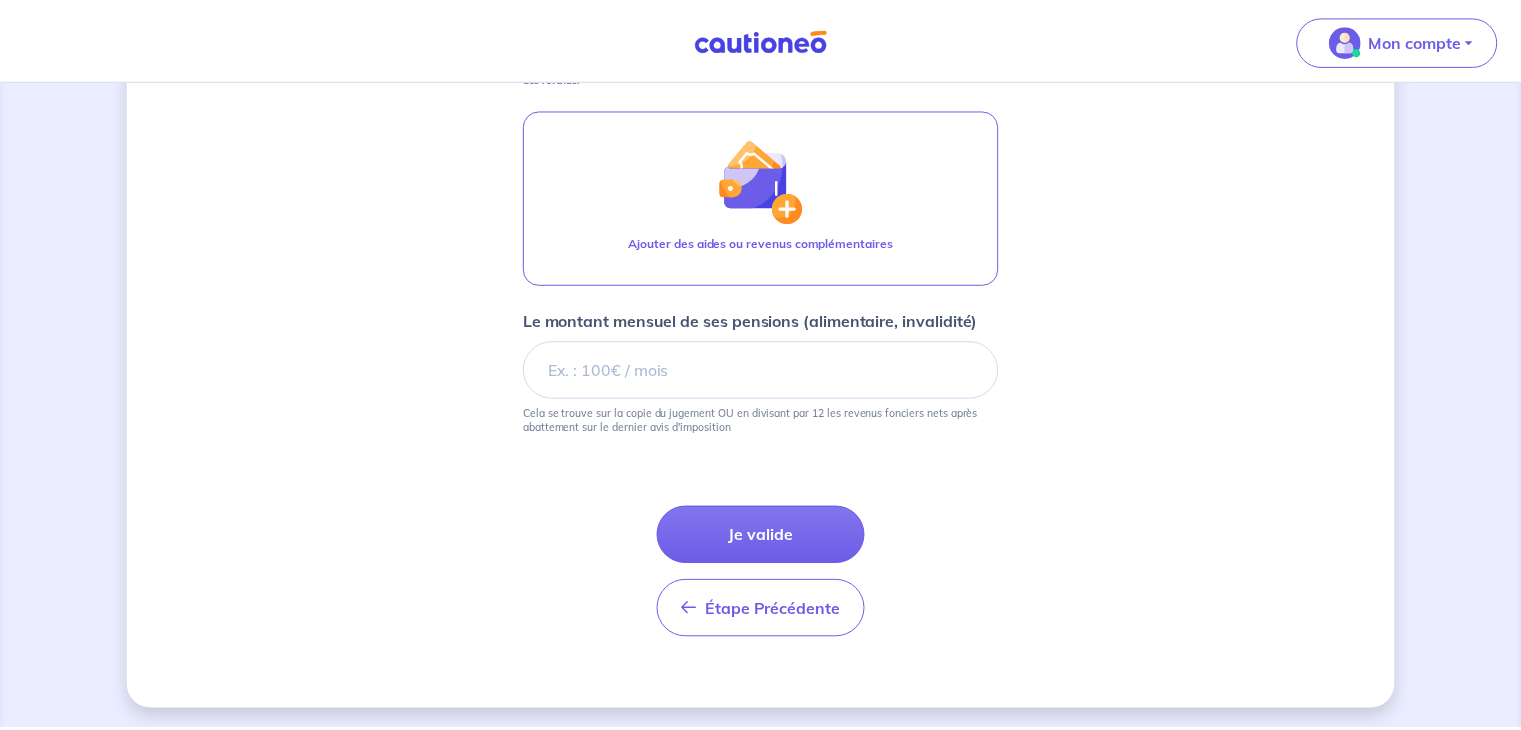 scroll, scrollTop: 1174, scrollLeft: 0, axis: vertical 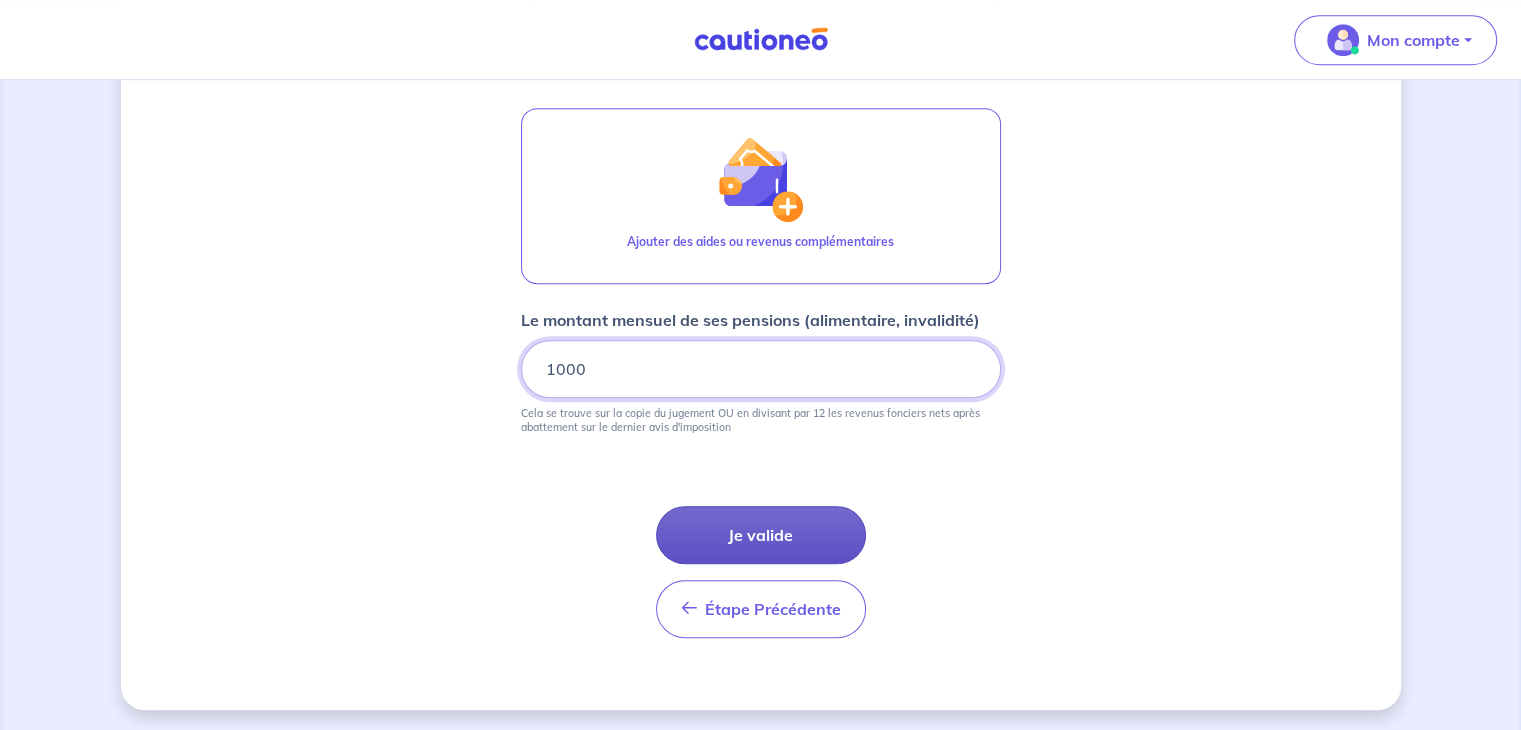 type on "1000" 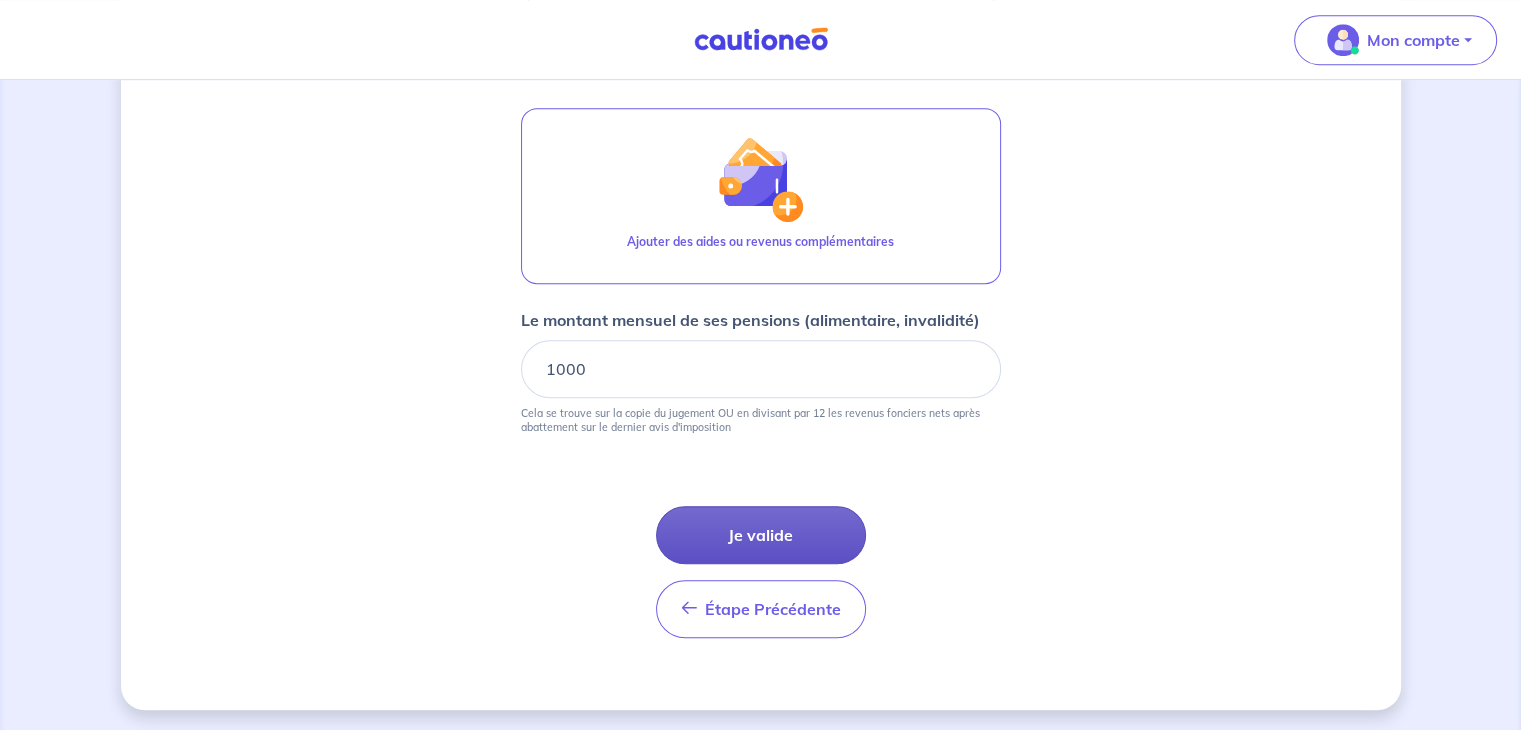 click on "Je valide" at bounding box center (761, 535) 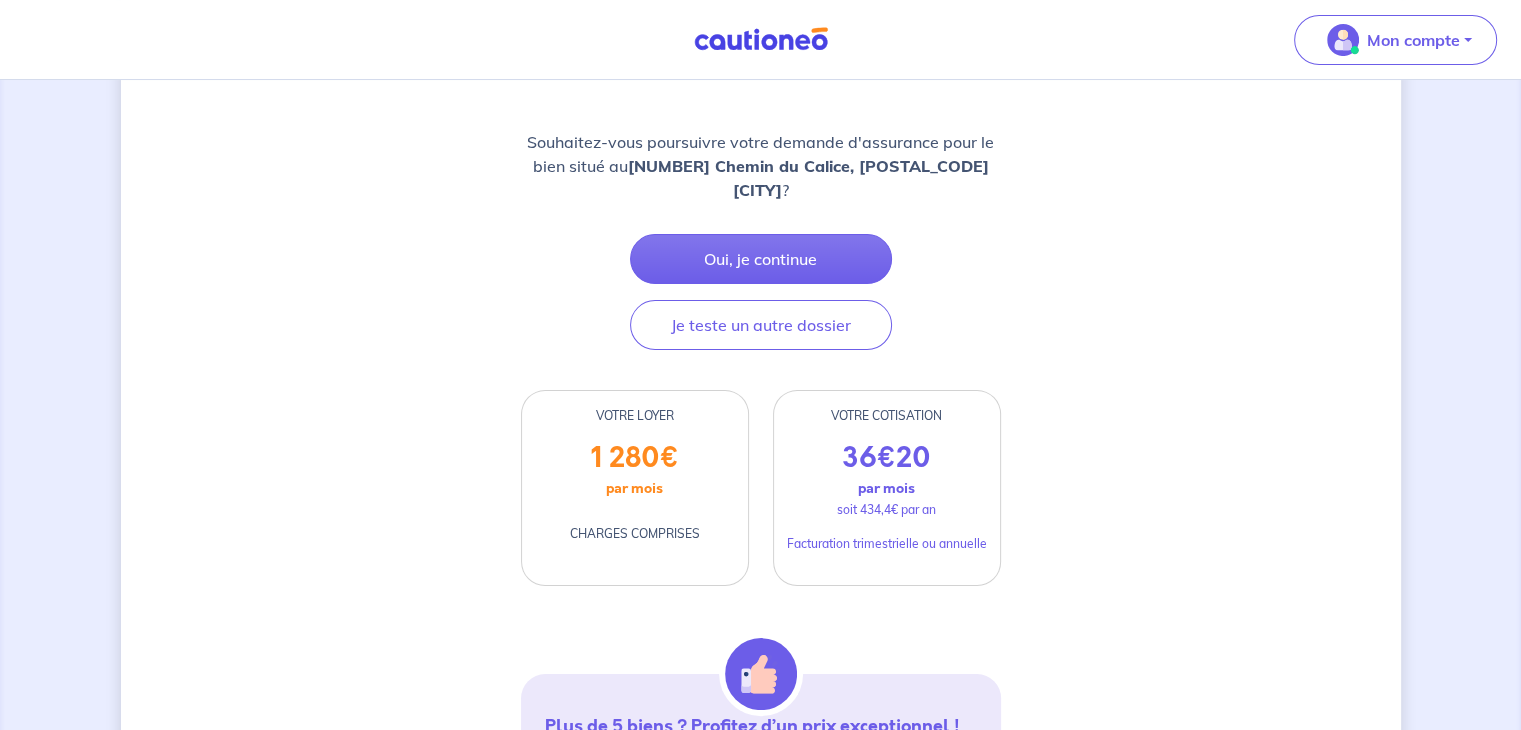 scroll, scrollTop: 263, scrollLeft: 0, axis: vertical 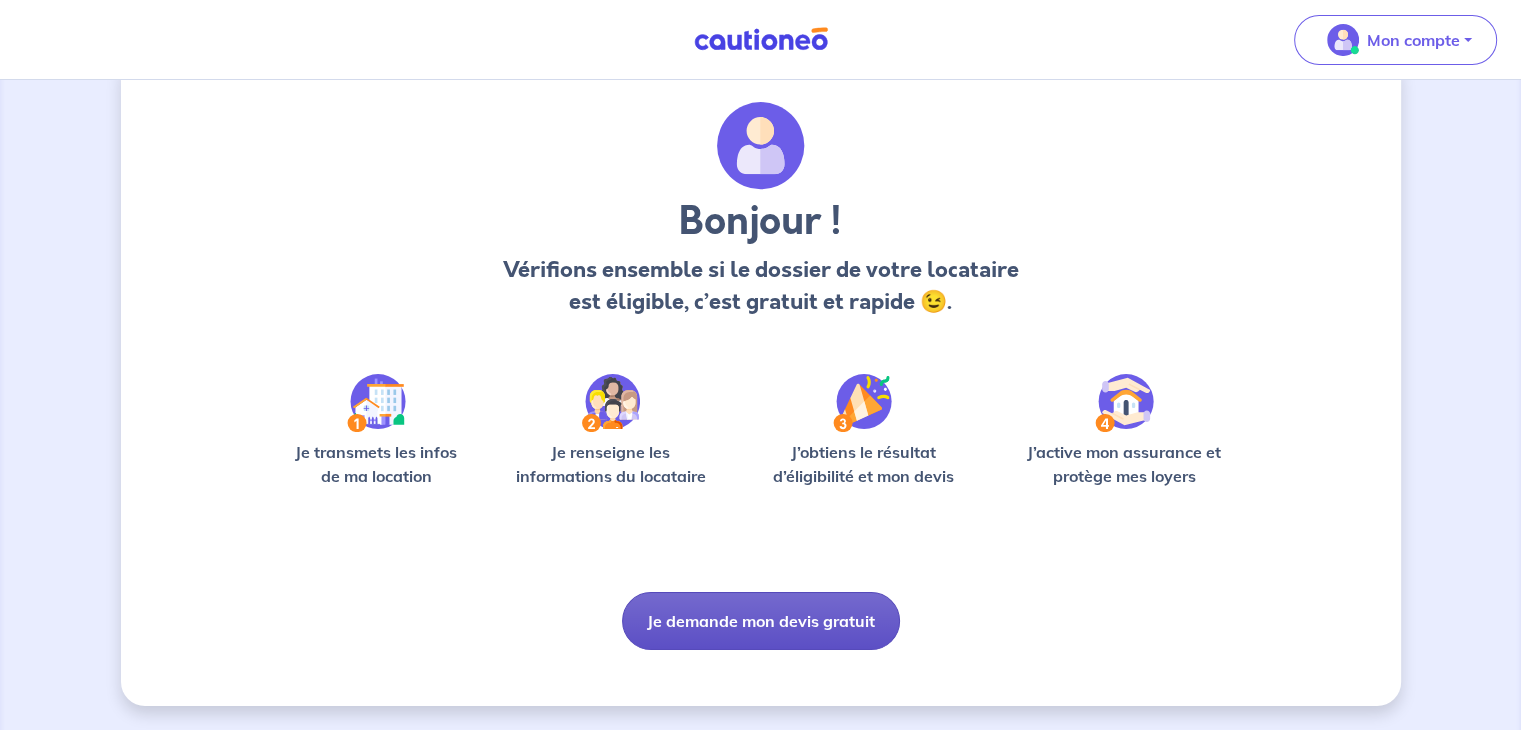 click on "Je demande mon devis gratuit" at bounding box center [761, 621] 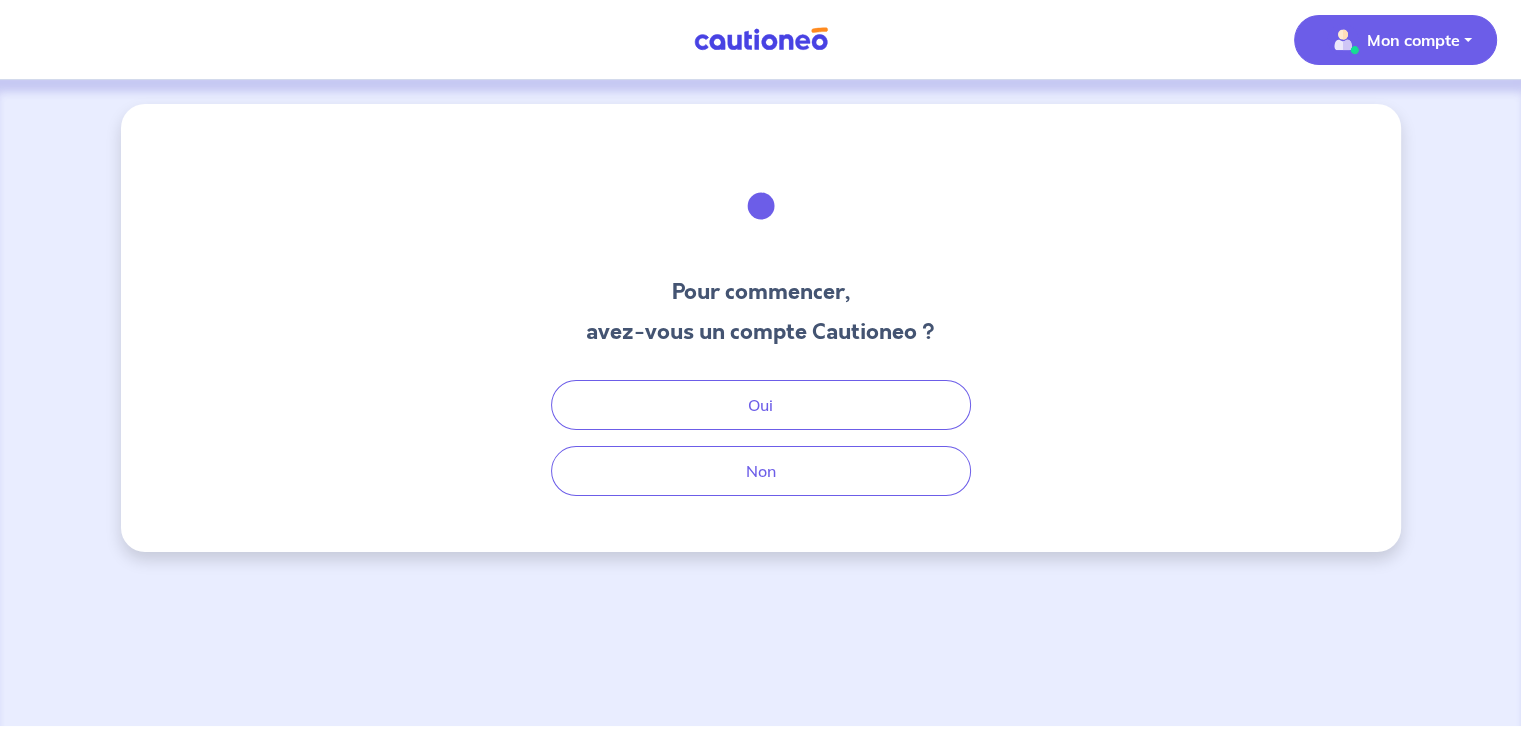 scroll, scrollTop: 0, scrollLeft: 0, axis: both 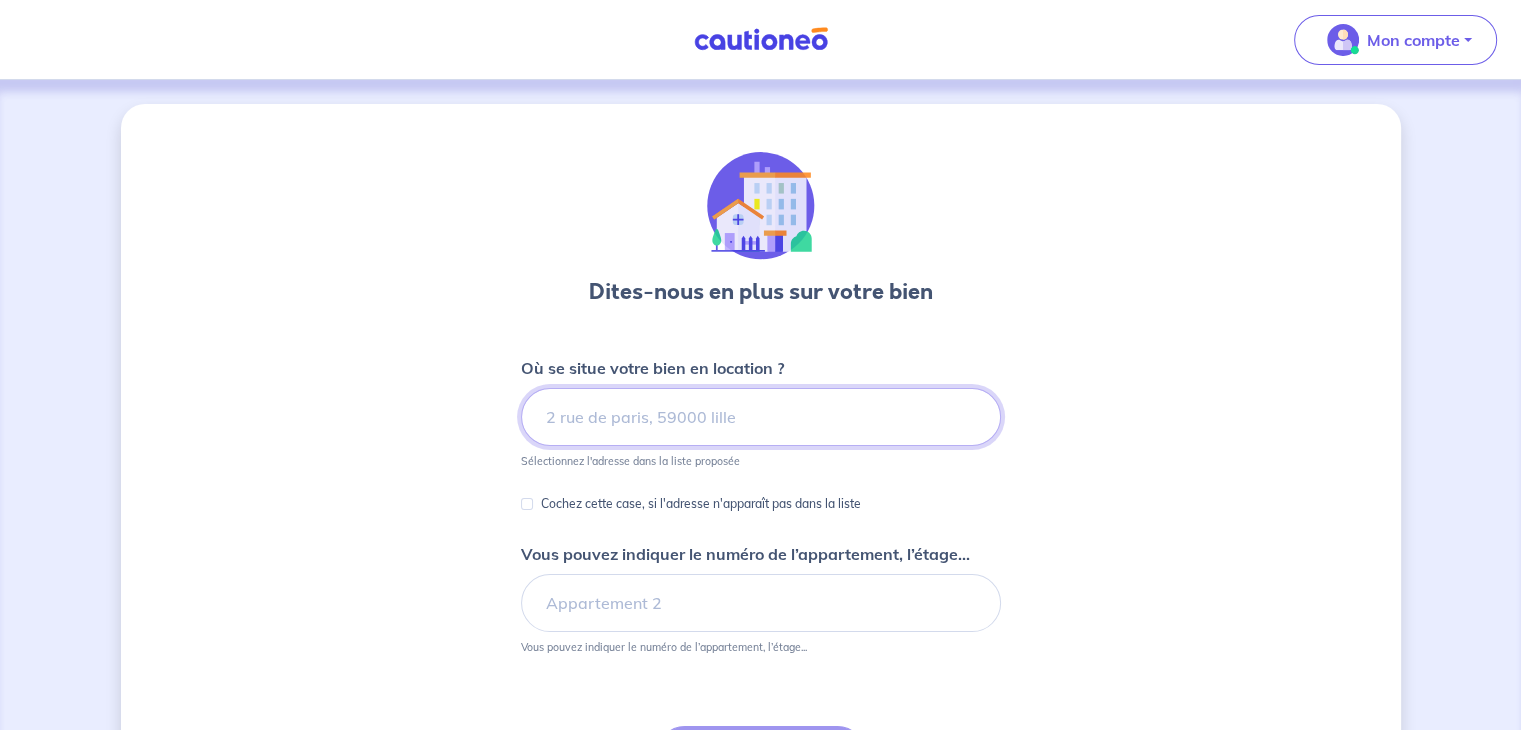 click at bounding box center [761, 417] 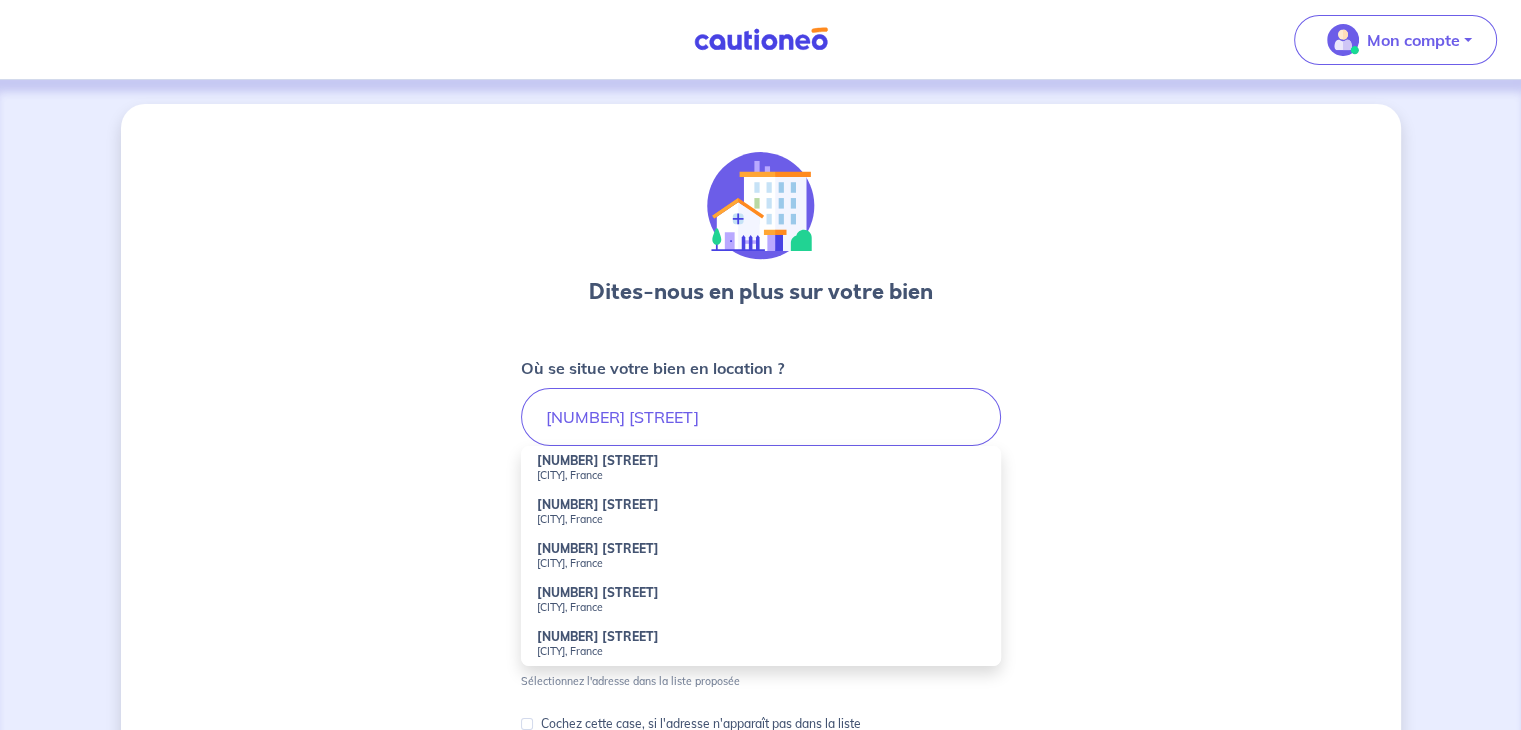click on "[CITY], [COUNTRY]" at bounding box center [761, 475] 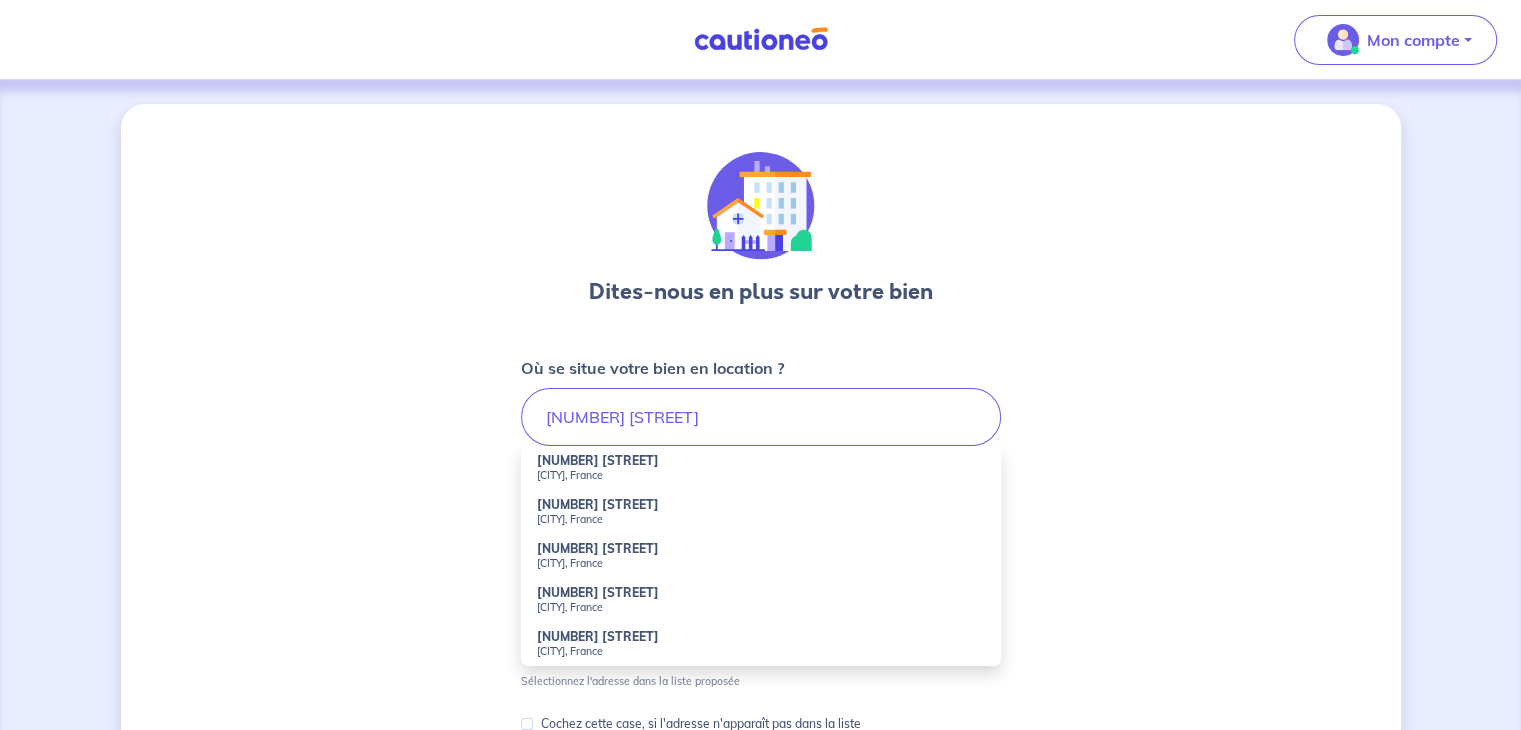 type on "[NUMBER] [STREET], [CITY], [COUNTRY]" 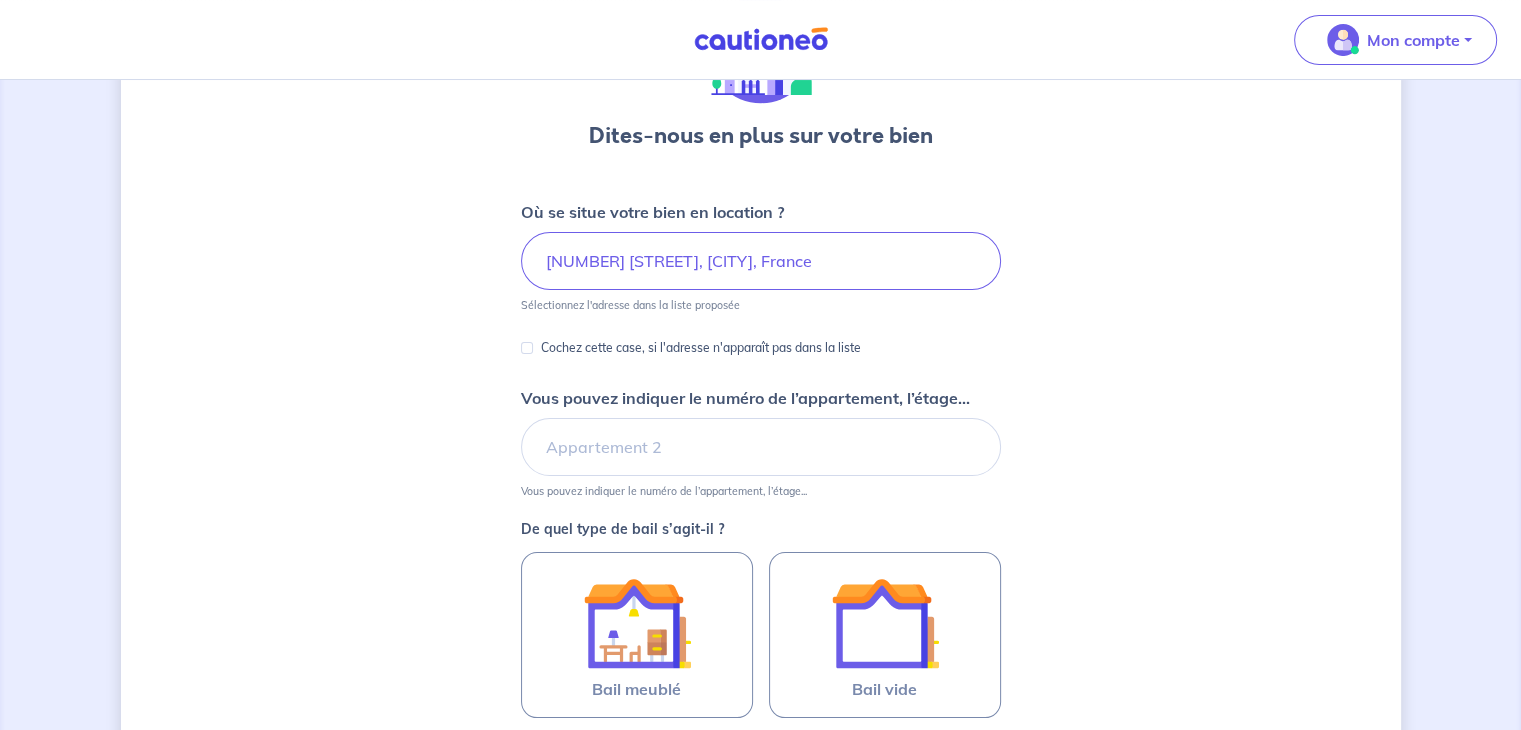 scroll, scrollTop: 216, scrollLeft: 0, axis: vertical 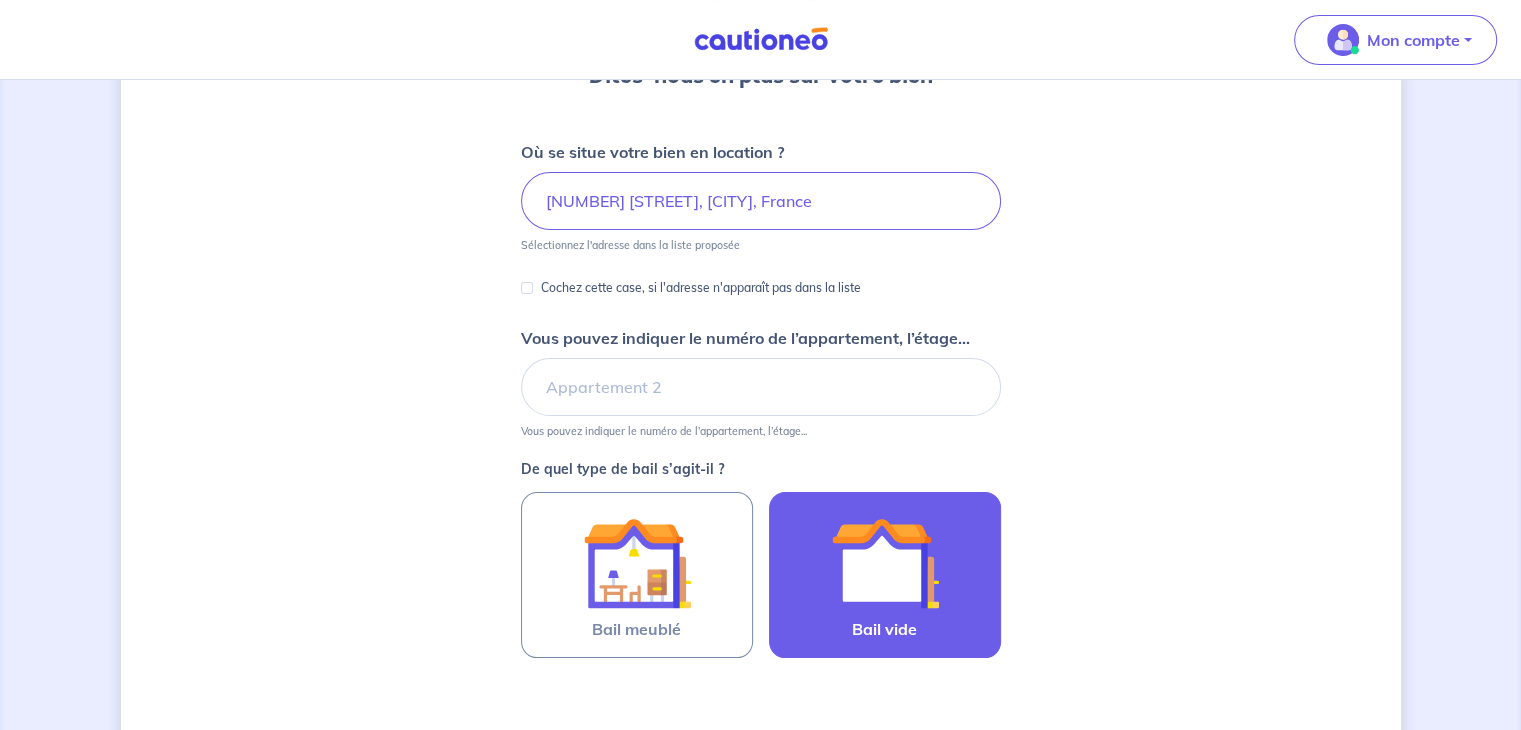 click at bounding box center [885, 563] 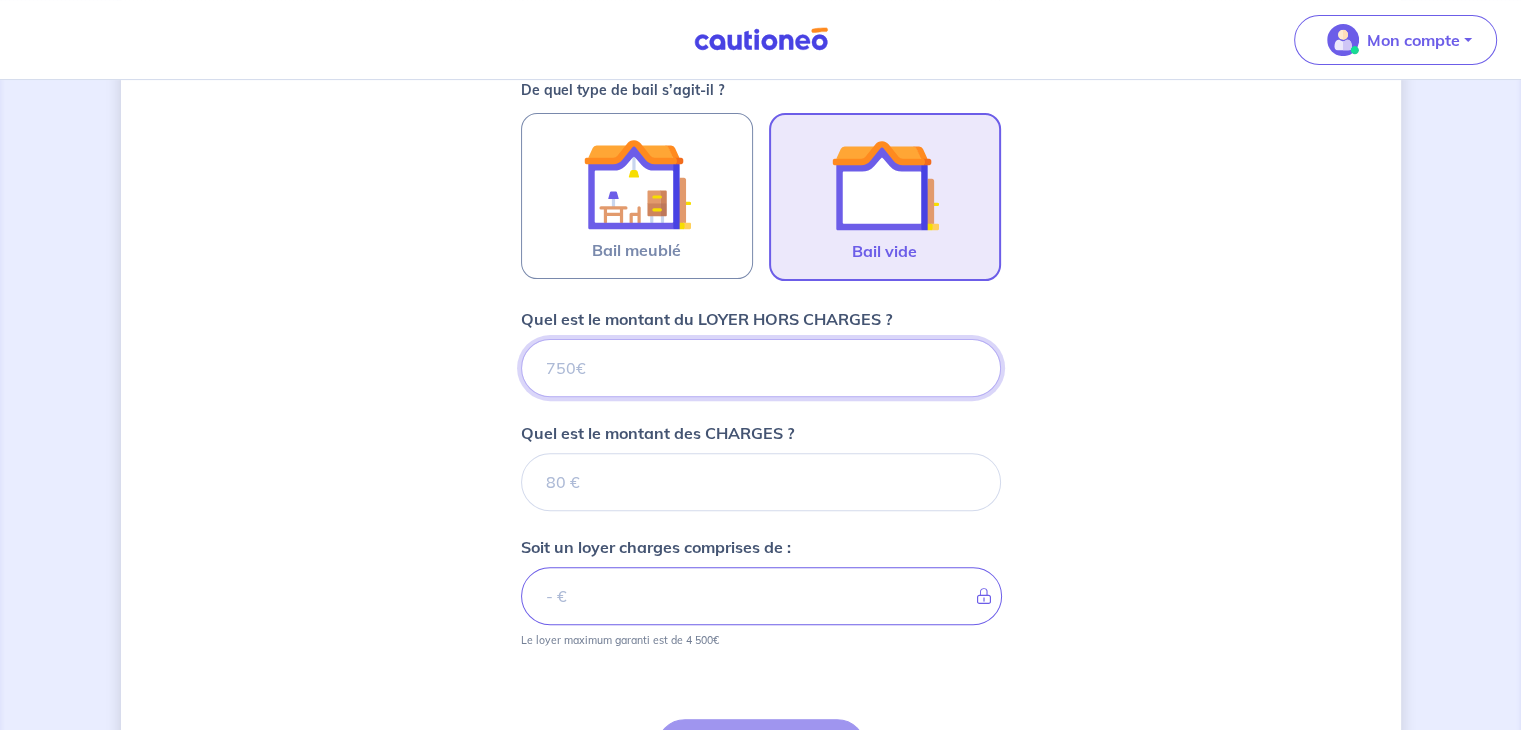 scroll, scrollTop: 598, scrollLeft: 0, axis: vertical 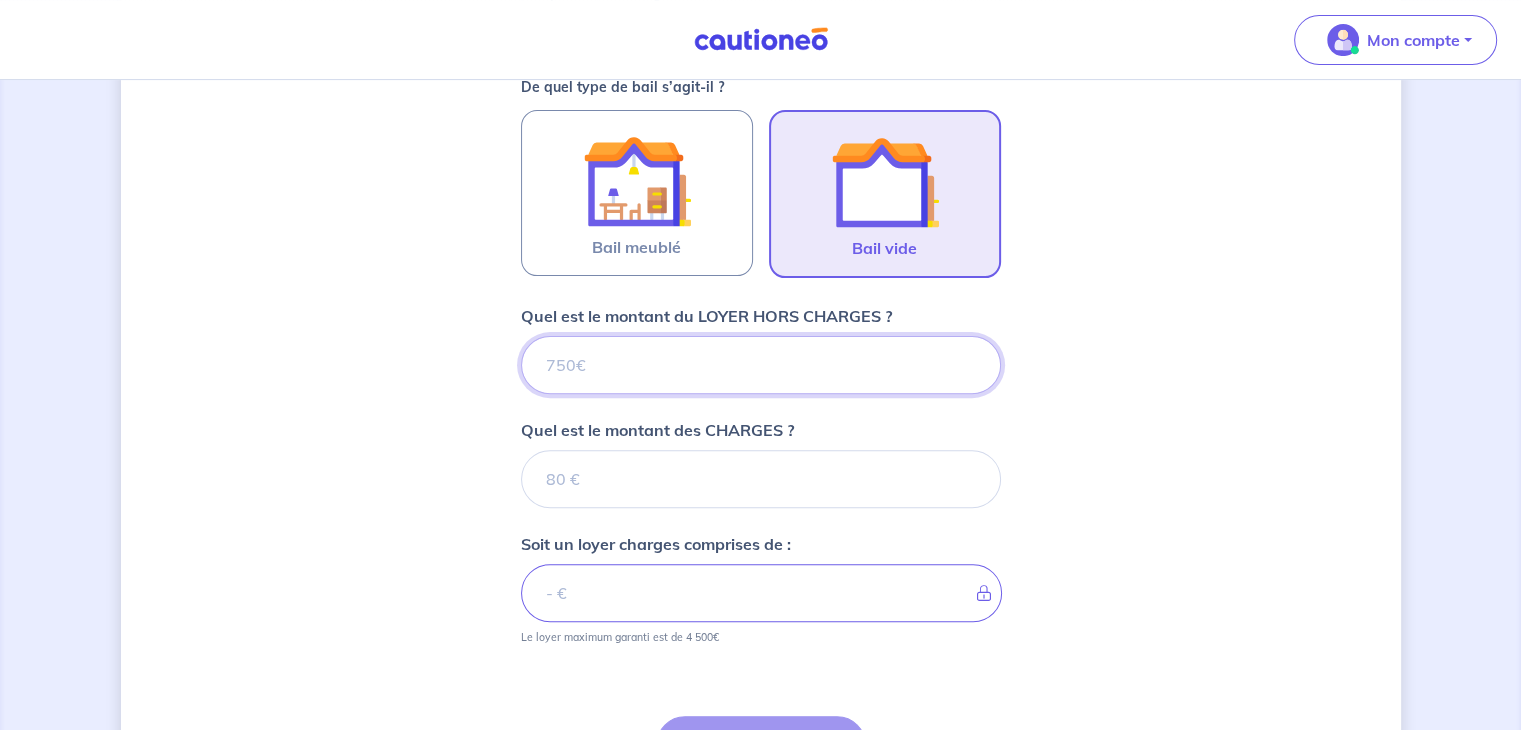 click on "Quel est le montant du LOYER HORS CHARGES ?" at bounding box center [761, 365] 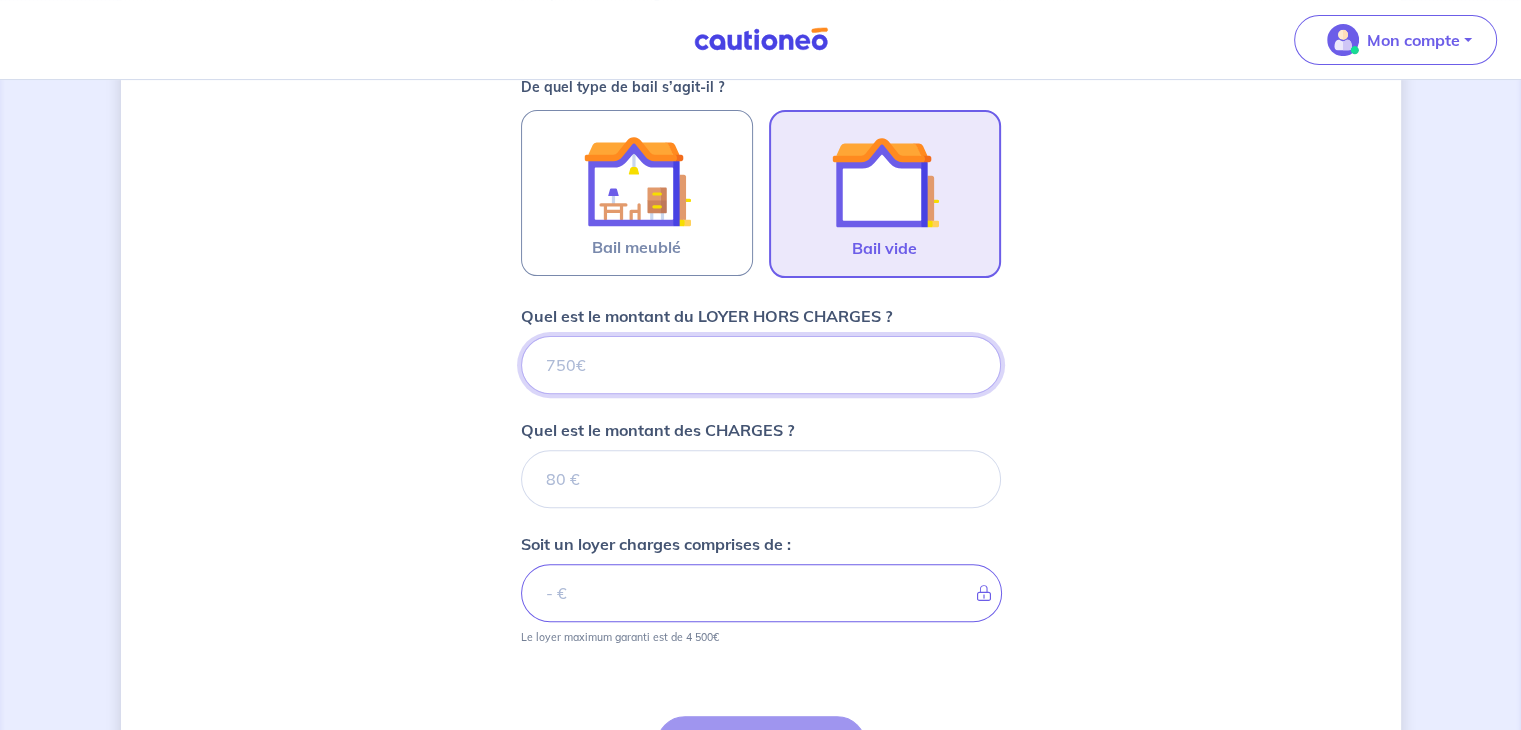 type on "1" 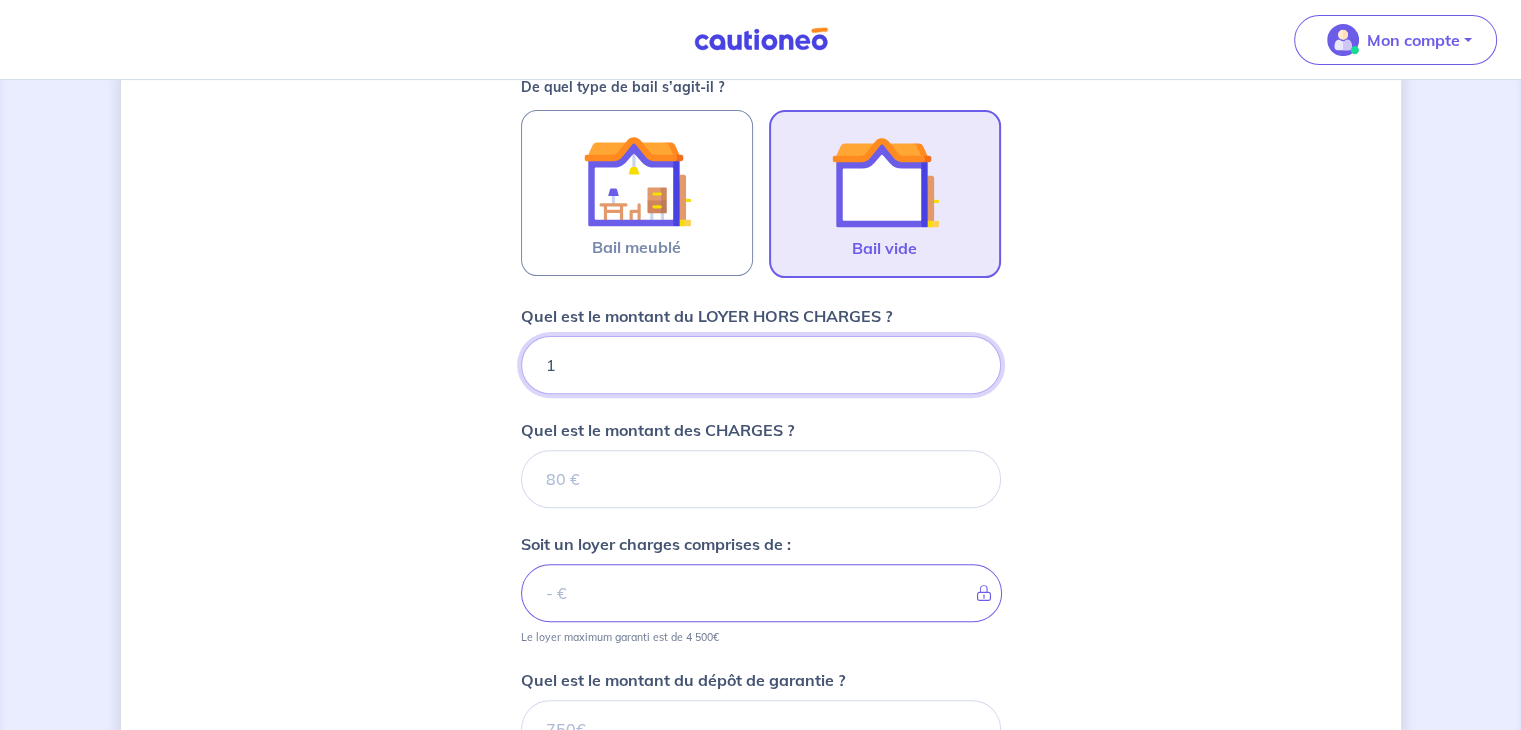 type 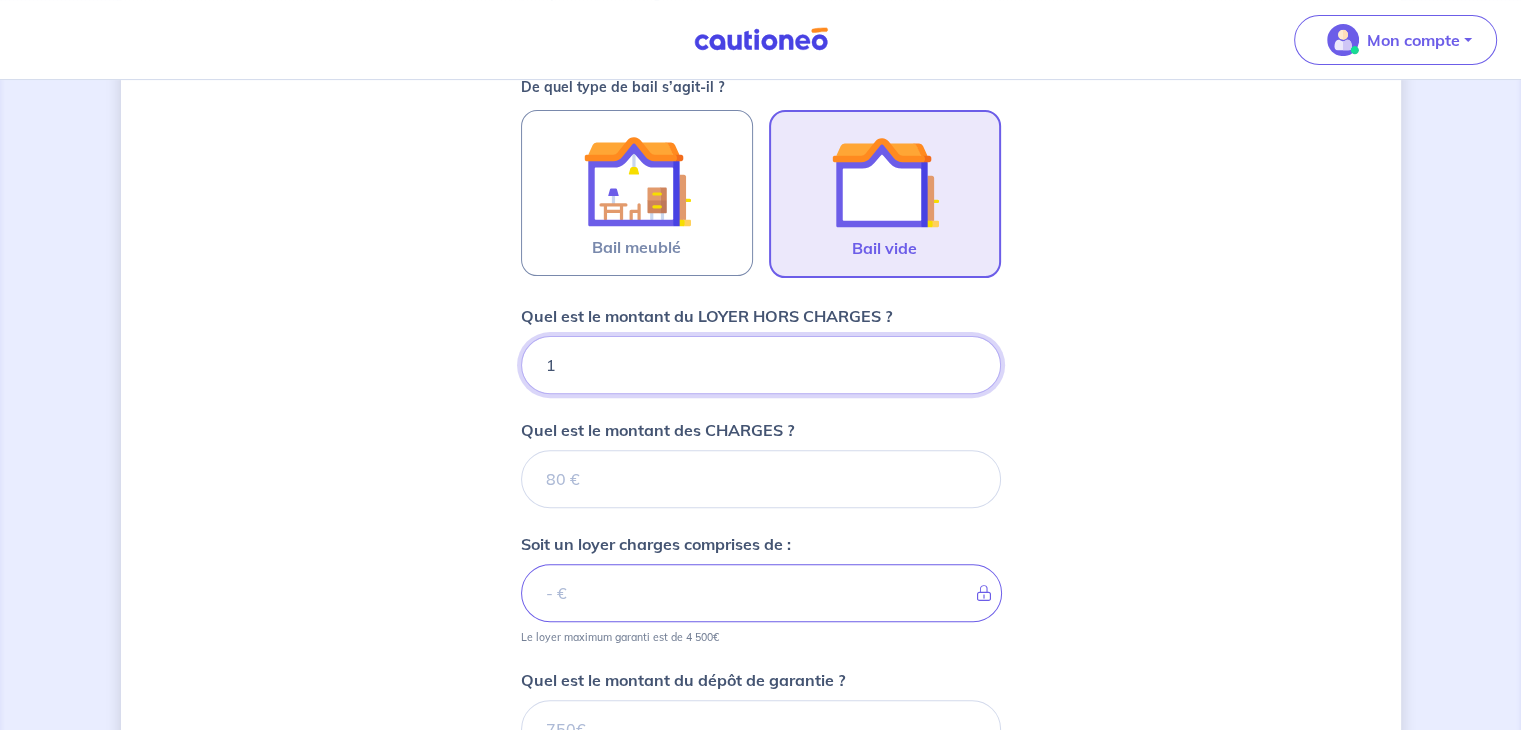 type on "12" 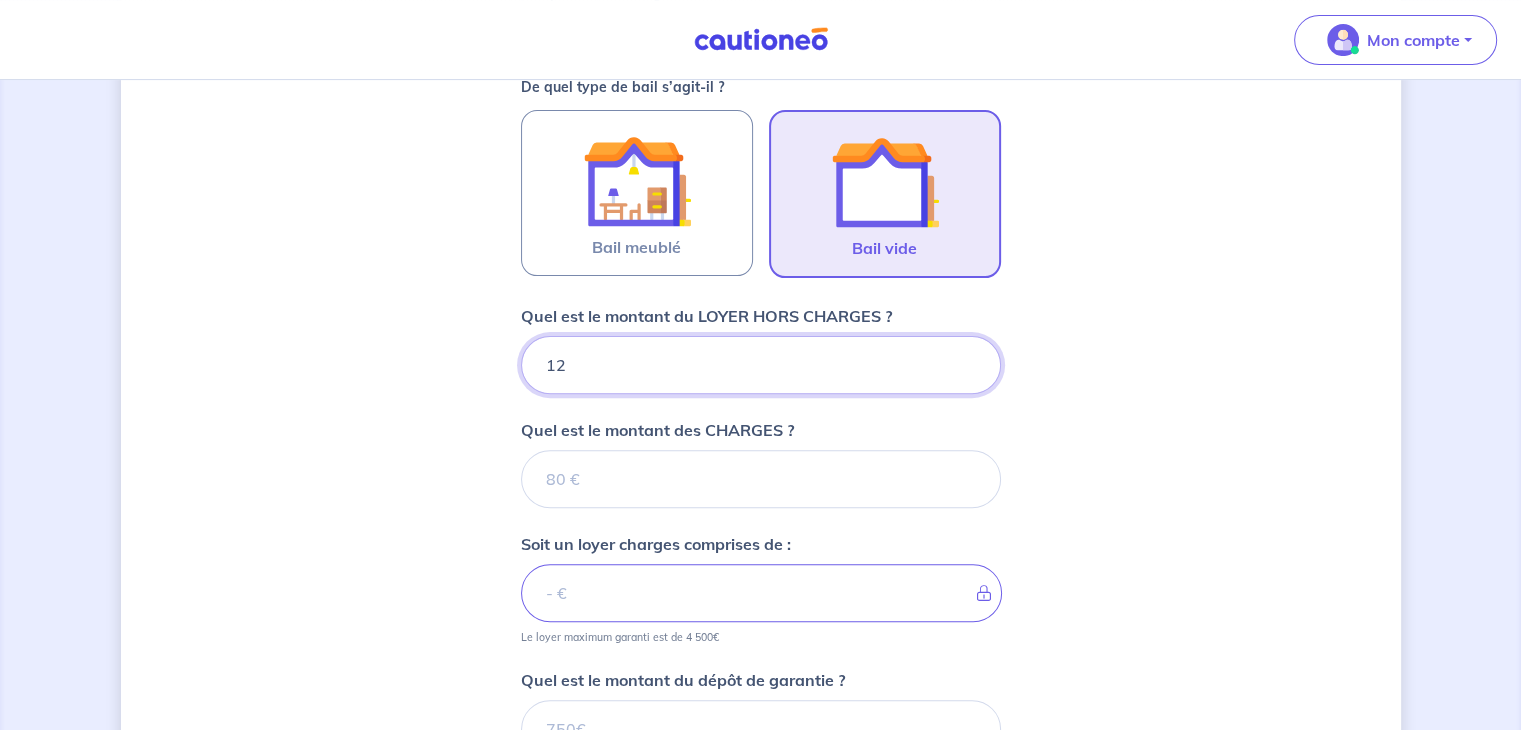 type 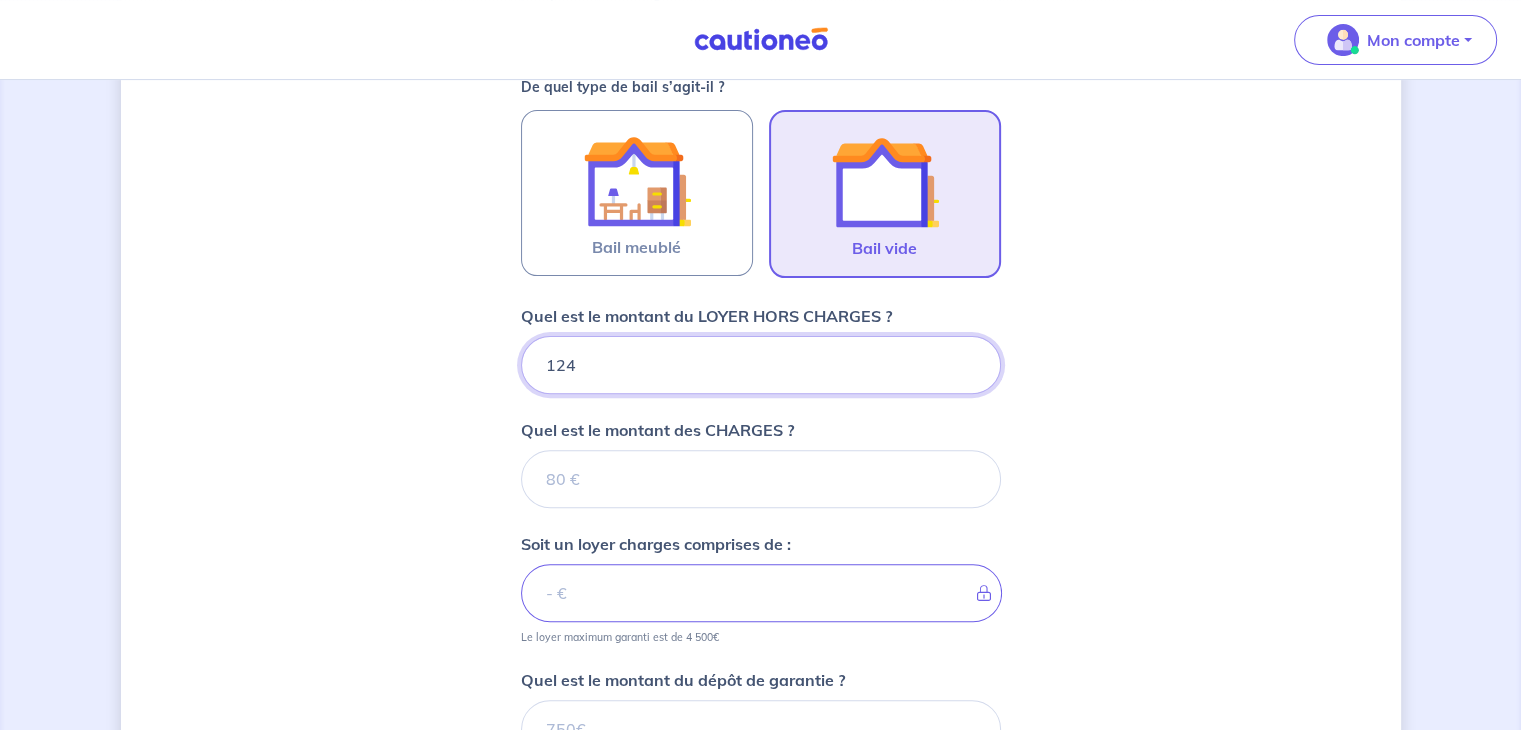 type on "[NUMBER]" 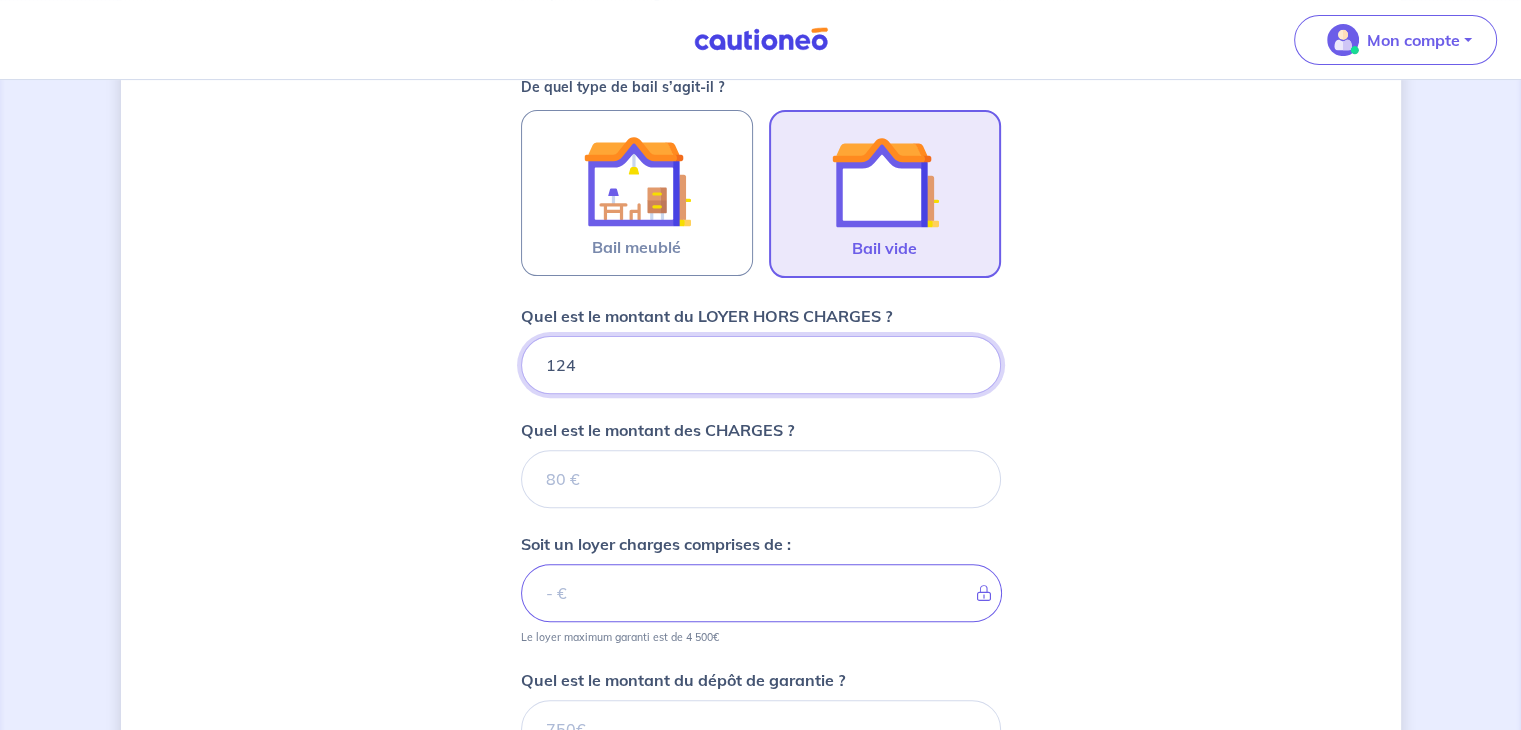 type on "[NUMBER]" 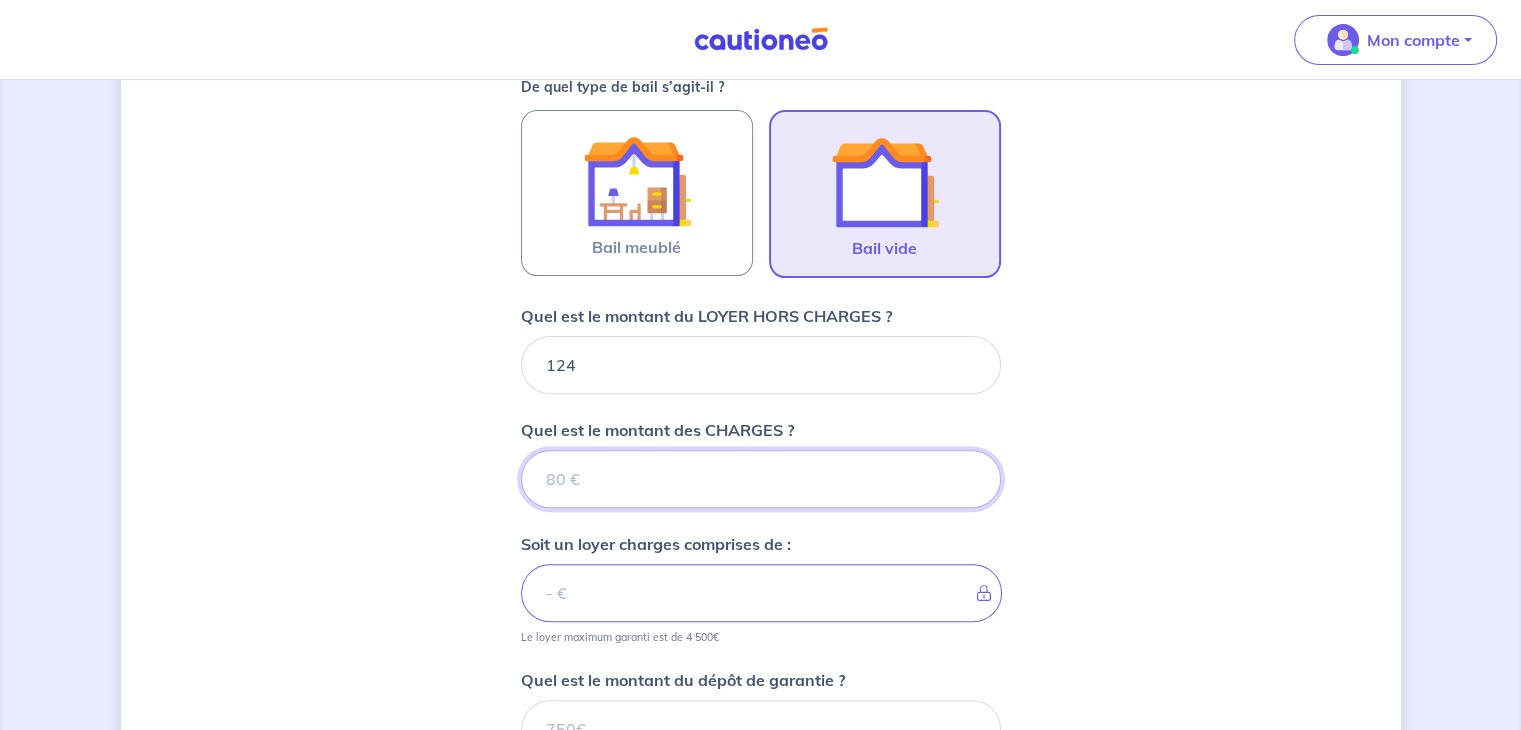 click on "Quel est le montant des CHARGES ?" at bounding box center [761, 479] 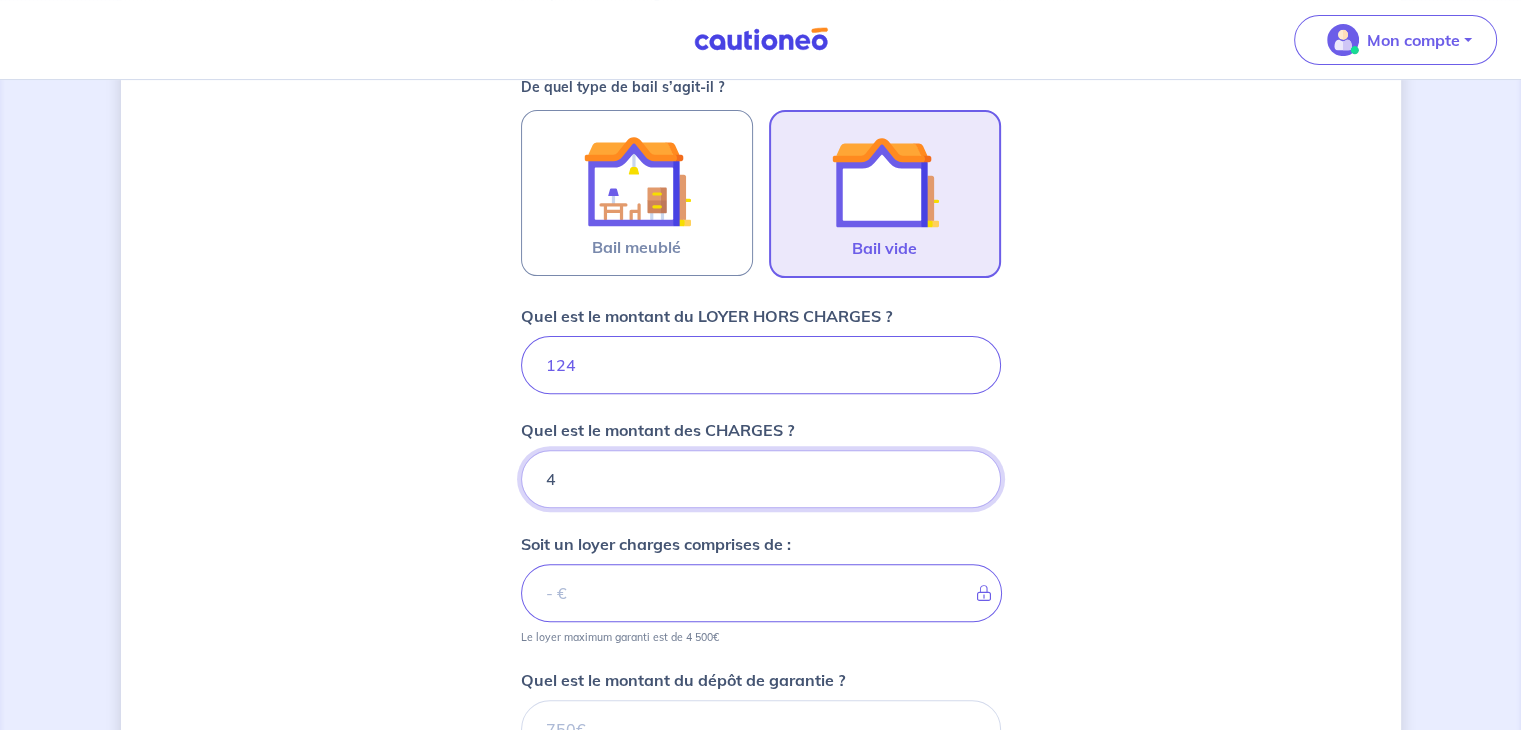 type on "40" 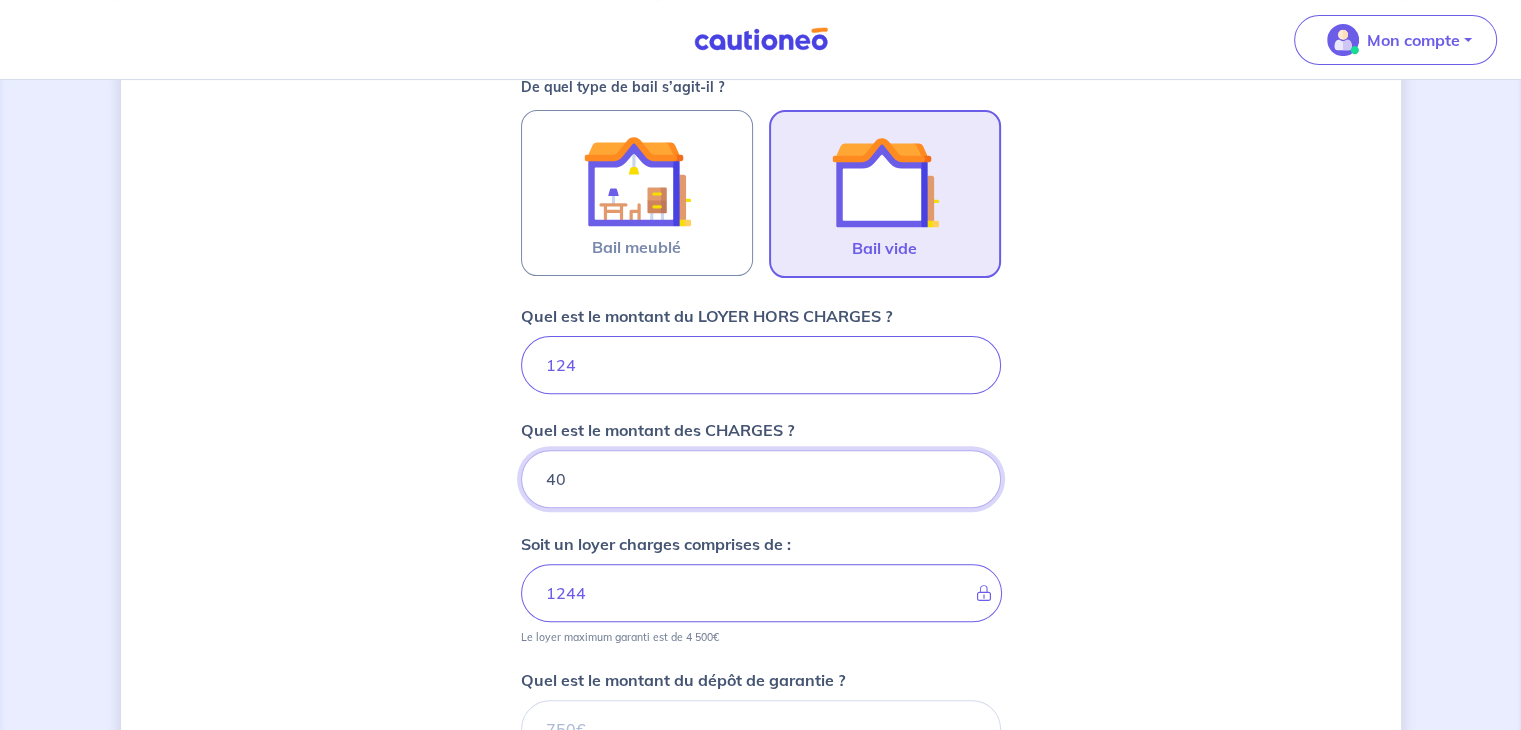 type on "1280" 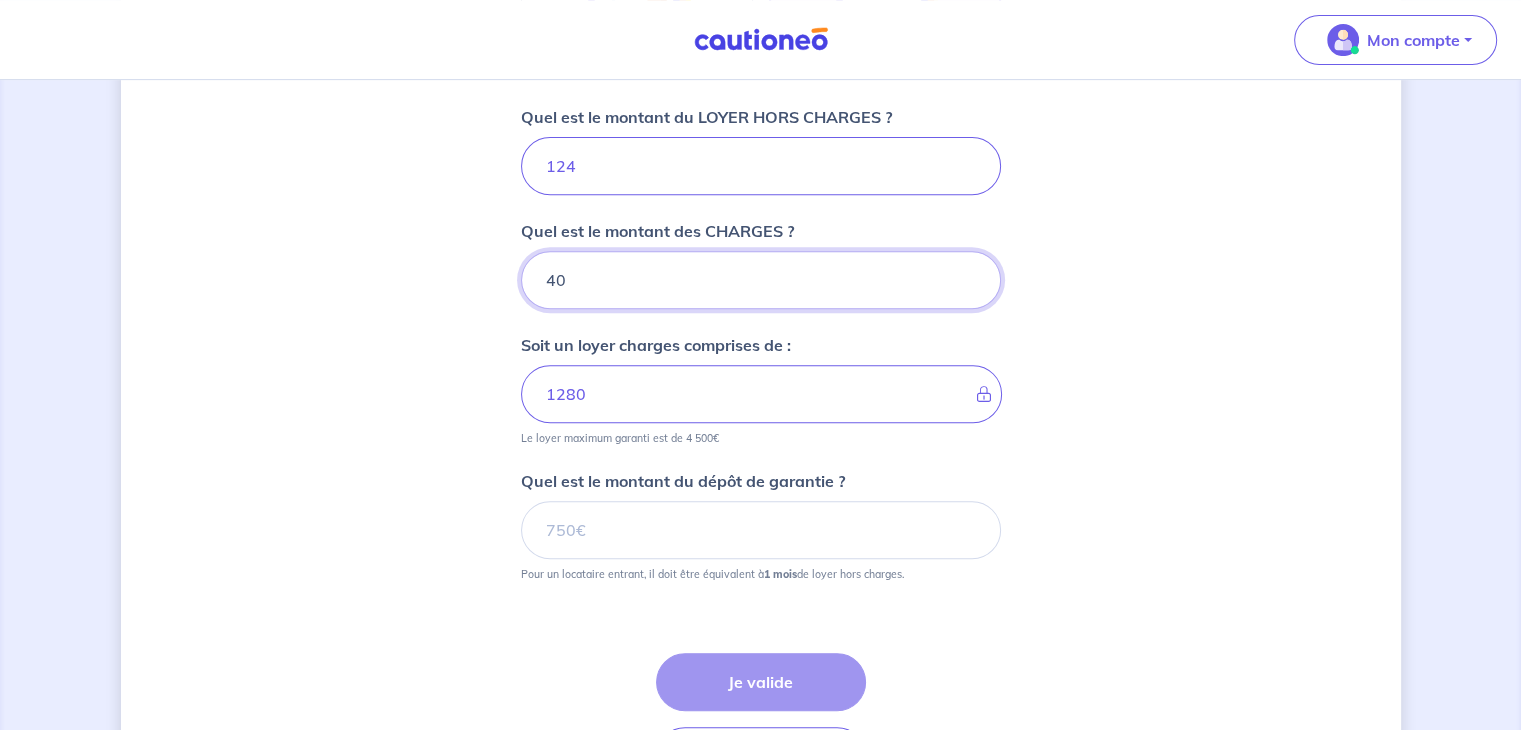 scroll, scrollTop: 808, scrollLeft: 0, axis: vertical 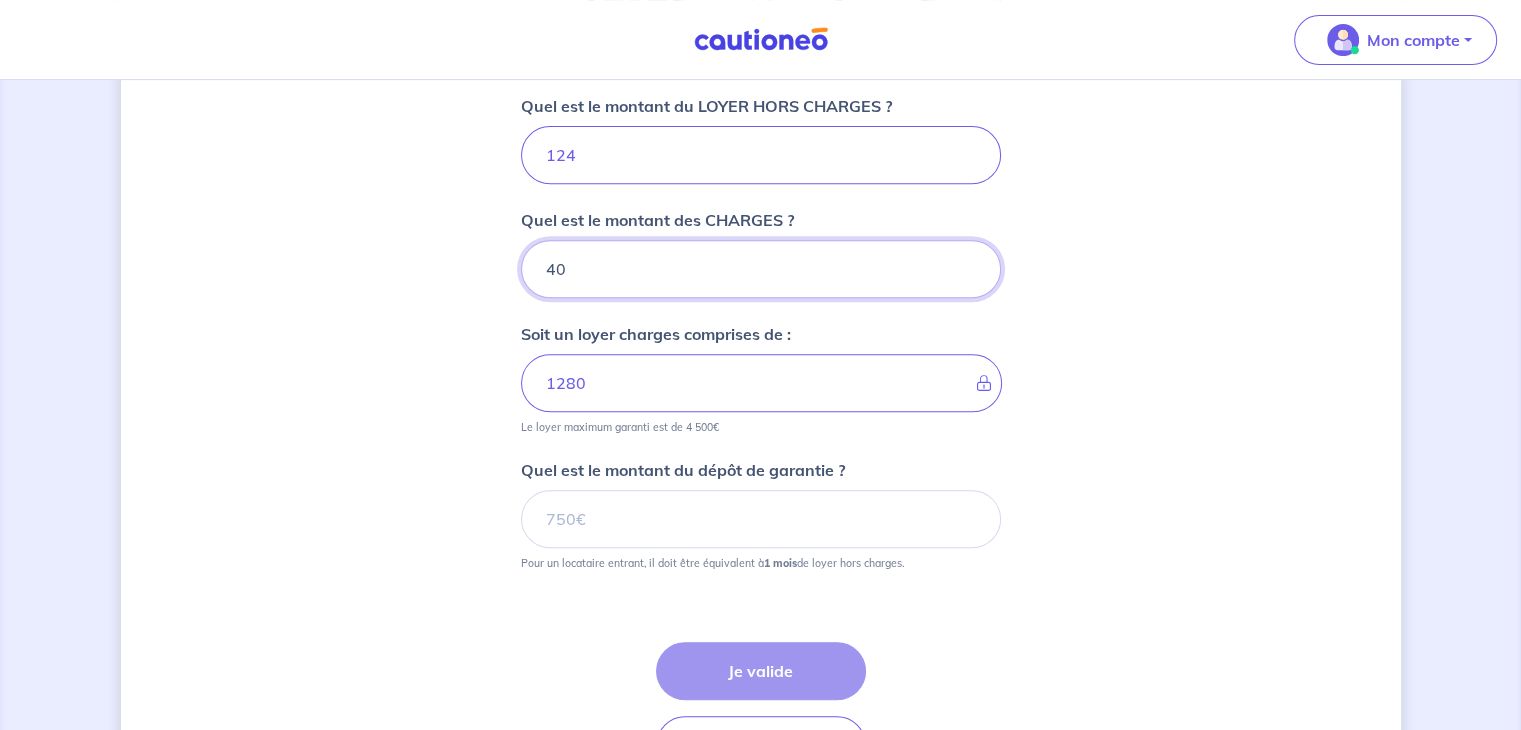 type on "40" 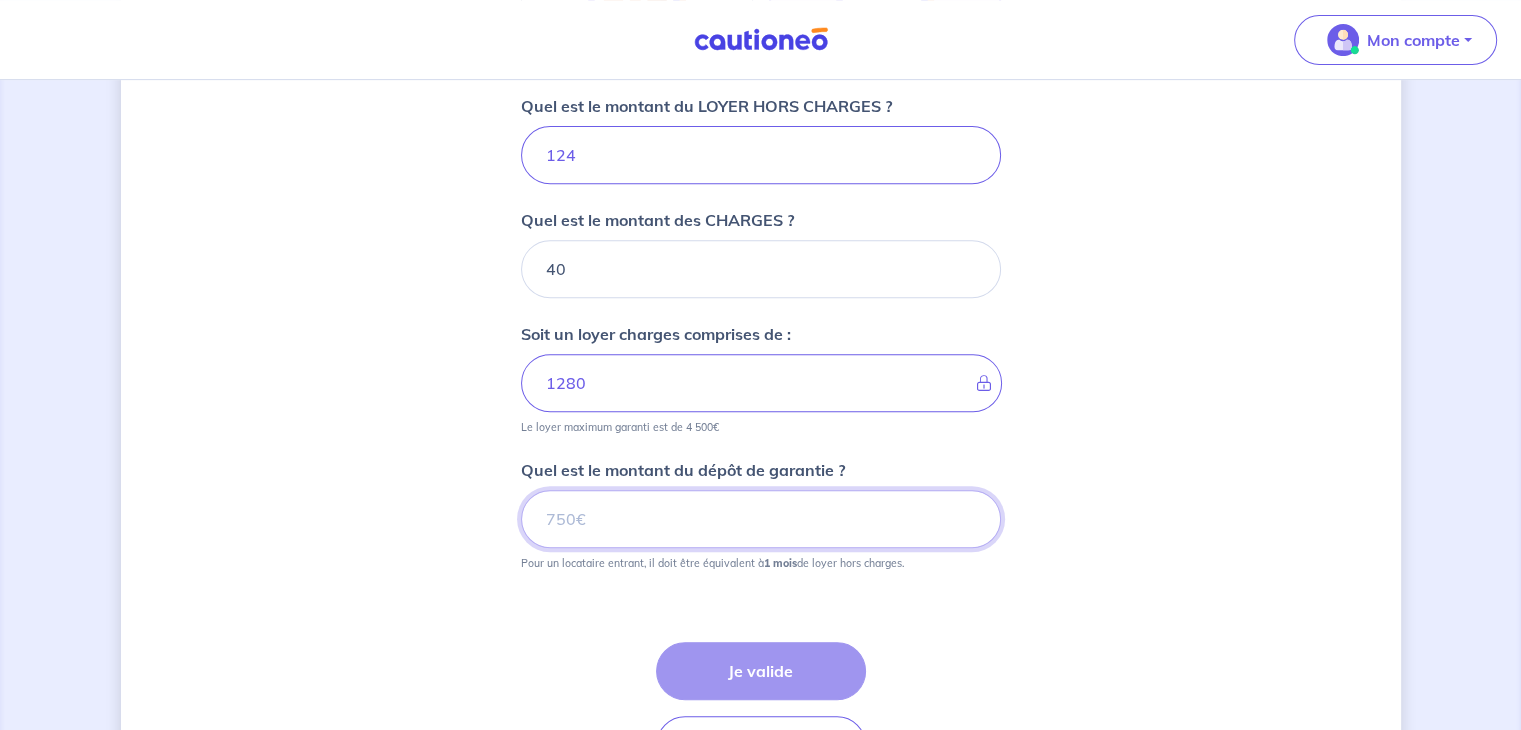 click on "Quel est le montant du dépôt de garantie ?" at bounding box center (761, 519) 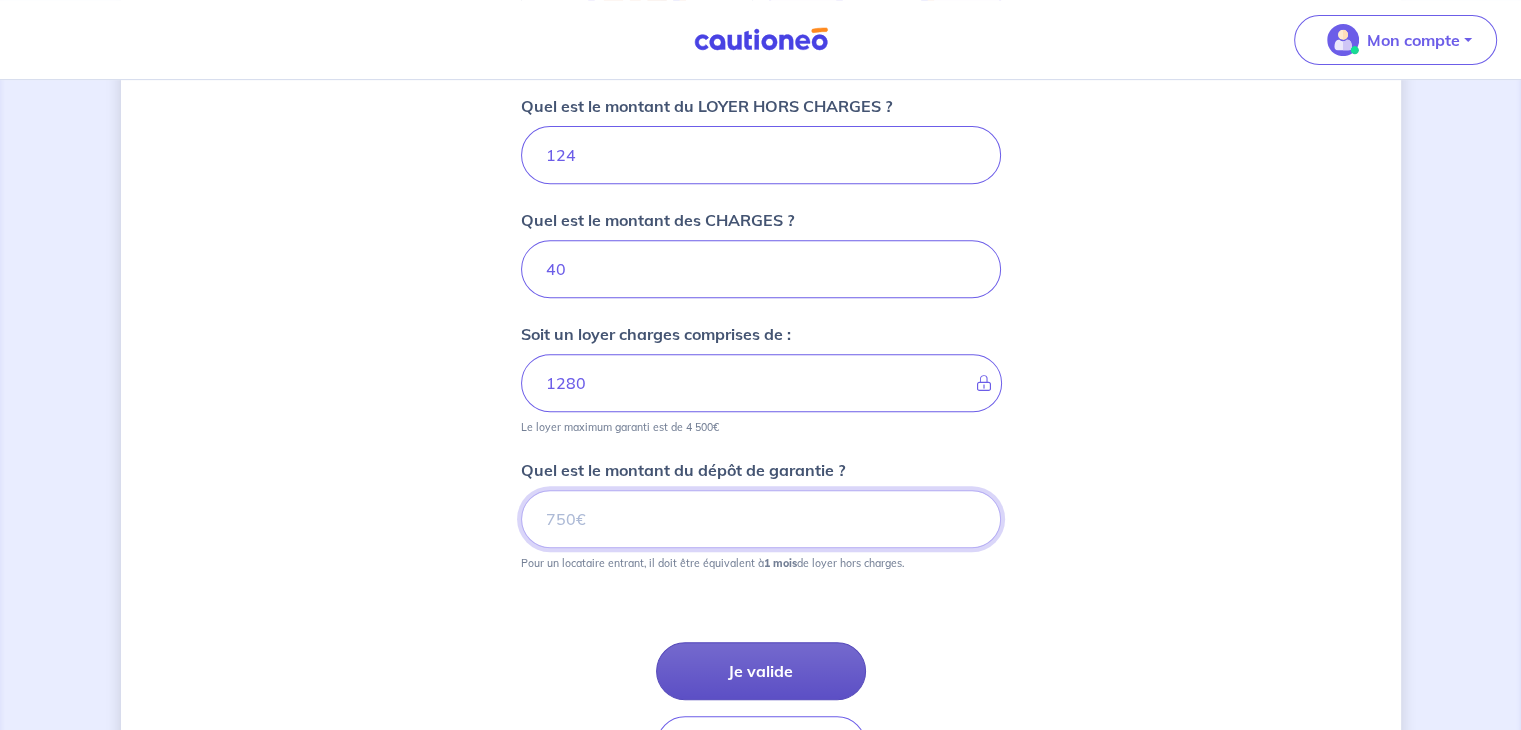 type on "[NUMBER]" 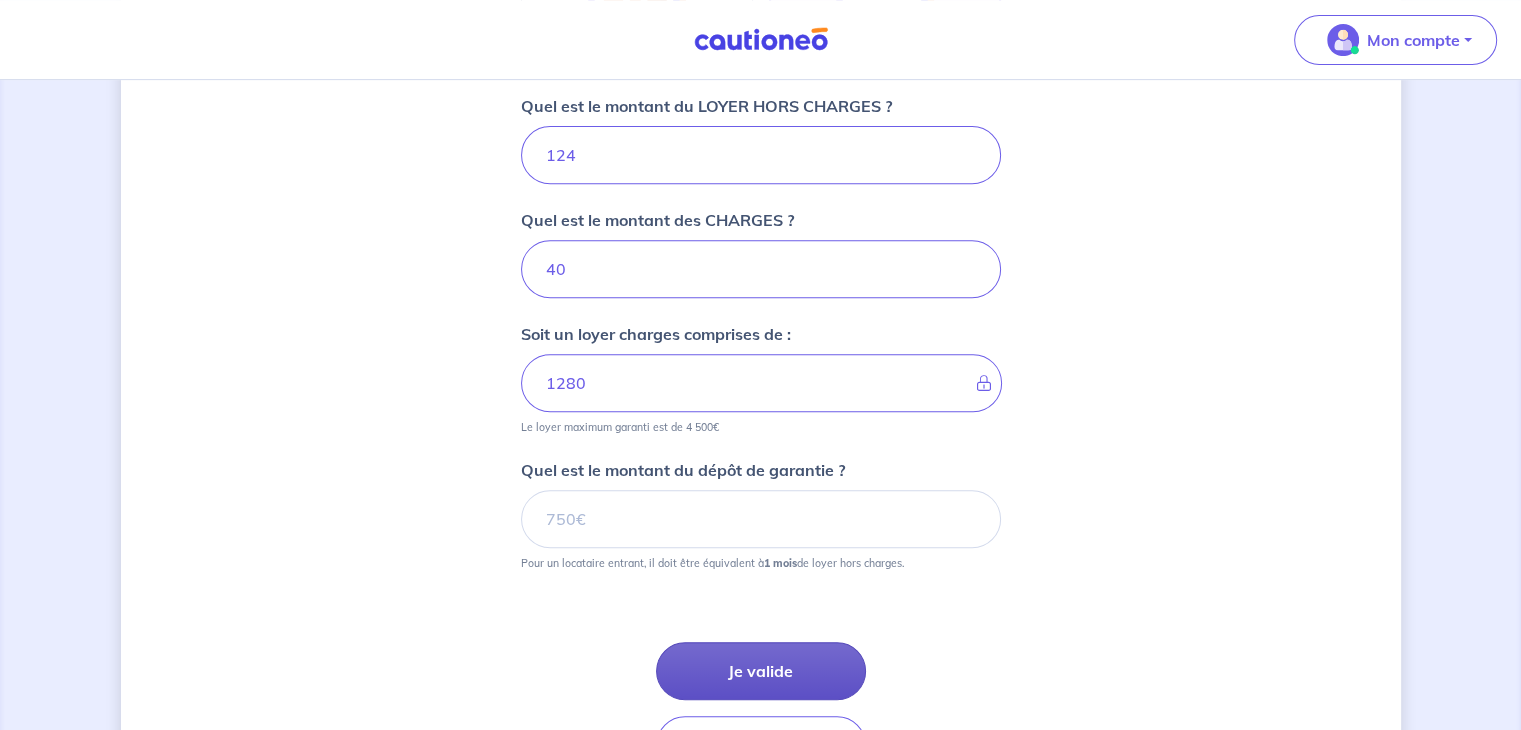 click on "Je valide" at bounding box center (761, 671) 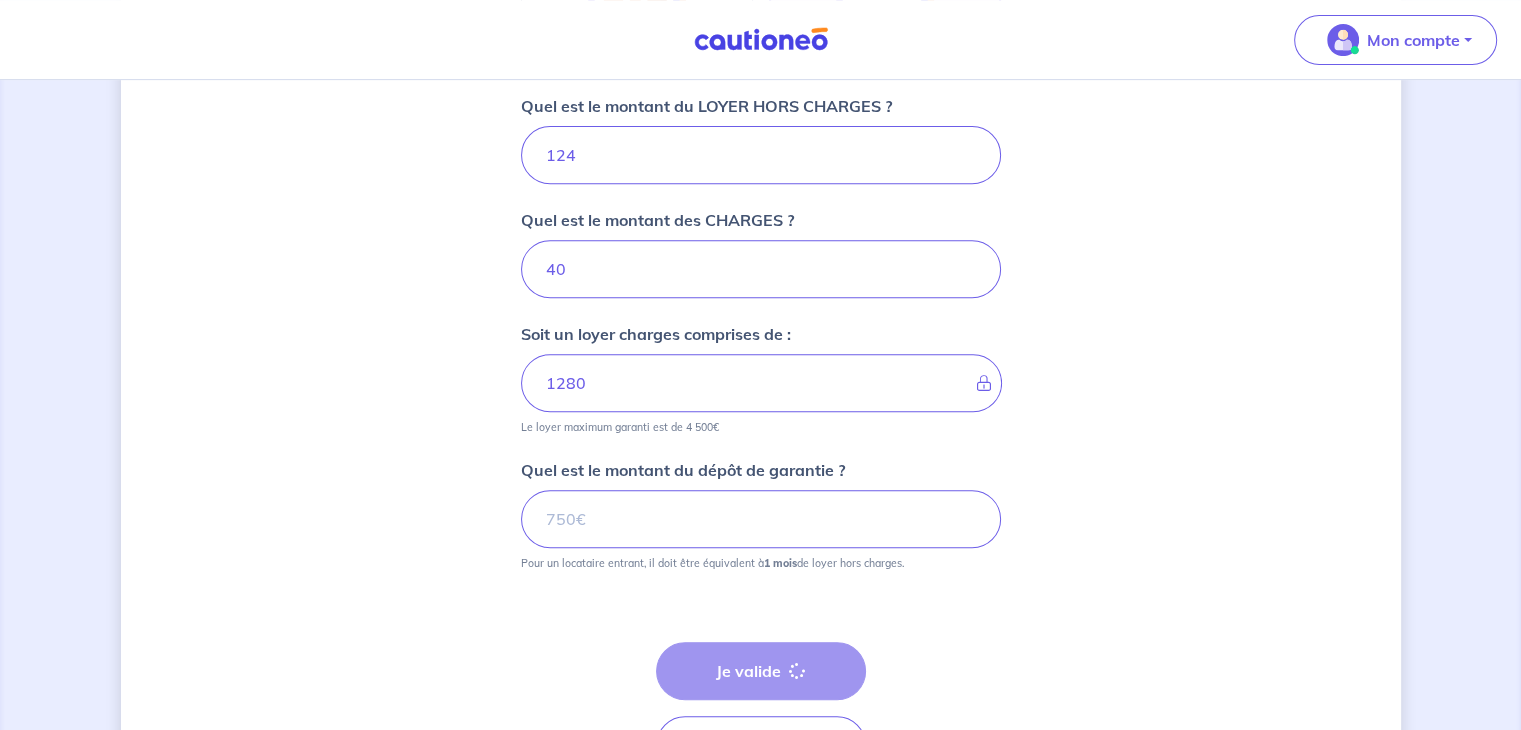 scroll, scrollTop: 0, scrollLeft: 0, axis: both 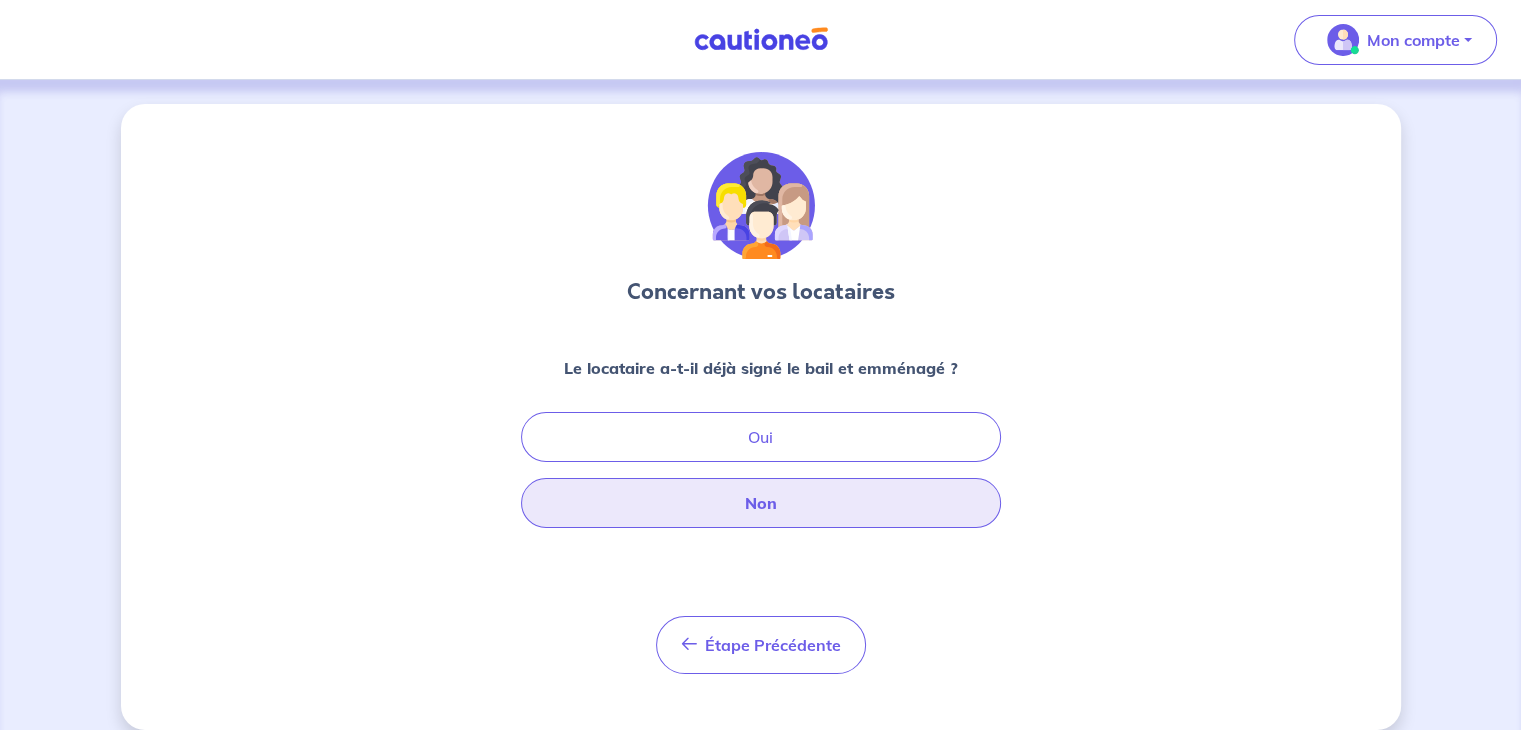 click on "Non" at bounding box center [761, 503] 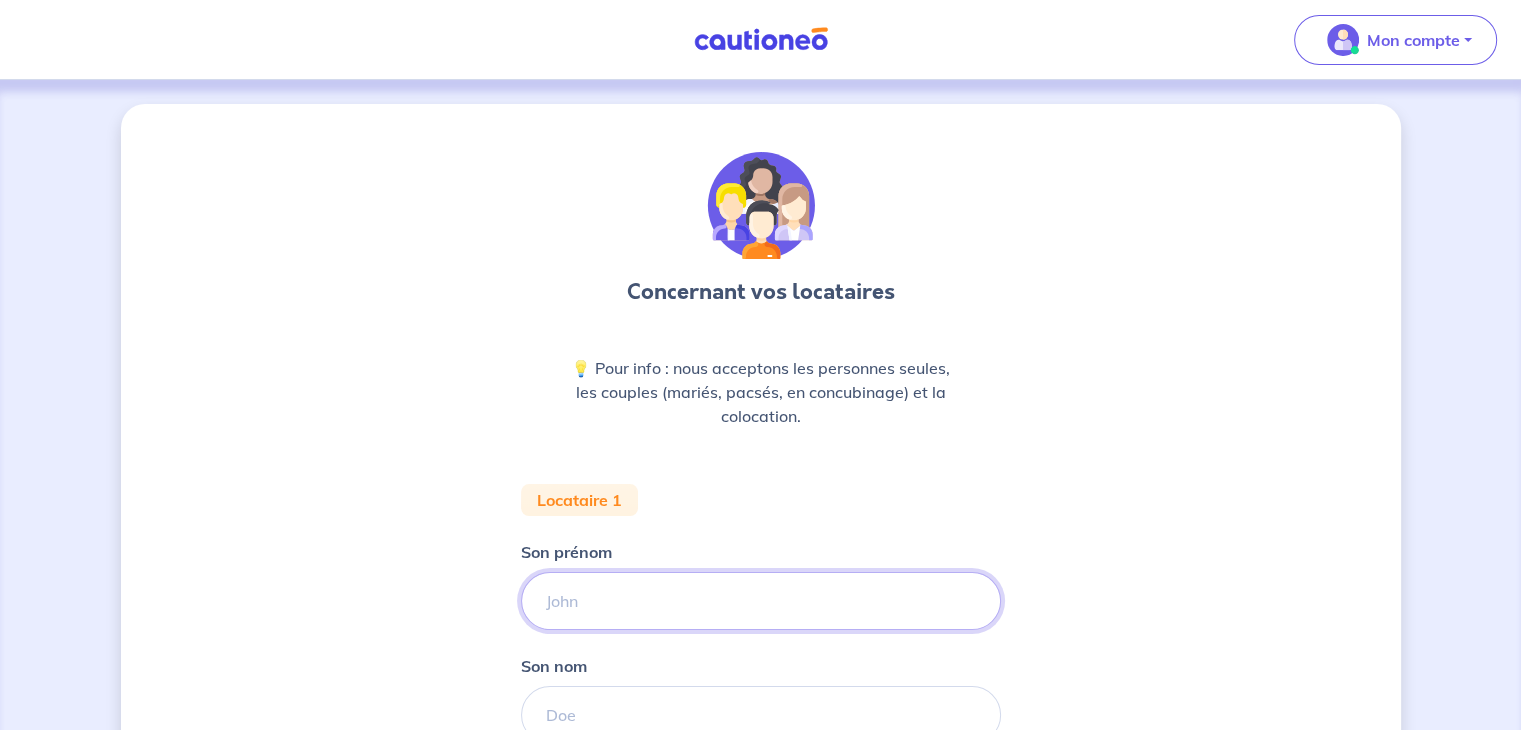 click on "Son prénom" at bounding box center (761, 601) 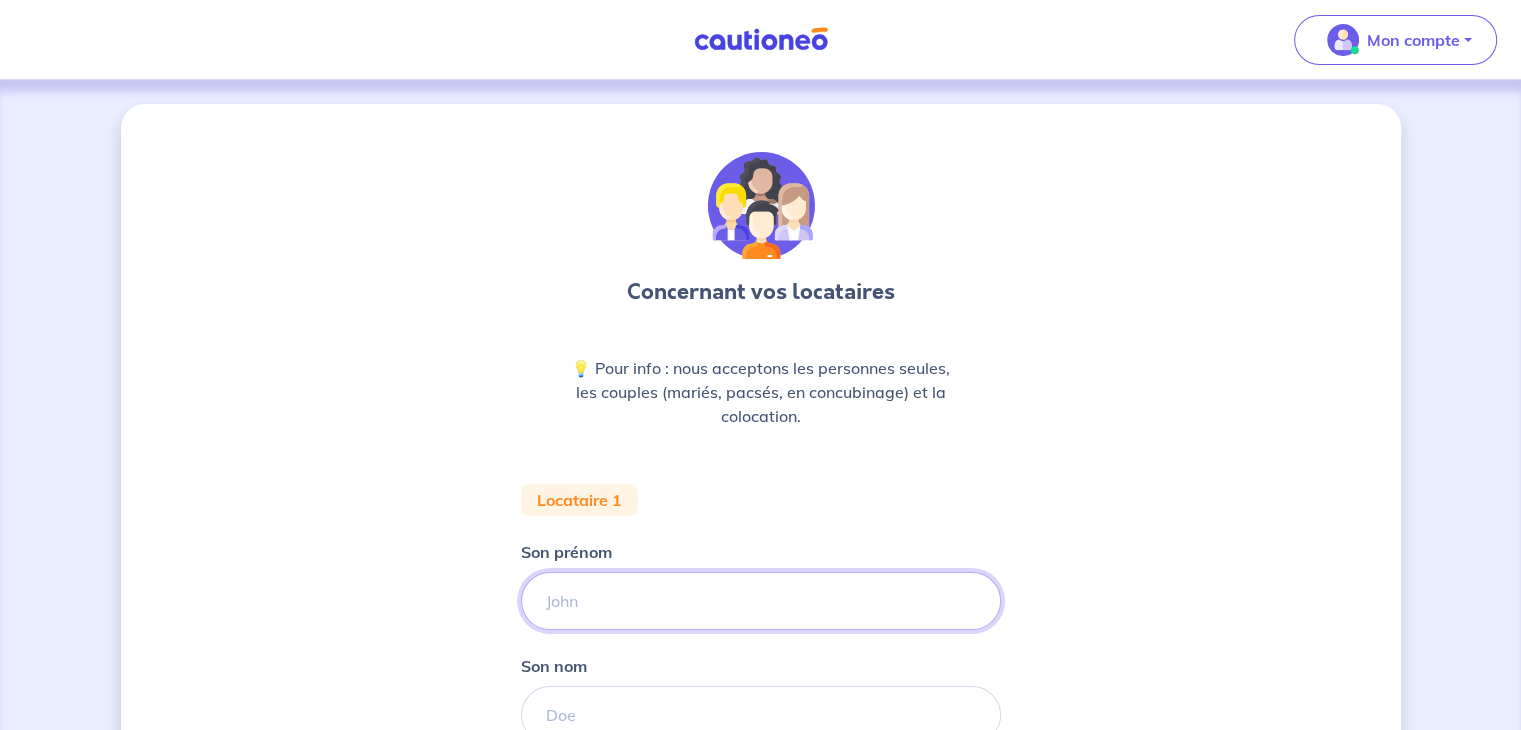 type on "bernard" 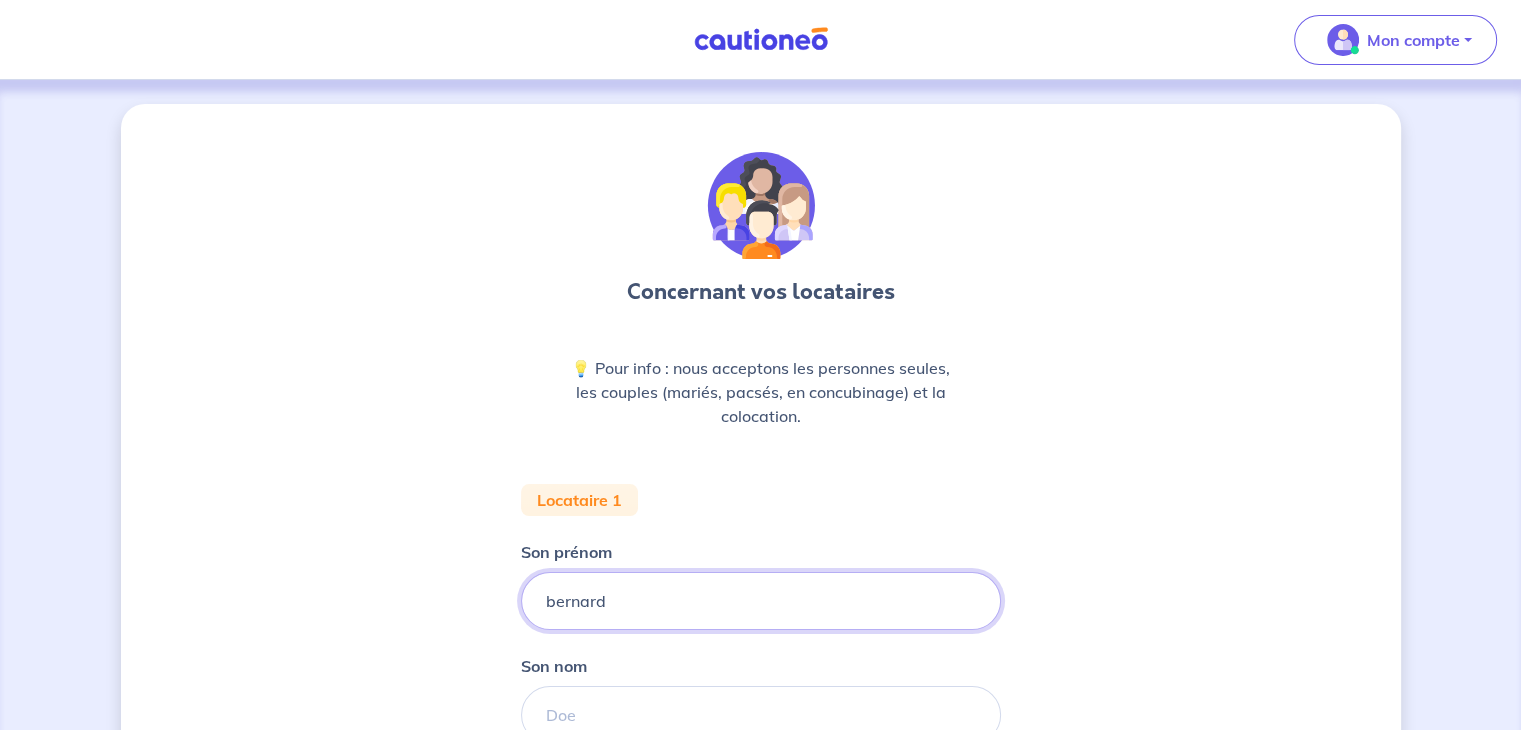 scroll, scrollTop: 188, scrollLeft: 0, axis: vertical 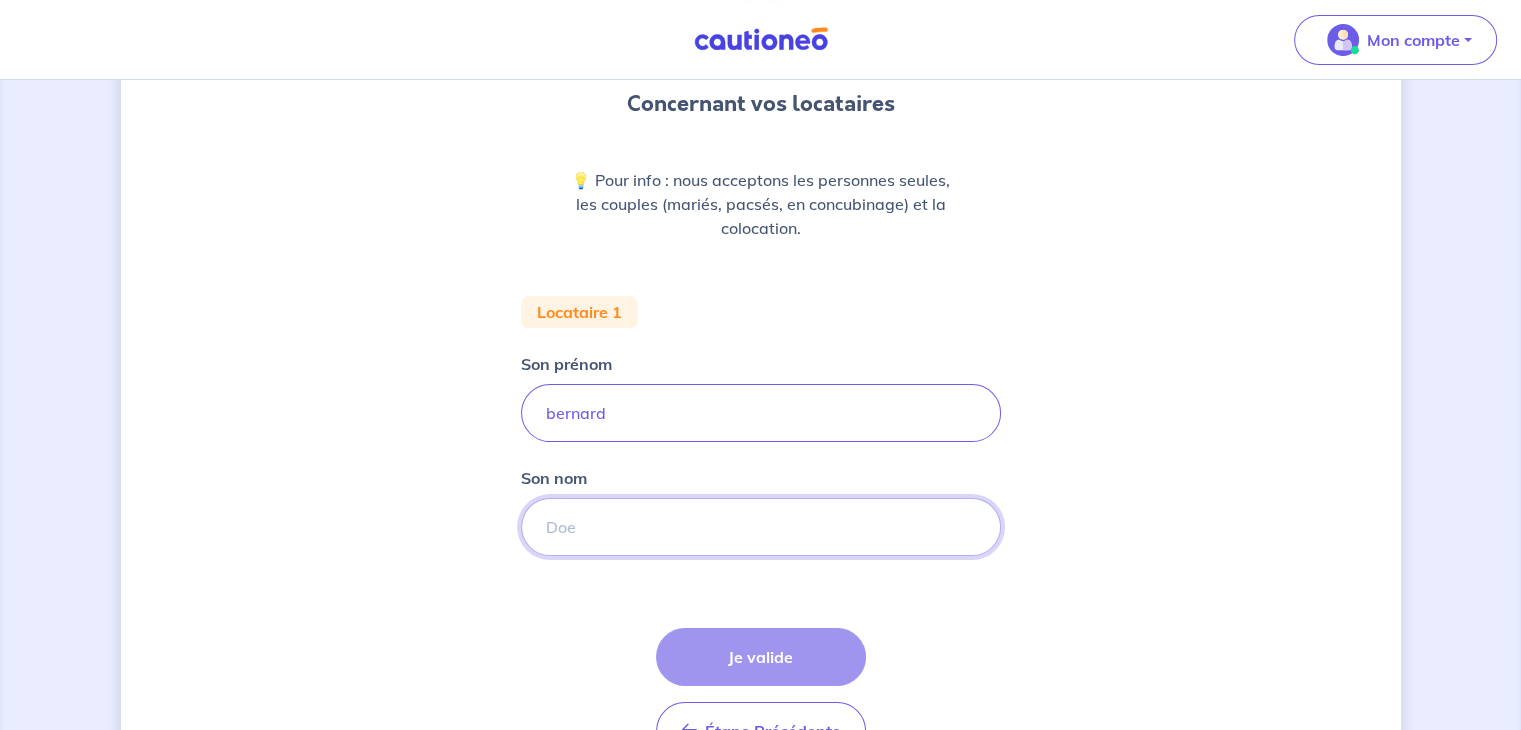 click on "Son nom" at bounding box center [761, 527] 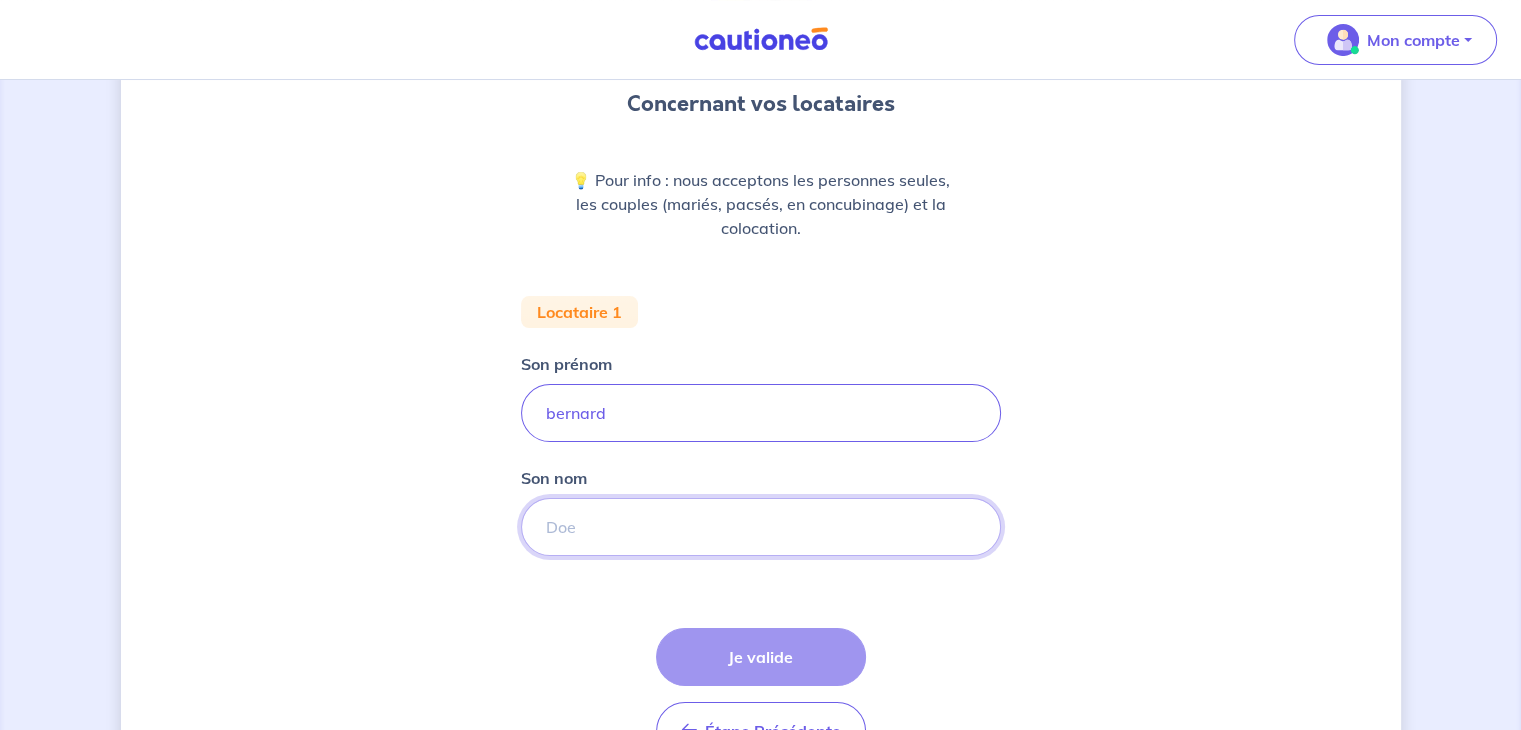 type on "waltz" 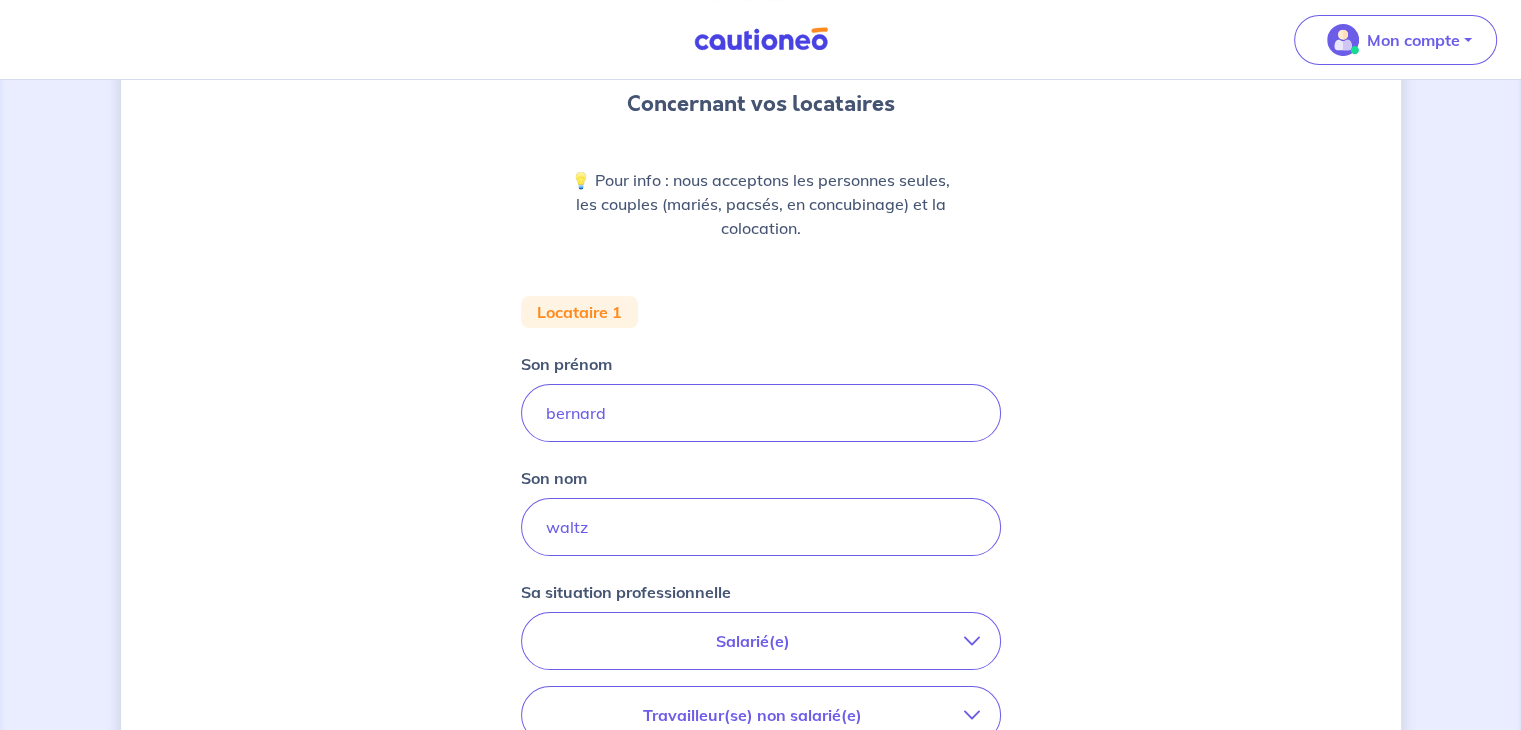 scroll, scrollTop: 367, scrollLeft: 0, axis: vertical 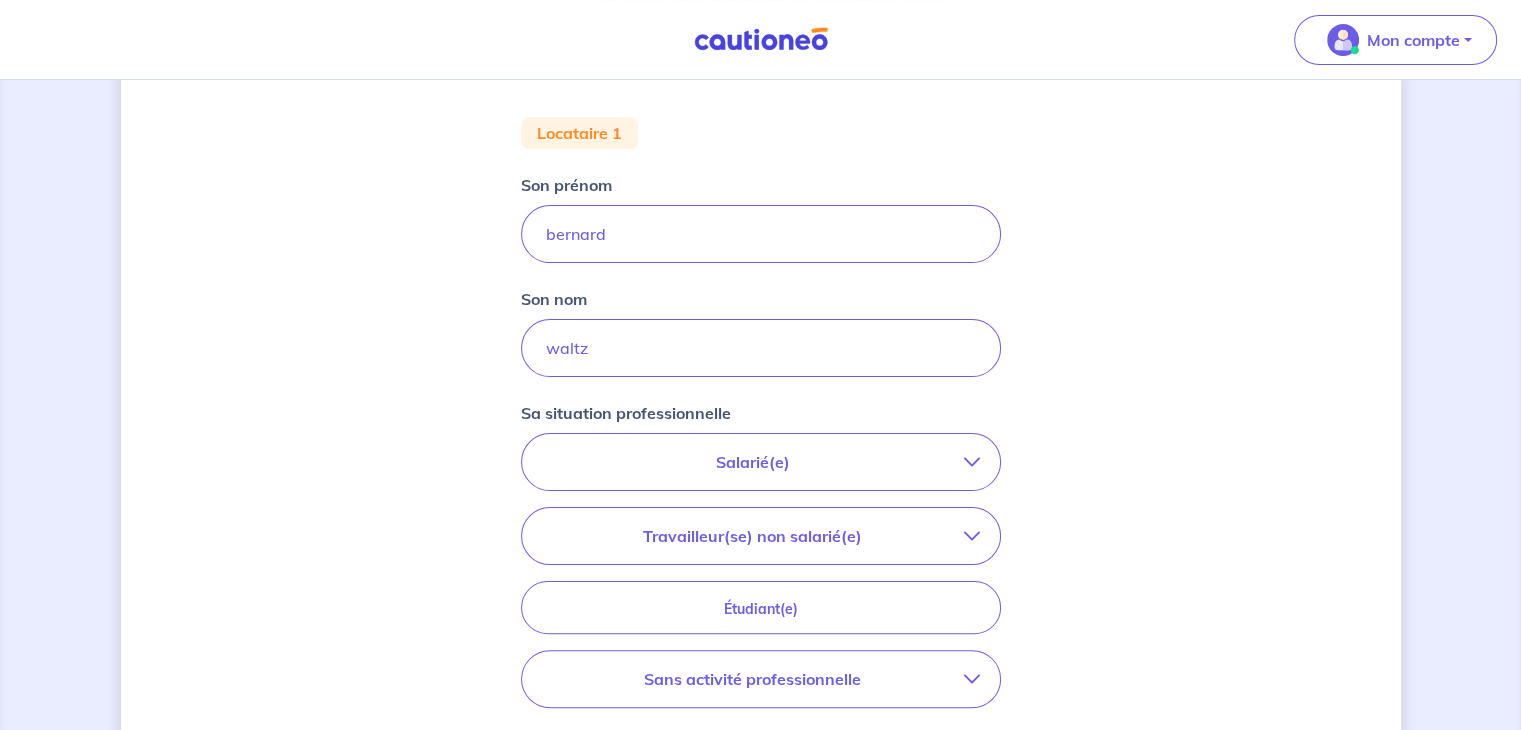 click on "Salarié(e)" at bounding box center [761, 462] 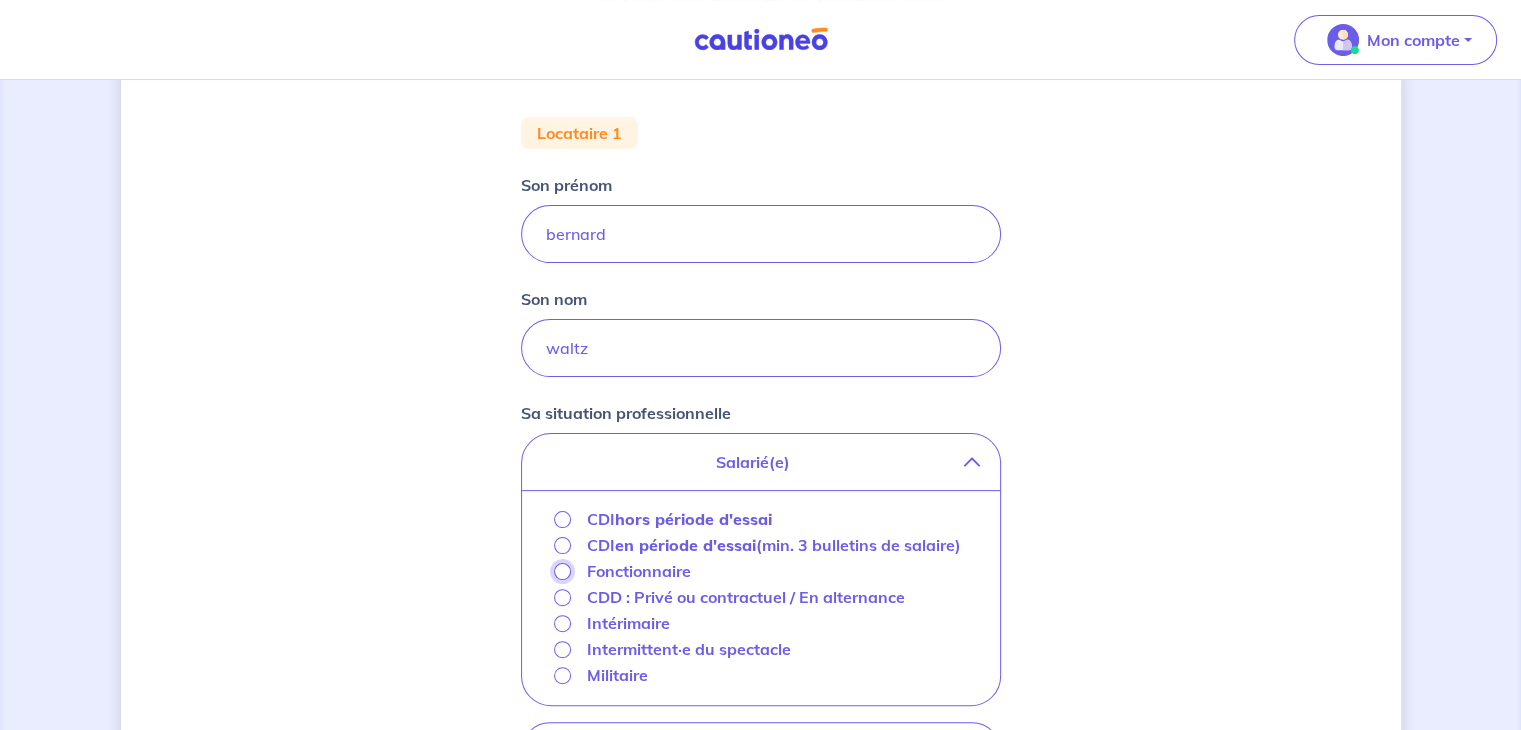 click on "Fonctionnaire" at bounding box center (562, 571) 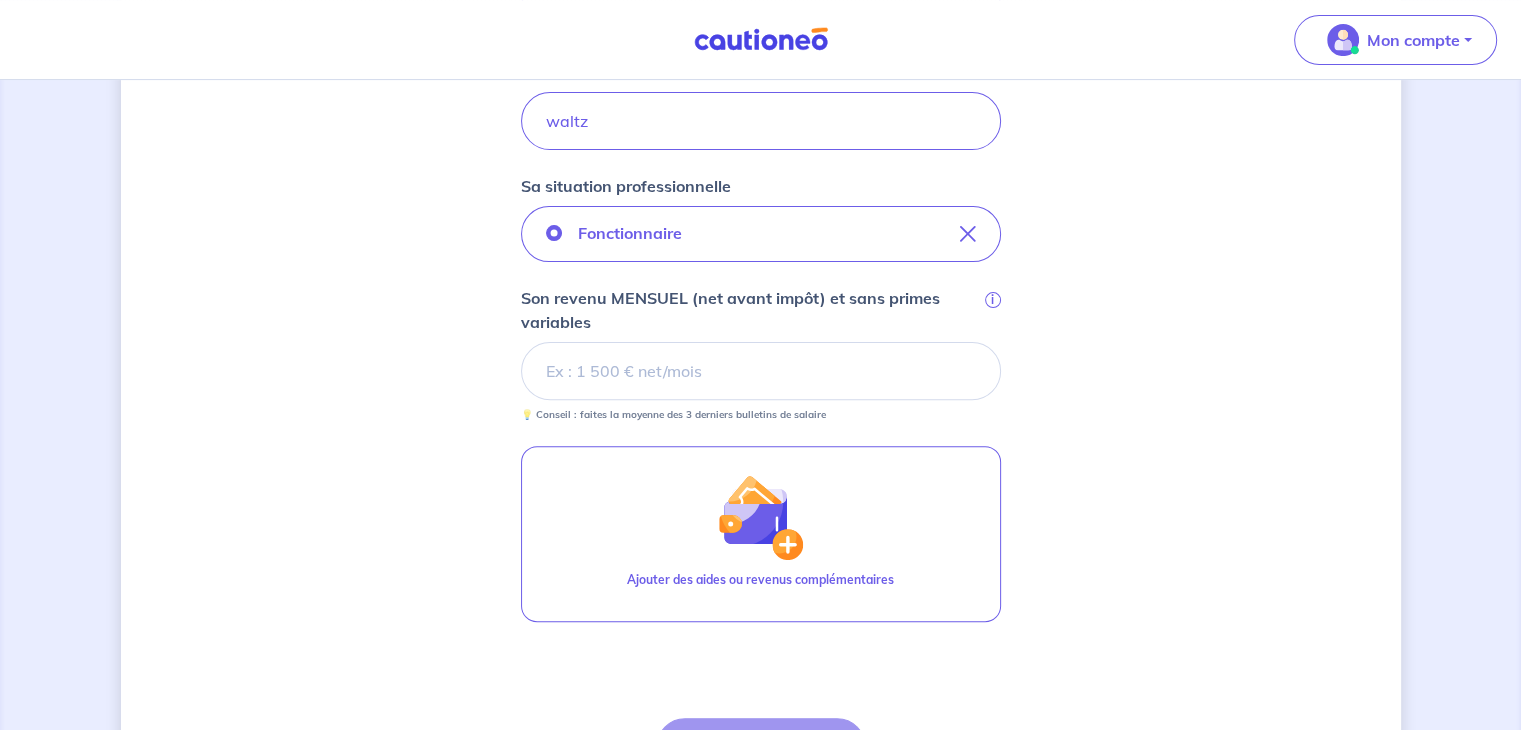 scroll, scrollTop: 595, scrollLeft: 0, axis: vertical 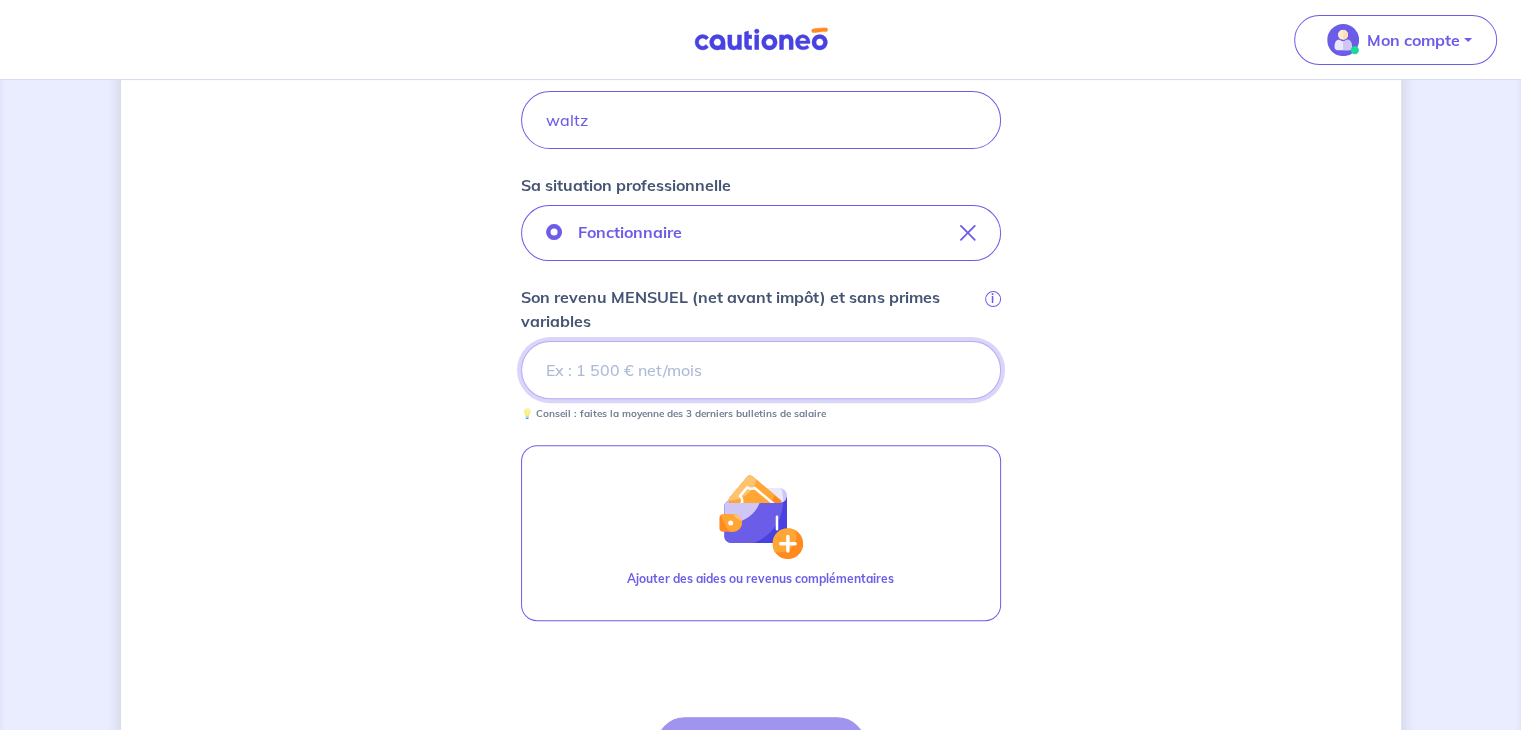 click on "Son revenu MENSUEL (net avant impôt) et sans primes variables i" at bounding box center (761, 370) 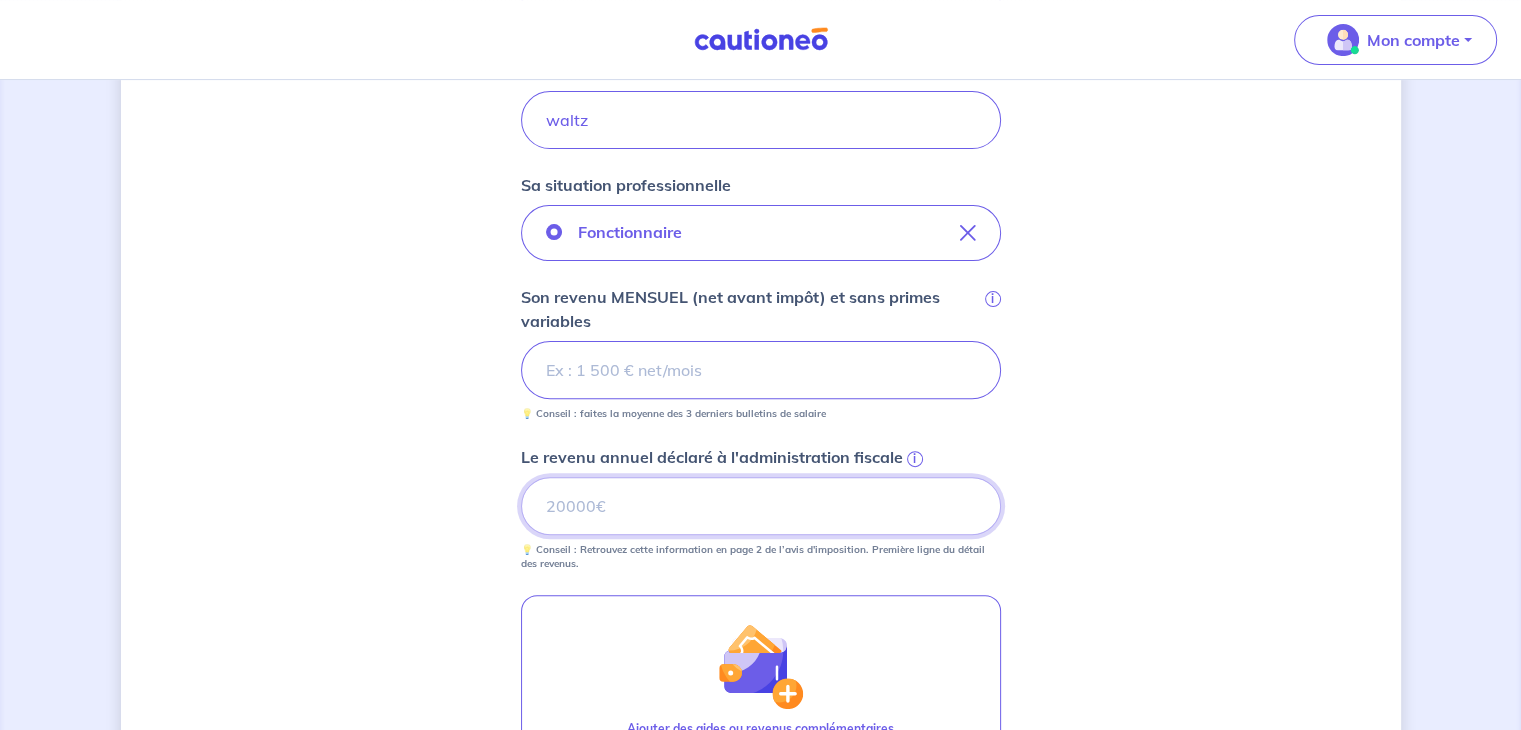 click on "Le revenu annuel déclaré à l'administration fiscale i" at bounding box center [761, 506] 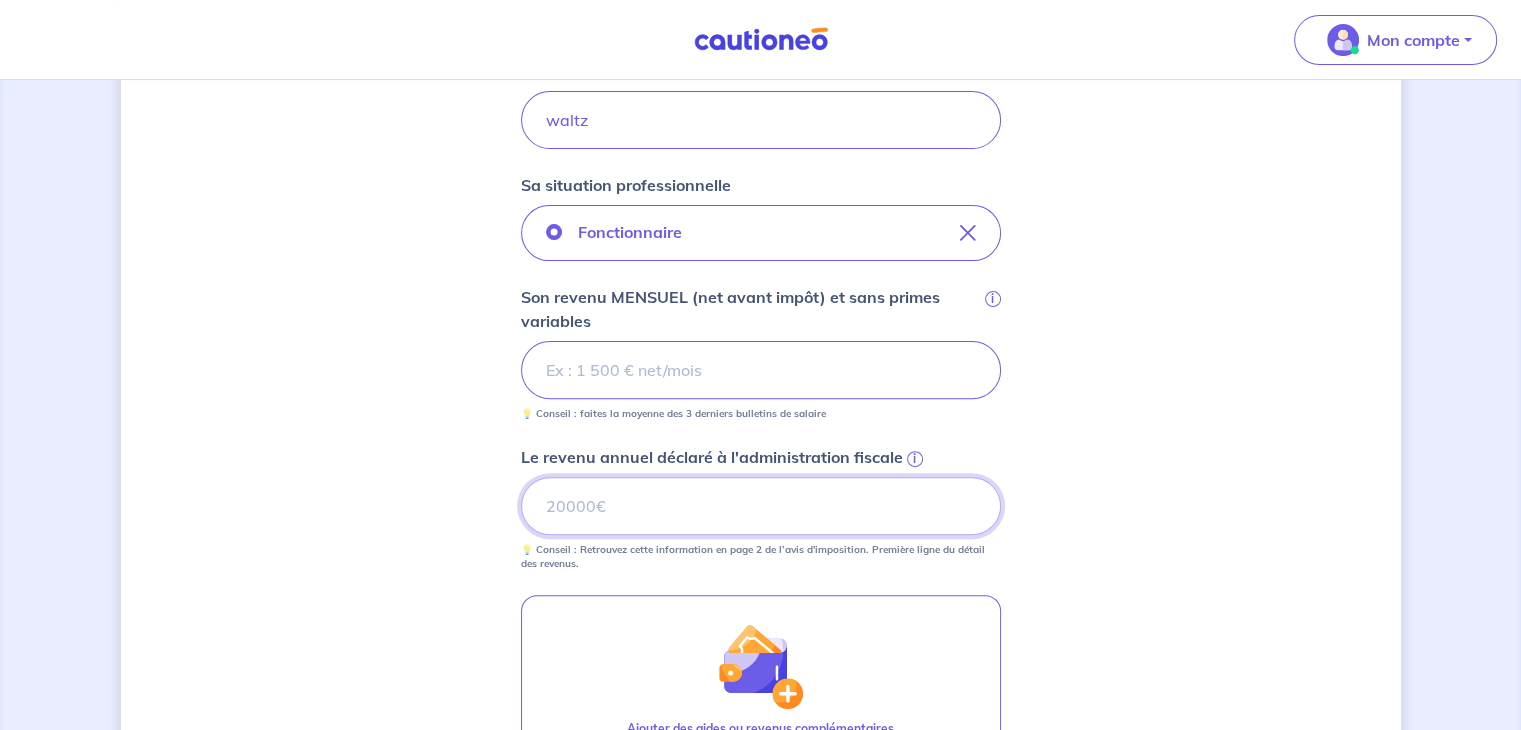 type on "36650" 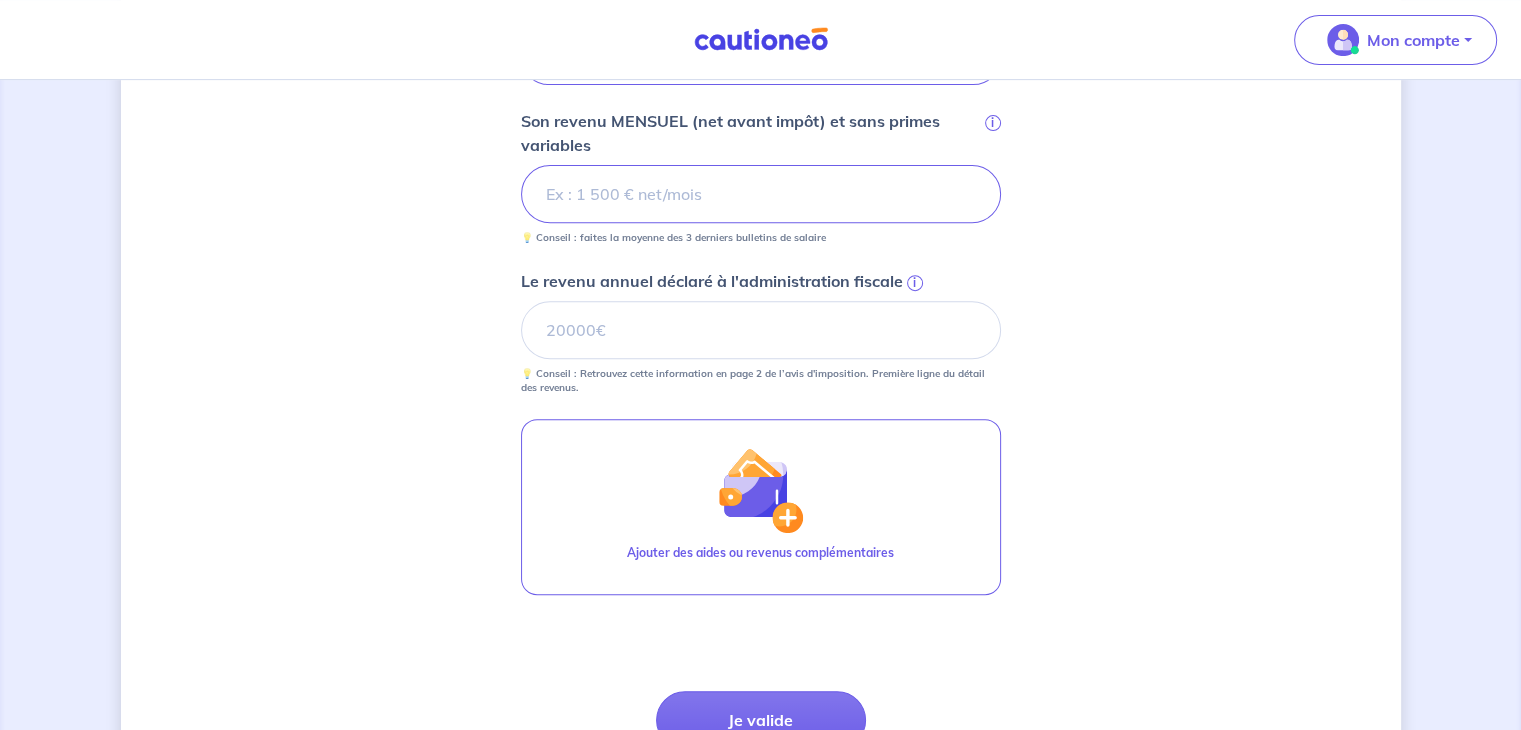 scroll, scrollTop: 957, scrollLeft: 0, axis: vertical 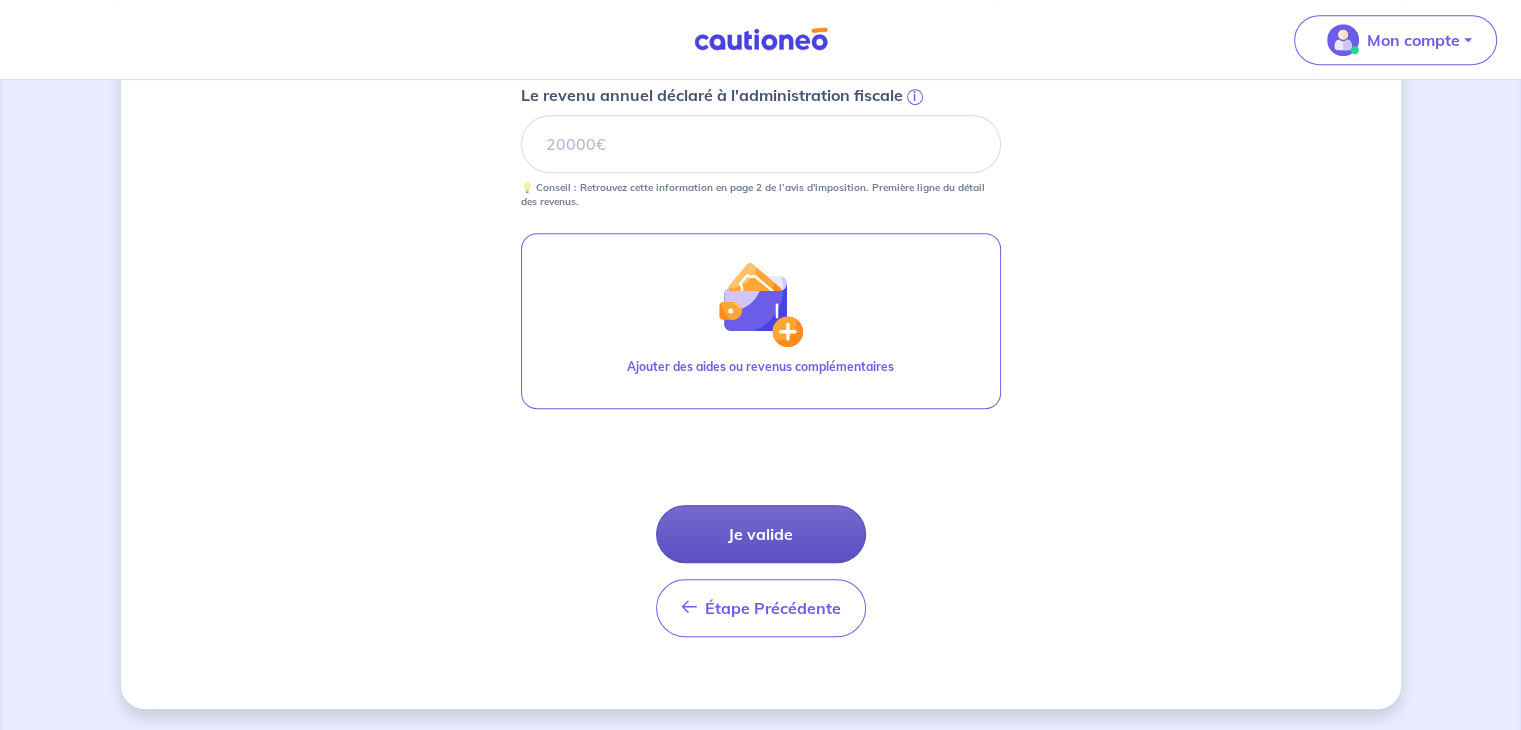 click on "Je valide" at bounding box center [761, 534] 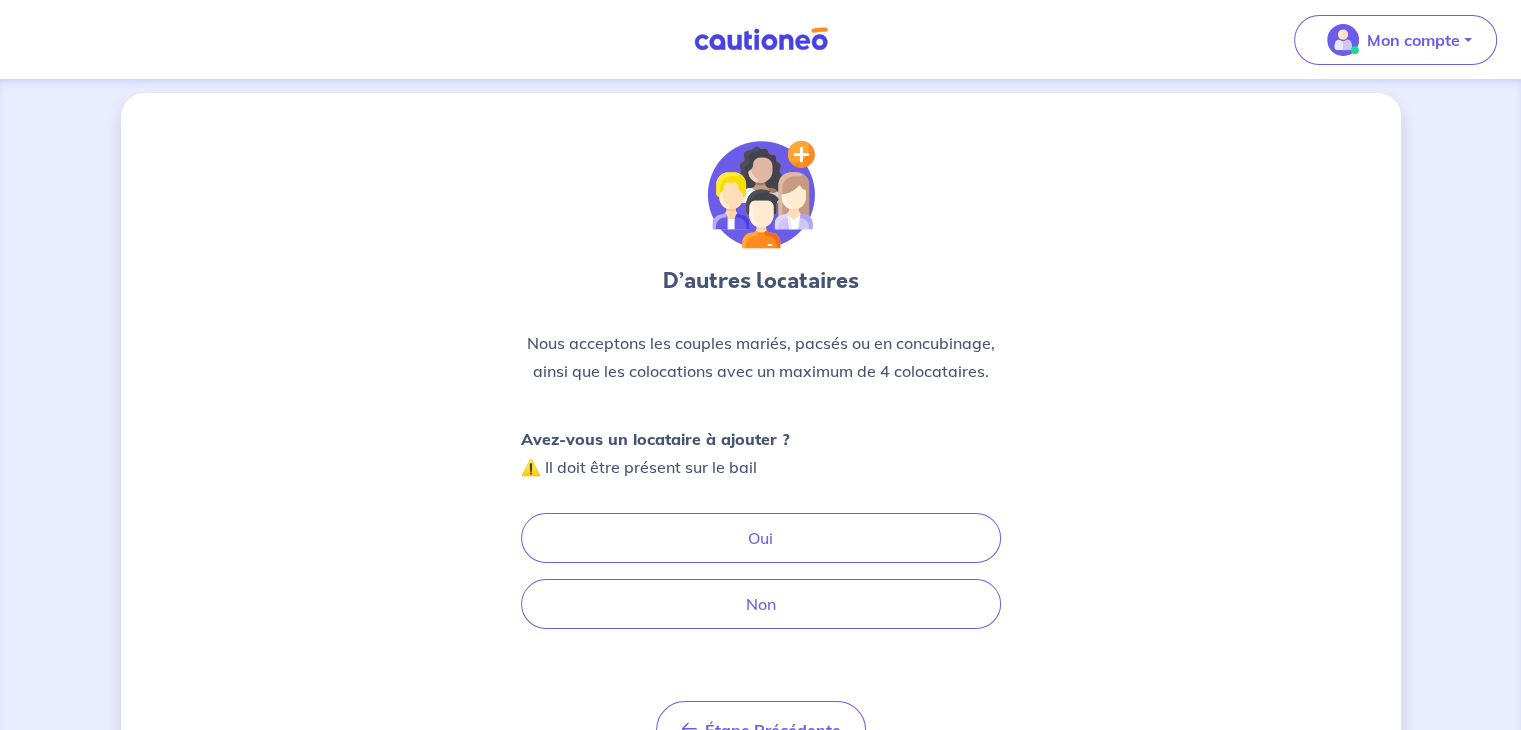 scroll, scrollTop: 0, scrollLeft: 0, axis: both 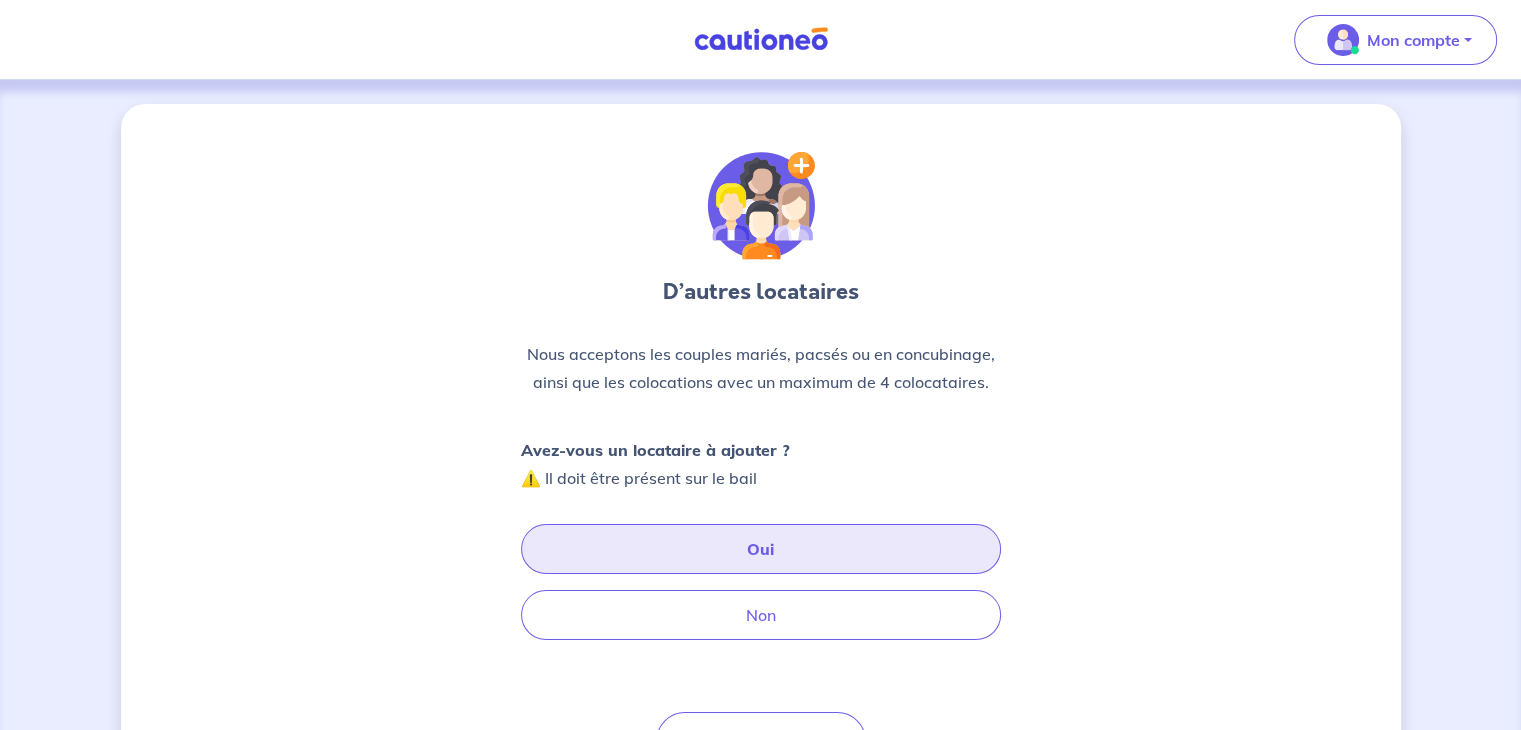 click on "Oui" at bounding box center [761, 549] 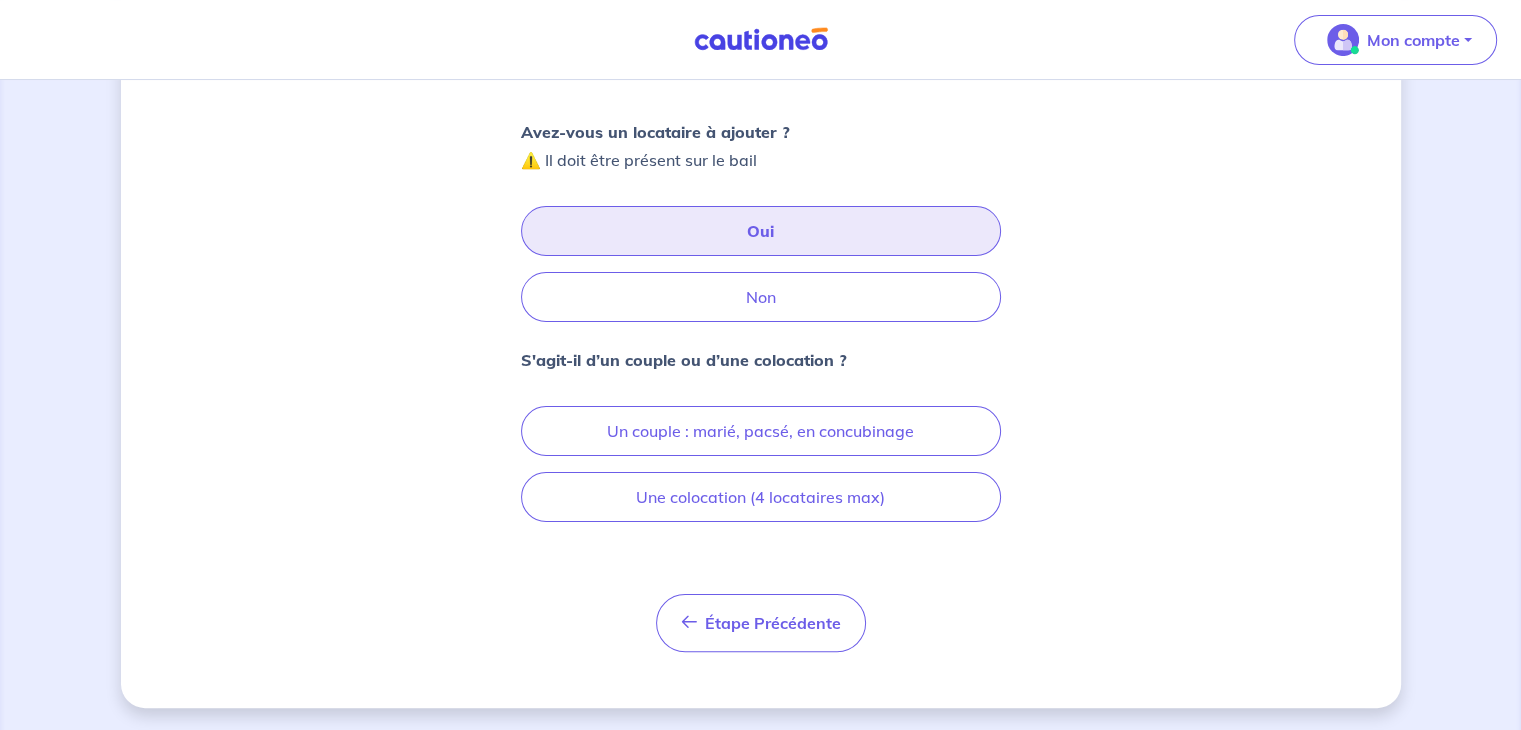 scroll, scrollTop: 314, scrollLeft: 0, axis: vertical 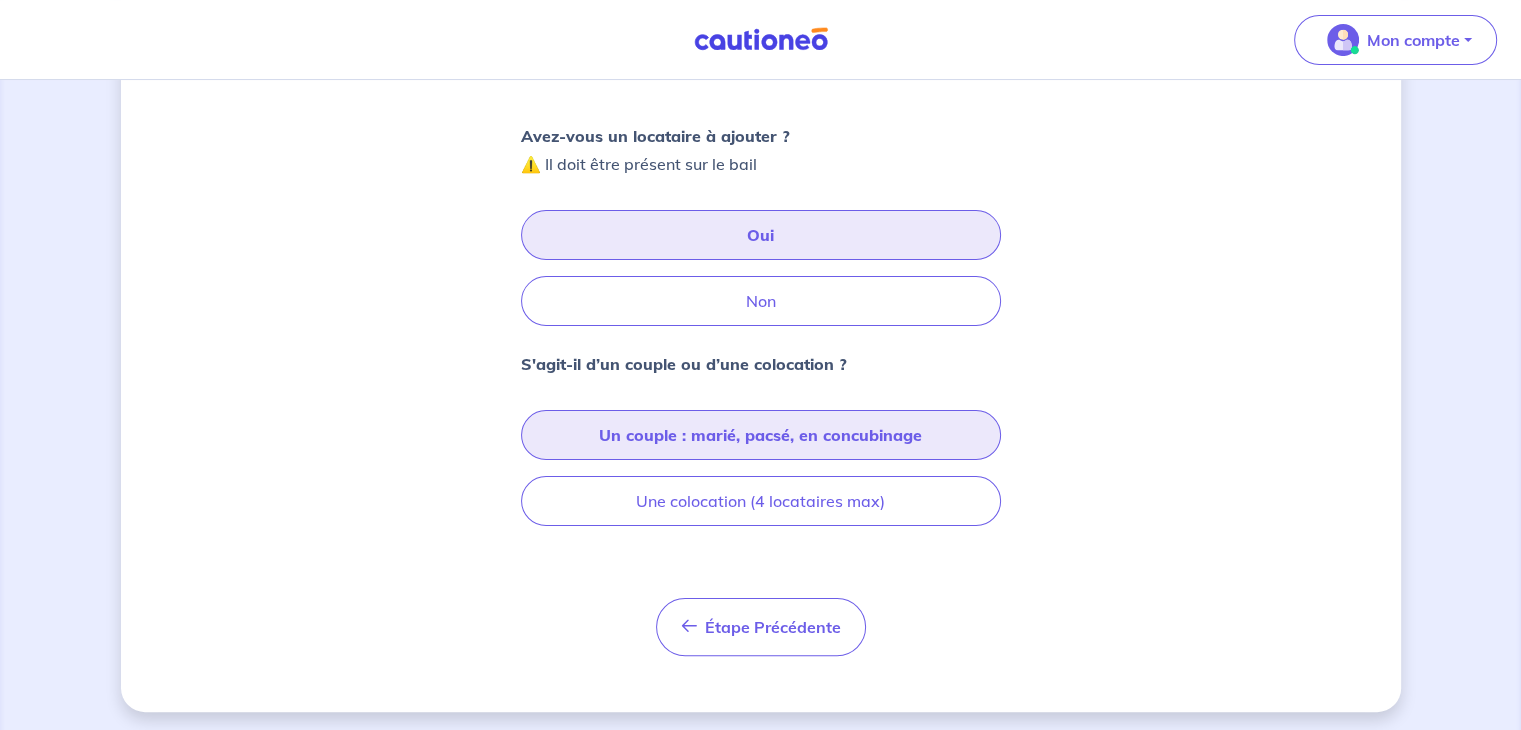 click on "Un couple : marié, pacsé, en concubinage" at bounding box center [761, 435] 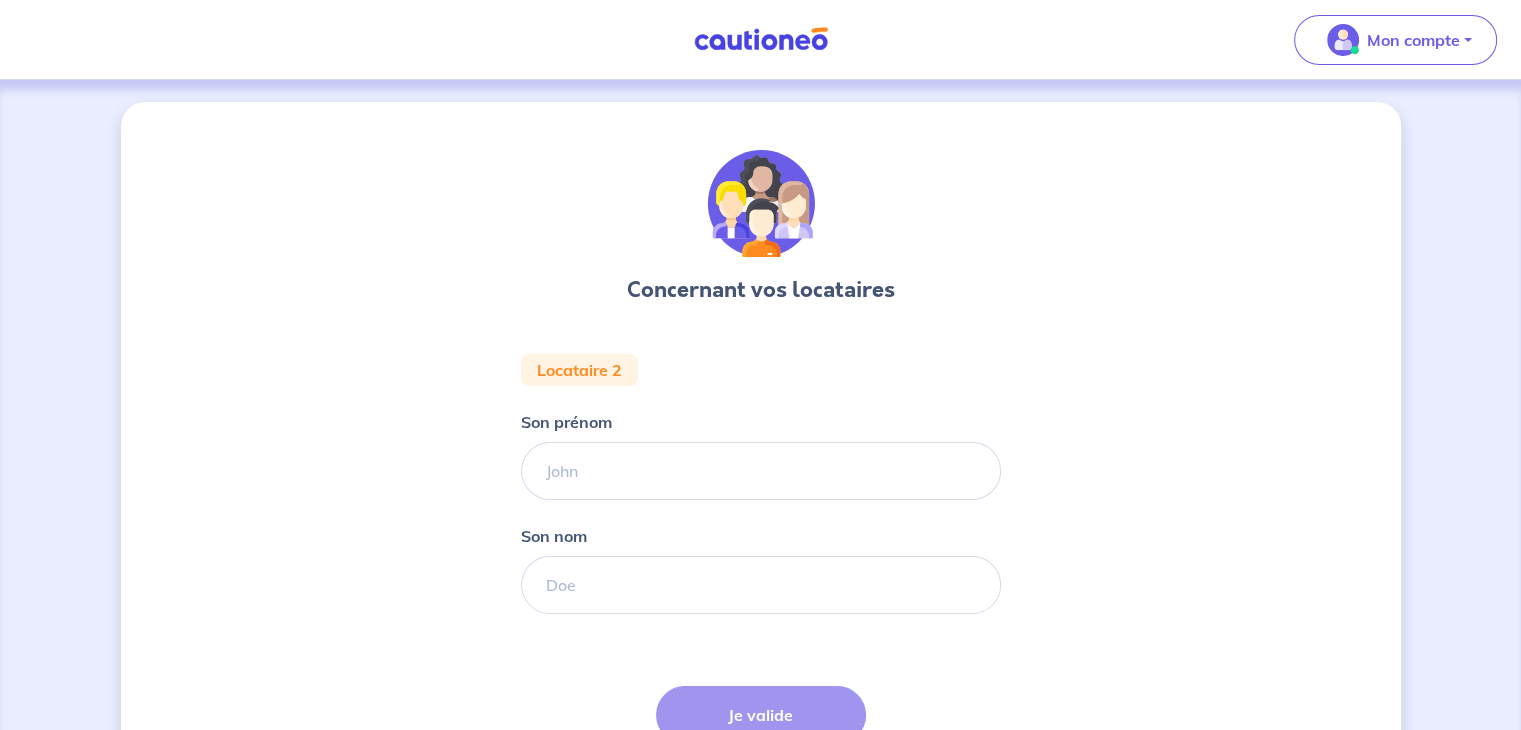scroll, scrollTop: 0, scrollLeft: 0, axis: both 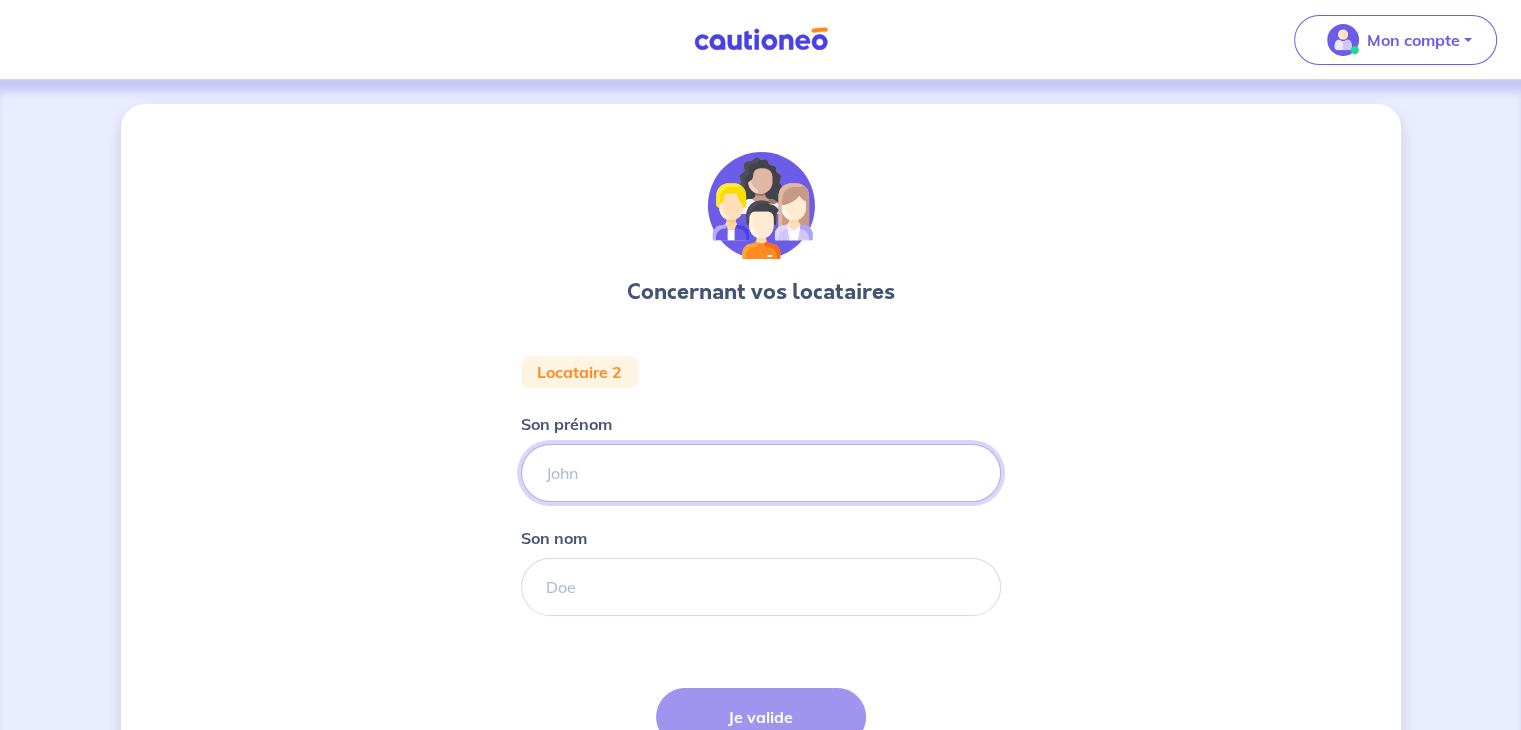 click on "Son prénom" at bounding box center (761, 473) 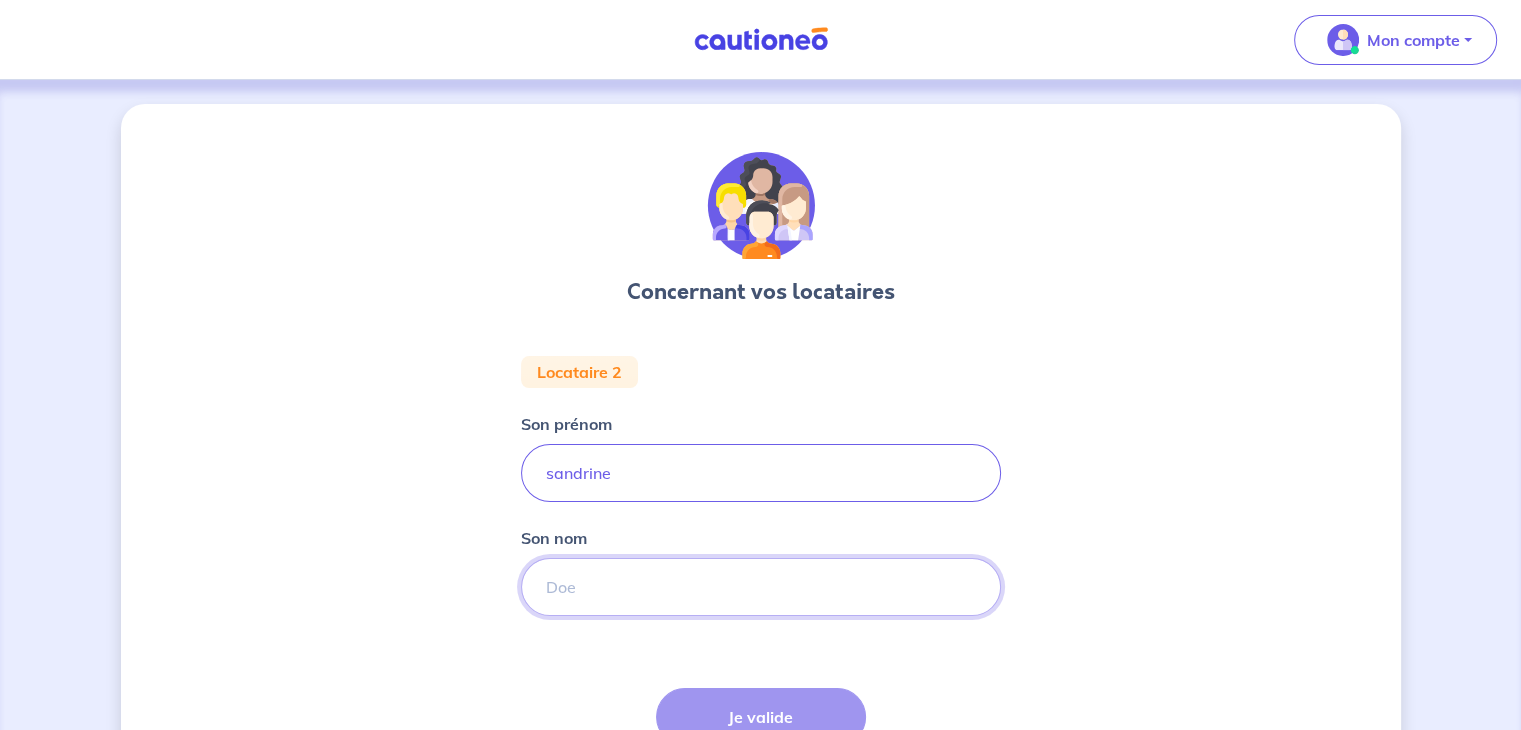 click on "Son nom" at bounding box center [761, 587] 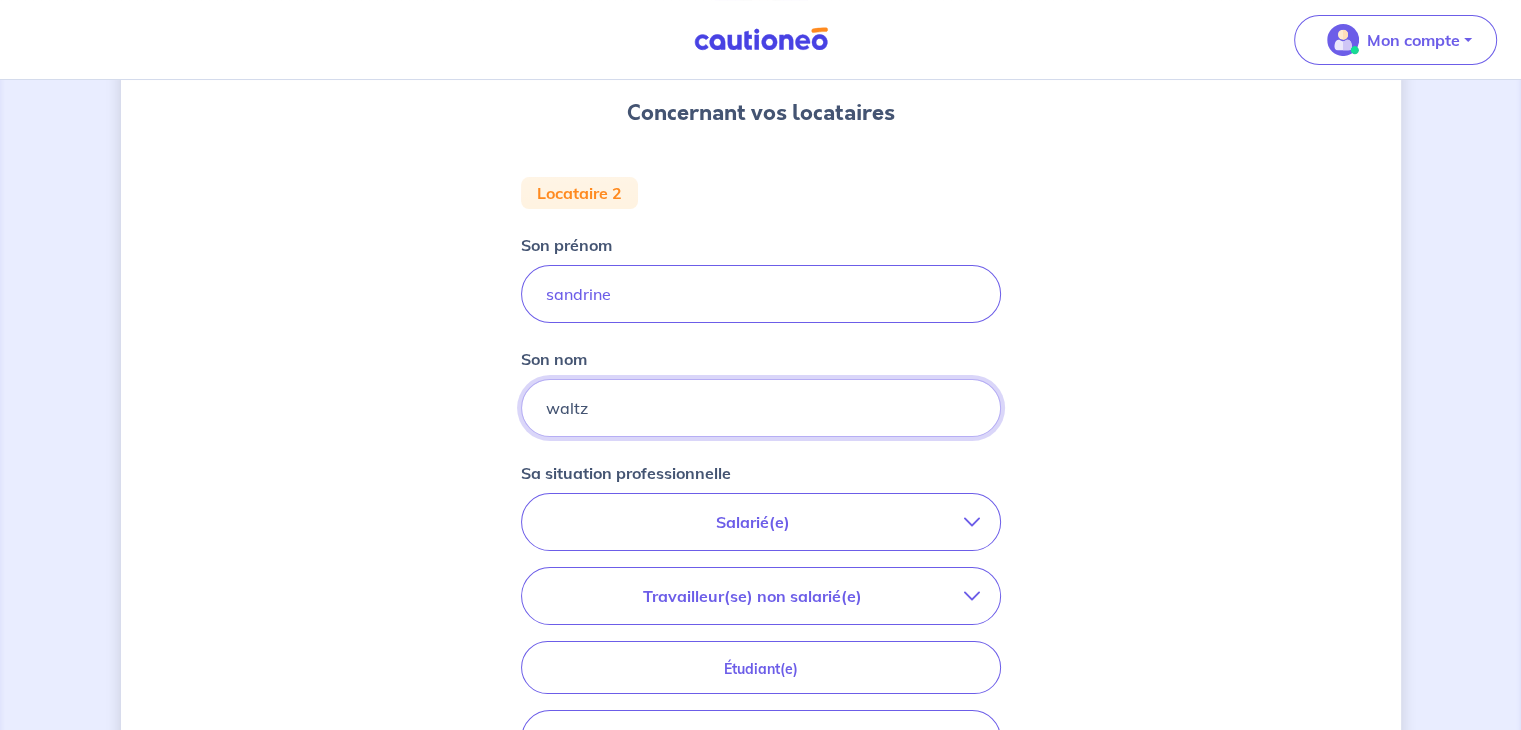 scroll, scrollTop: 208, scrollLeft: 0, axis: vertical 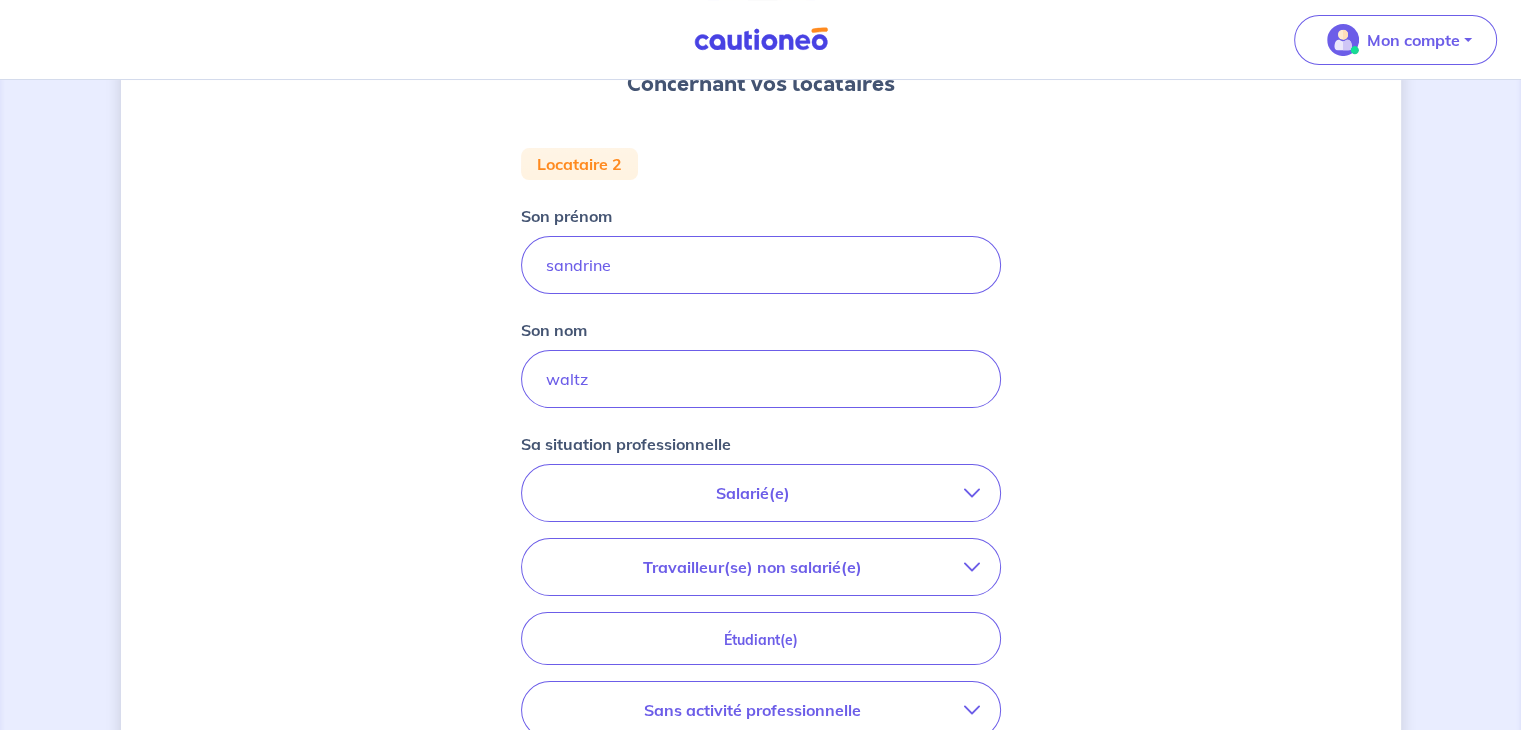 click on "Salarié(e)" at bounding box center [753, 493] 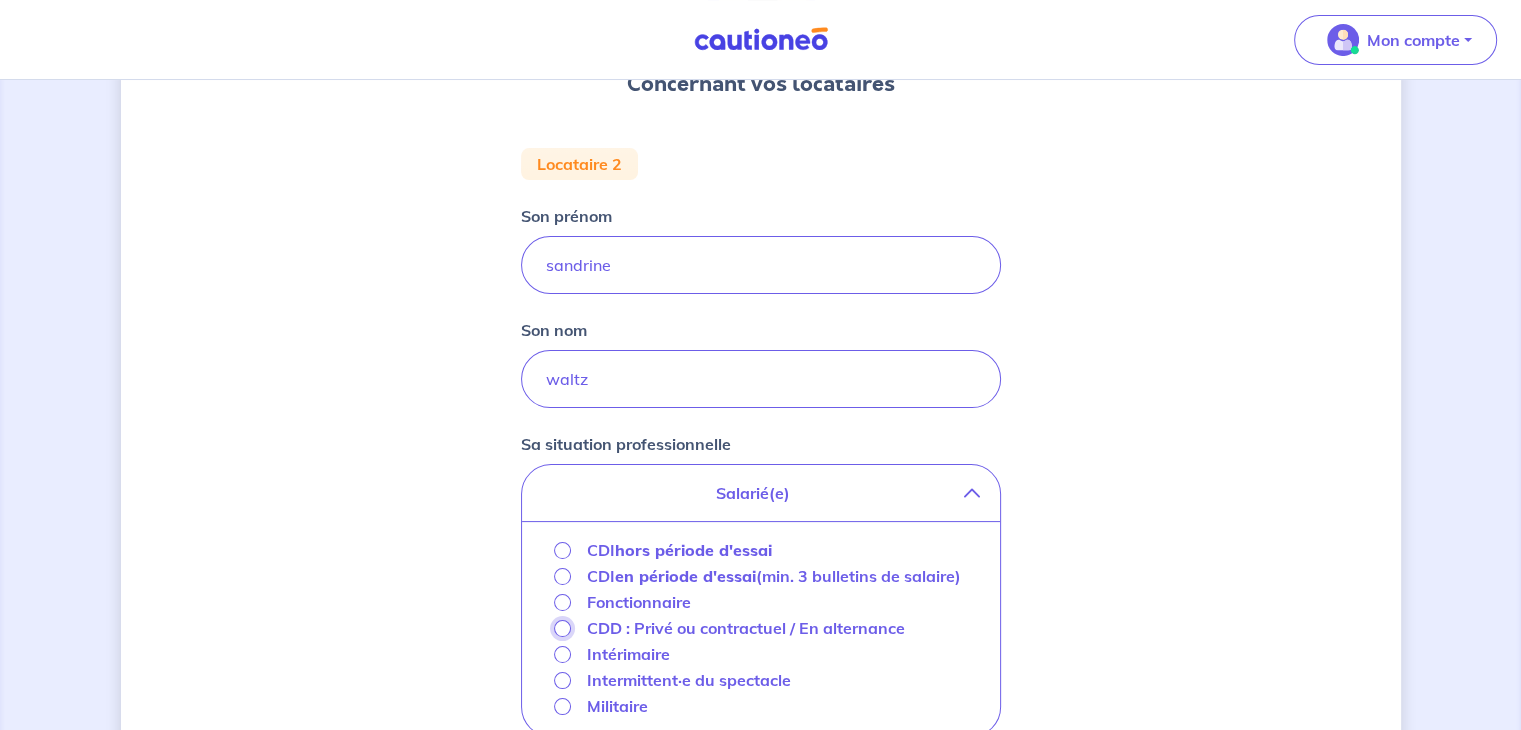 click on "CDD : Privé ou contractuel / En alternance" at bounding box center [562, 628] 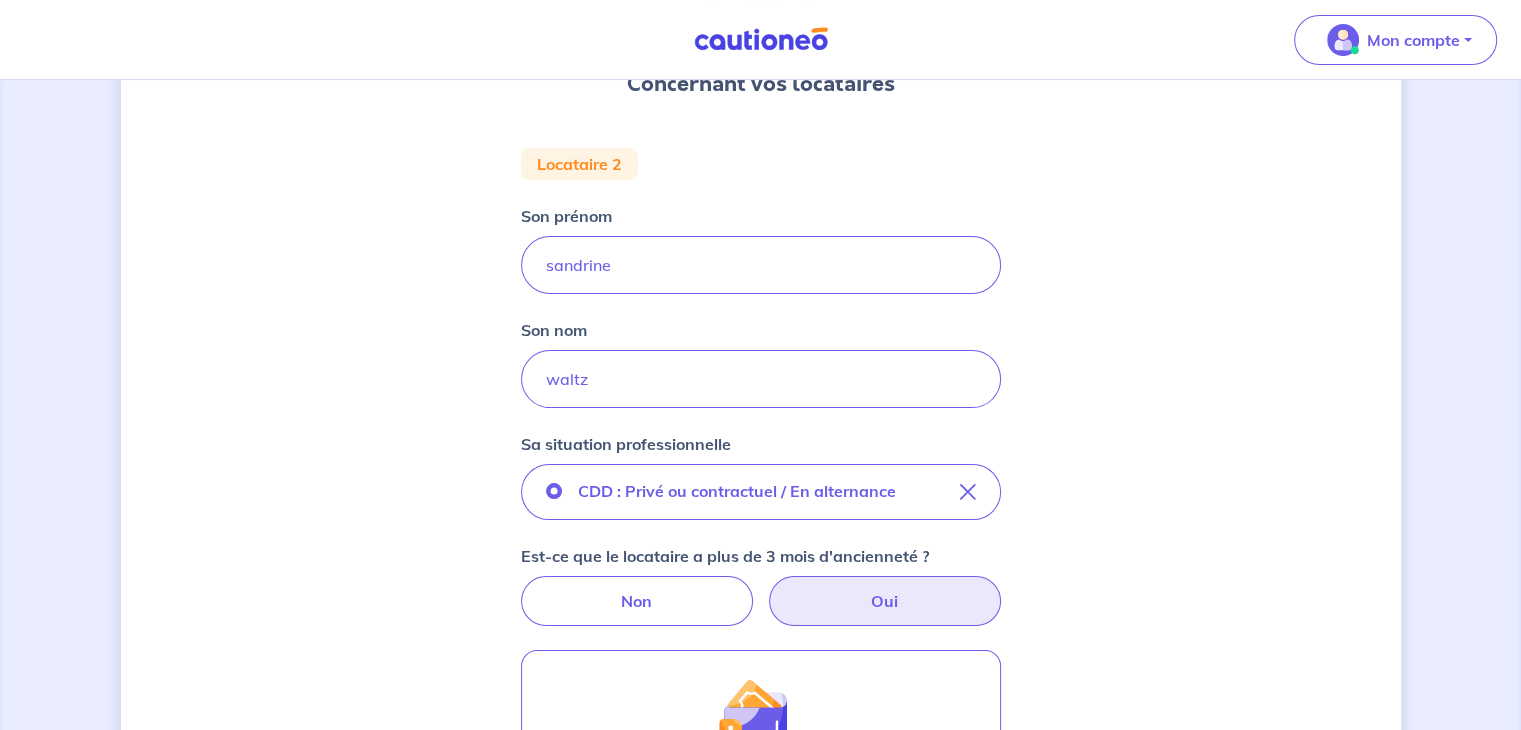 click on "Oui" at bounding box center (885, 601) 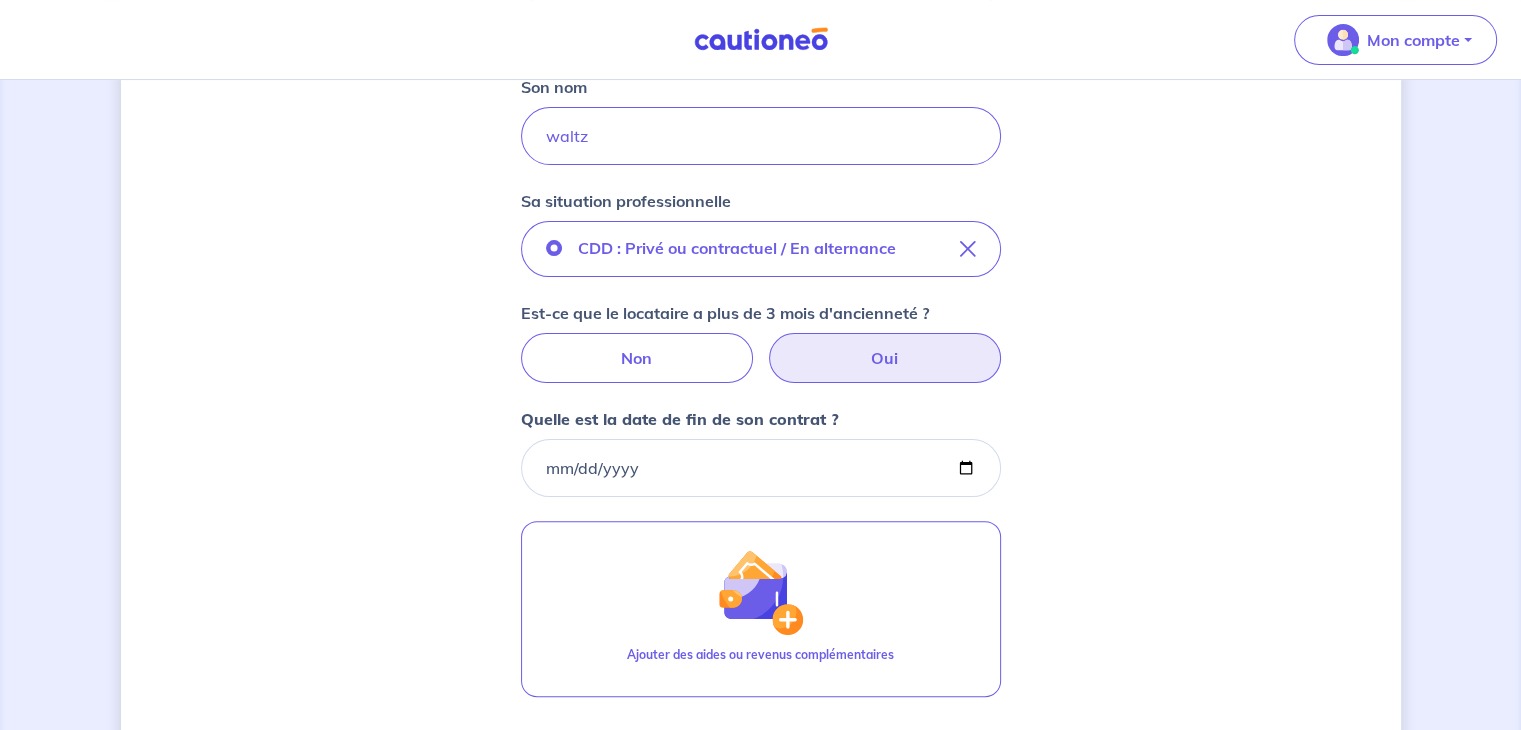 scroll, scrollTop: 452, scrollLeft: 0, axis: vertical 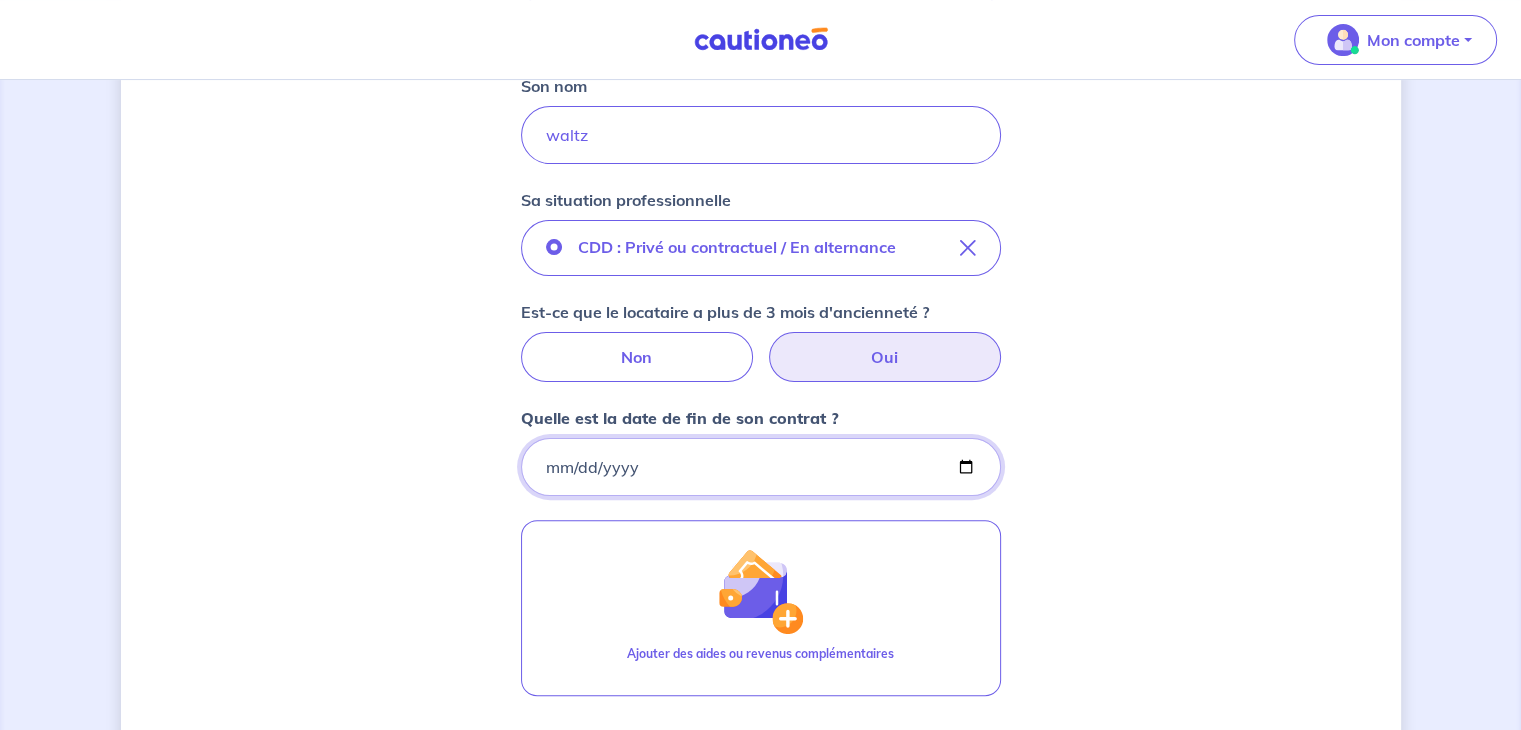 click on "Quelle est la date de fin de son contrat ?" at bounding box center (761, 467) 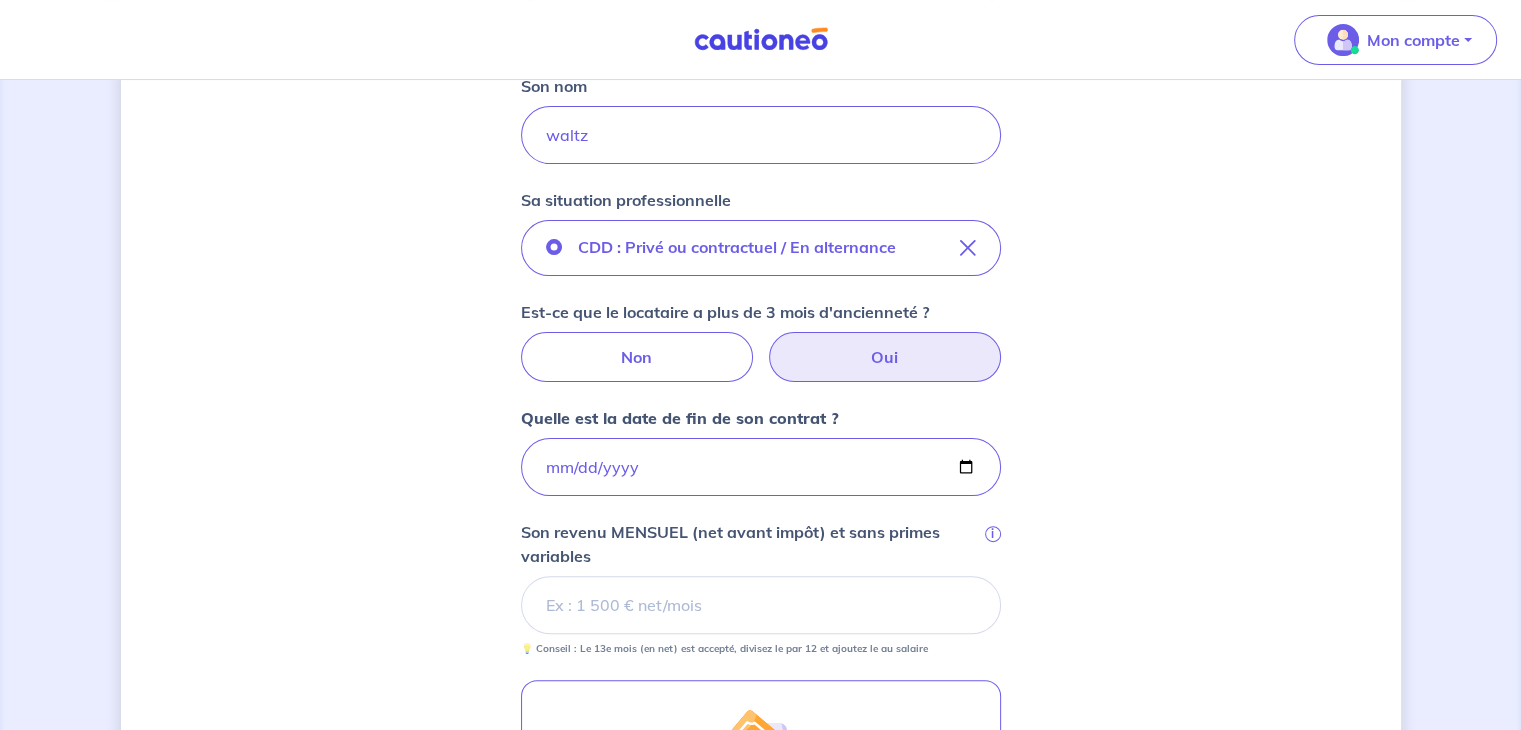 type on "[DATE]" 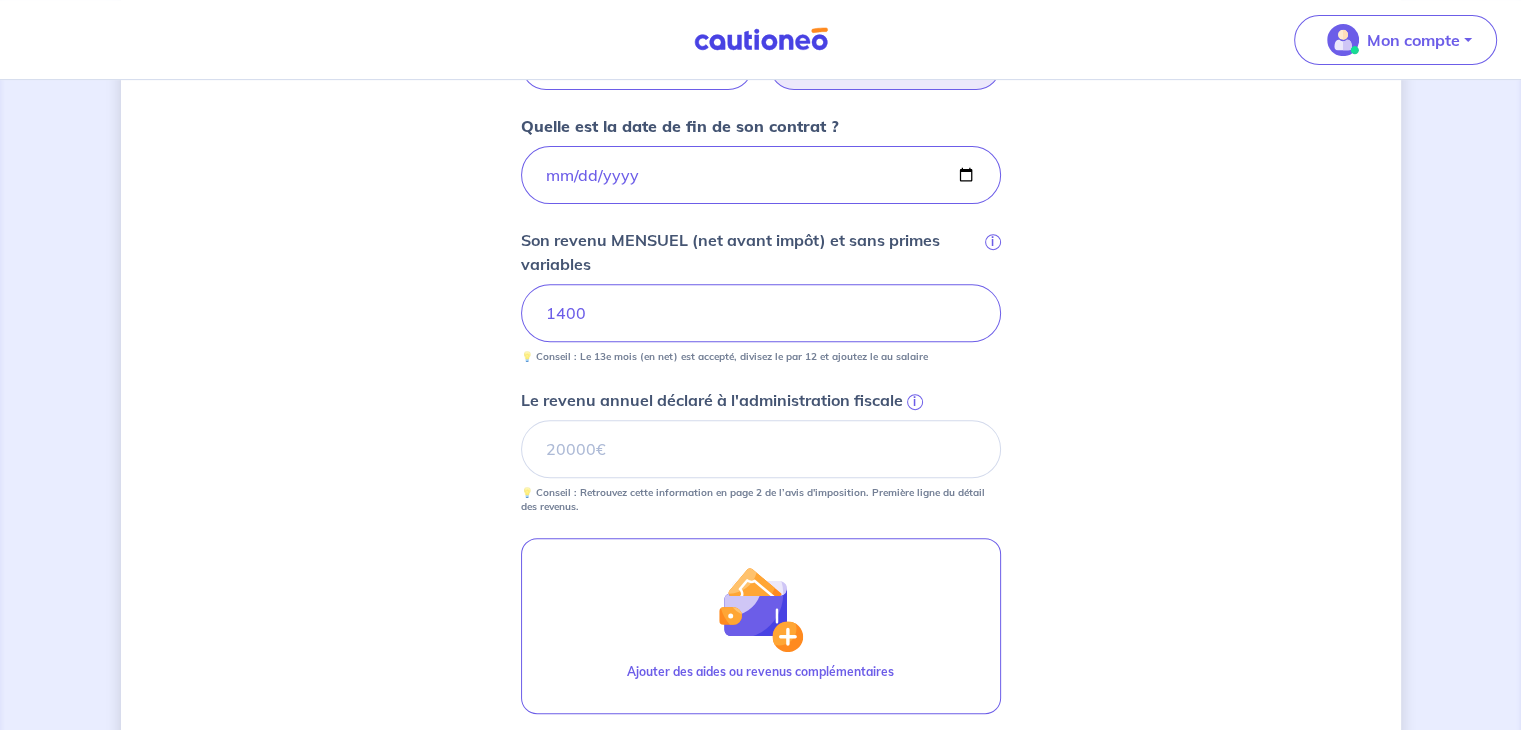 scroll, scrollTop: 744, scrollLeft: 0, axis: vertical 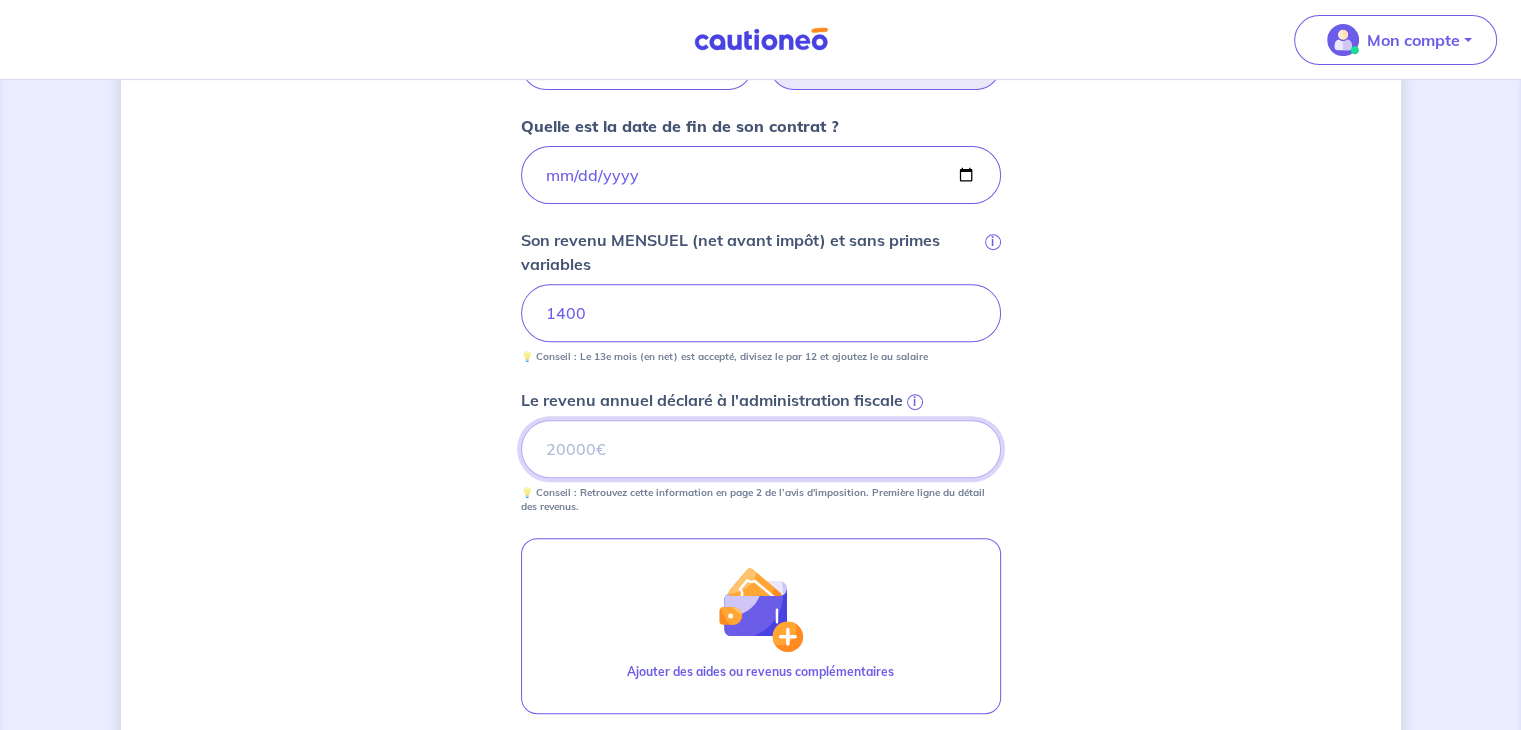 click on "Le revenu annuel déclaré à l'administration fiscale i" at bounding box center [761, 449] 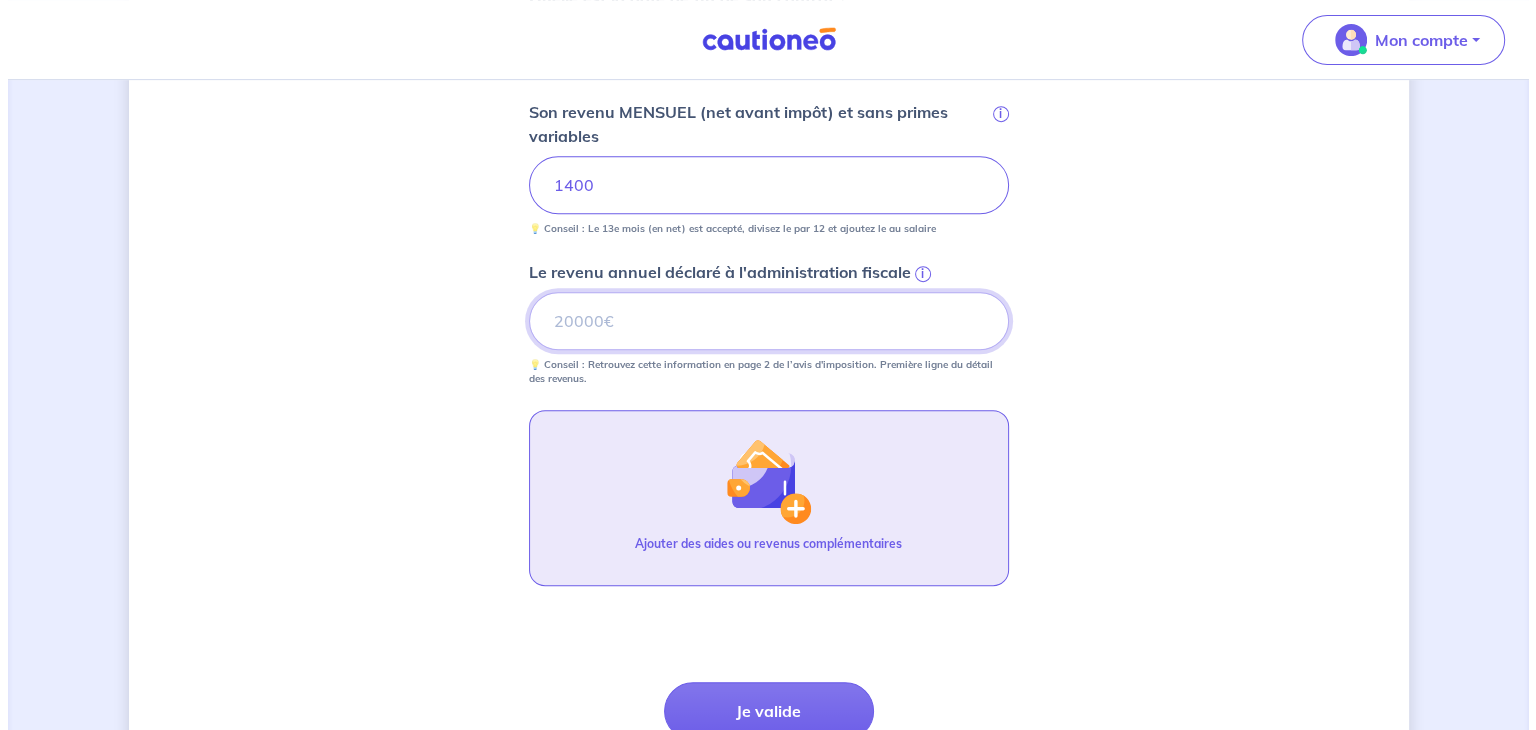 scroll, scrollTop: 884, scrollLeft: 0, axis: vertical 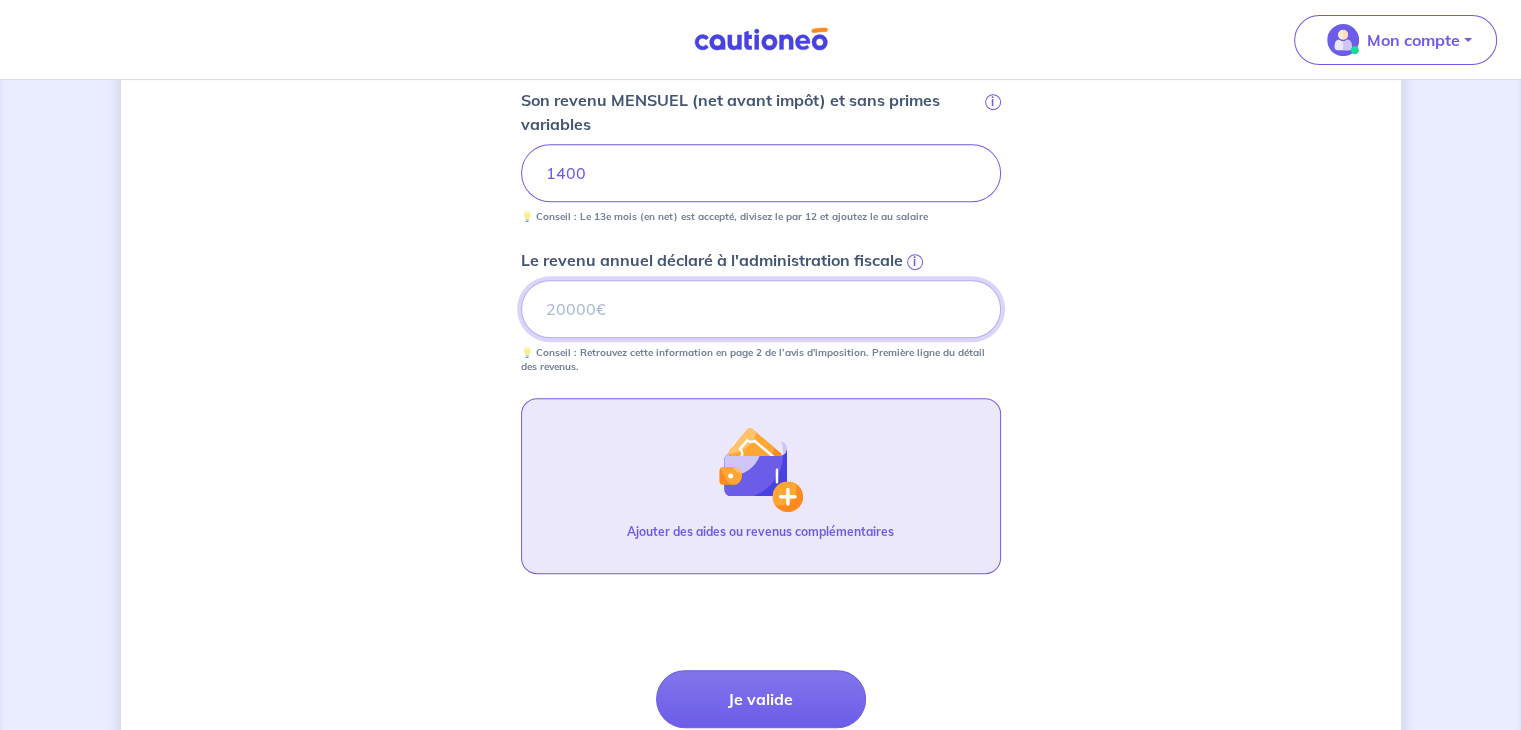 type on "7499" 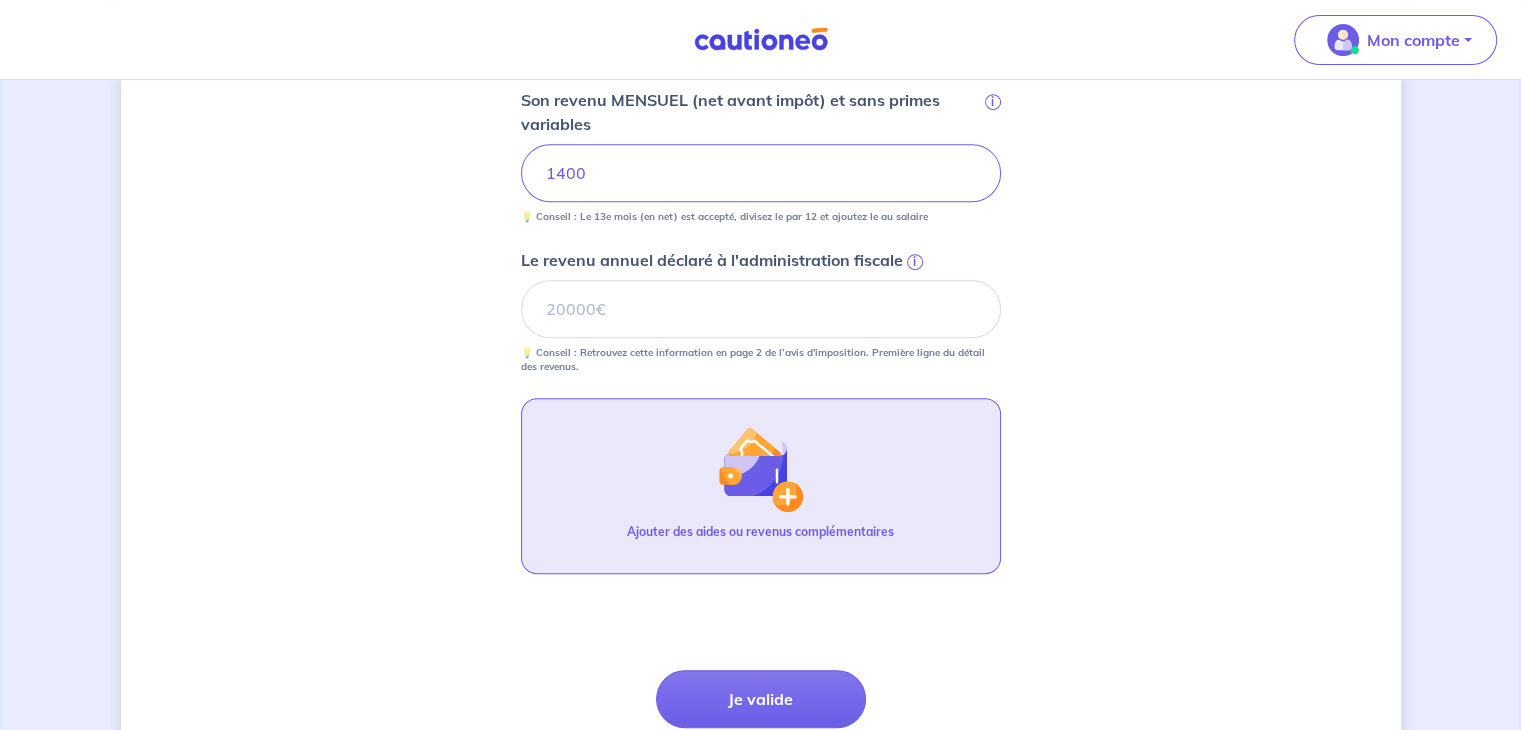 click at bounding box center [760, 469] 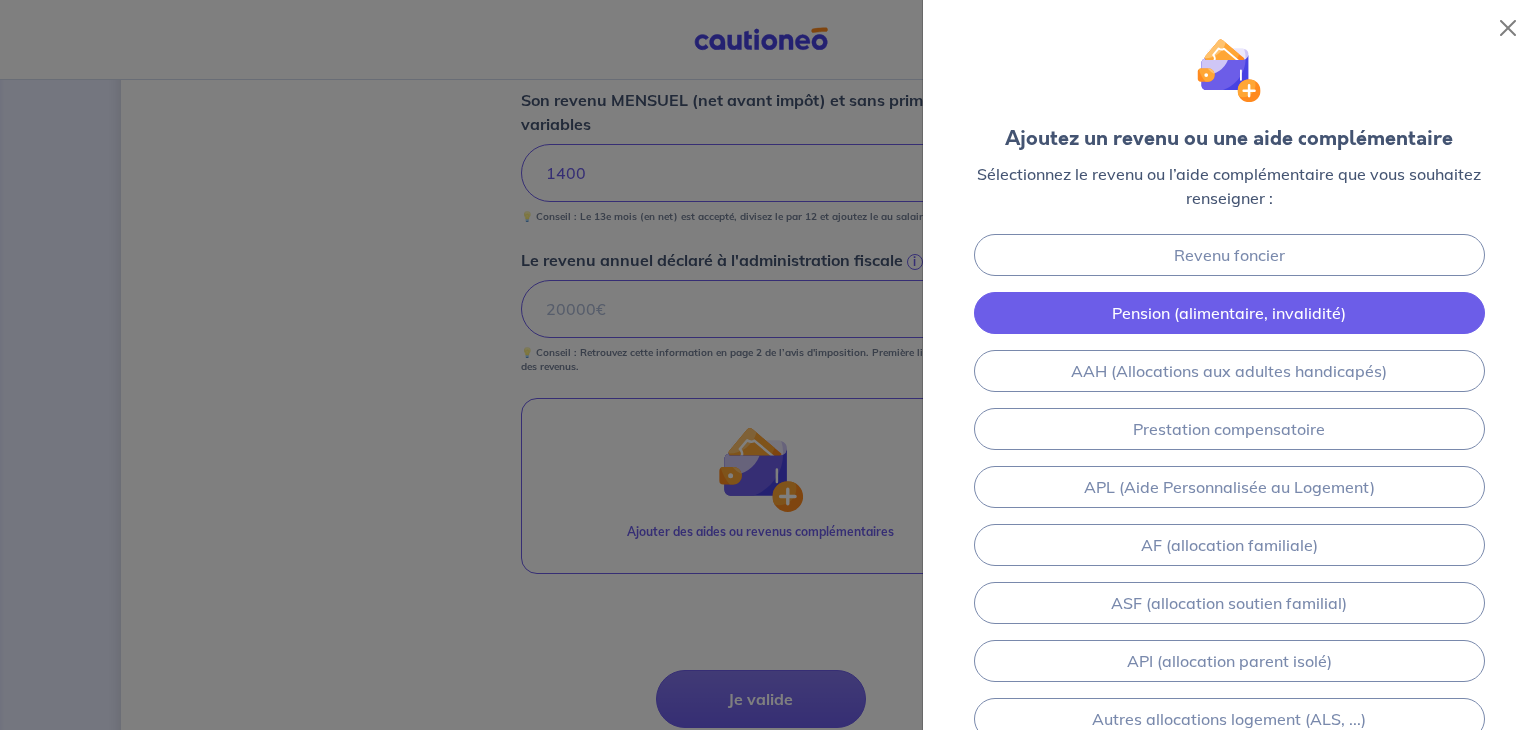 click on "Pension (alimentaire, invalidité)" at bounding box center (1229, 313) 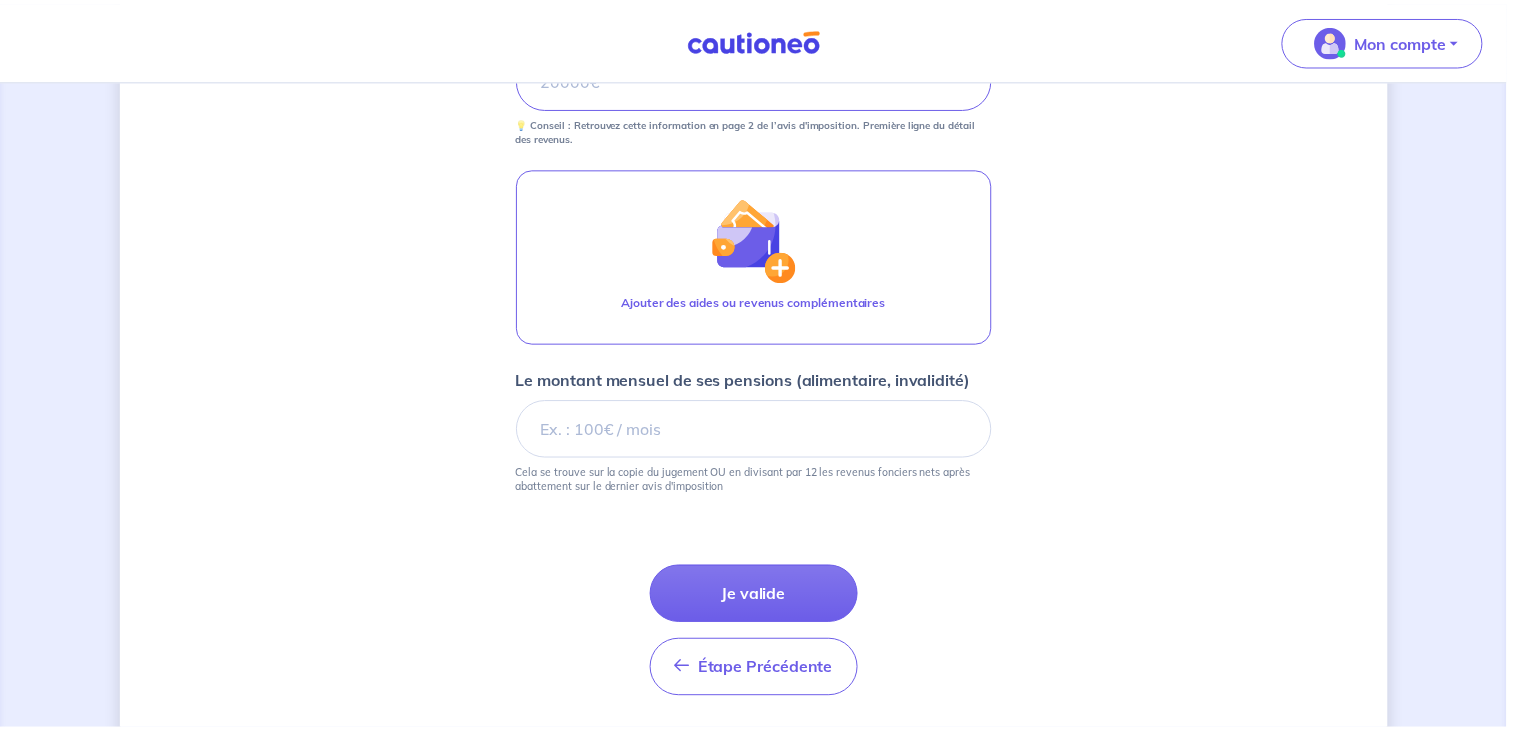 scroll, scrollTop: 1174, scrollLeft: 0, axis: vertical 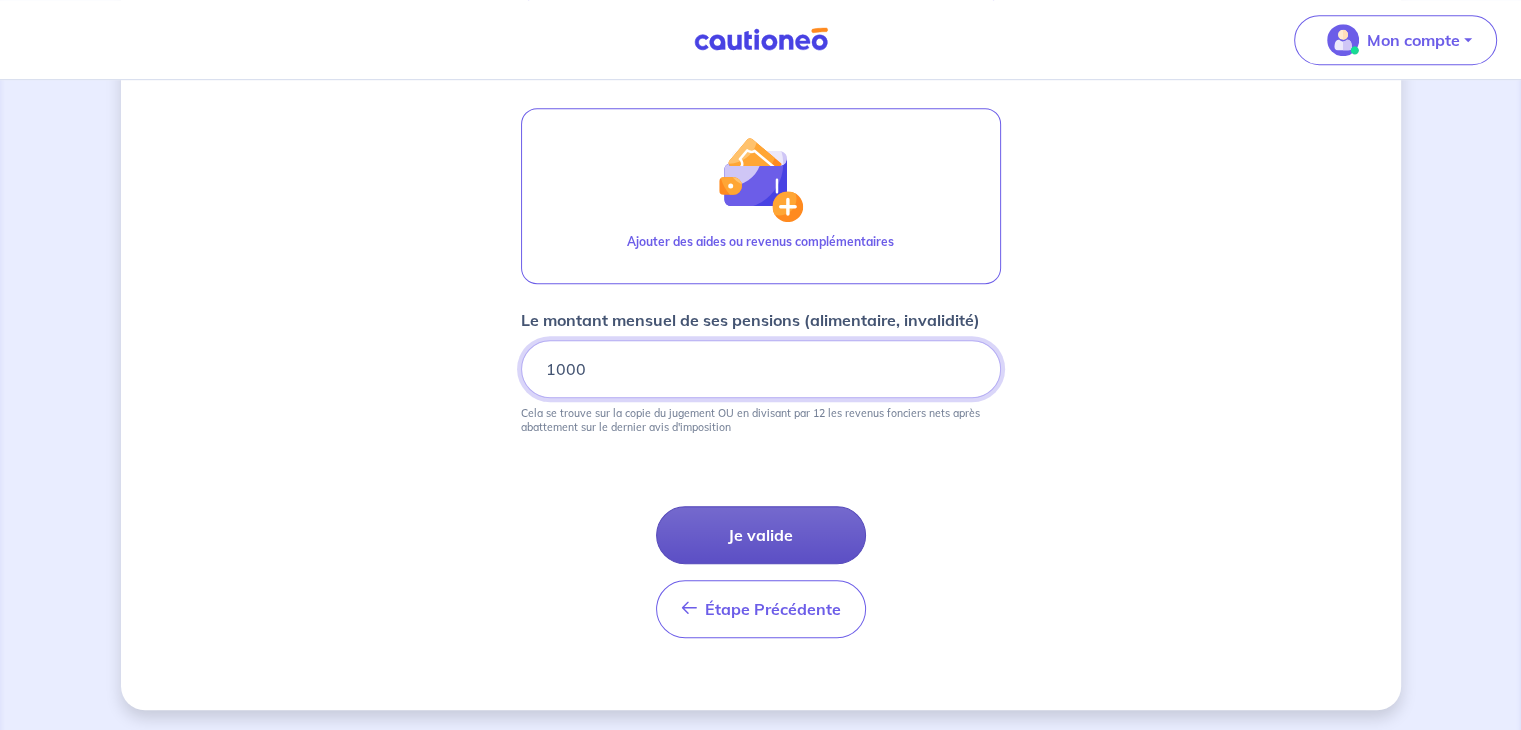 type on "1000" 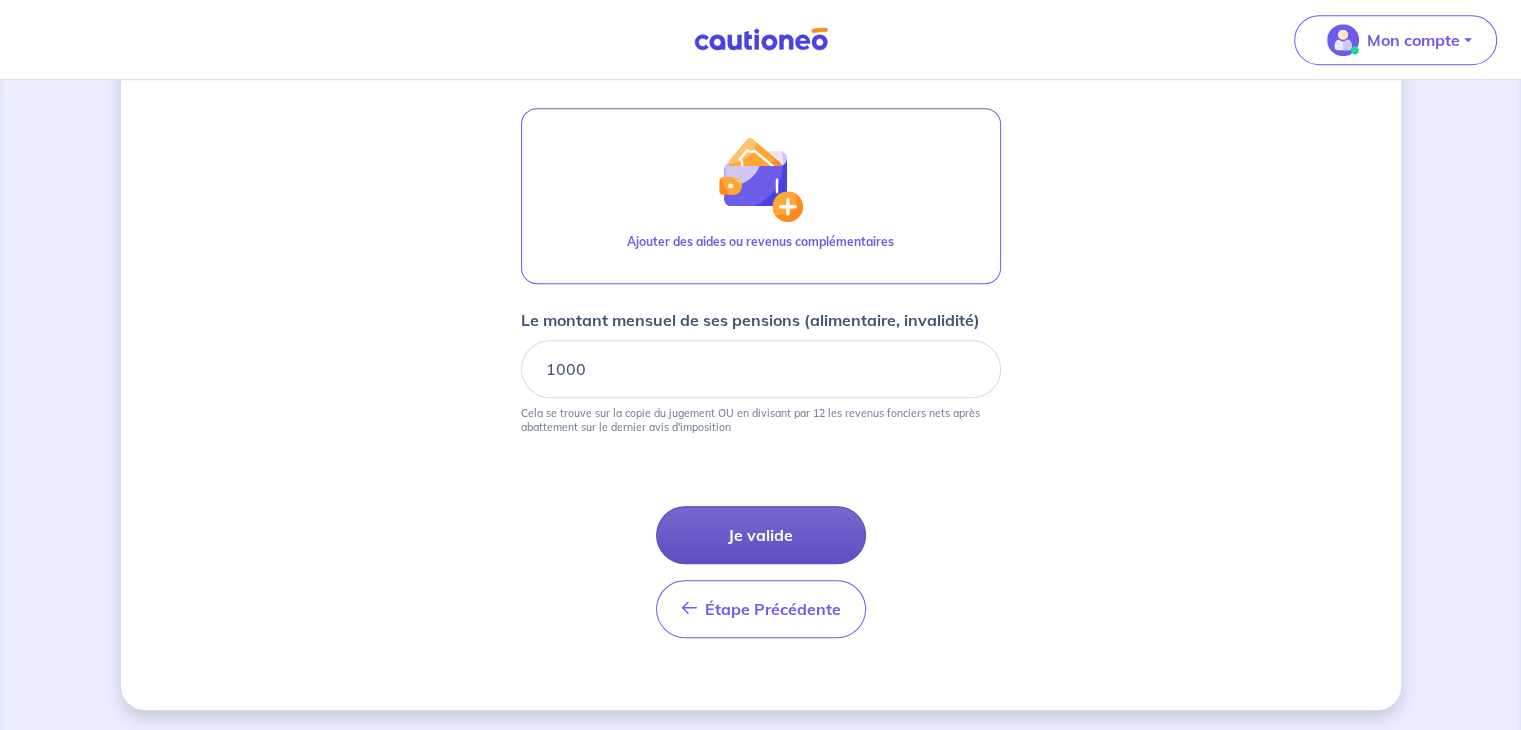 click on "Je valide" at bounding box center [761, 535] 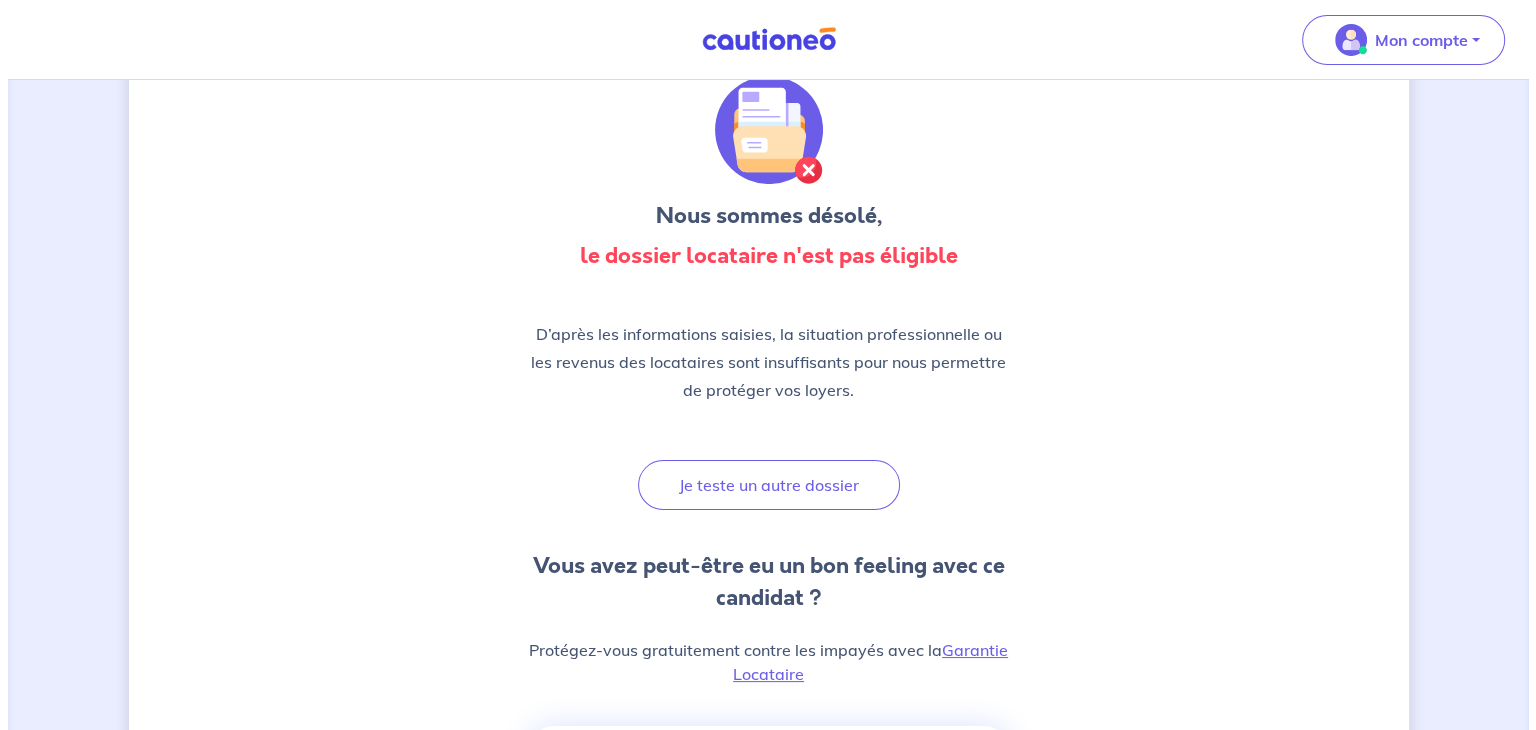 scroll, scrollTop: 0, scrollLeft: 0, axis: both 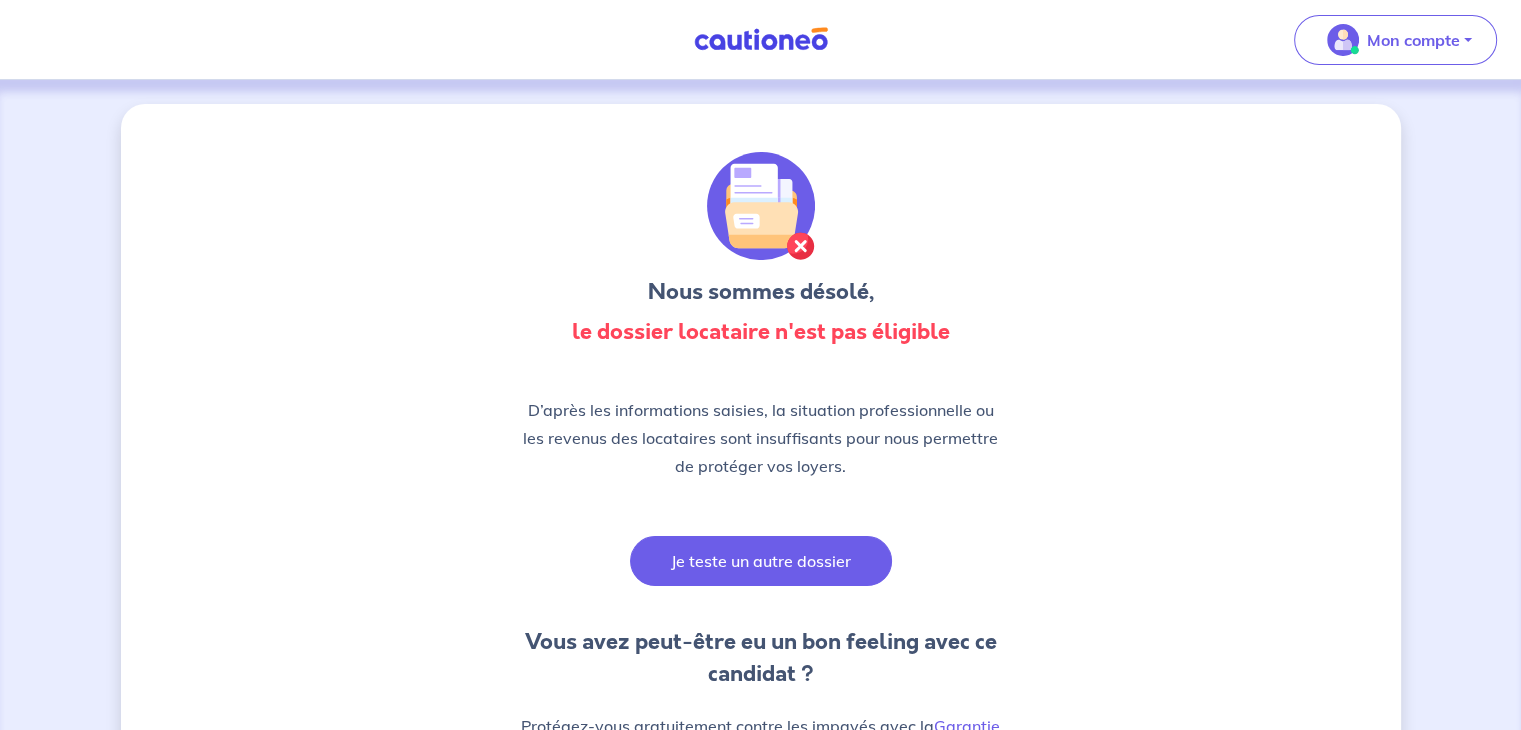 click on "Je teste un autre dossier" at bounding box center [761, 561] 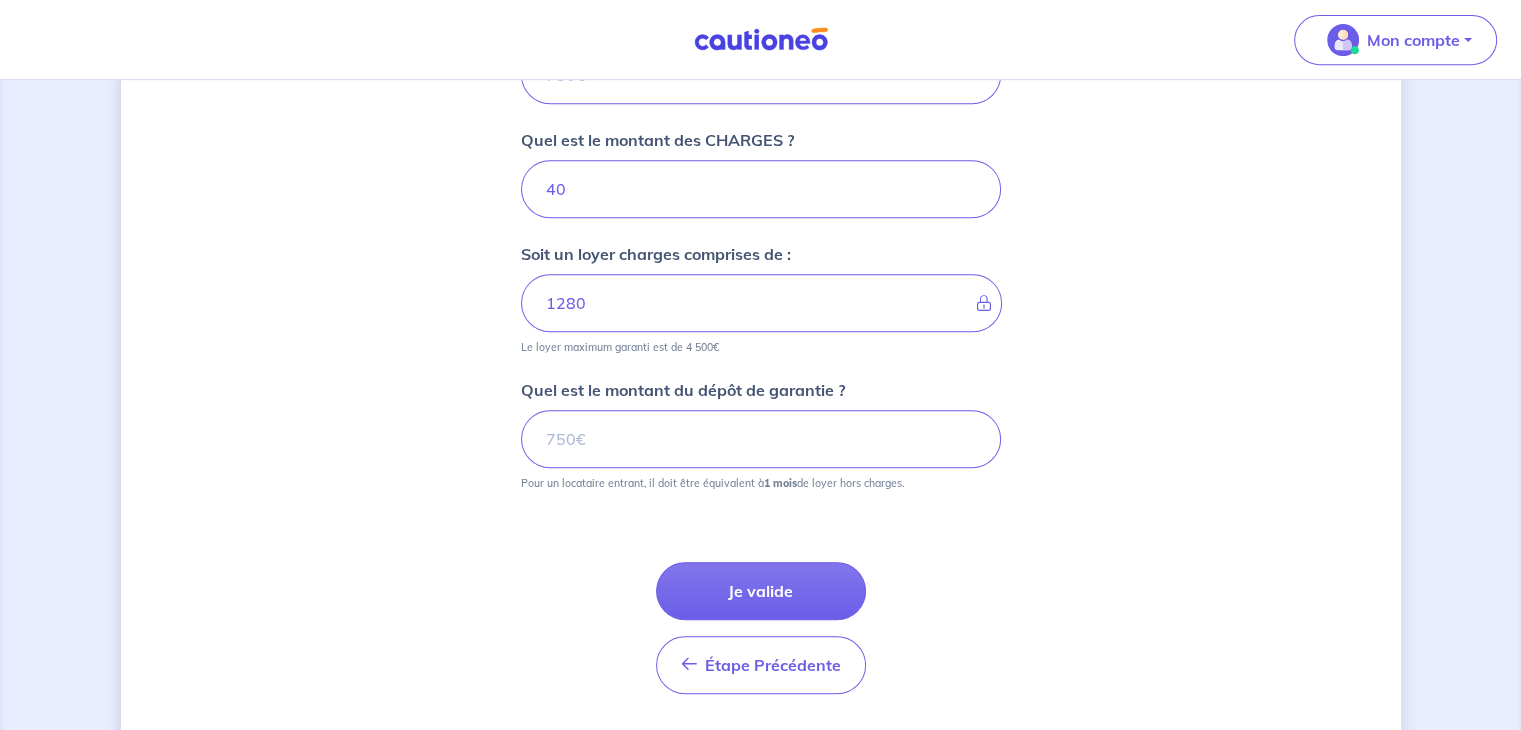 scroll, scrollTop: 908, scrollLeft: 0, axis: vertical 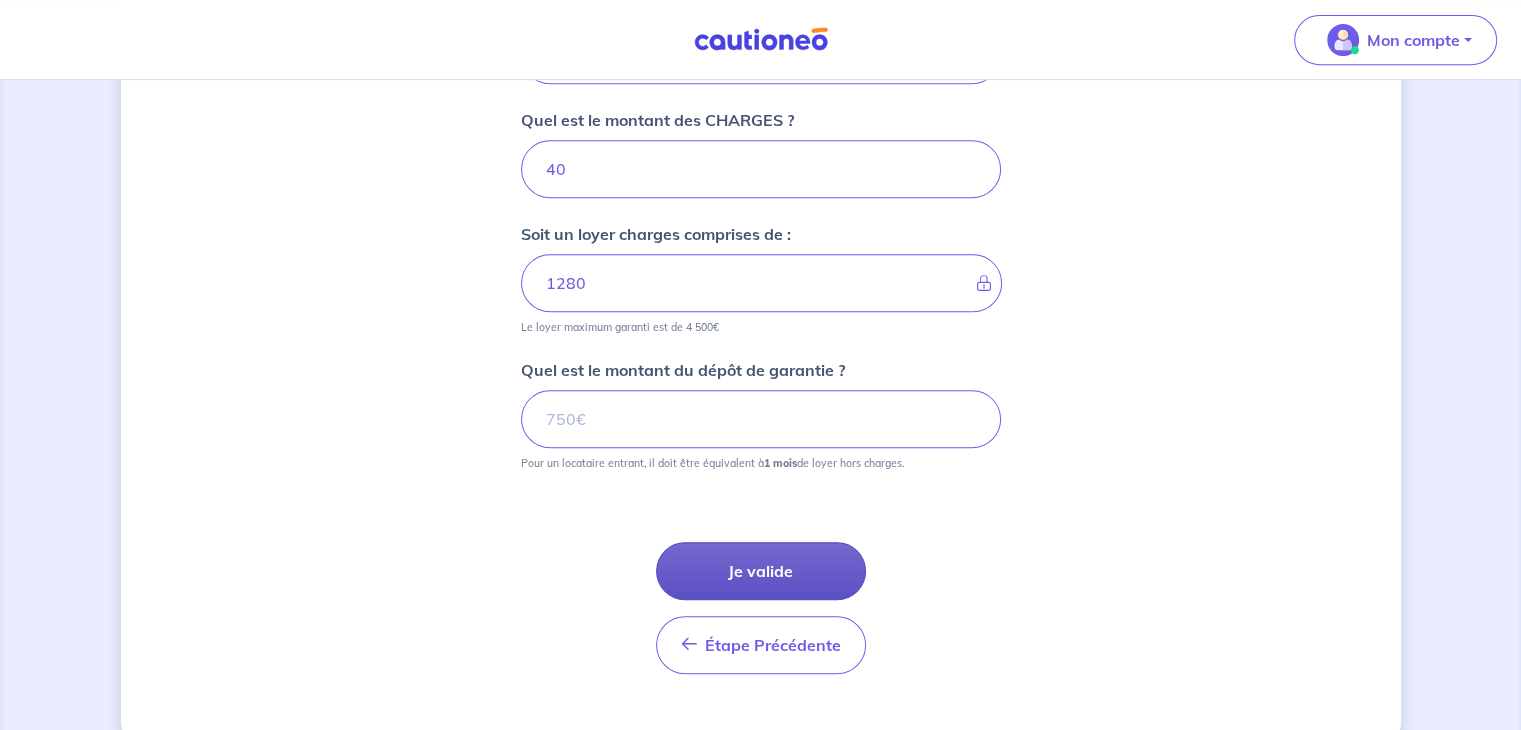 click on "Je valide" at bounding box center (761, 571) 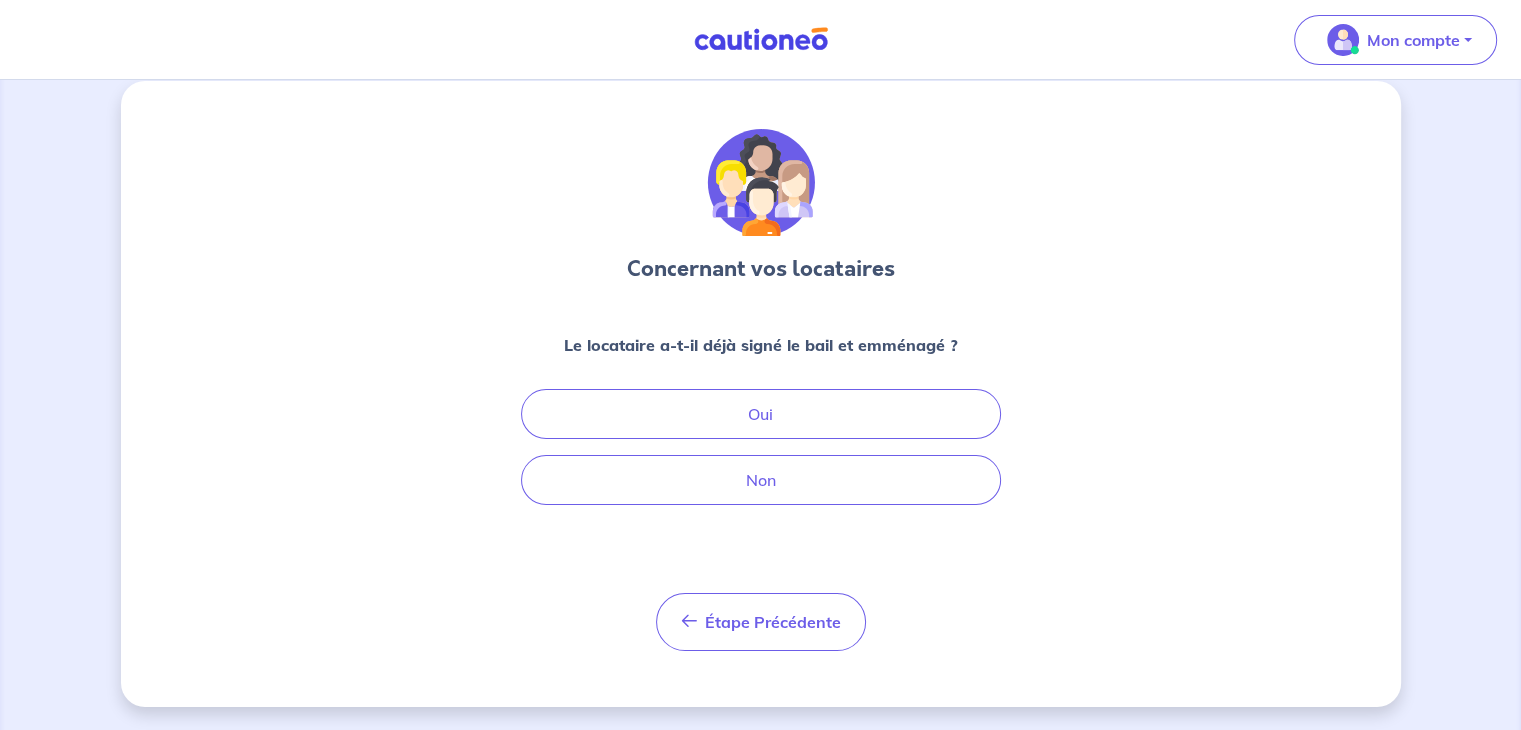 scroll, scrollTop: 0, scrollLeft: 0, axis: both 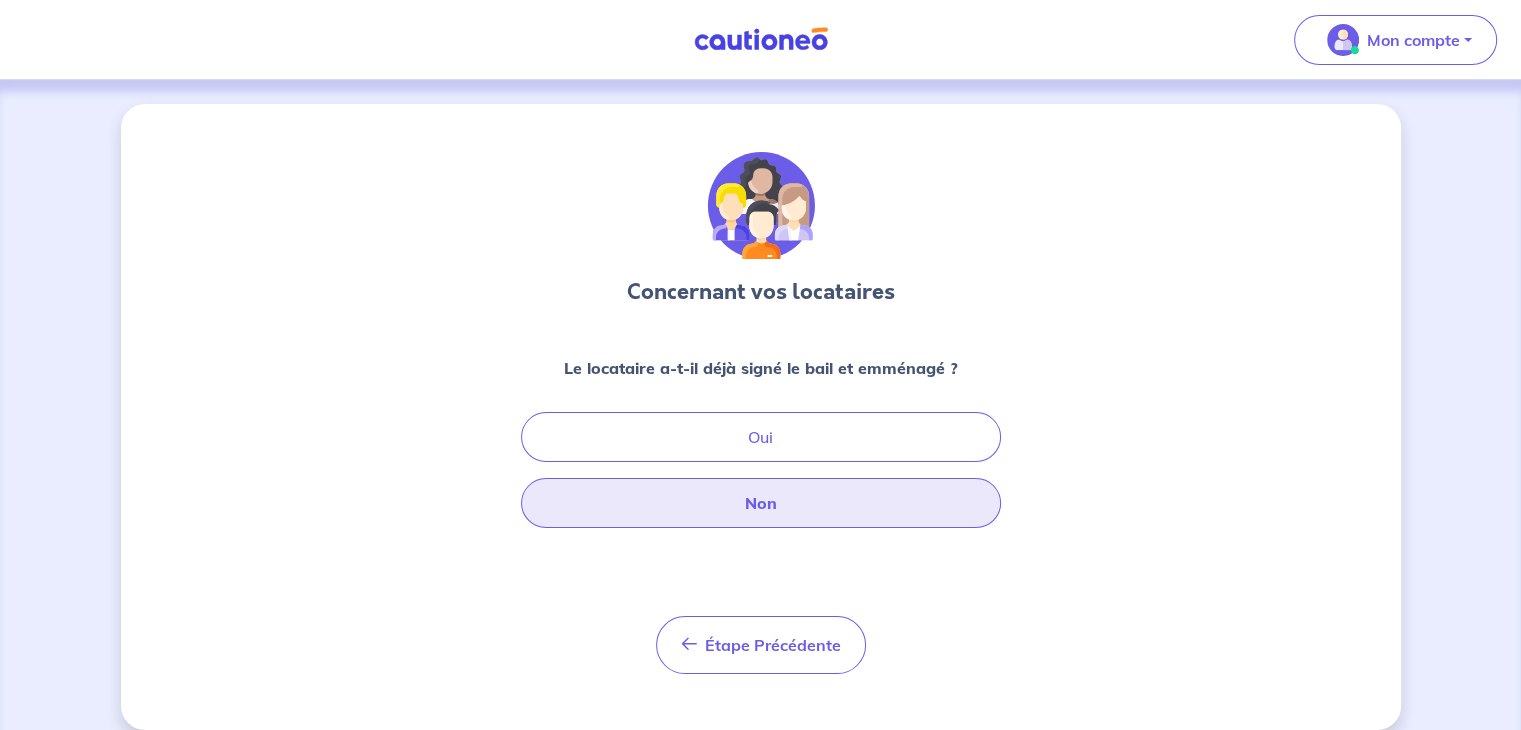 click on "Non" at bounding box center (761, 503) 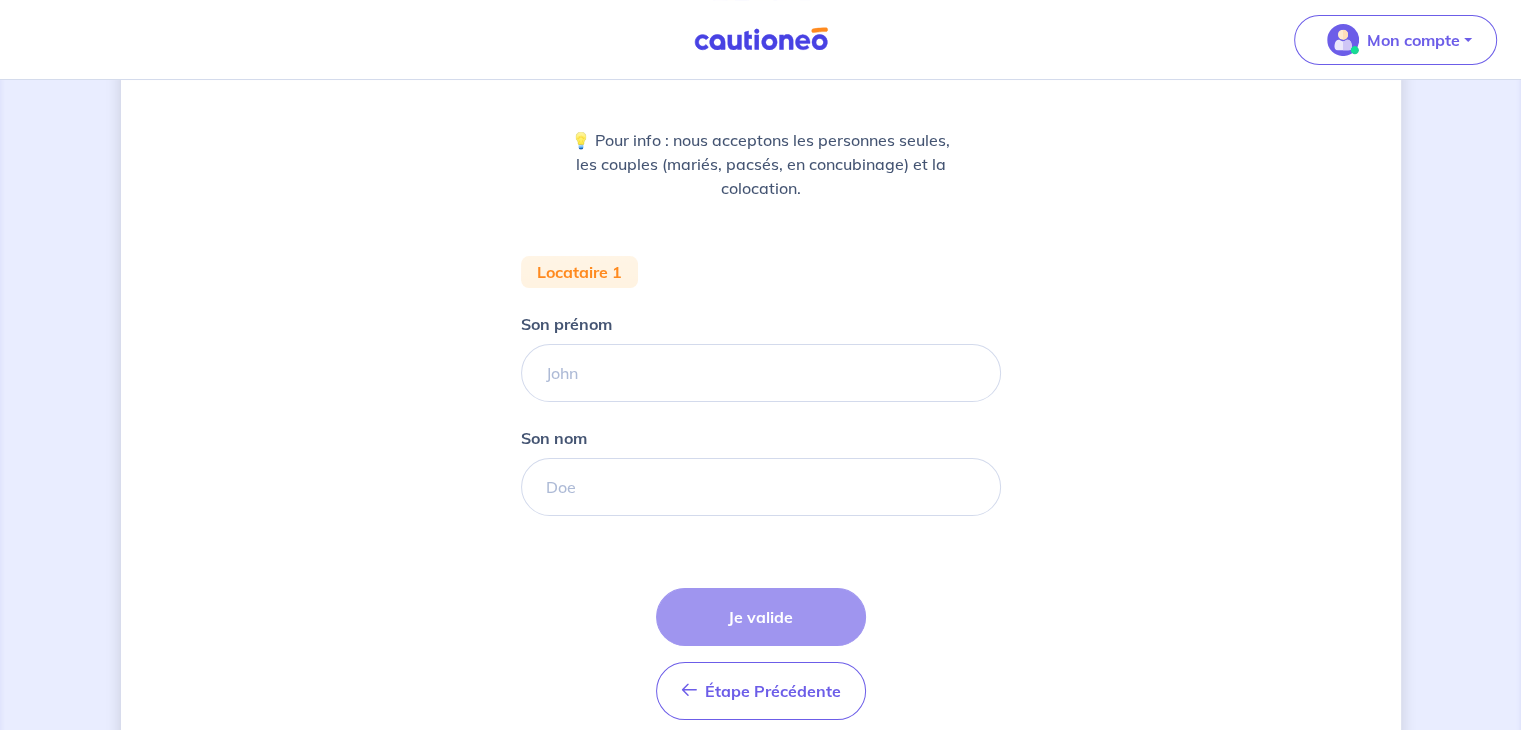 scroll, scrollTop: 235, scrollLeft: 0, axis: vertical 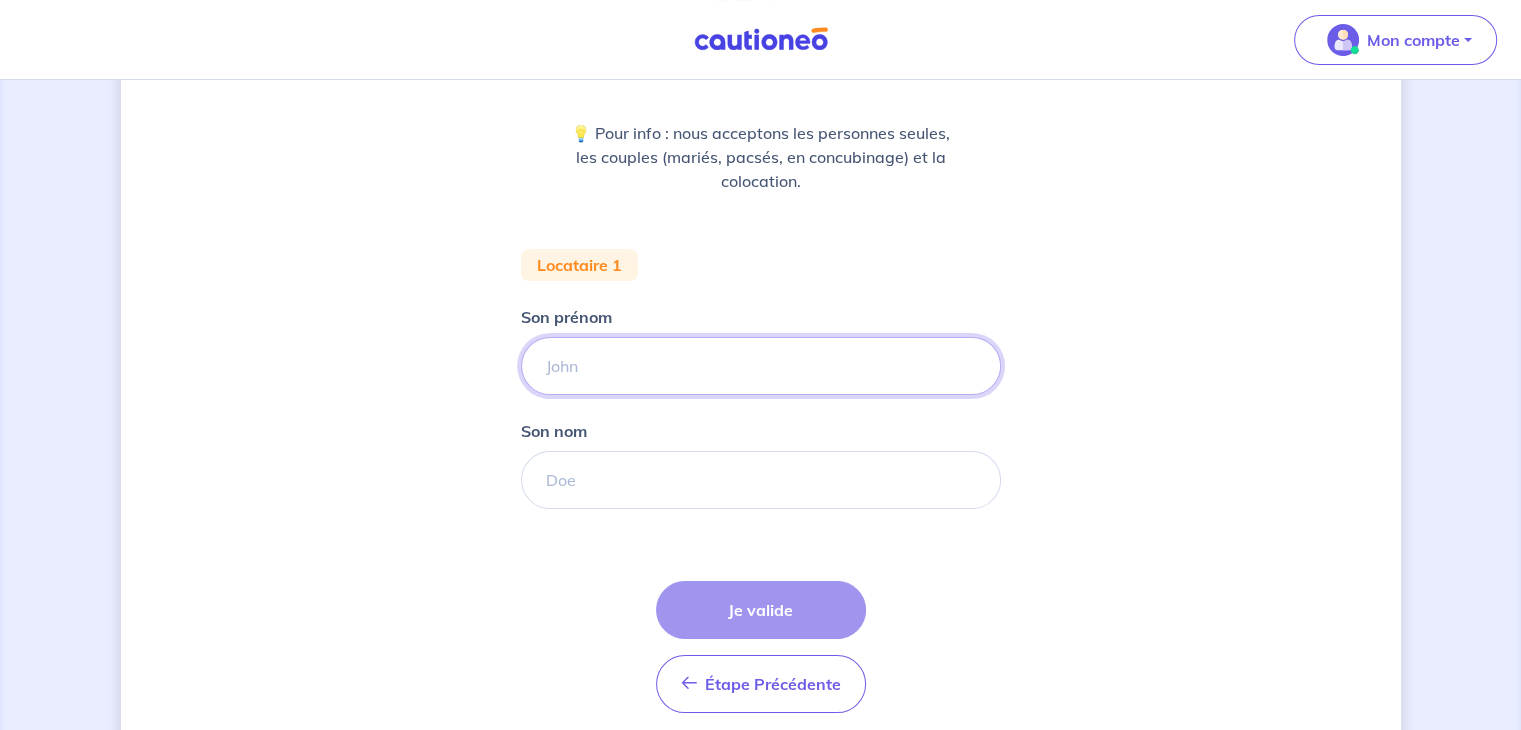 click on "Son prénom" at bounding box center (761, 366) 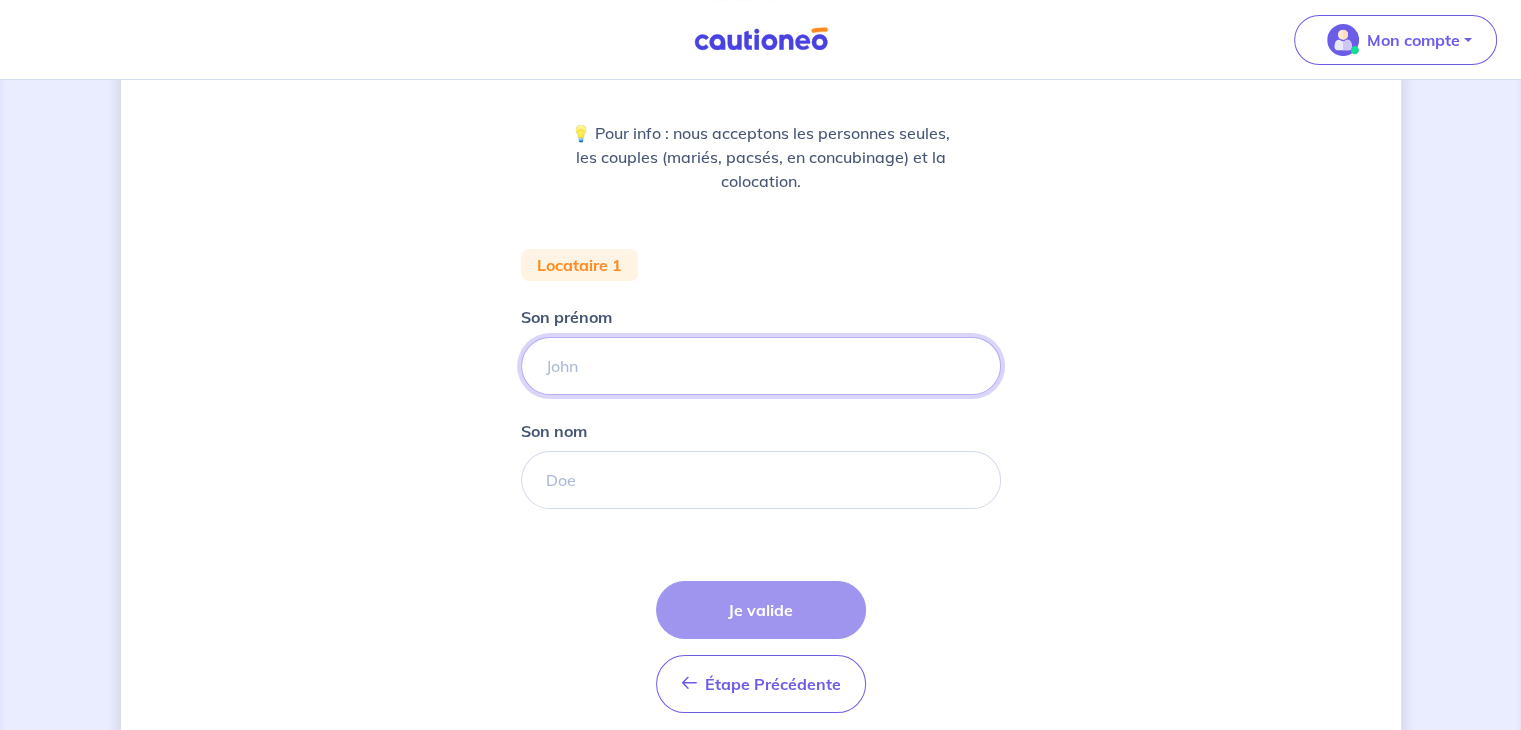 type on "bernard" 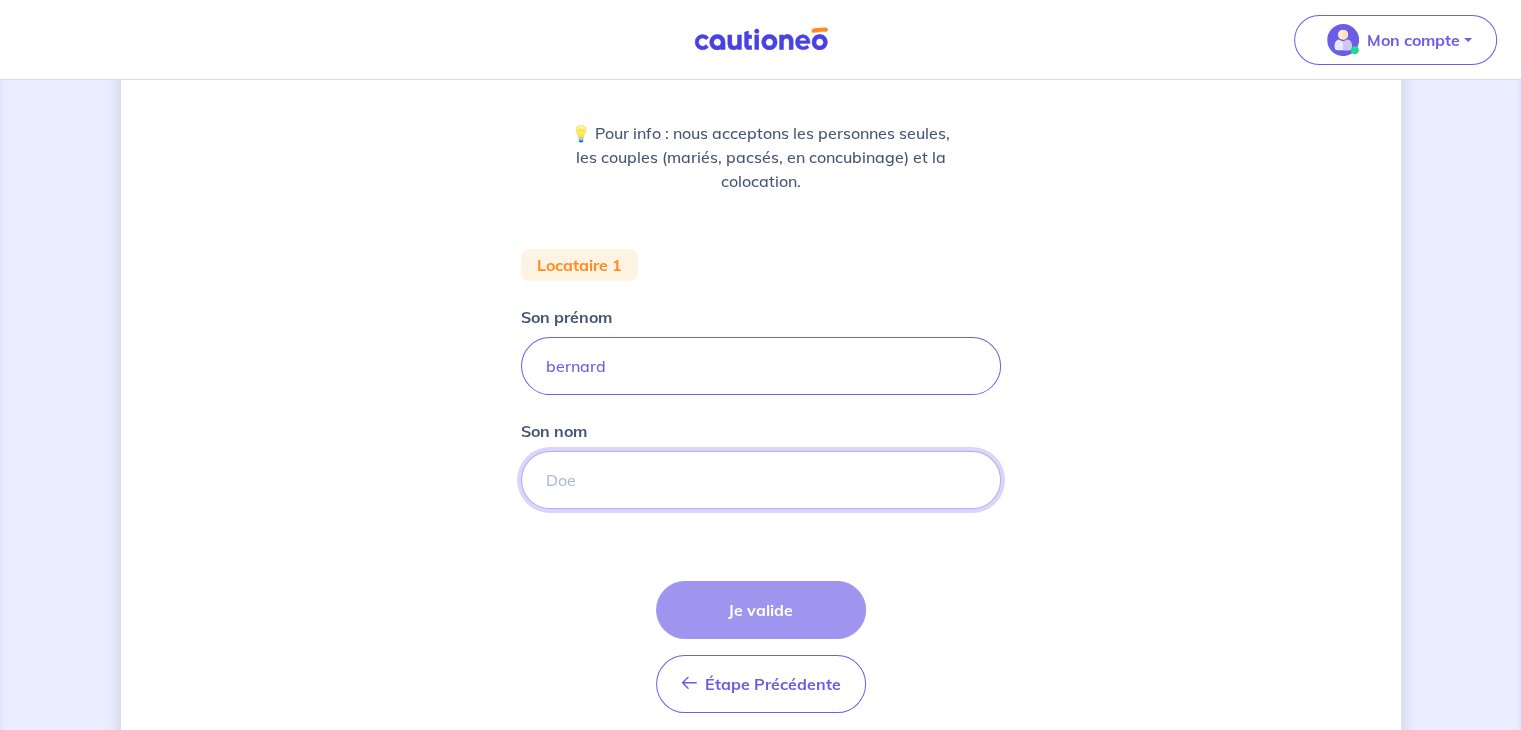 click on "Son nom" at bounding box center (761, 480) 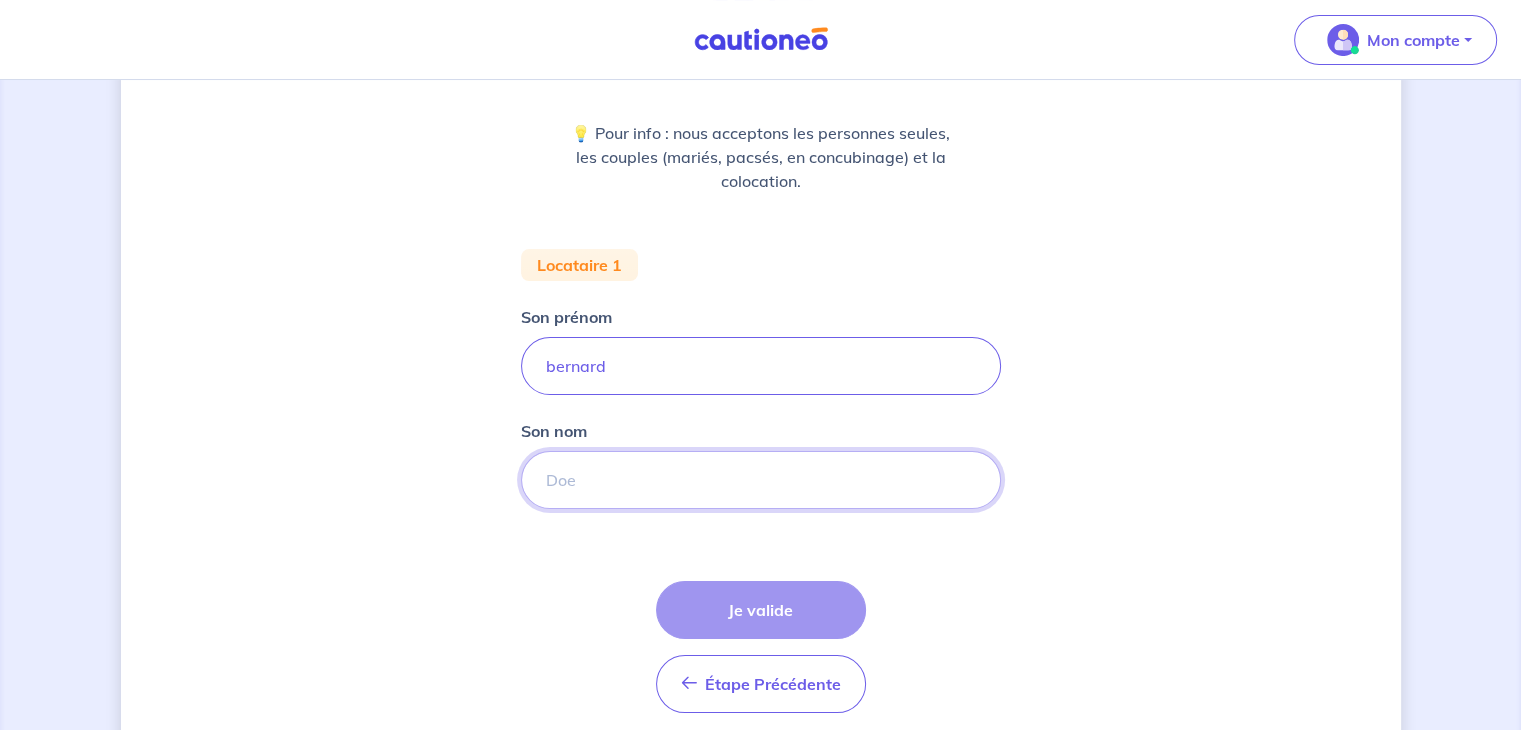 type on "waltz" 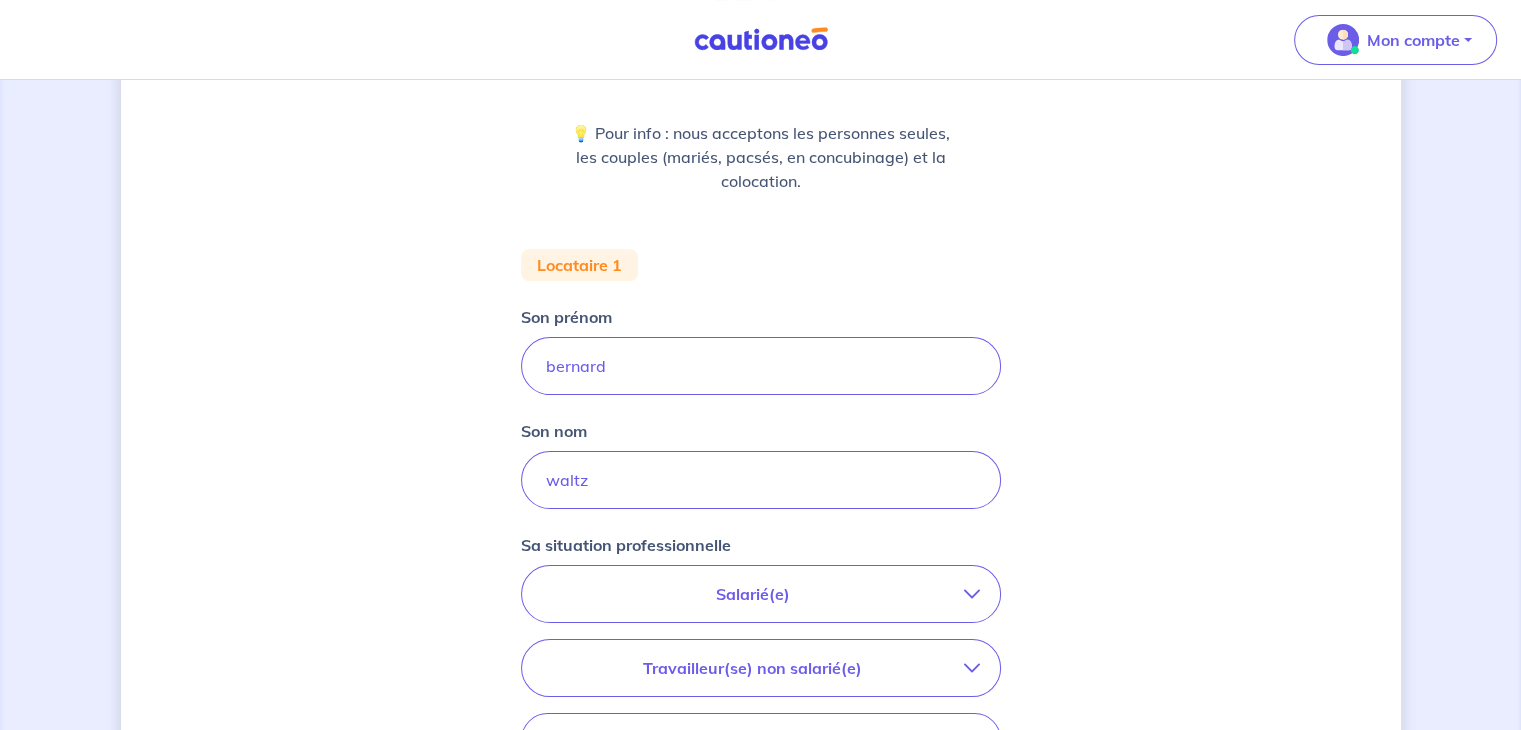 click on "Salarié(e)" at bounding box center [753, 594] 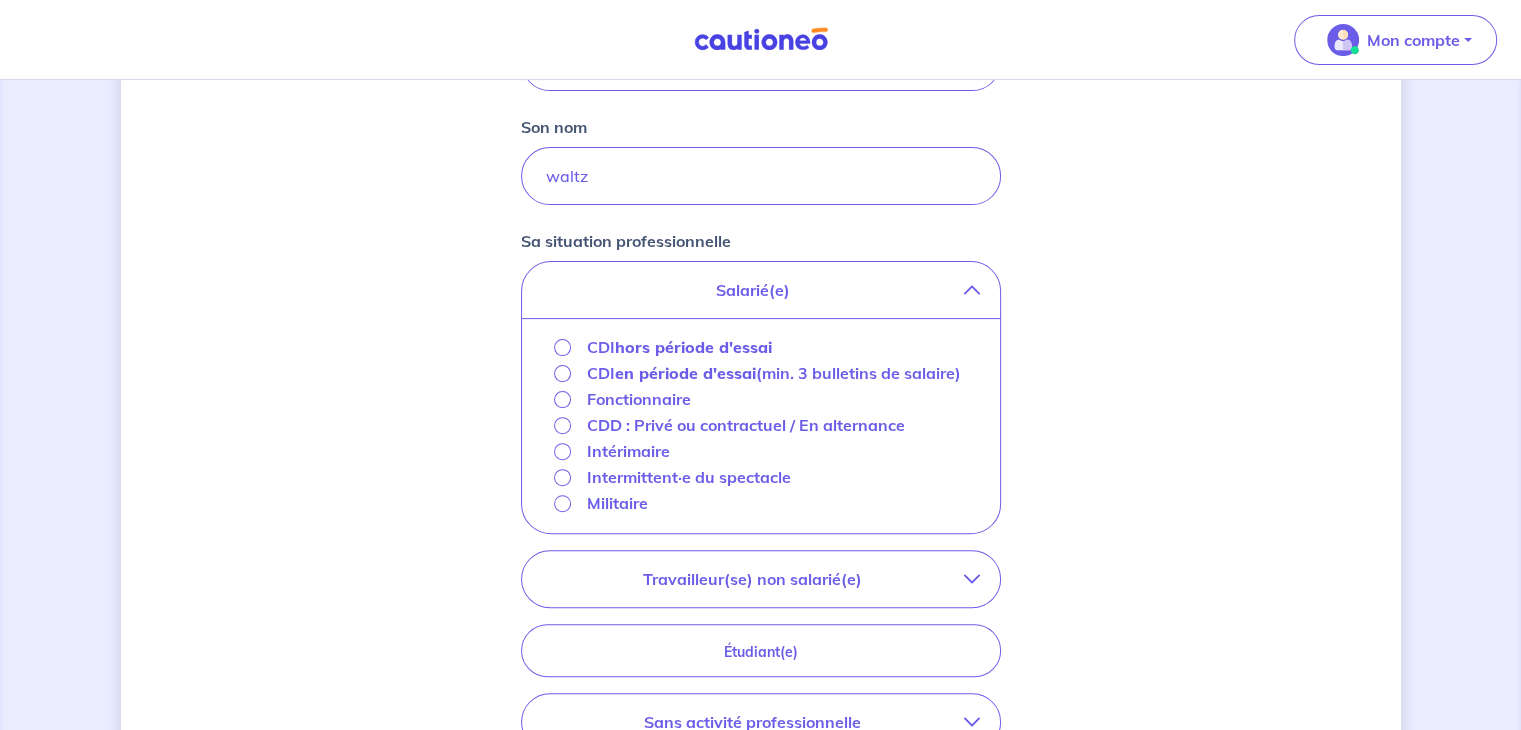scroll, scrollTop: 540, scrollLeft: 0, axis: vertical 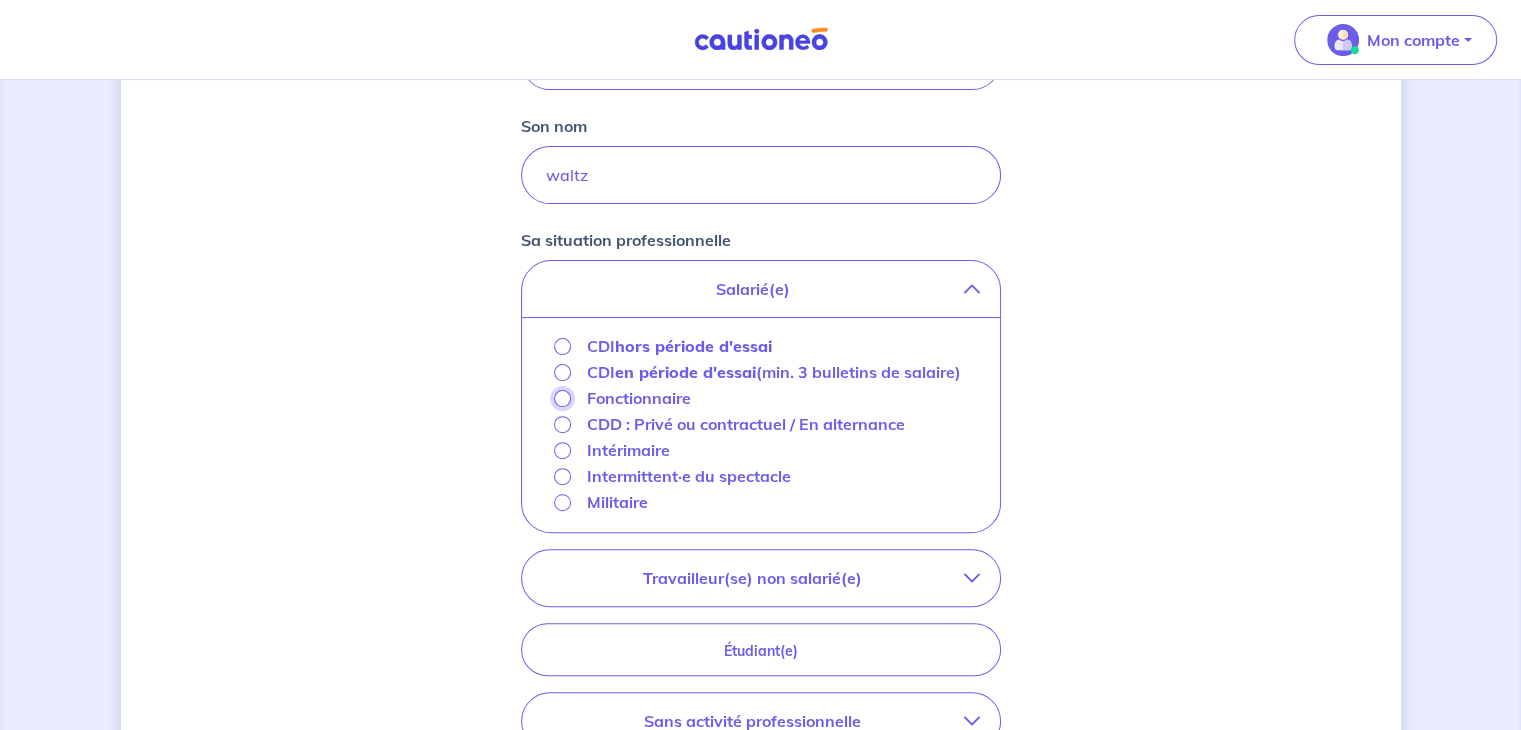 click on "Fonctionnaire" at bounding box center [562, 398] 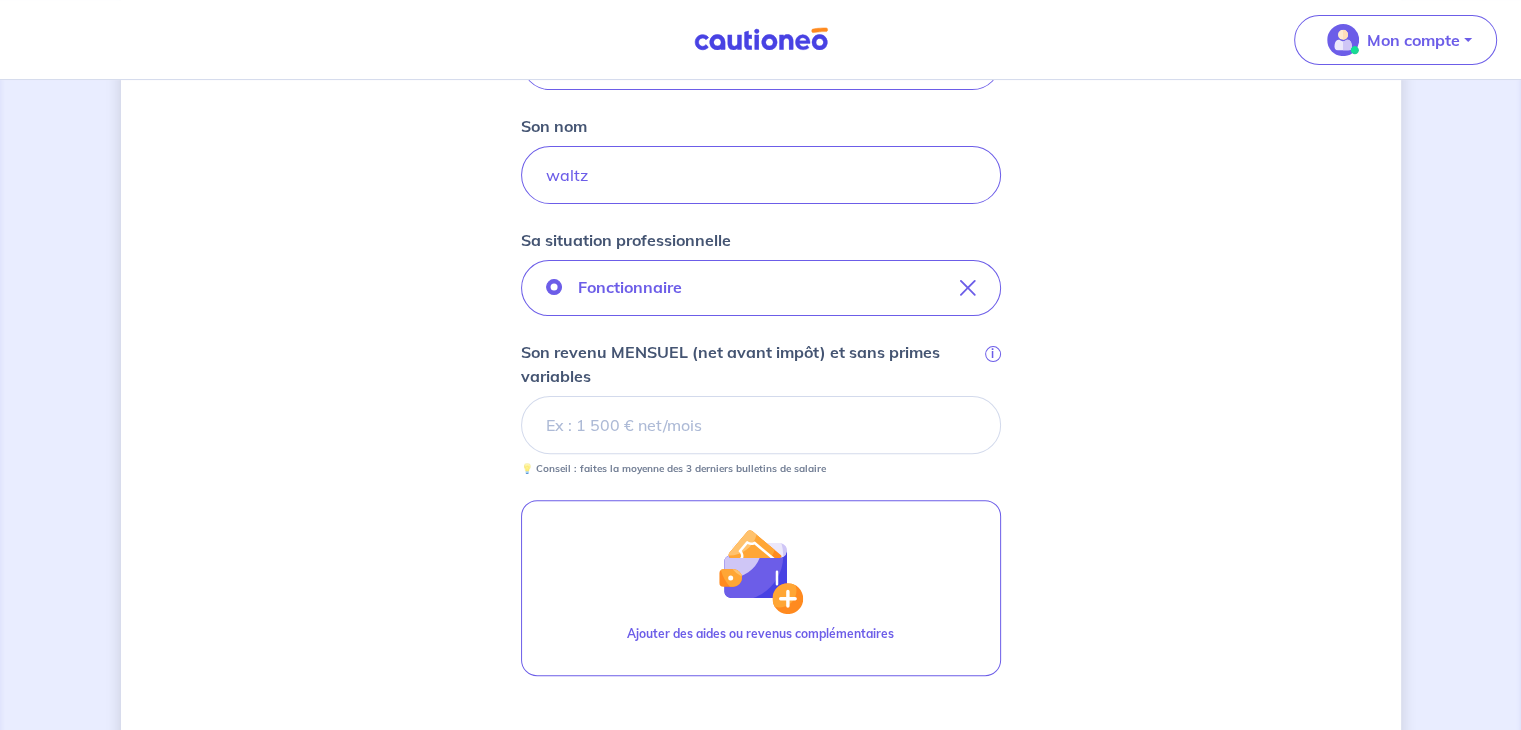 click on "Son revenu MENSUEL (net avant impôt) et sans primes variables i" at bounding box center [761, 425] 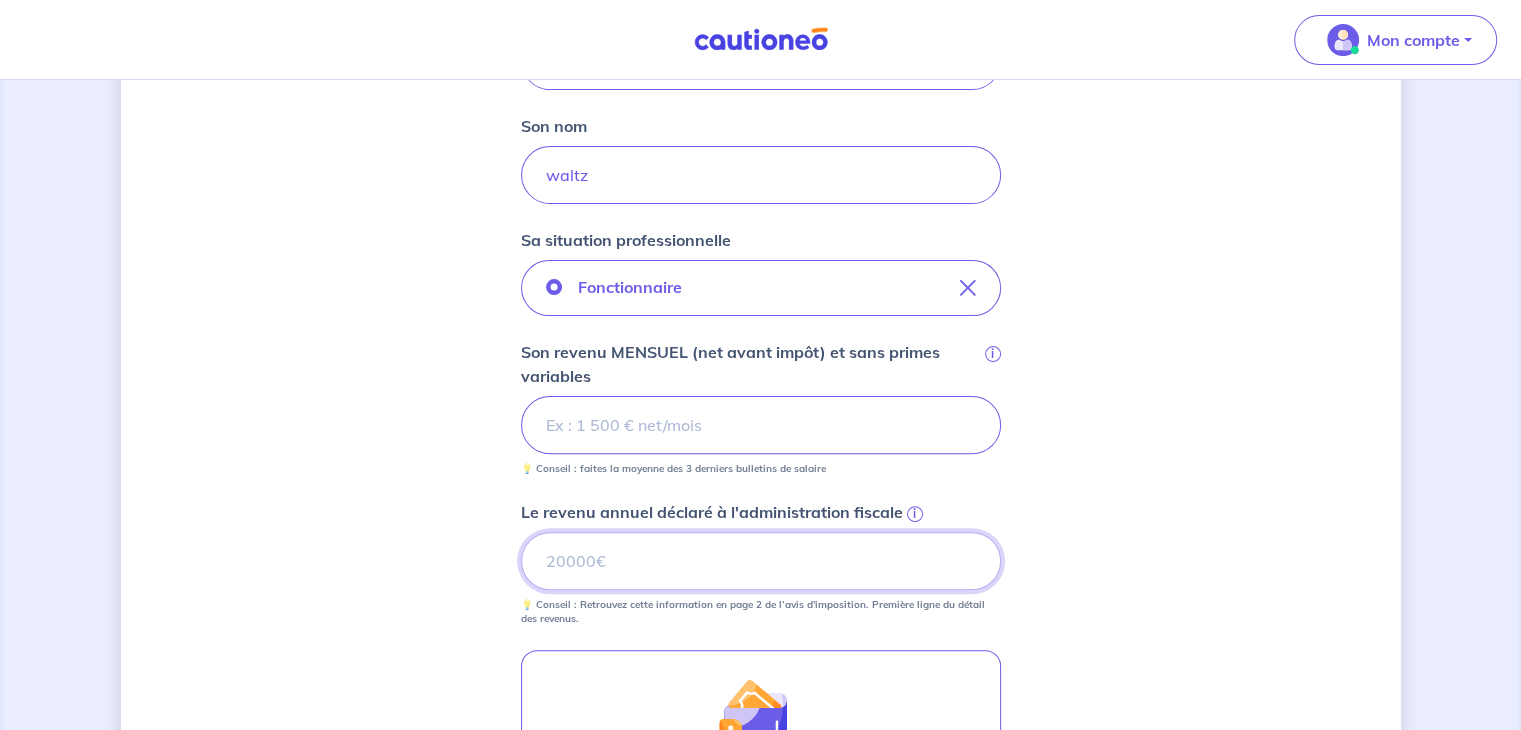 click on "Le revenu annuel déclaré à l'administration fiscale i" at bounding box center [761, 561] 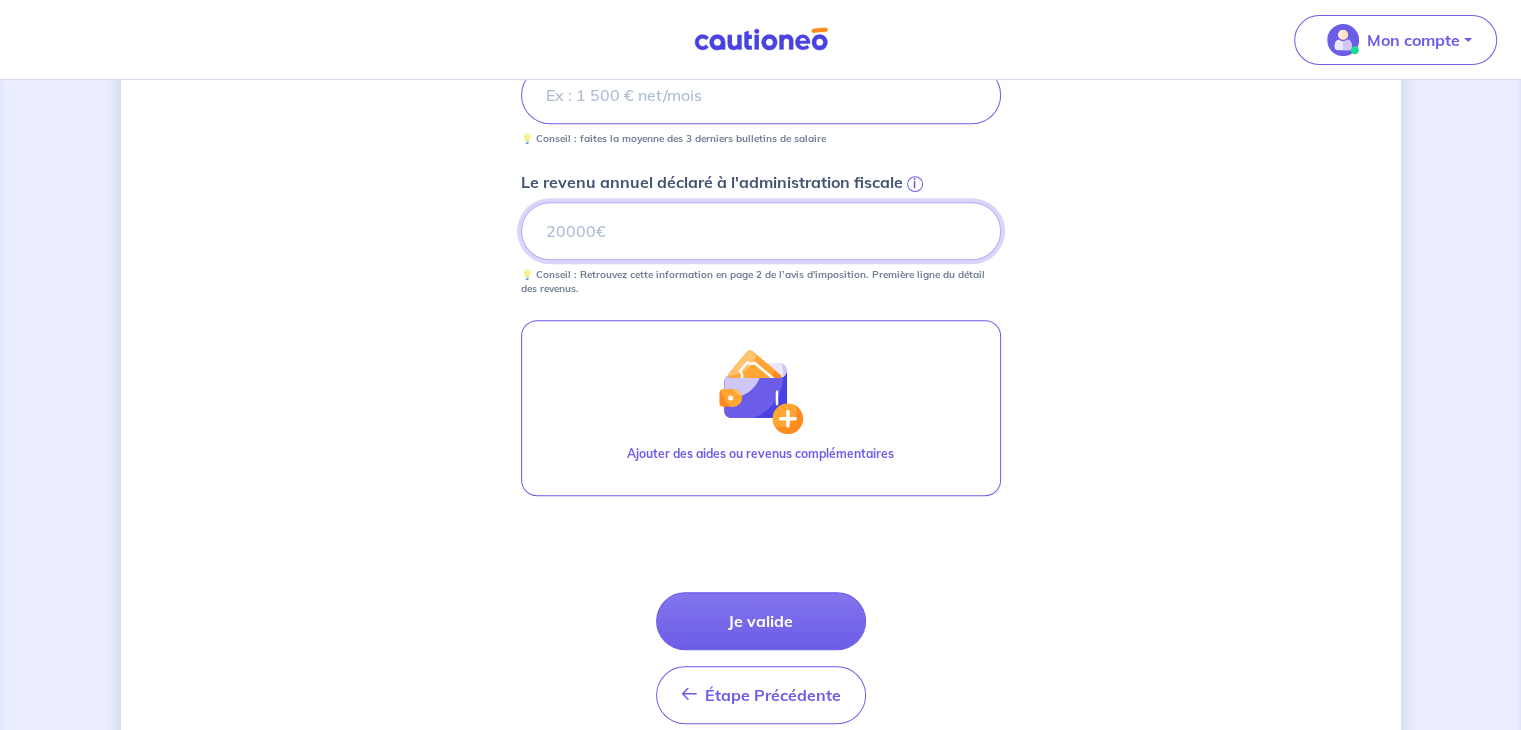 scroll, scrollTop: 871, scrollLeft: 0, axis: vertical 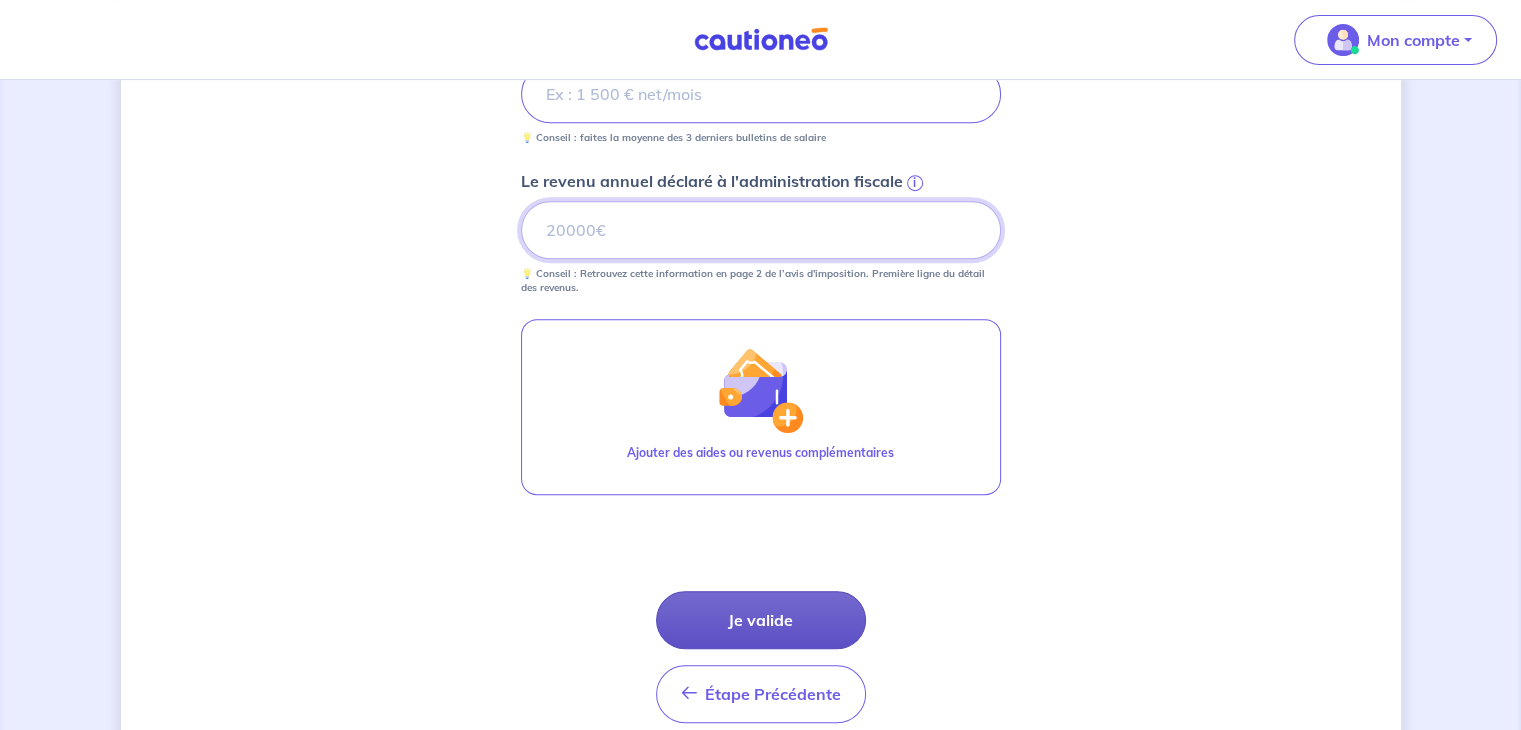 type on "36650" 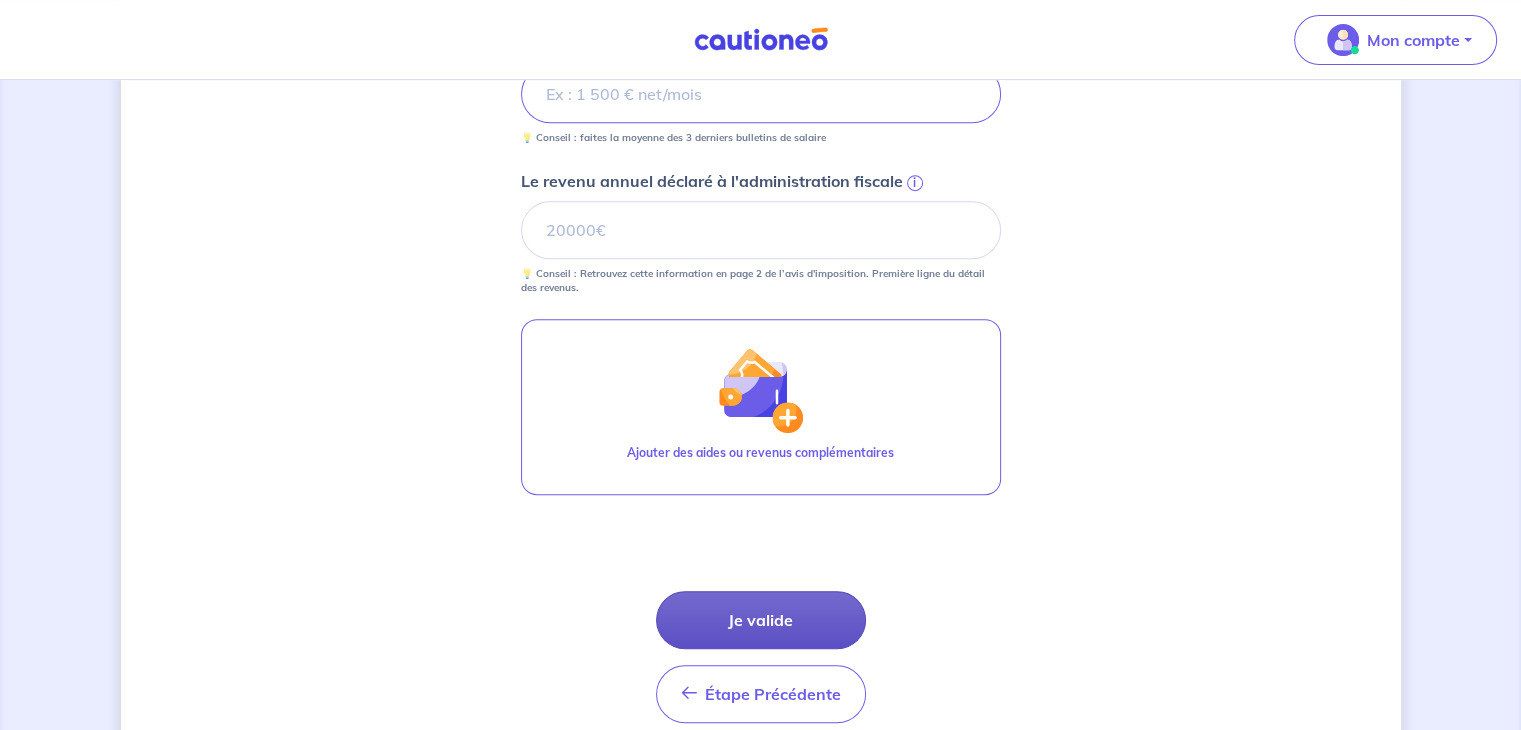 click on "Je valide" at bounding box center [761, 620] 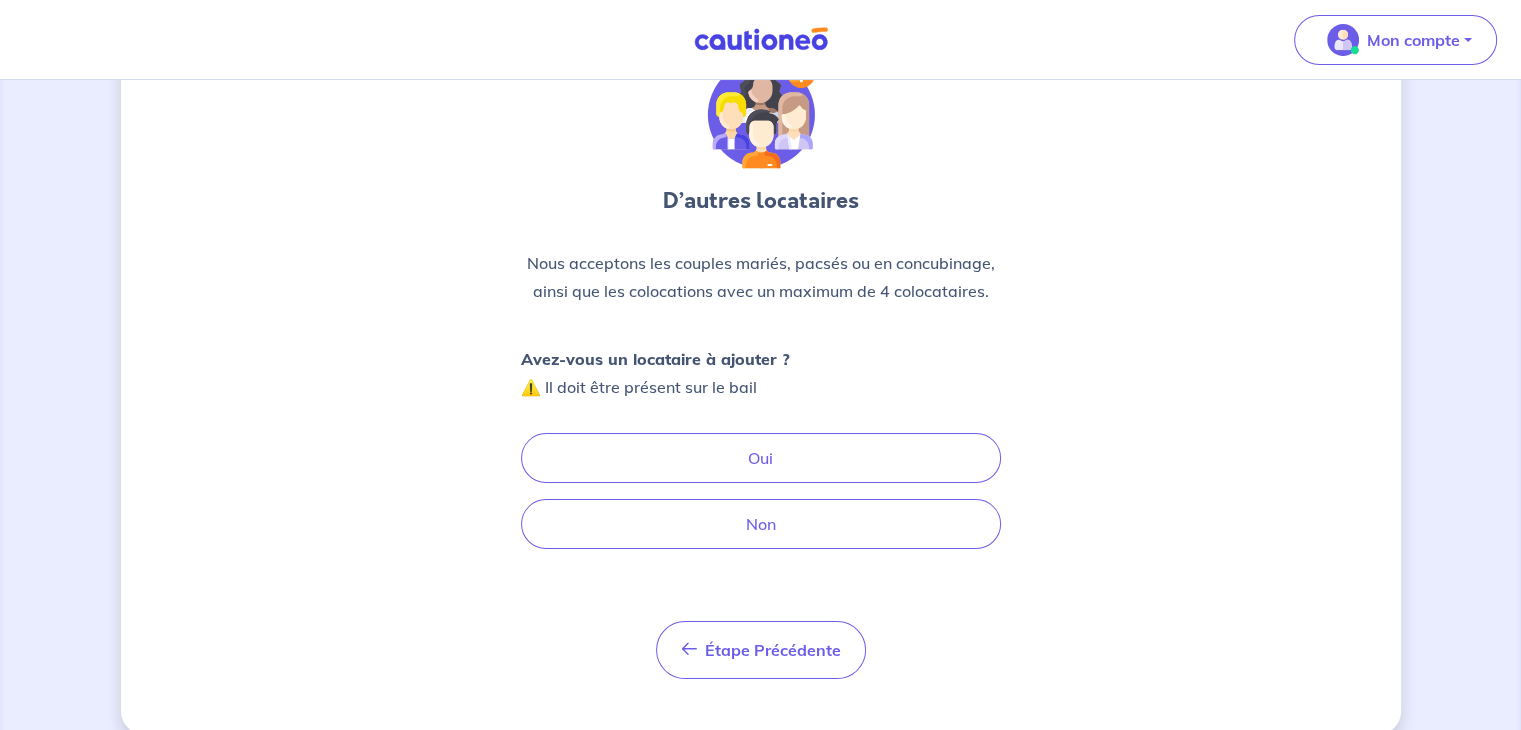 scroll, scrollTop: 119, scrollLeft: 0, axis: vertical 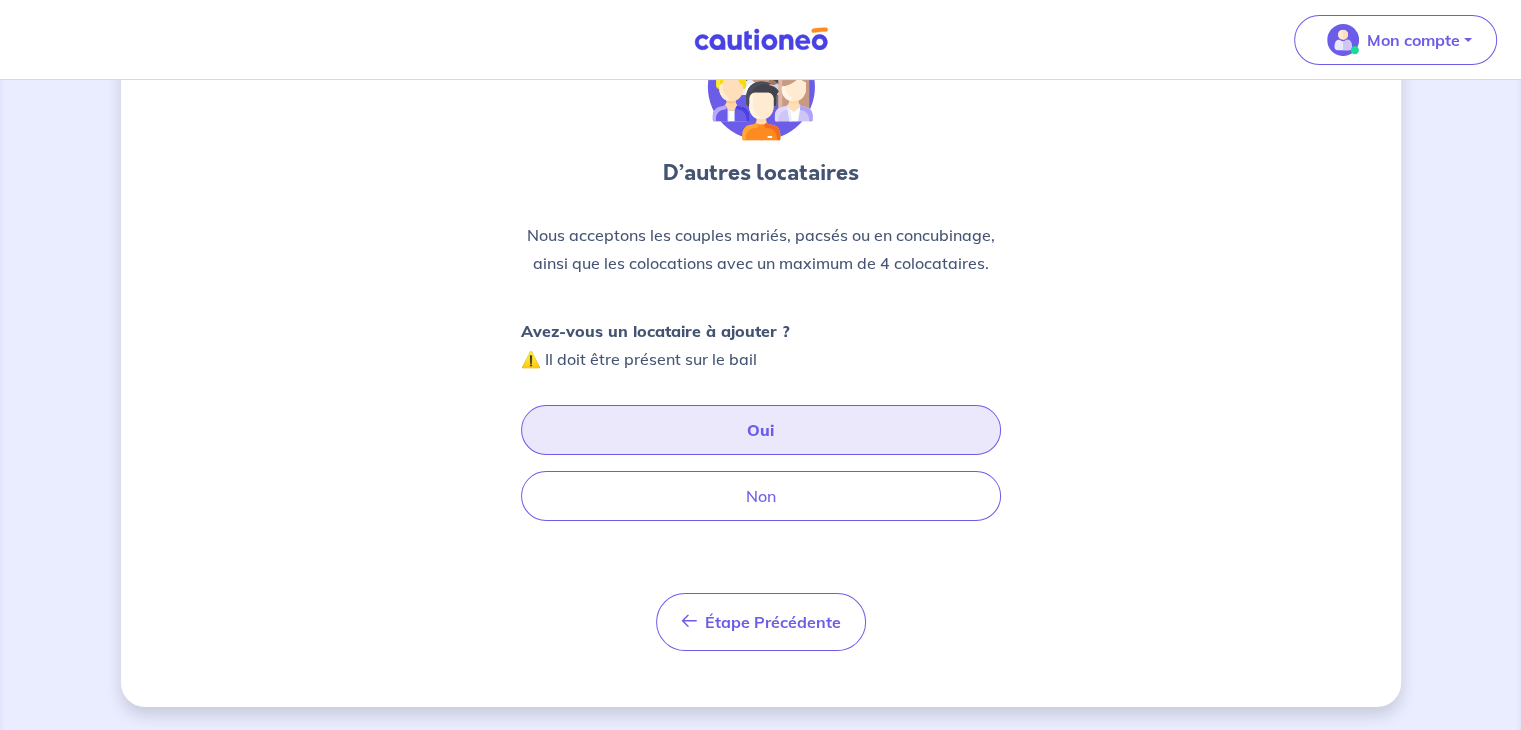 click on "Oui" at bounding box center (761, 430) 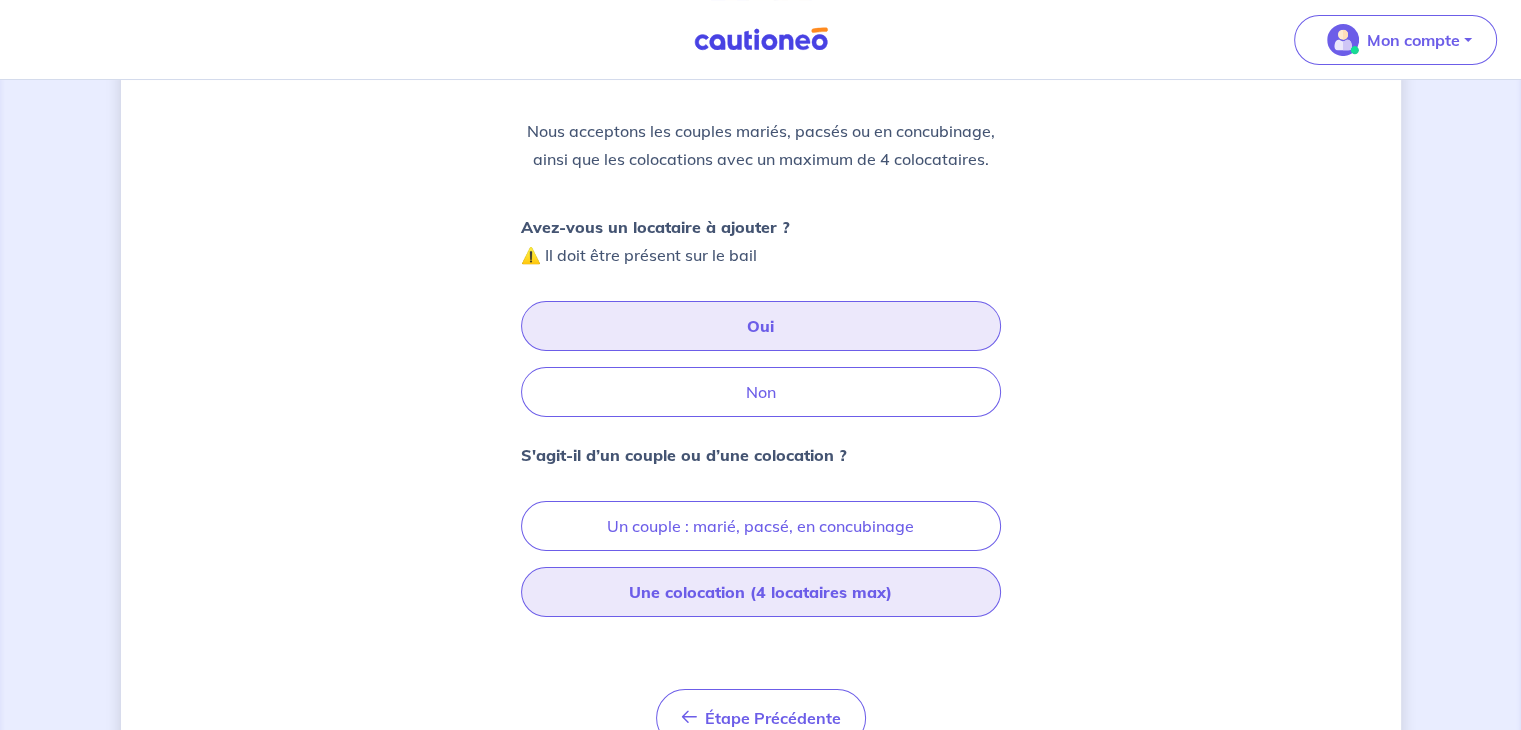 scroll, scrollTop: 318, scrollLeft: 0, axis: vertical 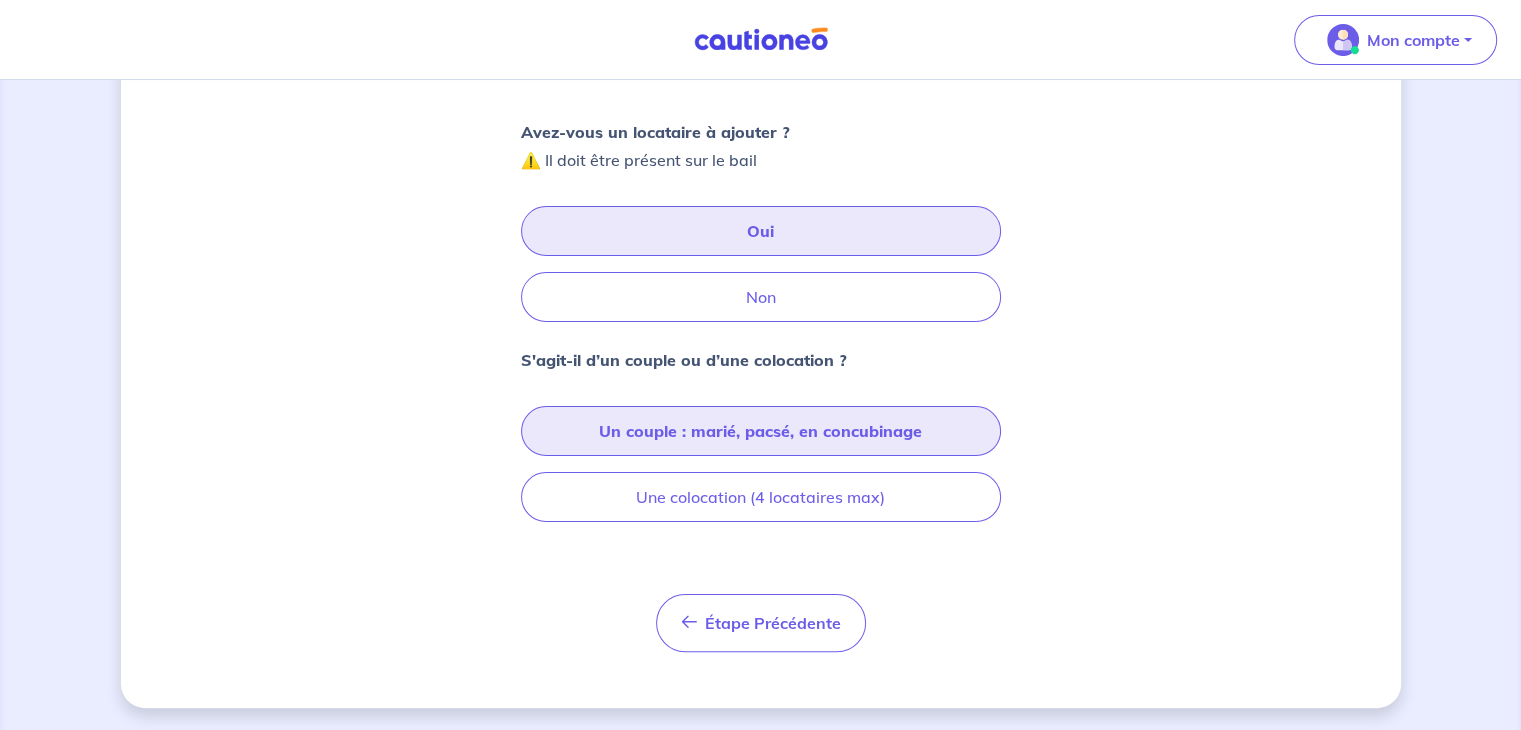 click on "Un couple : marié, pacsé, en concubinage" at bounding box center [761, 431] 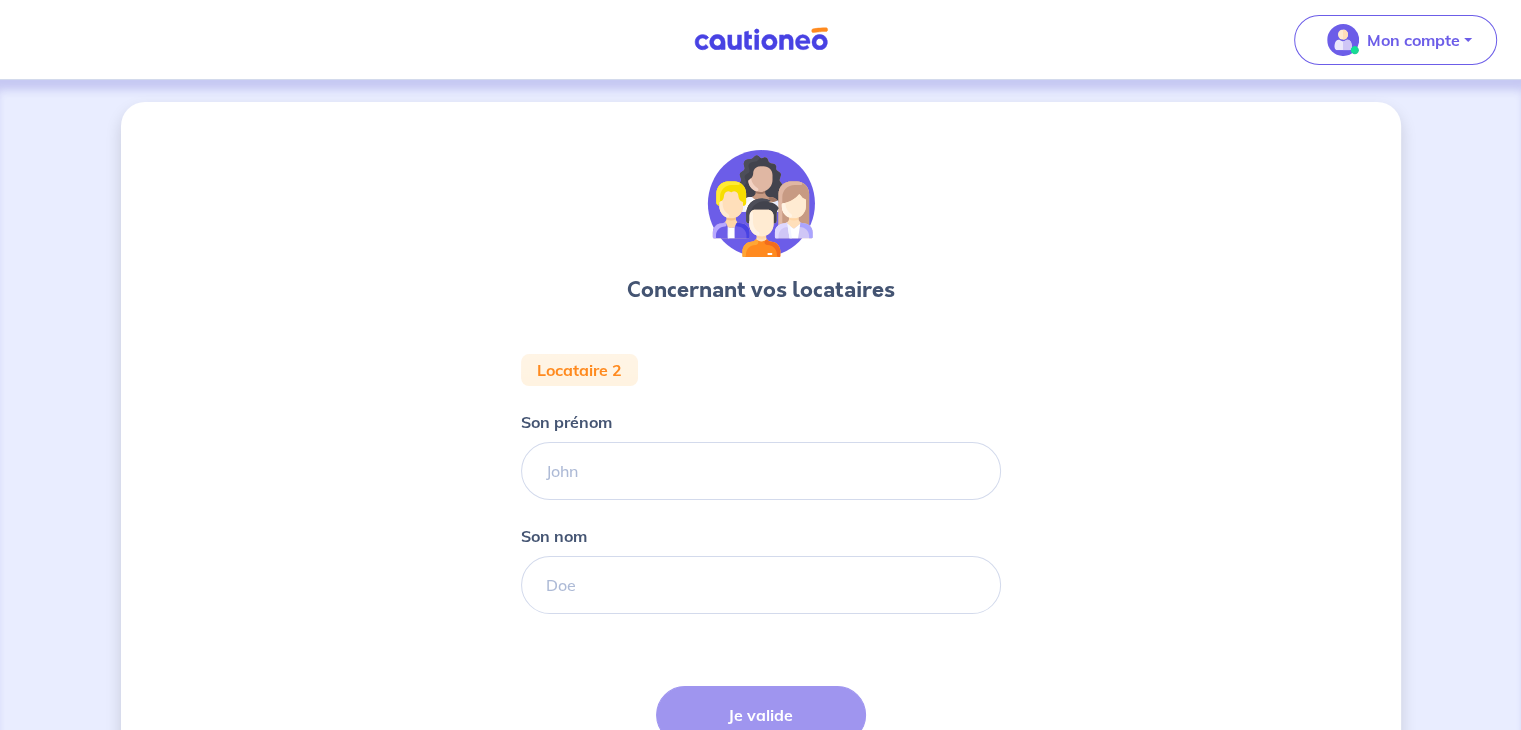 scroll, scrollTop: 0, scrollLeft: 0, axis: both 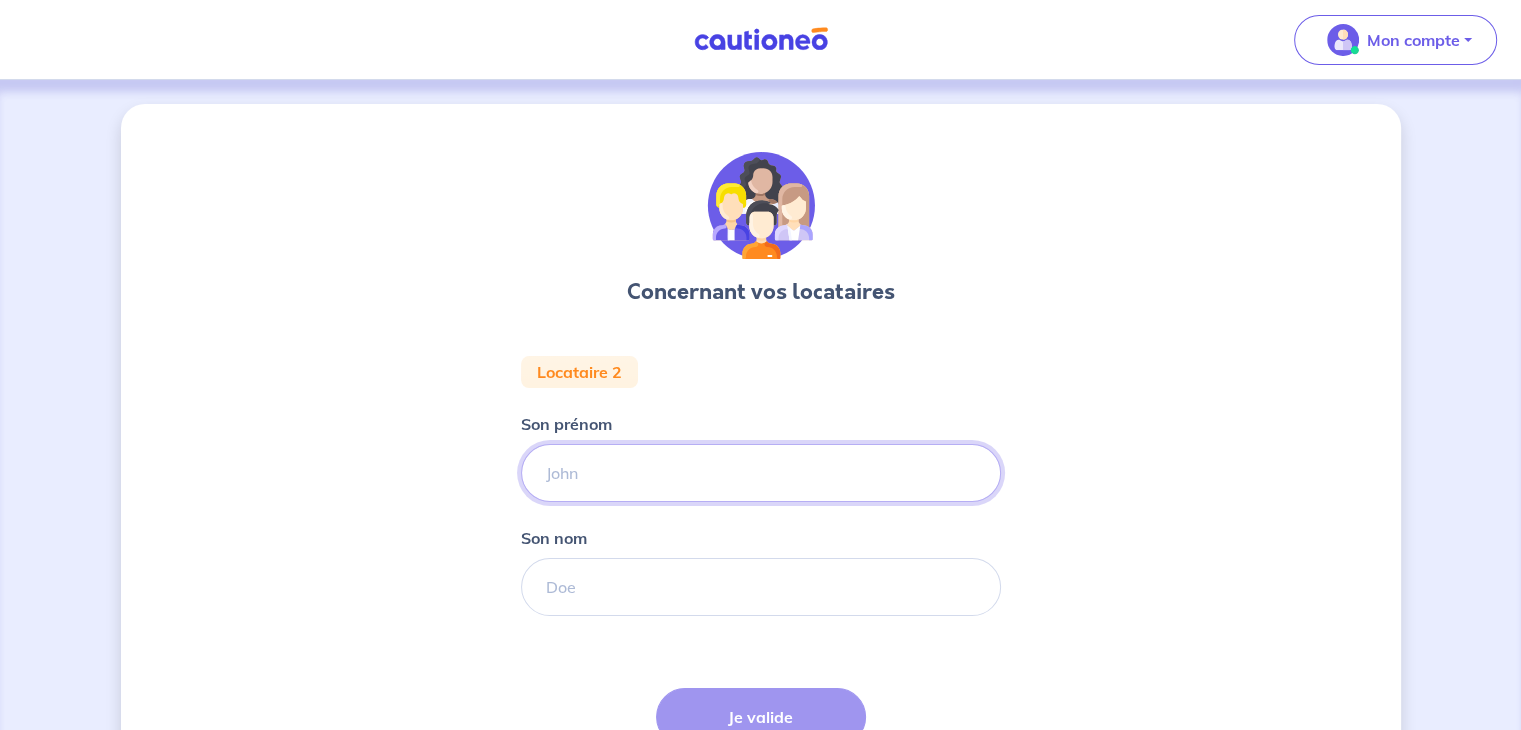 click on "Son prénom" at bounding box center (761, 473) 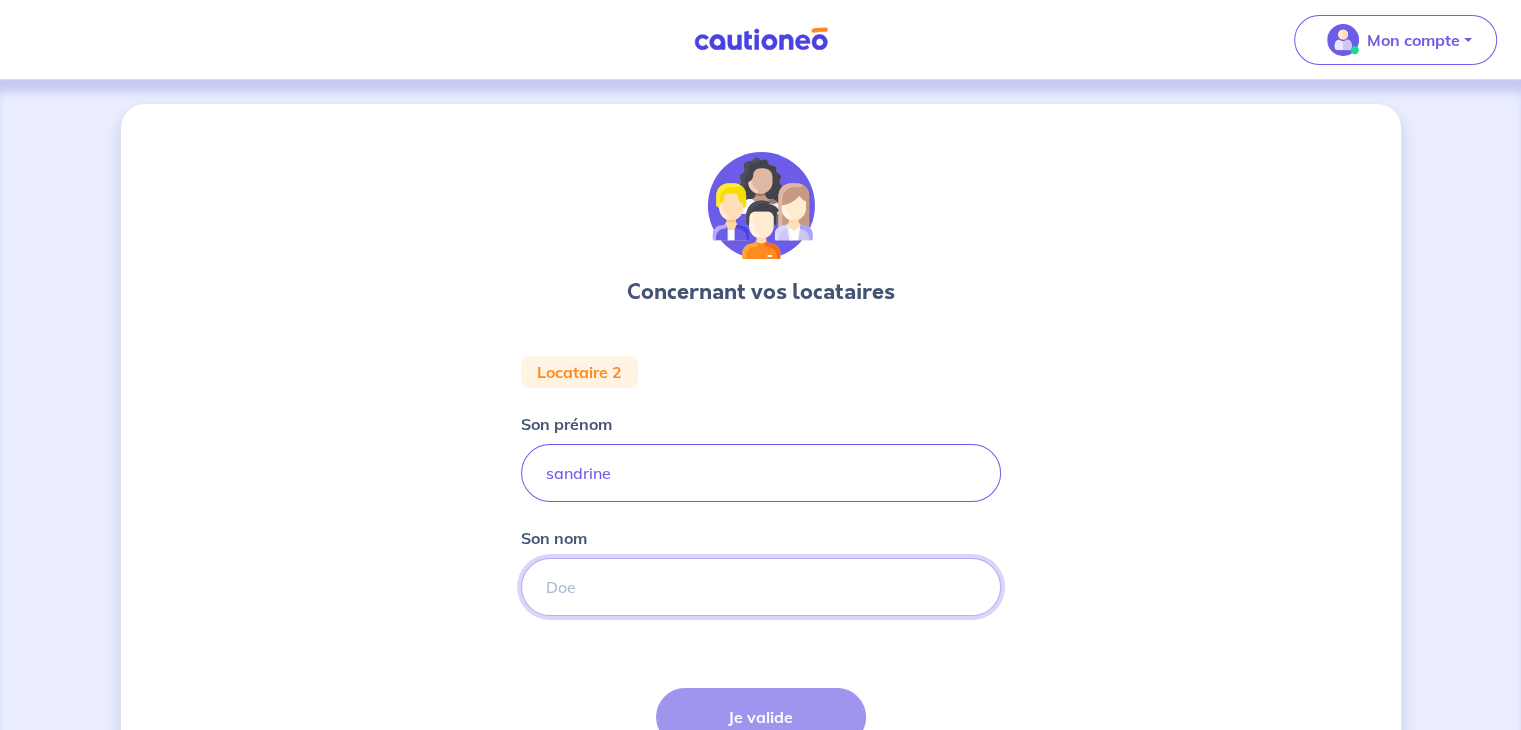 click on "Son nom" at bounding box center [761, 587] 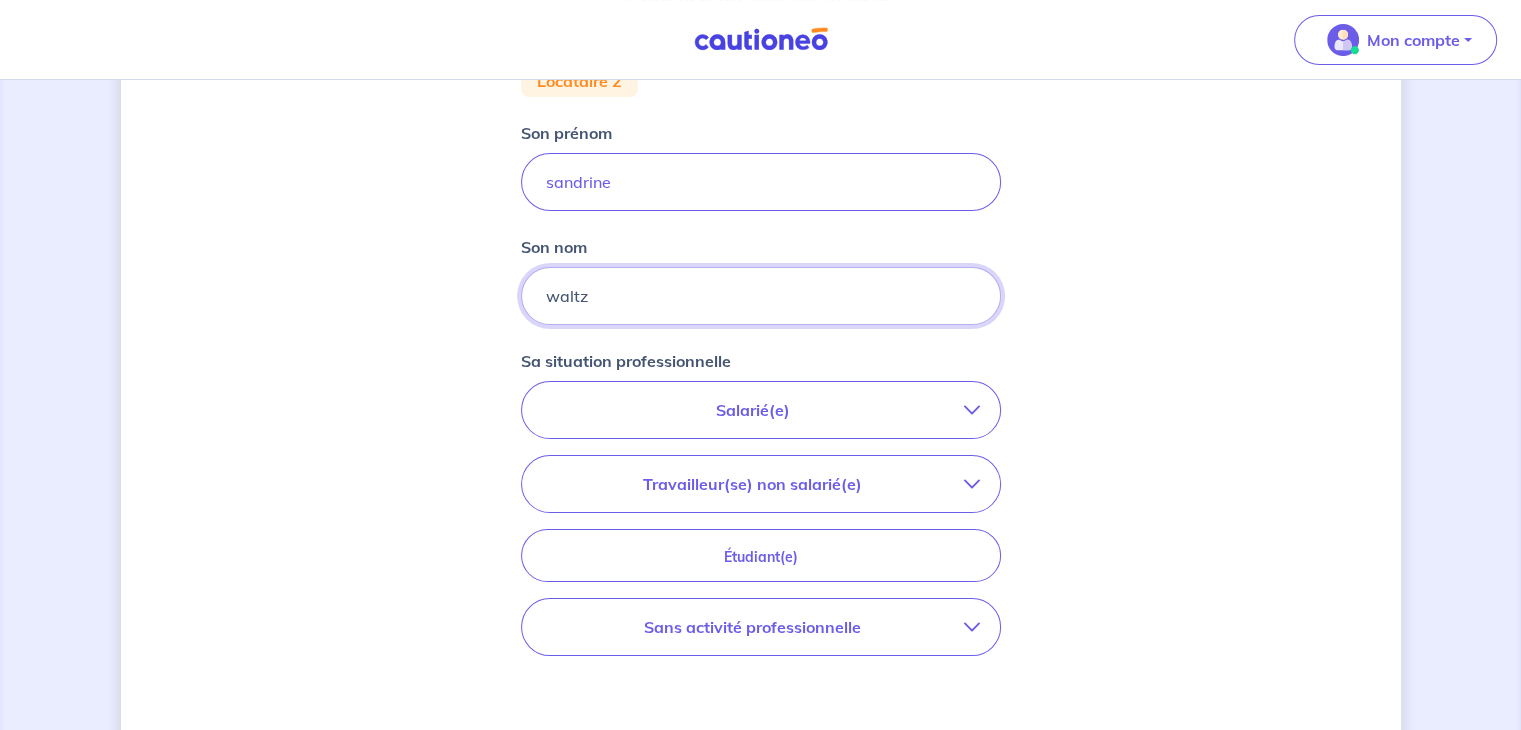 scroll, scrollTop: 292, scrollLeft: 0, axis: vertical 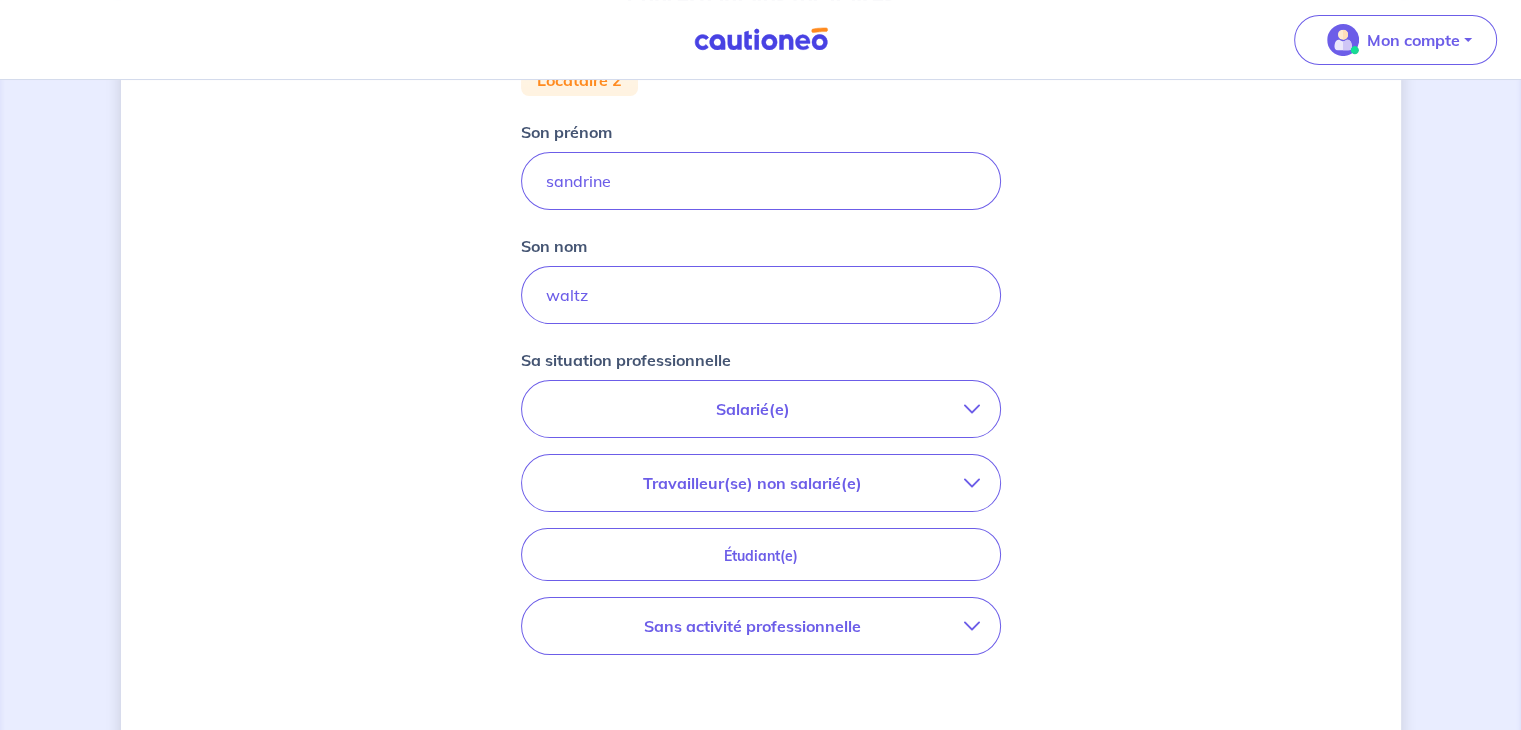 click on "Salarié(e)" at bounding box center [753, 409] 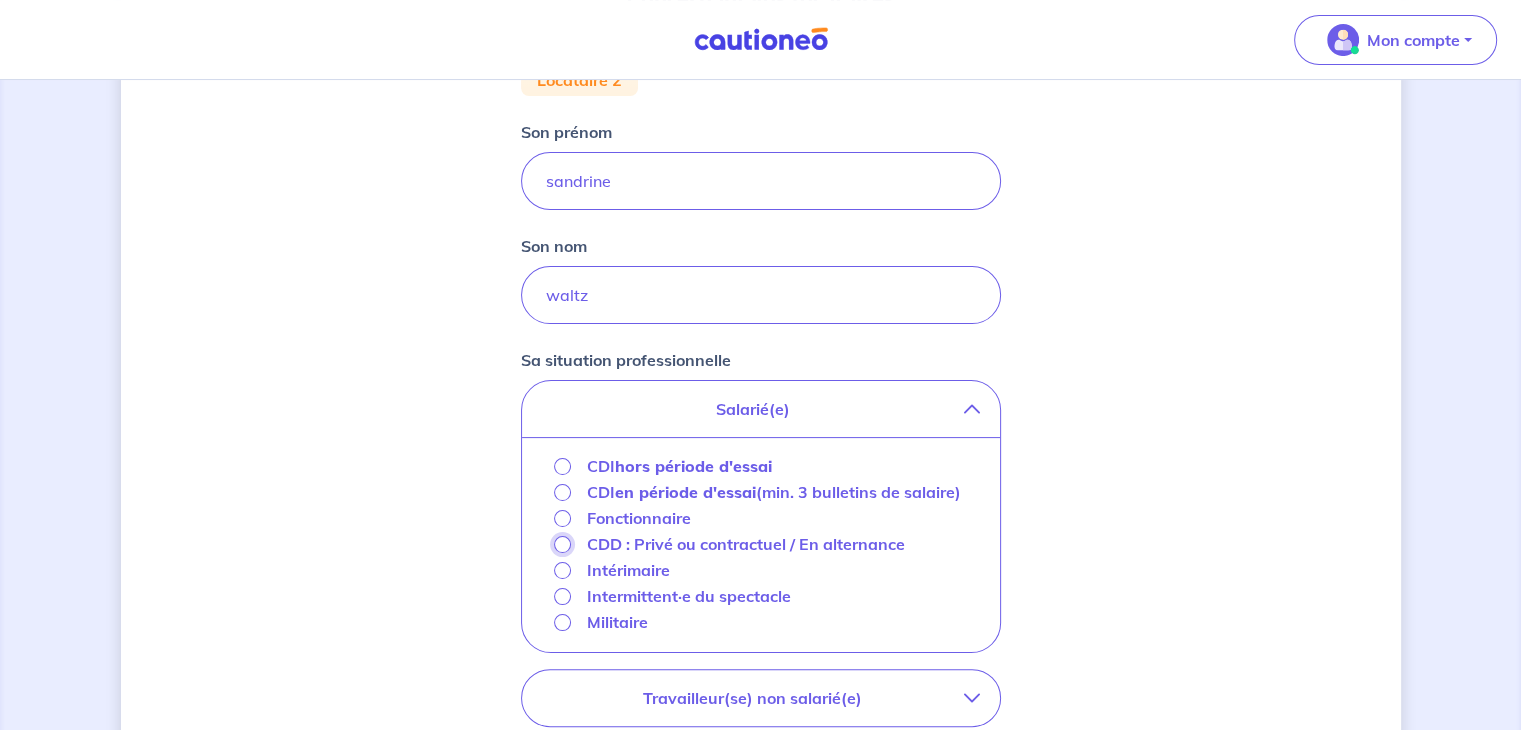 click on "CDD : Privé ou contractuel / En alternance" at bounding box center [562, 544] 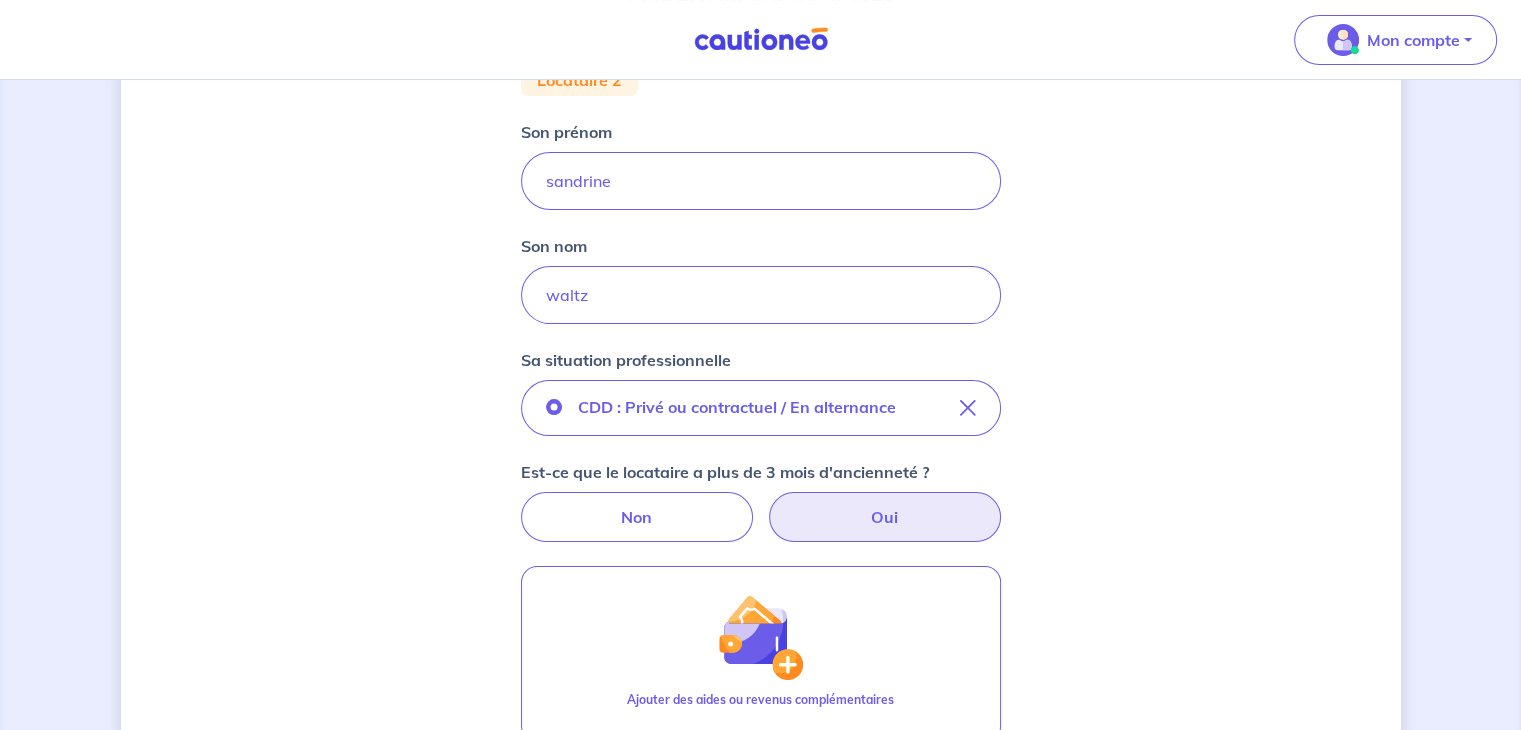 click on "Oui" at bounding box center [885, 517] 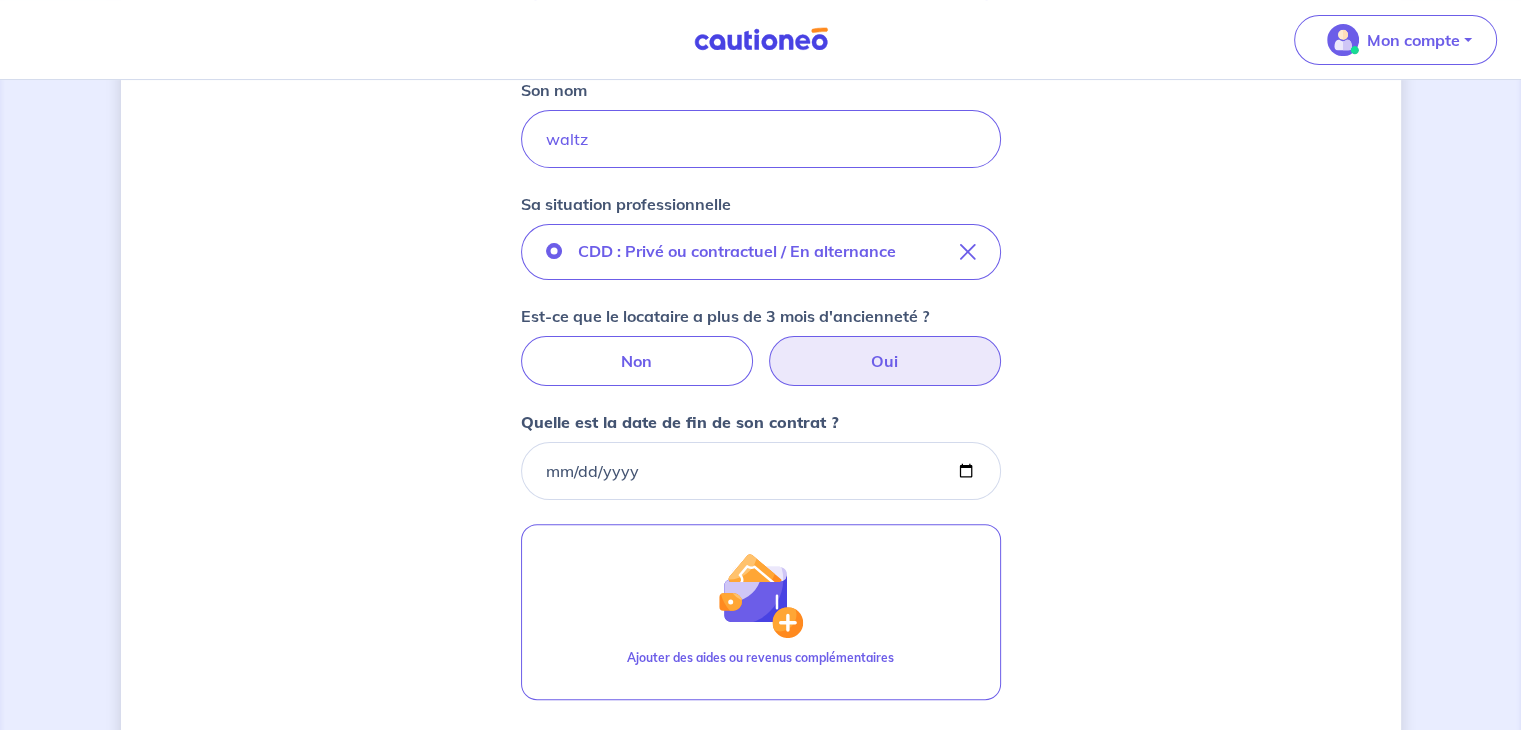 scroll, scrollTop: 448, scrollLeft: 0, axis: vertical 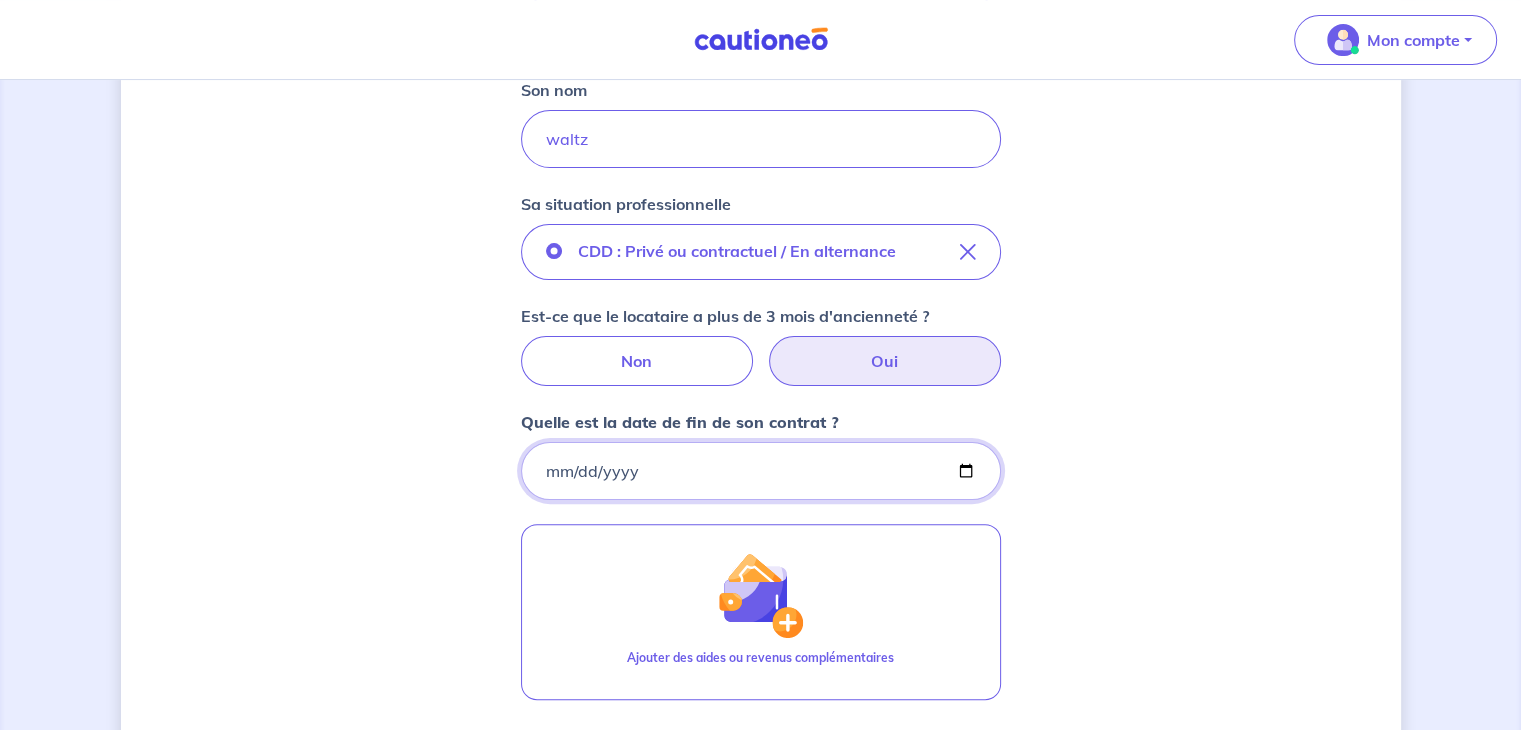 click on "Quelle est la date de fin de son contrat ?" at bounding box center [761, 471] 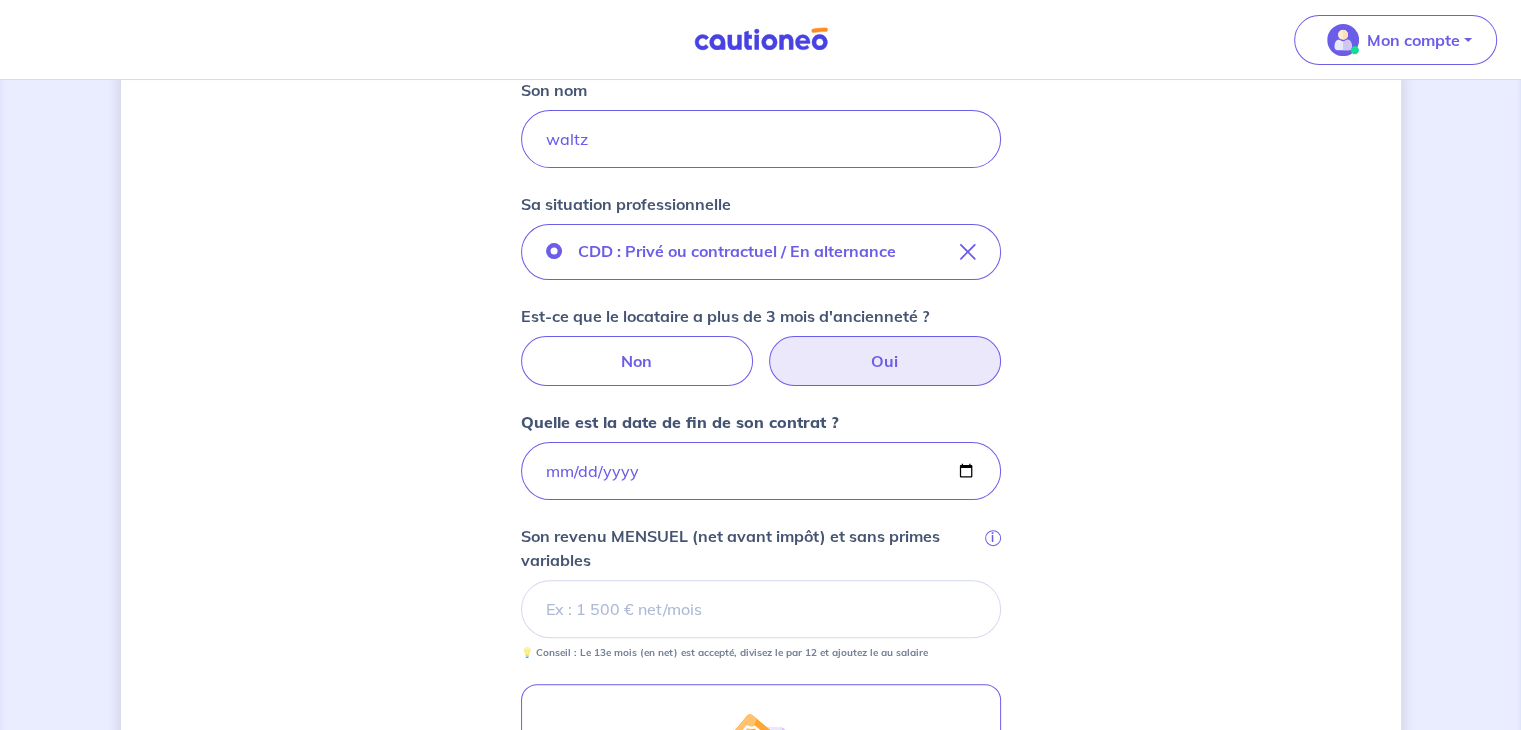 type on "[DATE]" 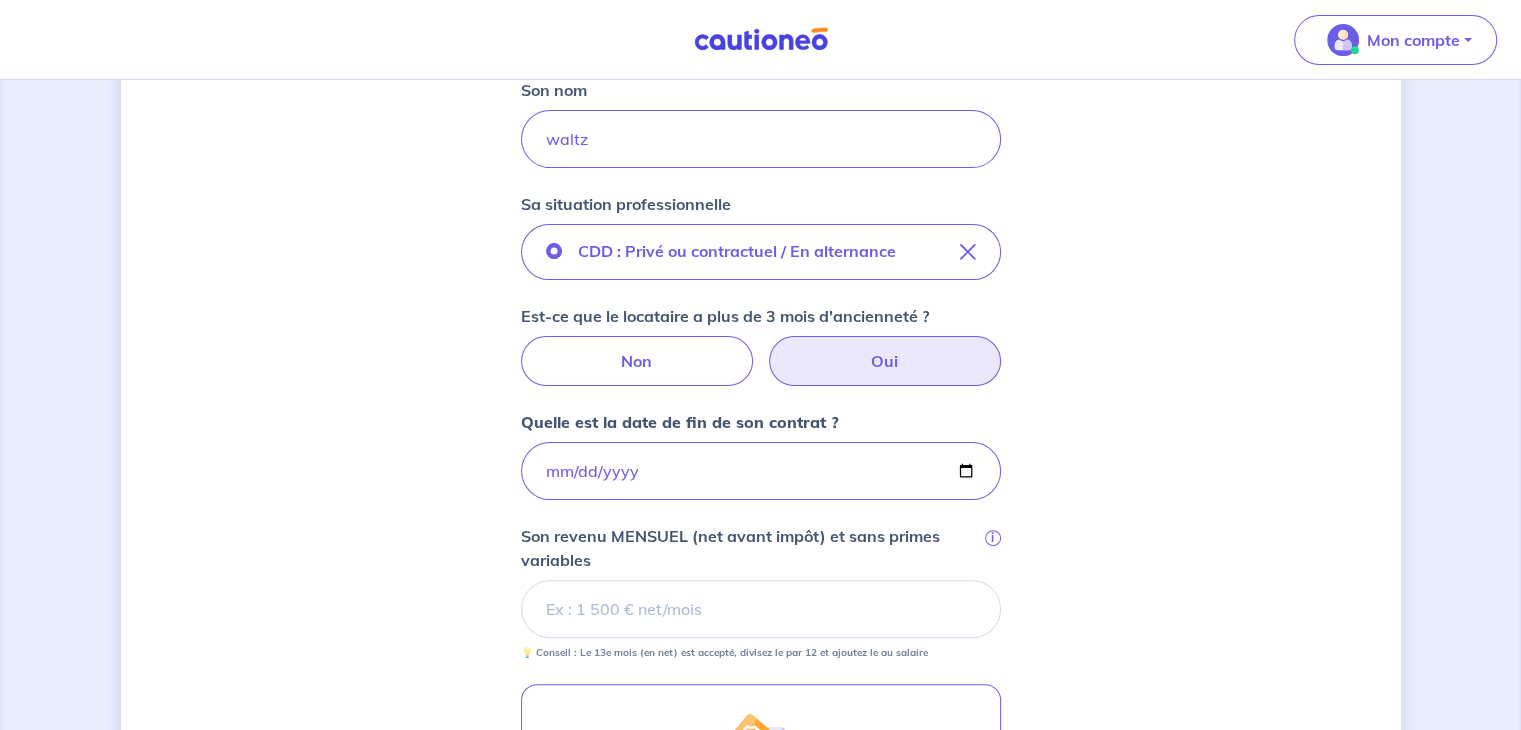 click on "Son revenu MENSUEL (net avant impôt) et sans primes variables i" at bounding box center (761, 609) 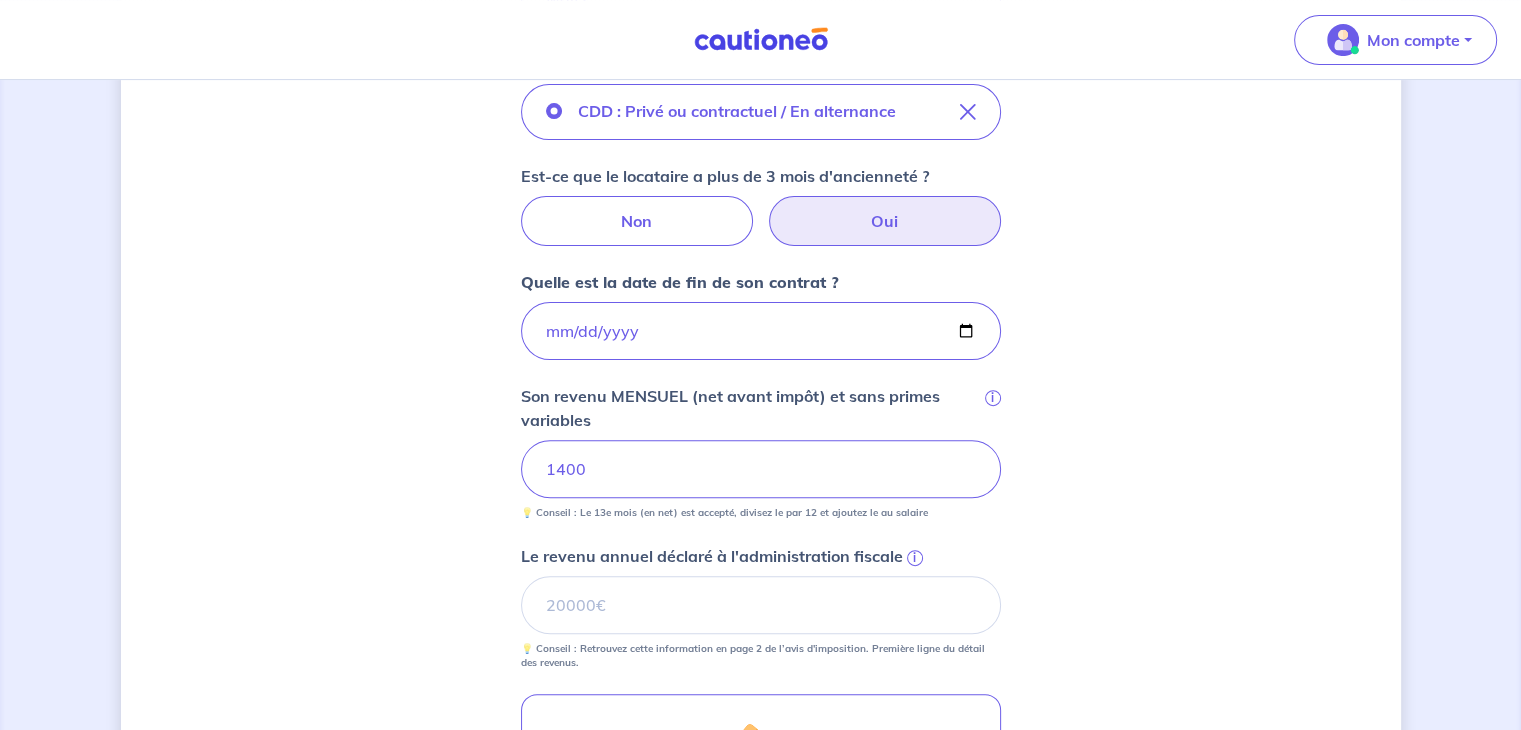 scroll, scrollTop: 615, scrollLeft: 0, axis: vertical 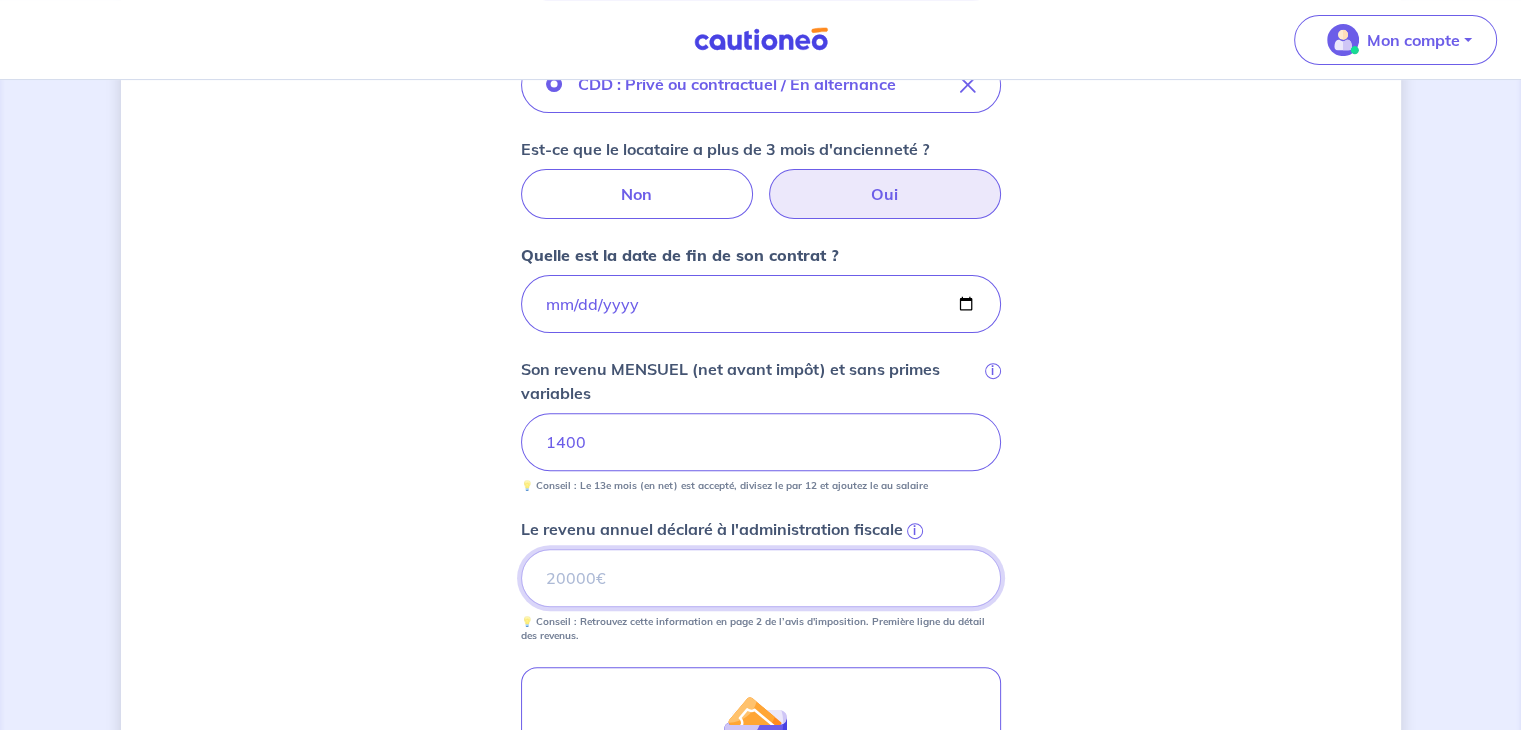 click on "Le revenu annuel déclaré à l'administration fiscale i" at bounding box center [761, 578] 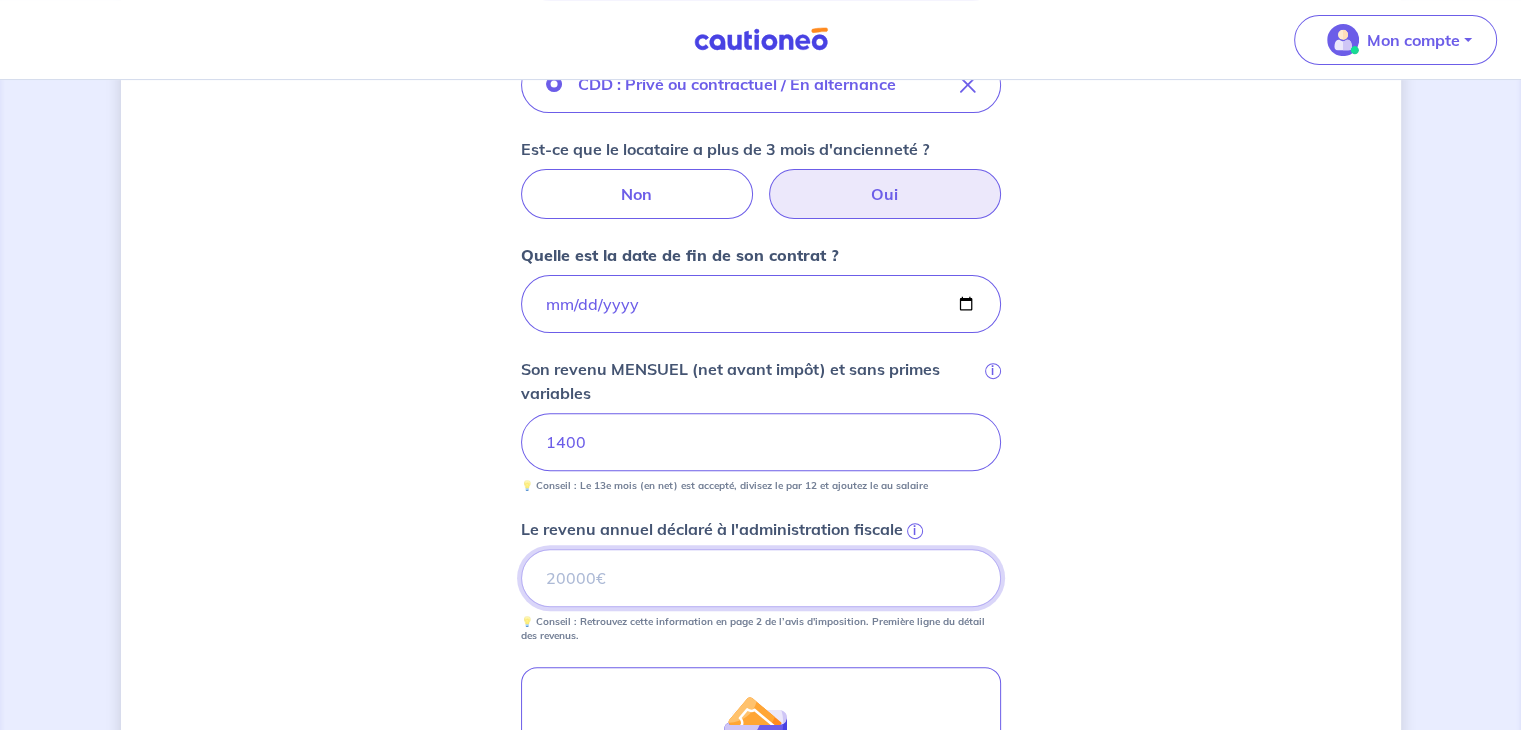 type on "7499" 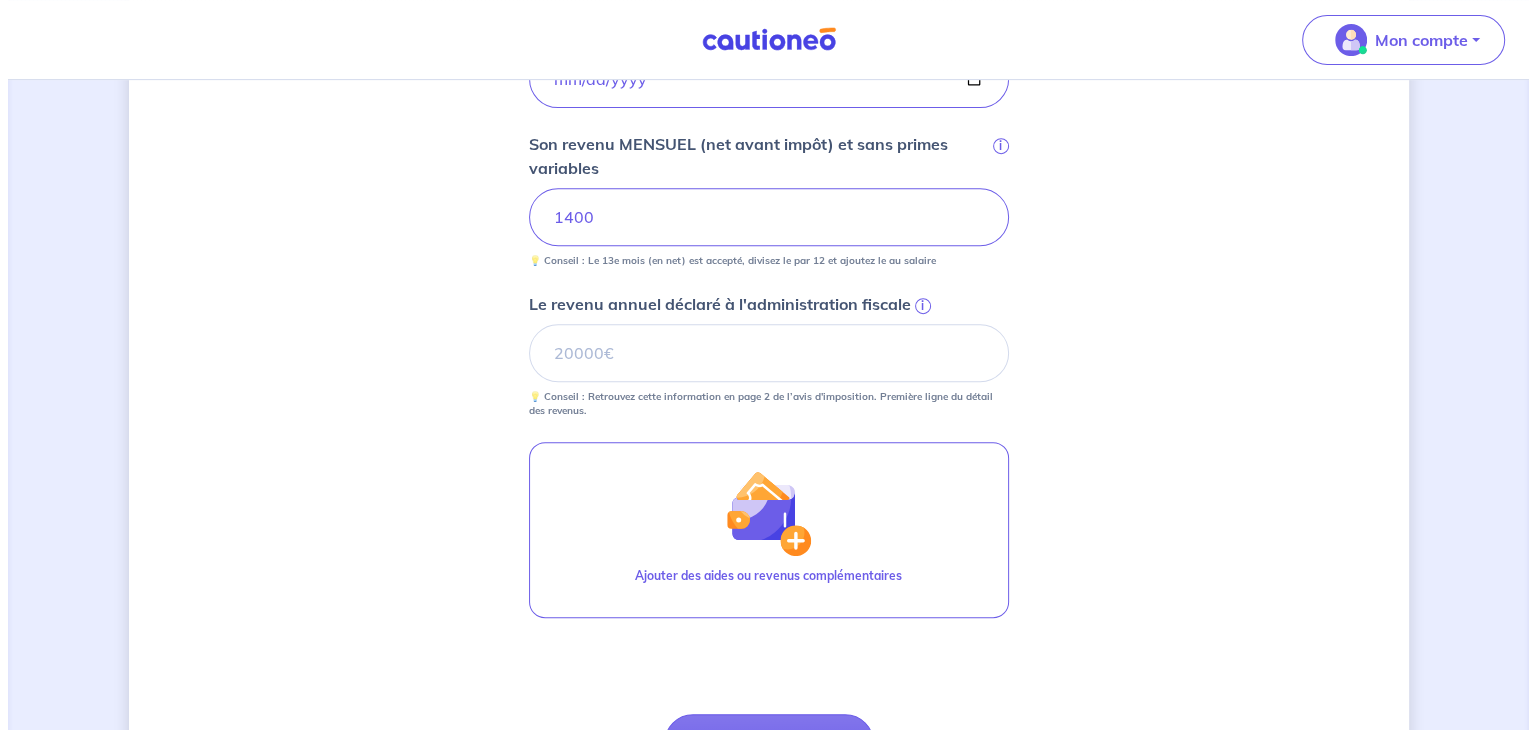 scroll, scrollTop: 850, scrollLeft: 0, axis: vertical 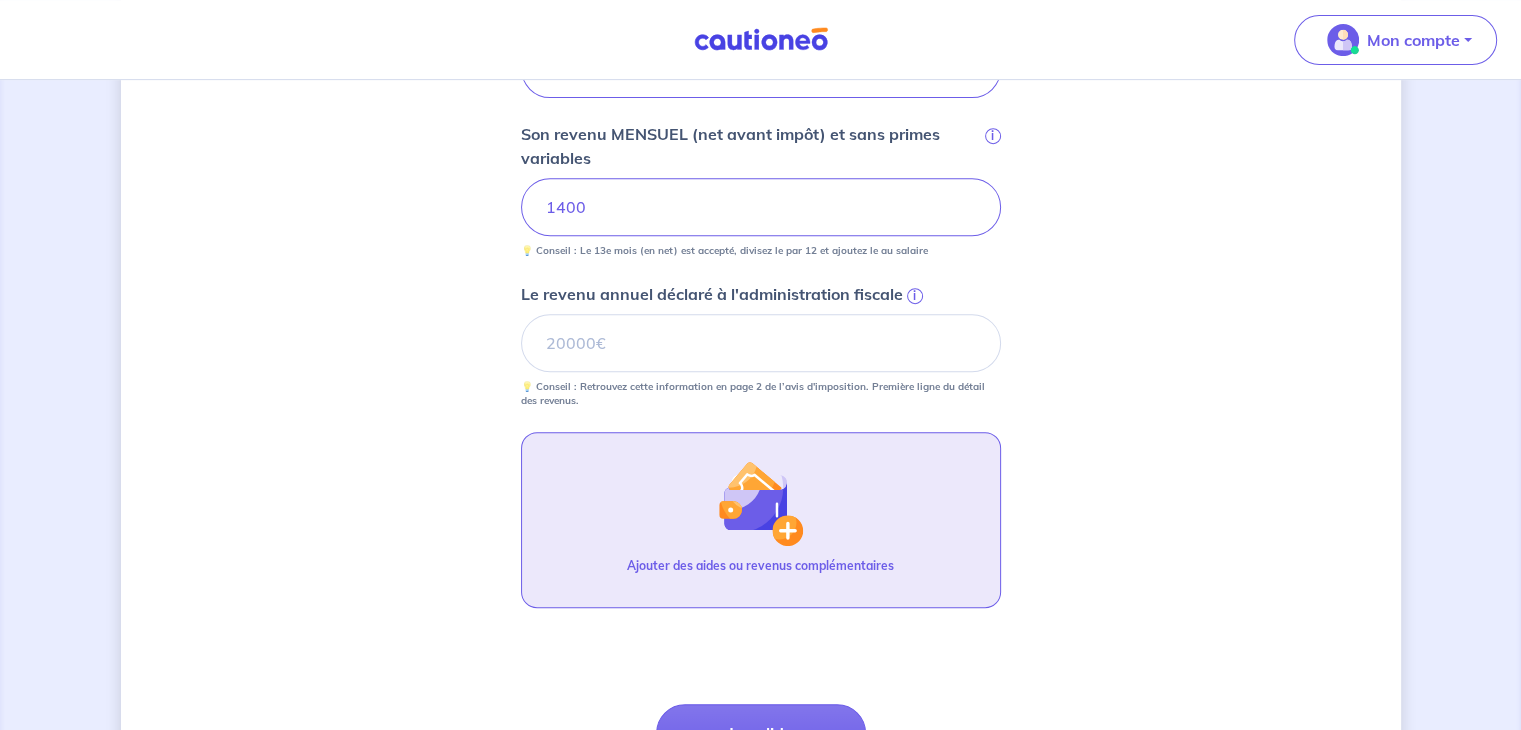click on "Ajouter des aides ou revenus complémentaires" at bounding box center (761, 520) 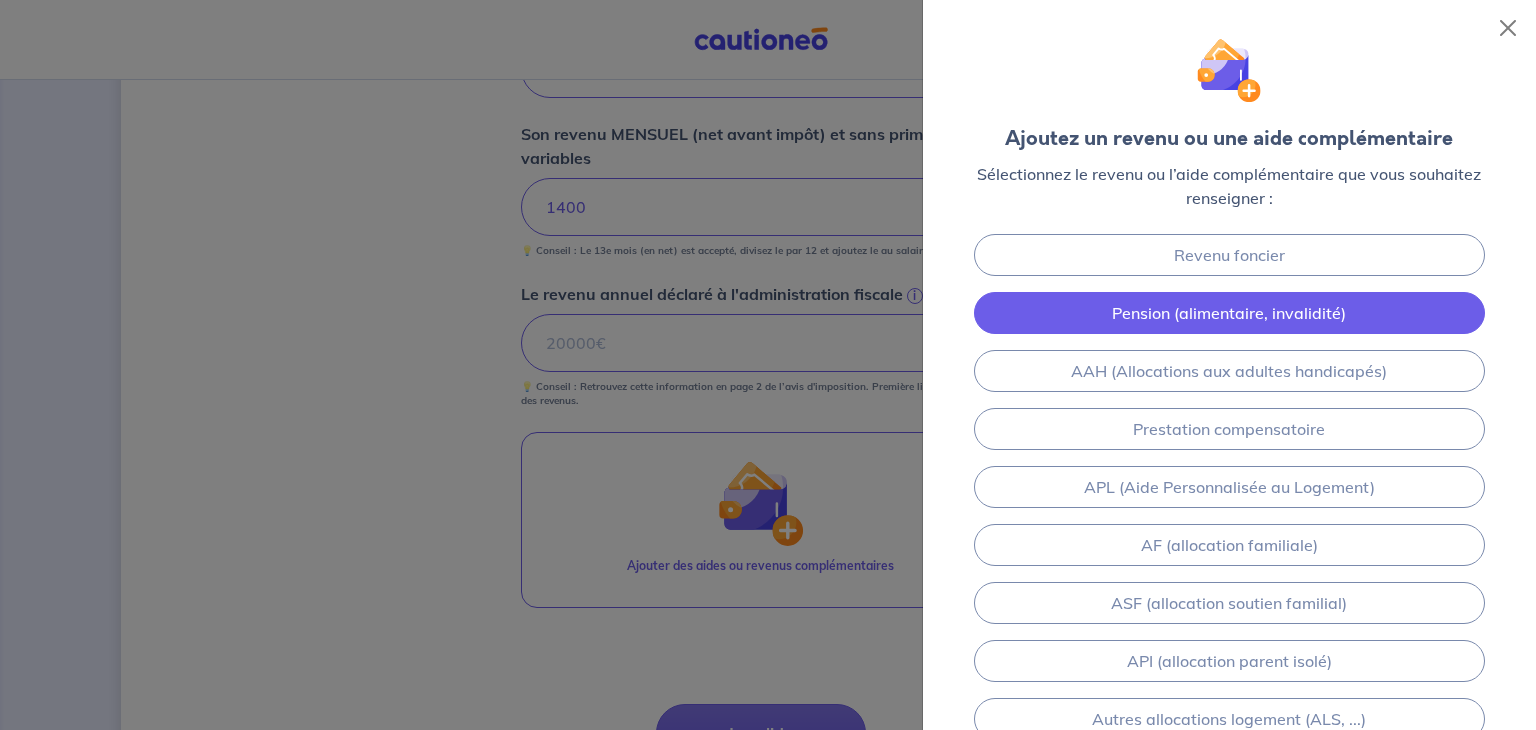 click on "Pension (alimentaire, invalidité)" at bounding box center (1229, 313) 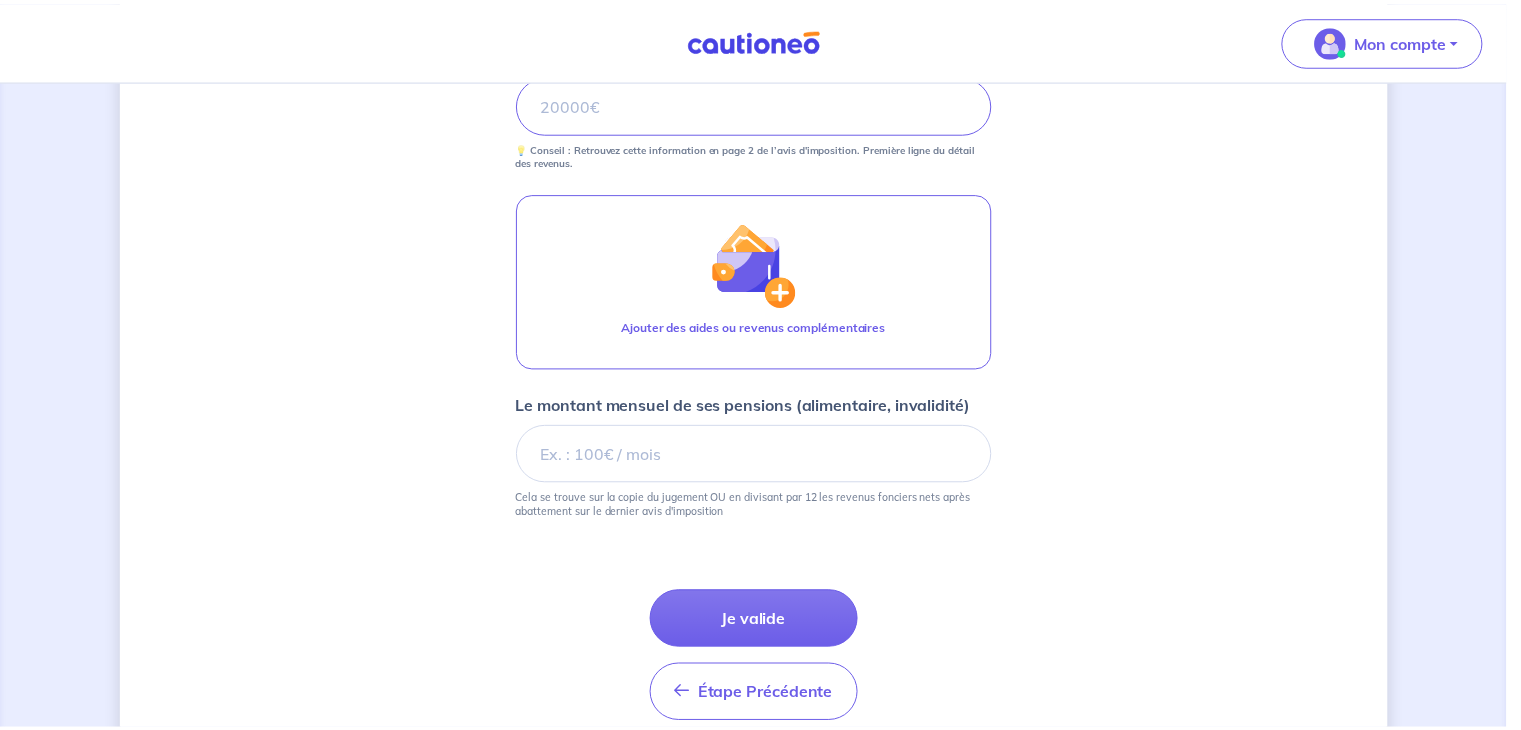 scroll, scrollTop: 1174, scrollLeft: 0, axis: vertical 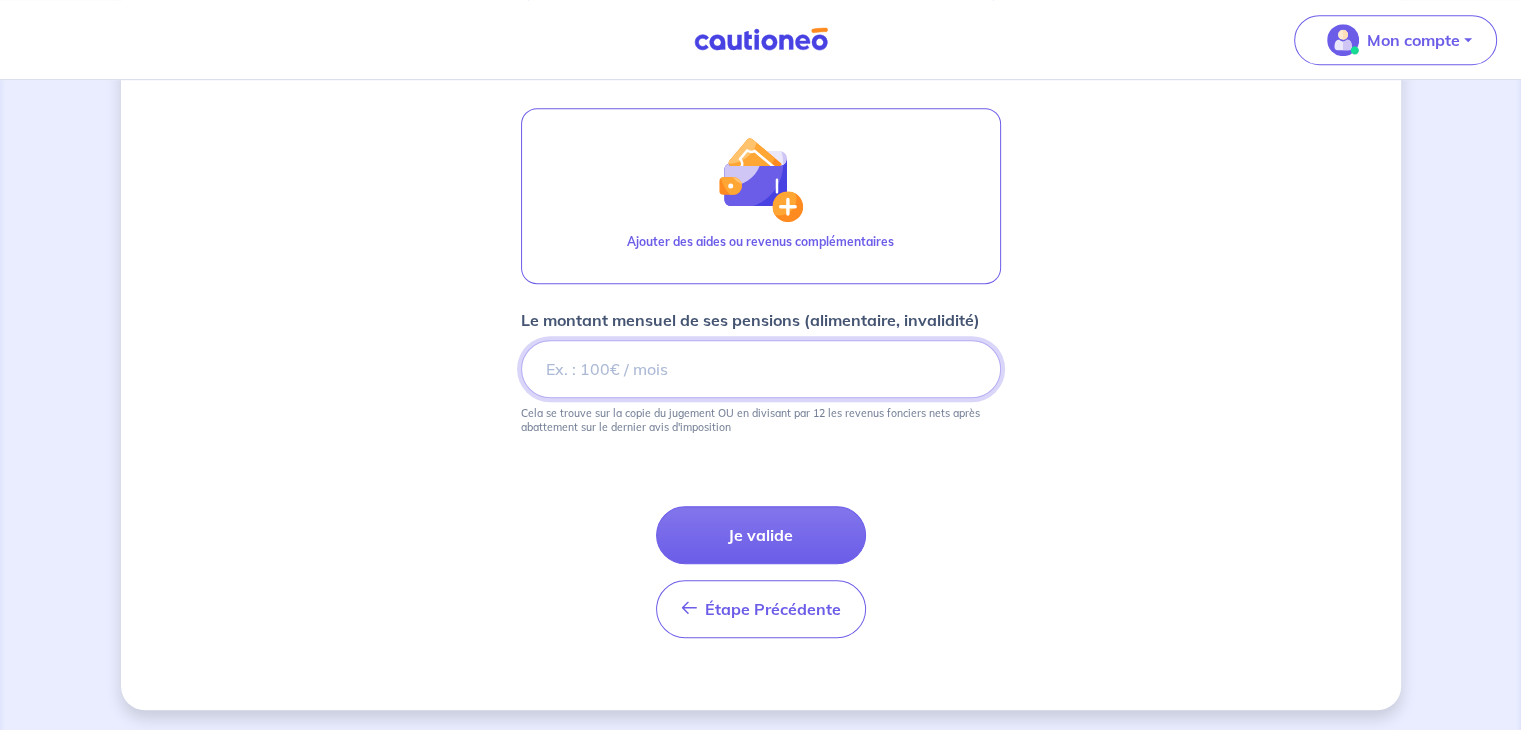 click on "Le montant mensuel de ses pensions (alimentaire, invalidité)" at bounding box center (761, 369) 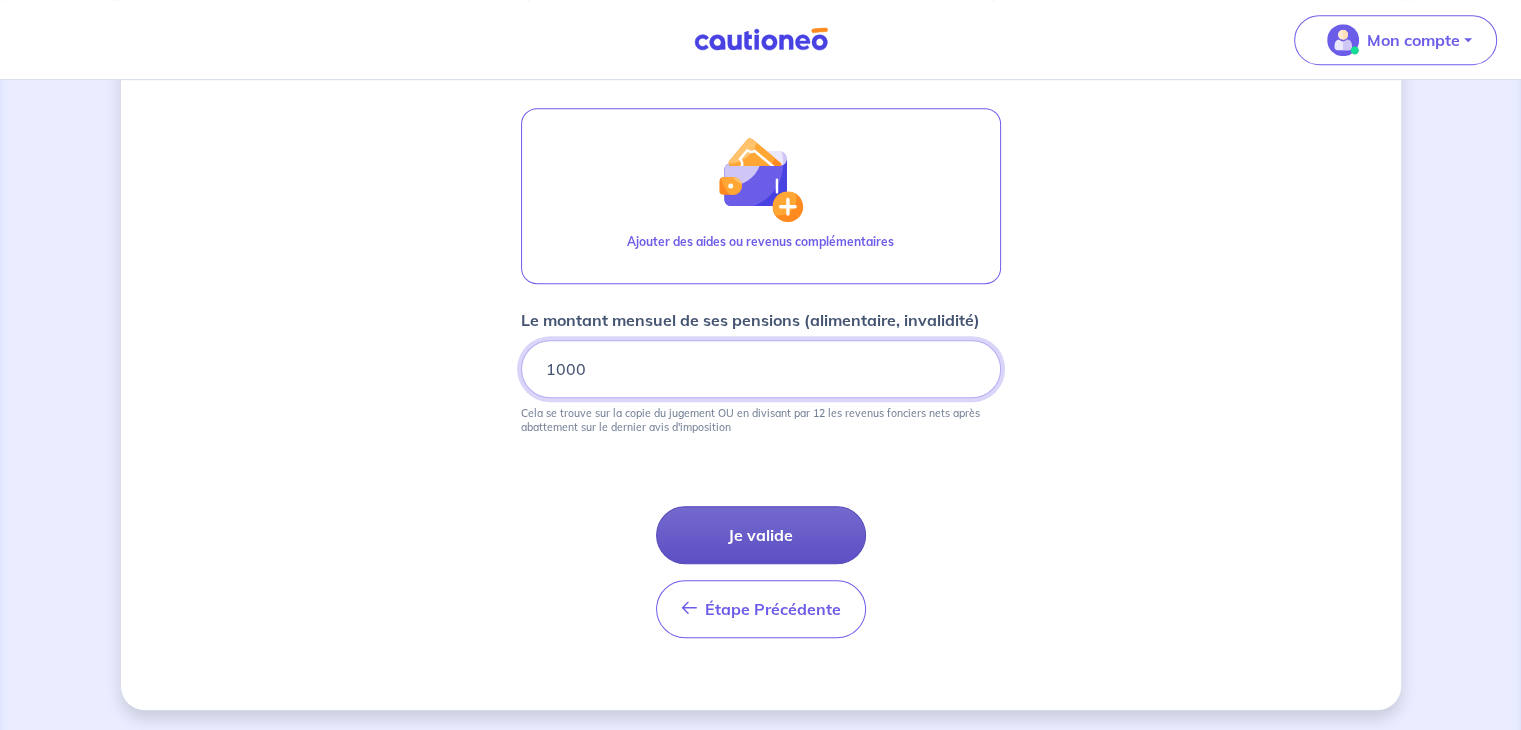 type on "1000" 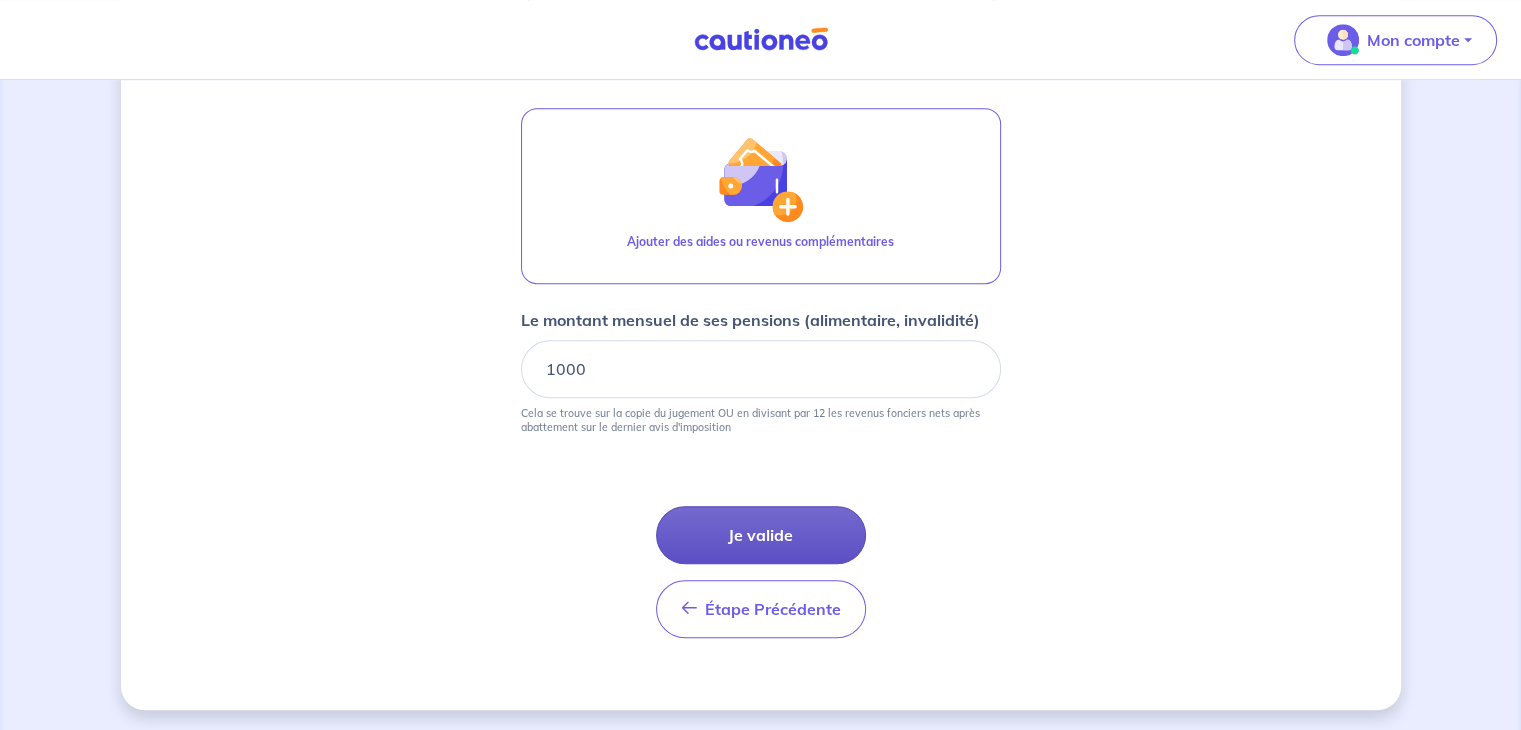 click on "Je valide" at bounding box center (761, 535) 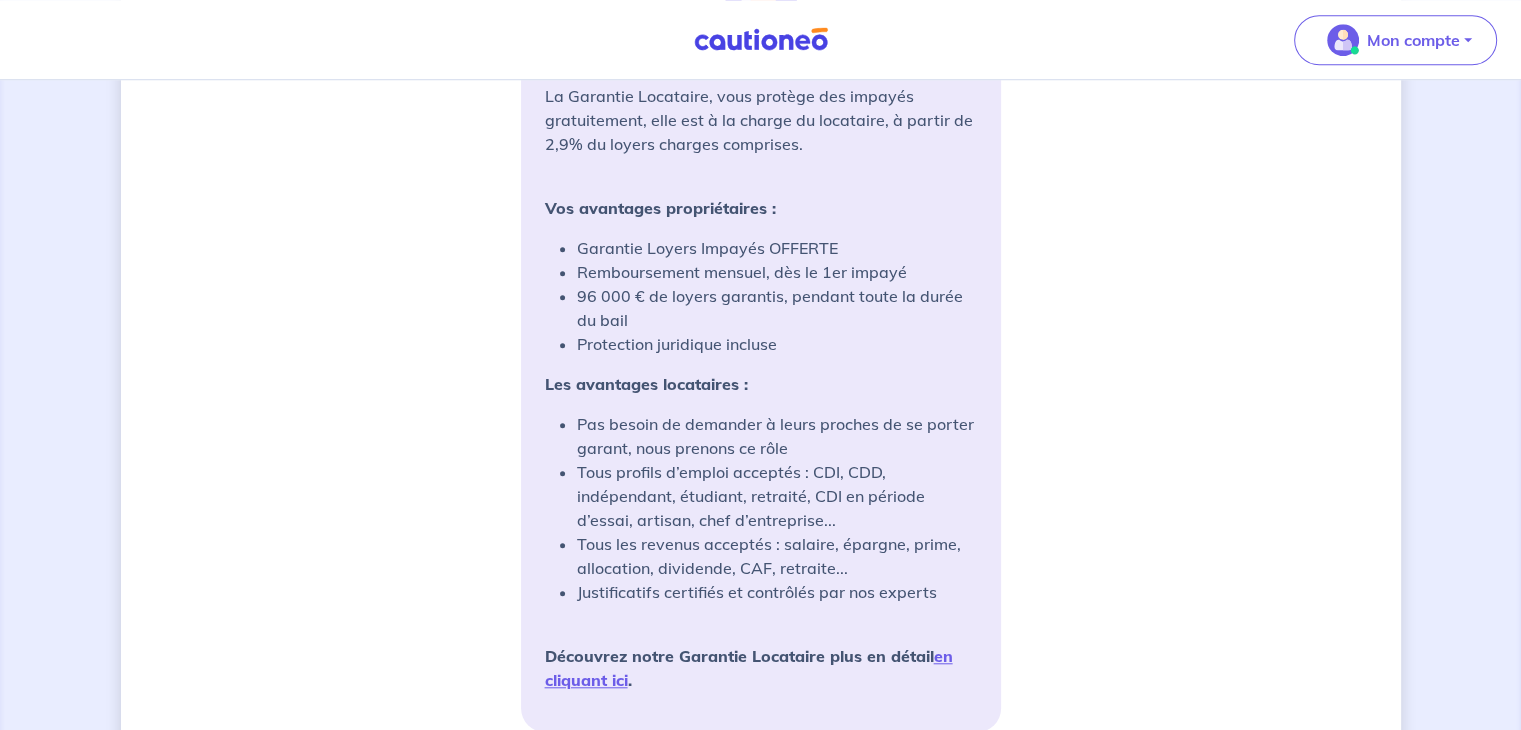 scroll, scrollTop: 1591, scrollLeft: 0, axis: vertical 